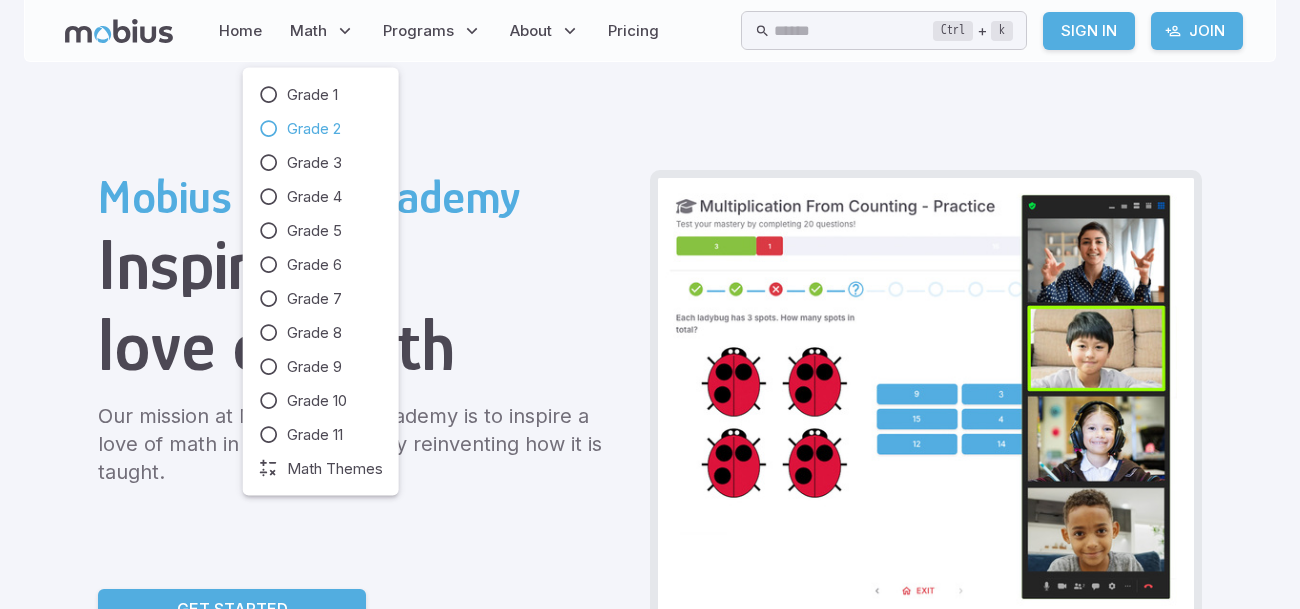 scroll, scrollTop: 0, scrollLeft: 0, axis: both 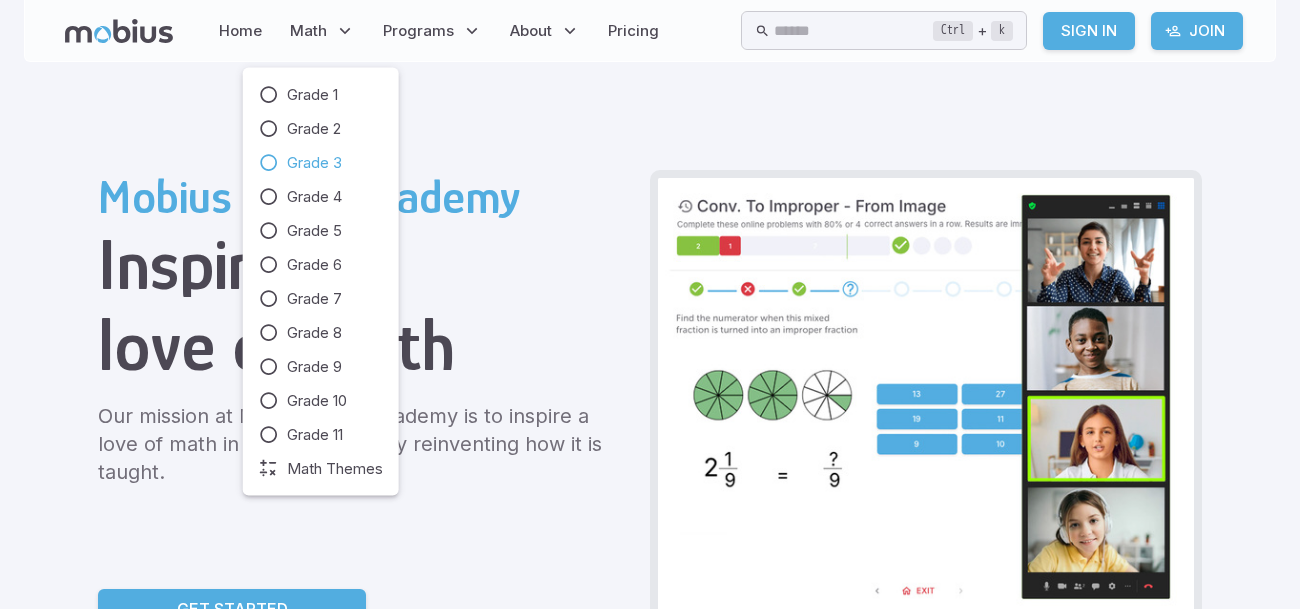 click on "Grade 3" at bounding box center (314, 163) 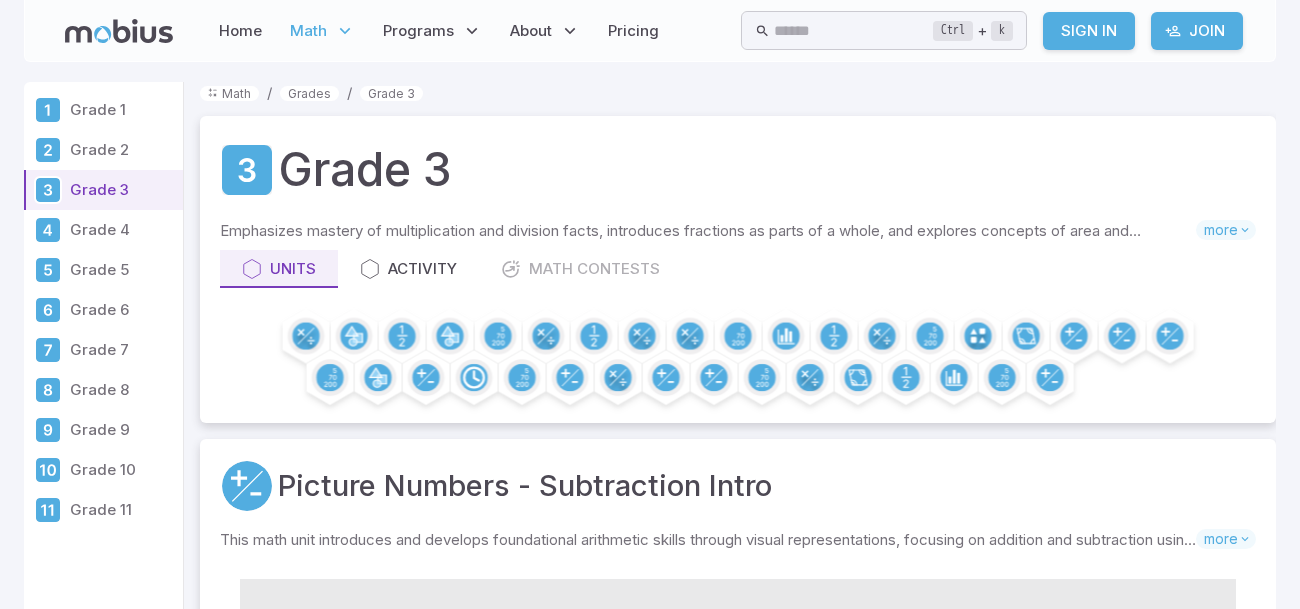 scroll, scrollTop: 0, scrollLeft: 0, axis: both 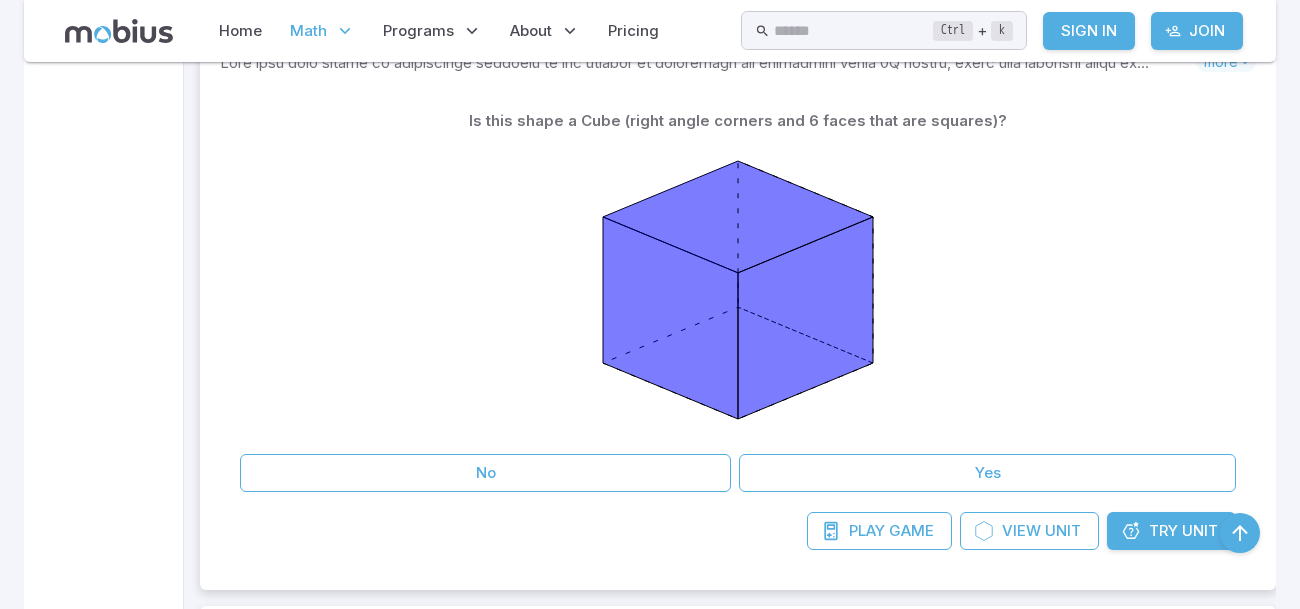 click on "Unit" at bounding box center [1200, 531] 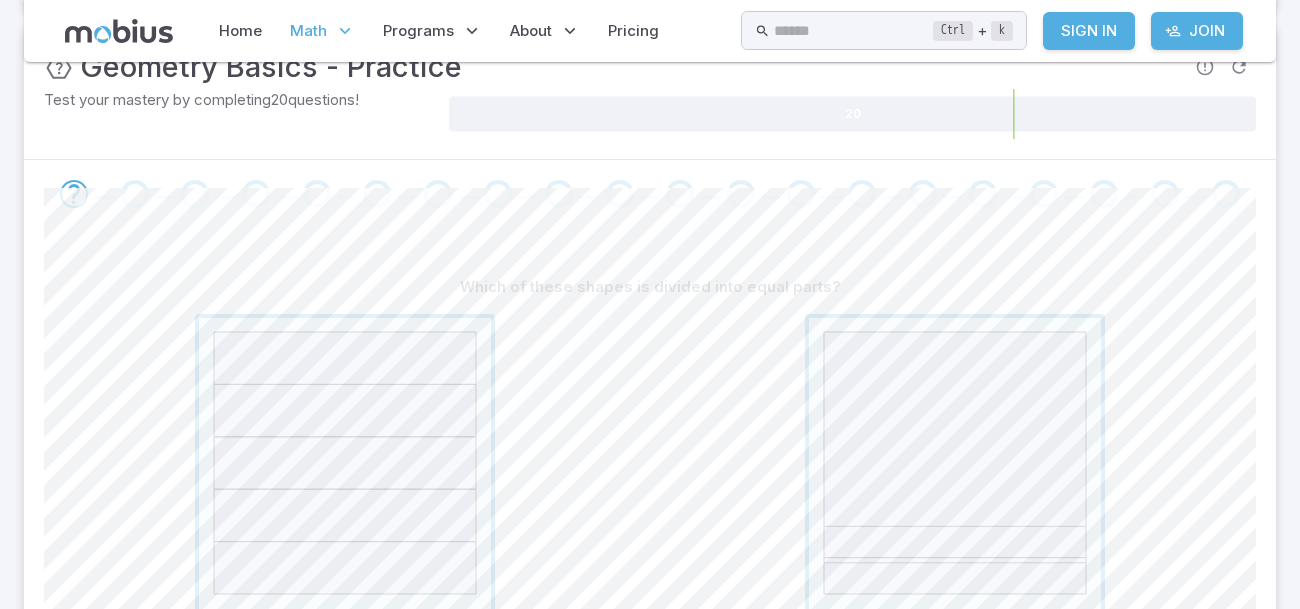 scroll, scrollTop: 359, scrollLeft: 0, axis: vertical 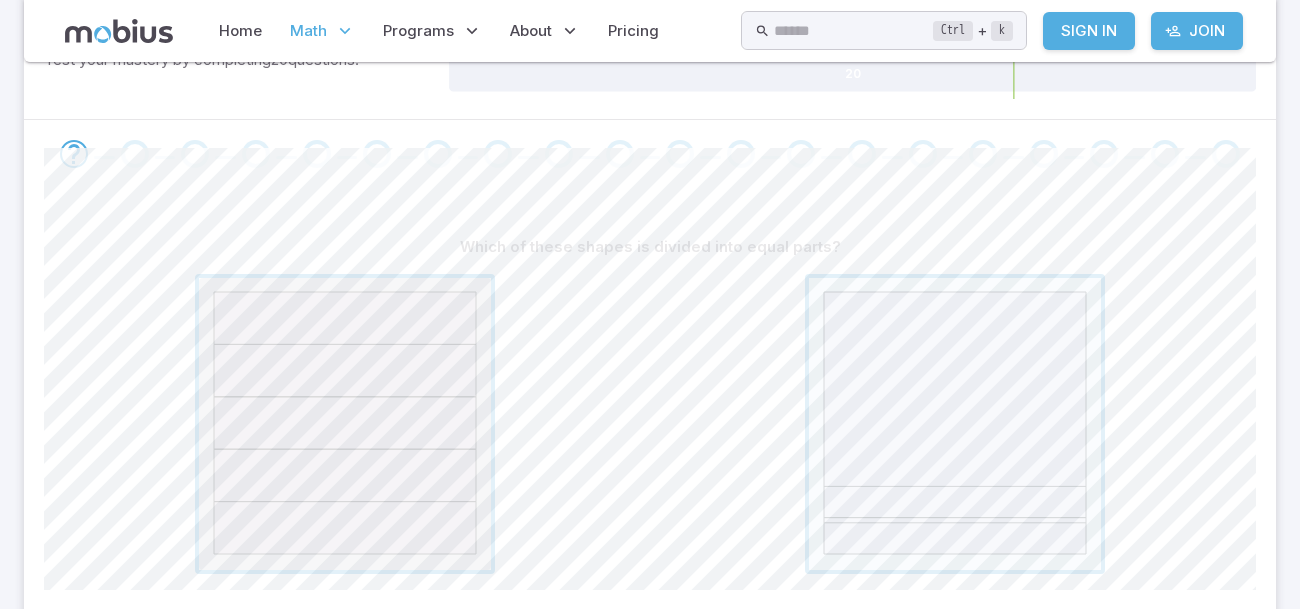 click at bounding box center [345, 424] 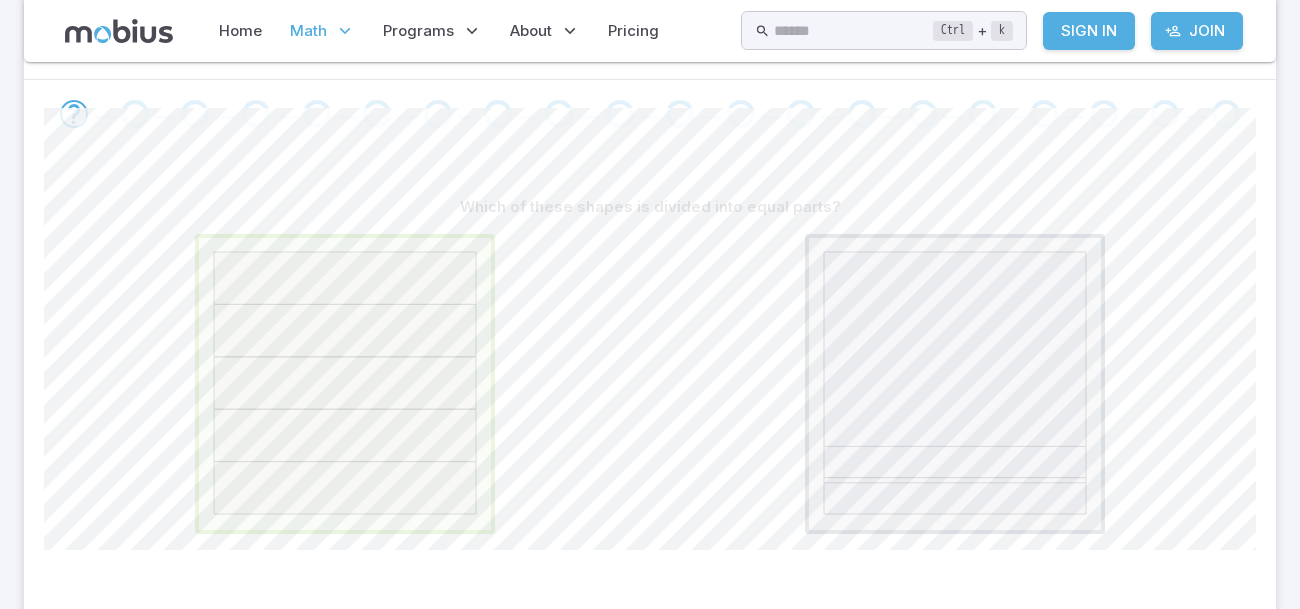 scroll, scrollTop: 439, scrollLeft: 0, axis: vertical 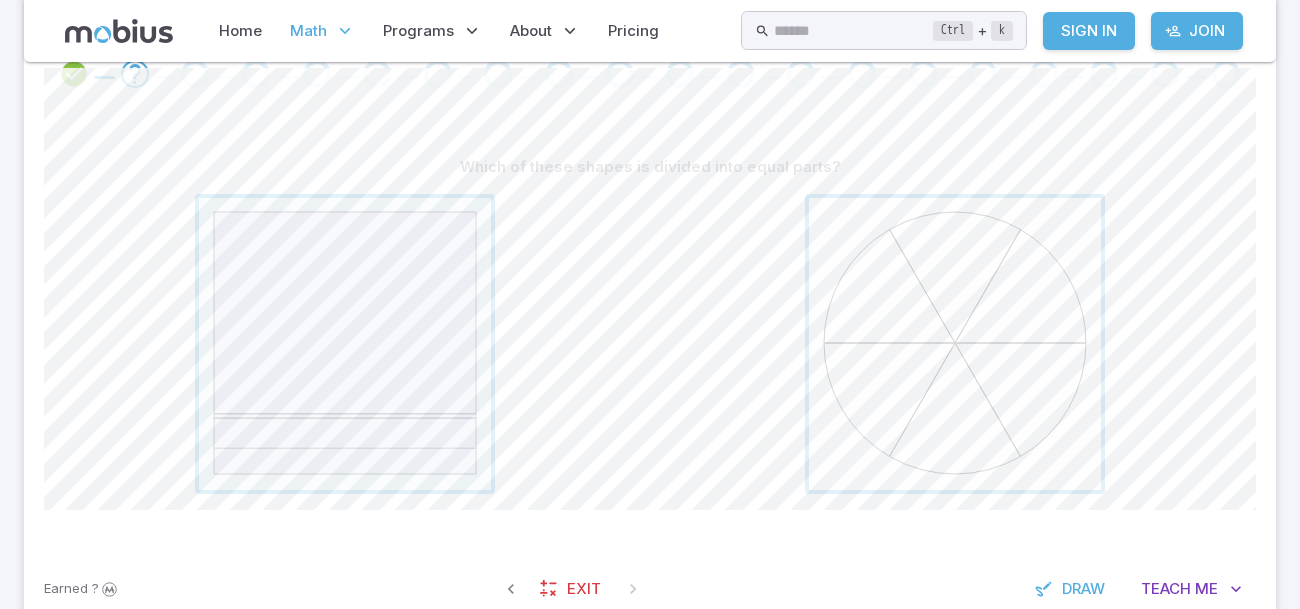 click at bounding box center (955, 344) 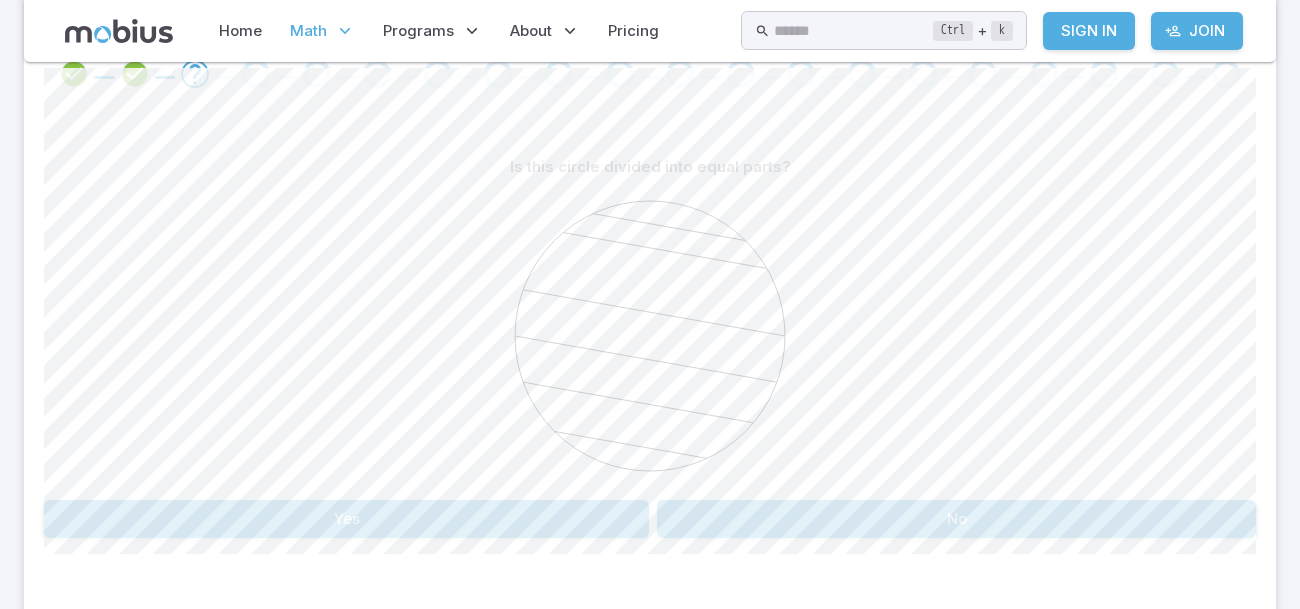 click on "No" at bounding box center (956, 519) 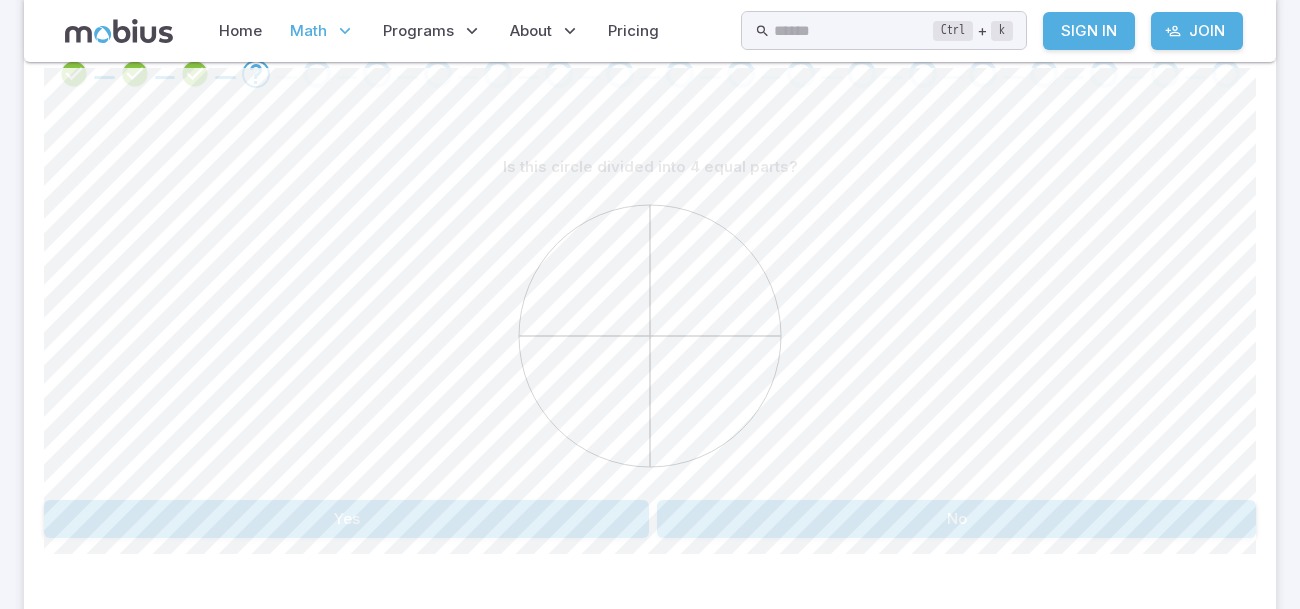click on "Yes" at bounding box center (346, 519) 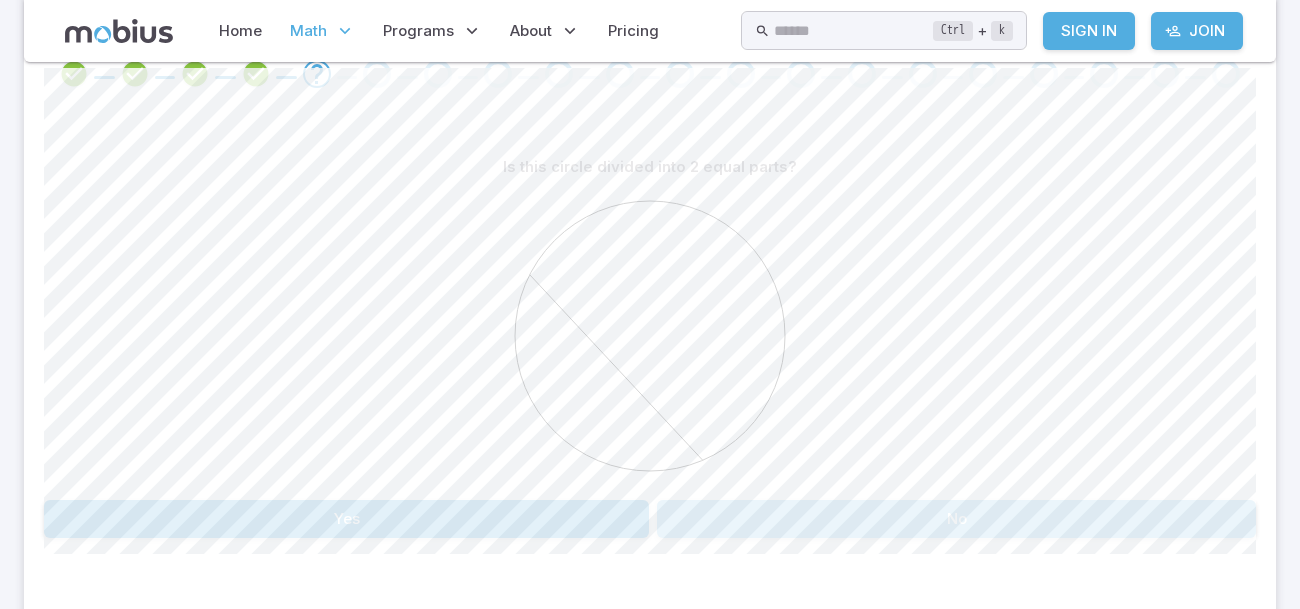 click on "No" at bounding box center (956, 519) 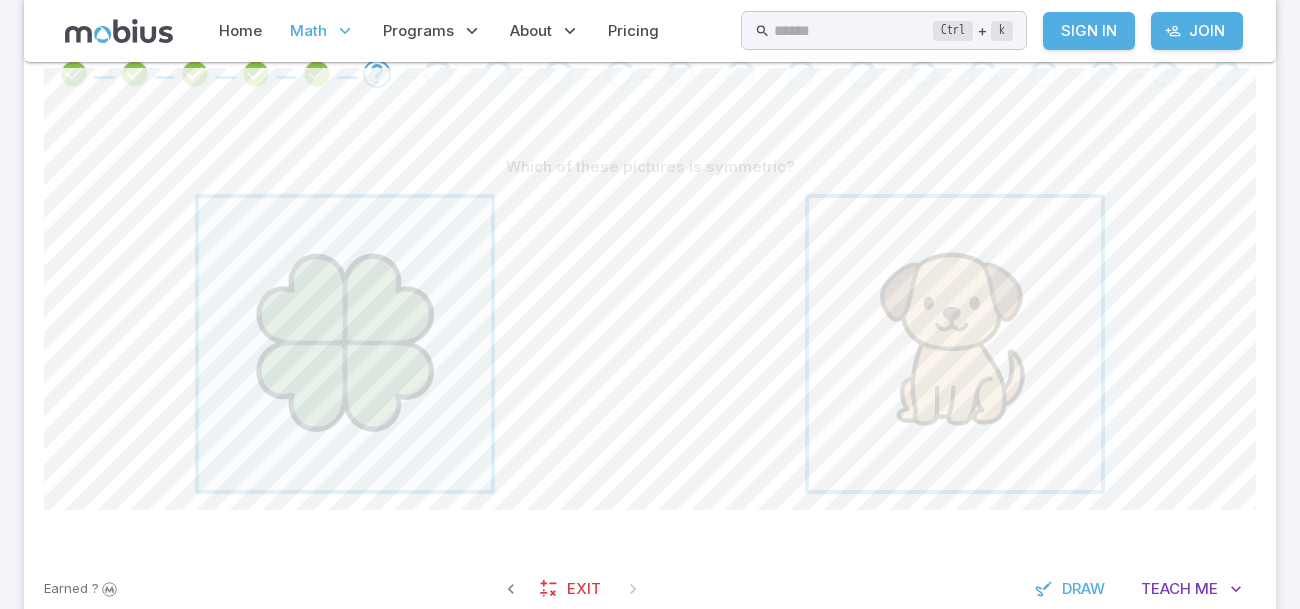 click at bounding box center [955, 344] 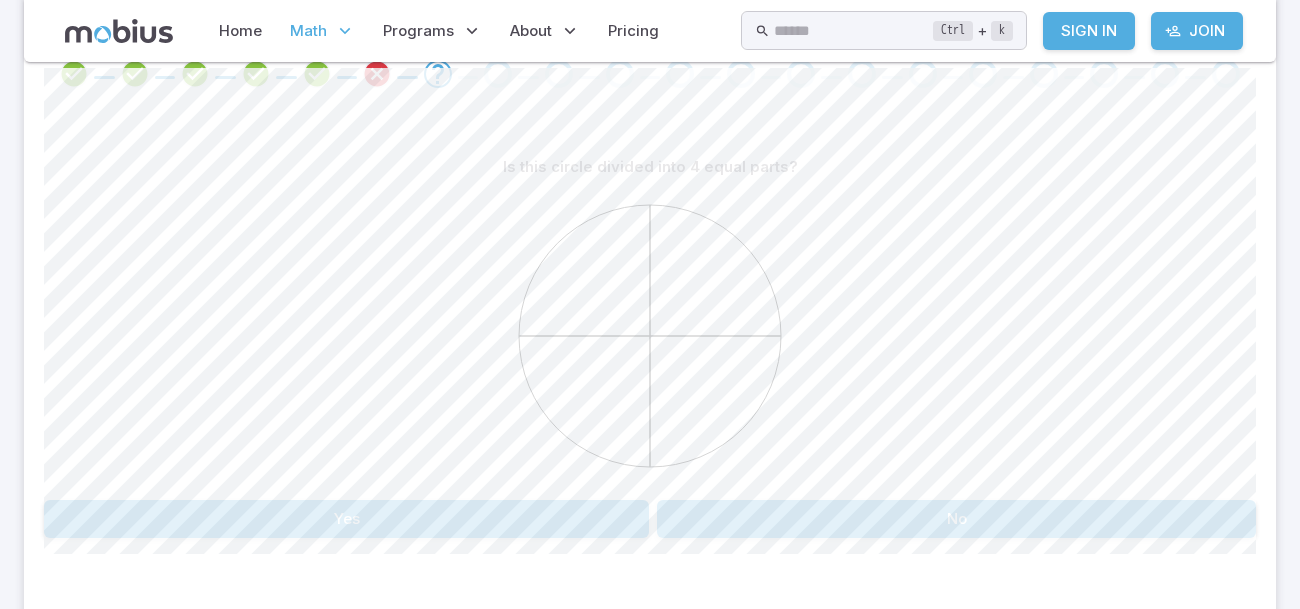 click on "Yes" at bounding box center [346, 519] 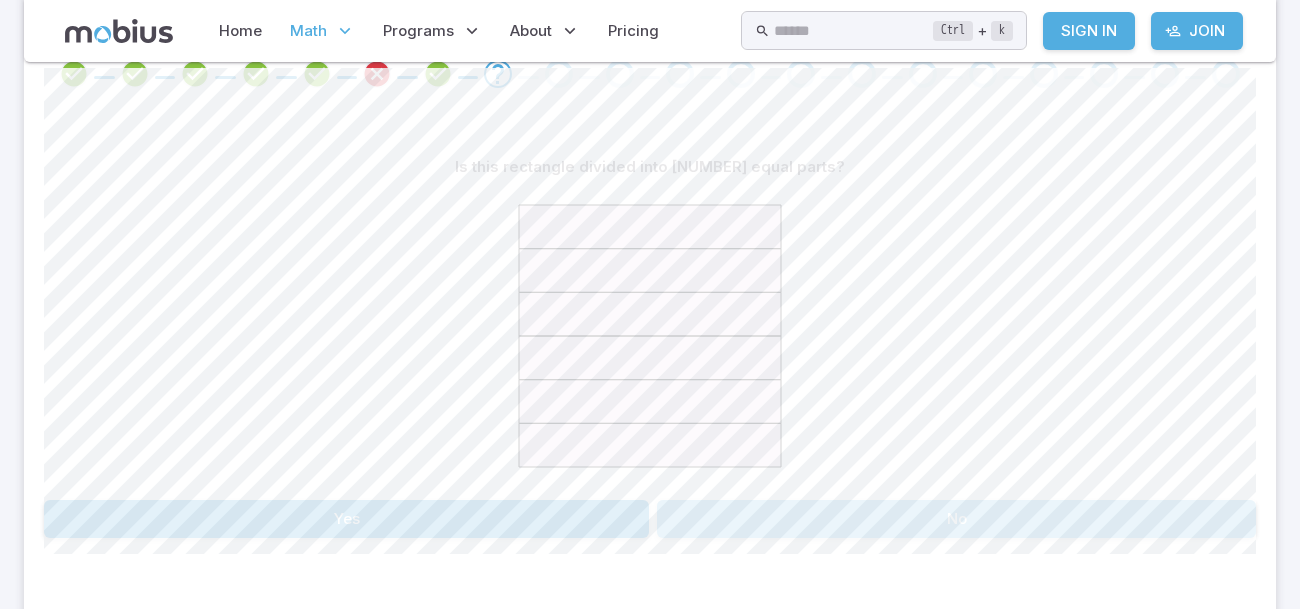 click on "No" at bounding box center (956, 519) 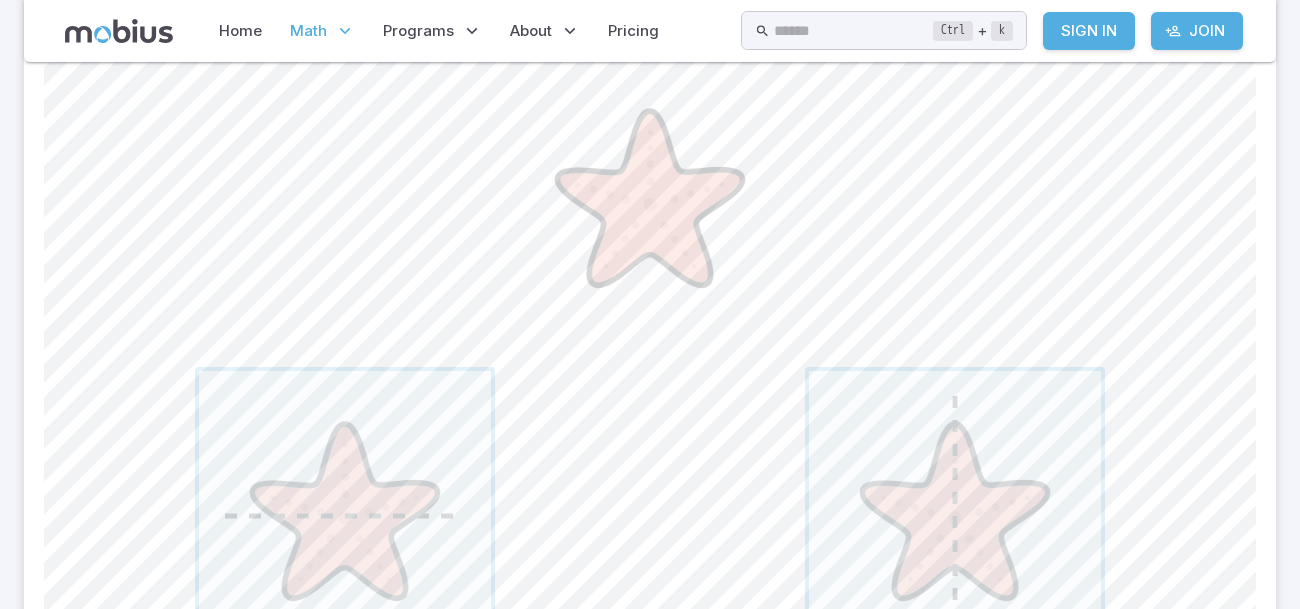 scroll, scrollTop: 599, scrollLeft: 0, axis: vertical 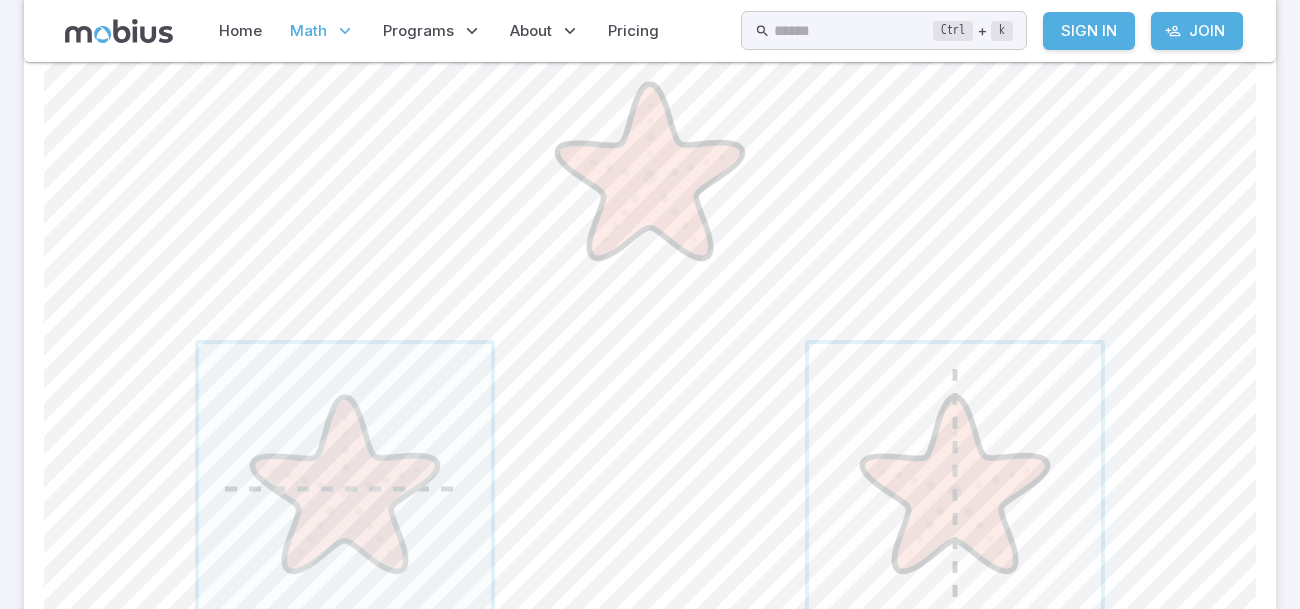 click at bounding box center [955, 490] 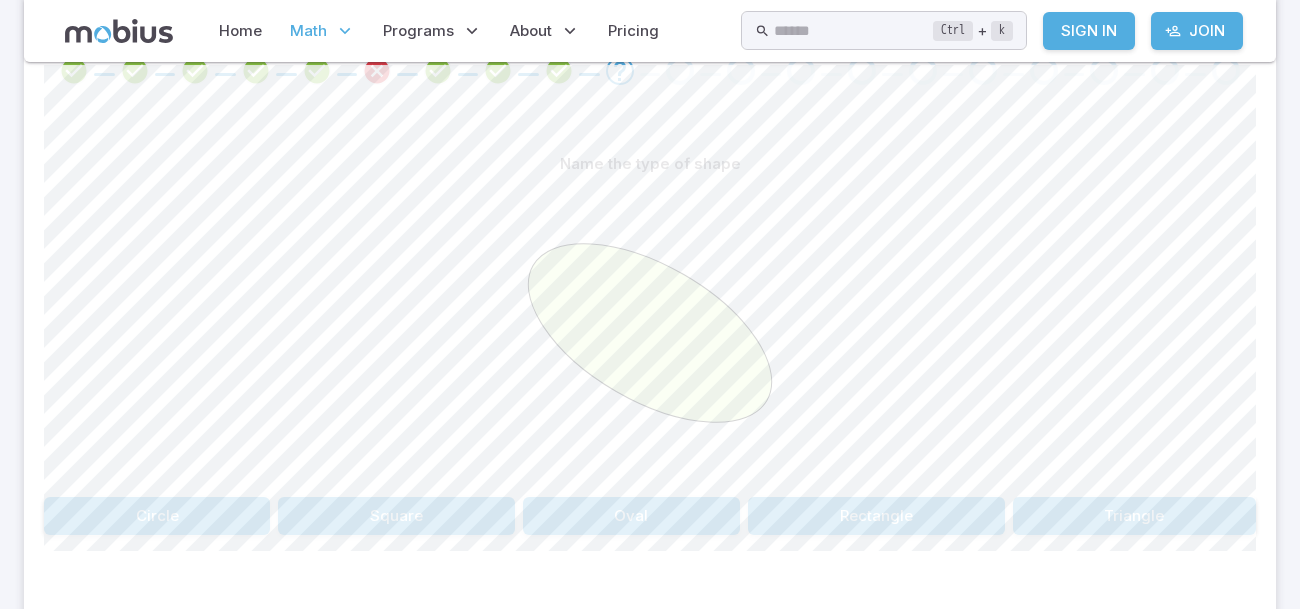 scroll, scrollTop: 439, scrollLeft: 0, axis: vertical 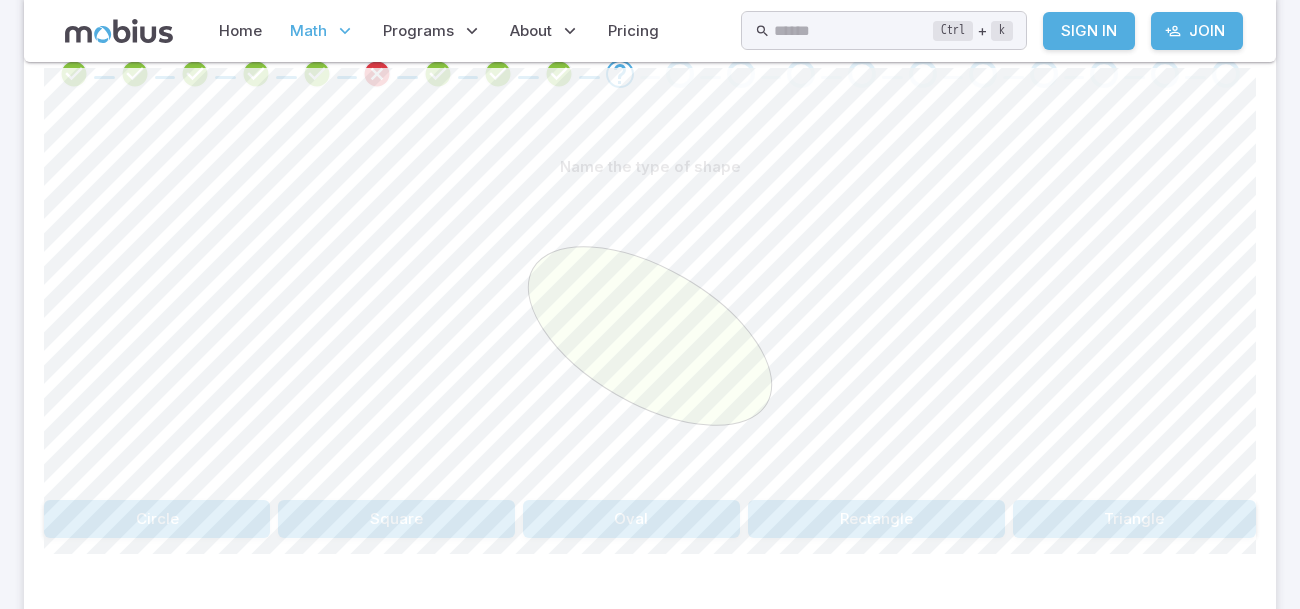 click on "Oval" at bounding box center (631, 519) 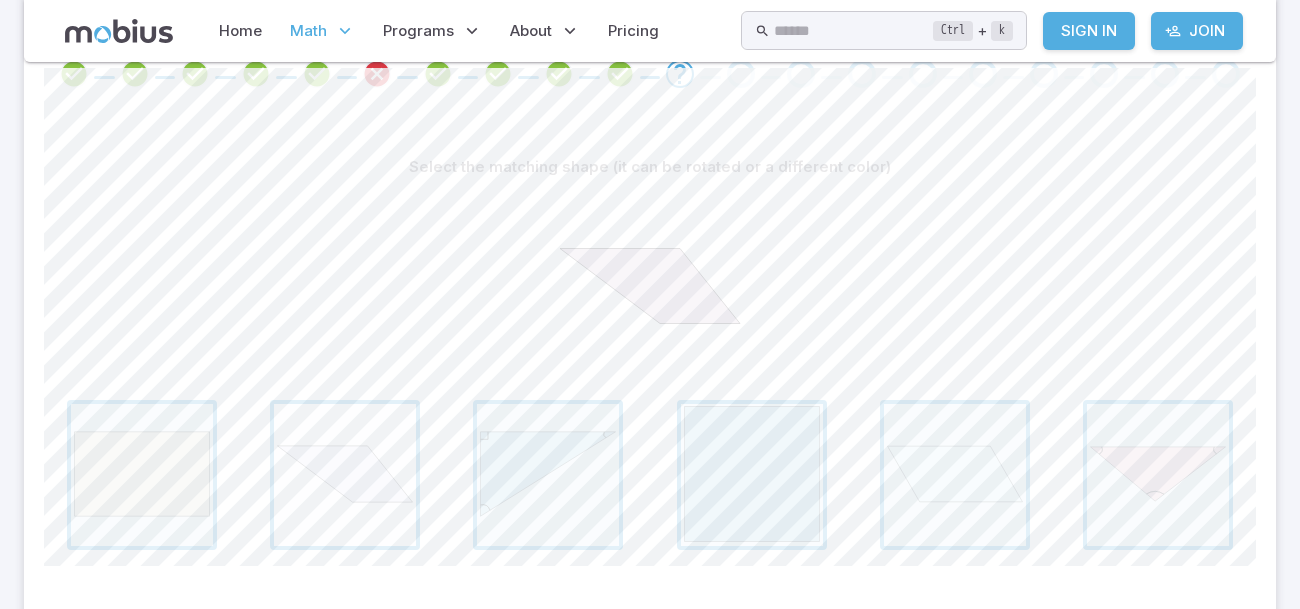 click at bounding box center (345, 475) 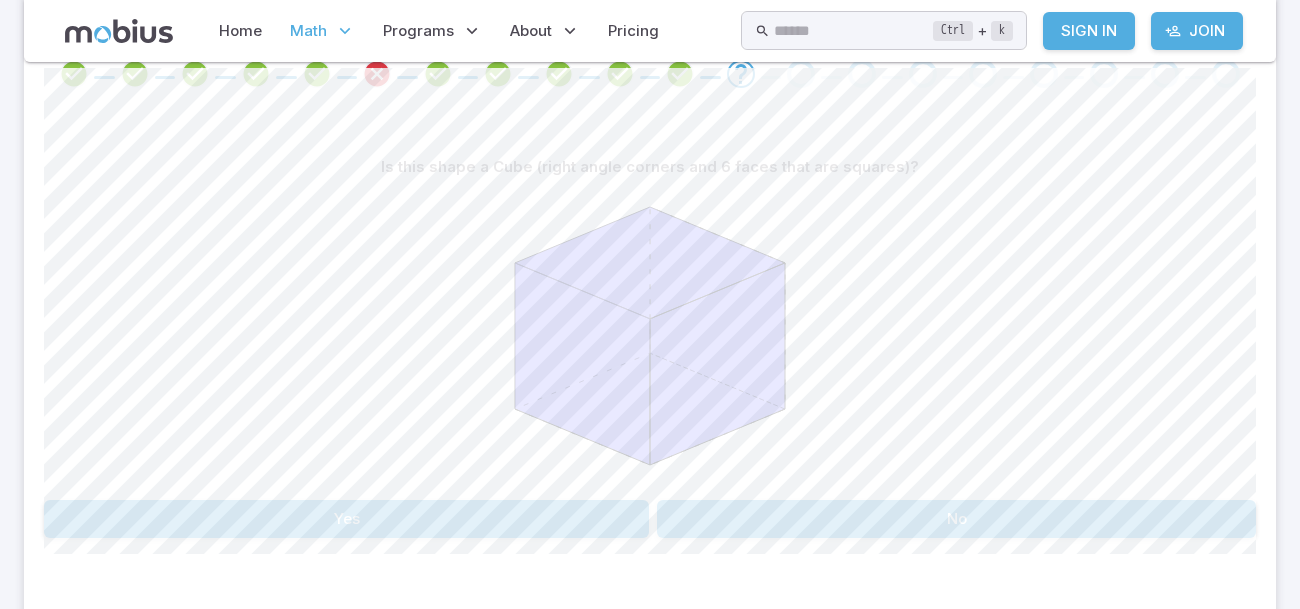 drag, startPoint x: 693, startPoint y: 503, endPoint x: 237, endPoint y: 226, distance: 533.54004 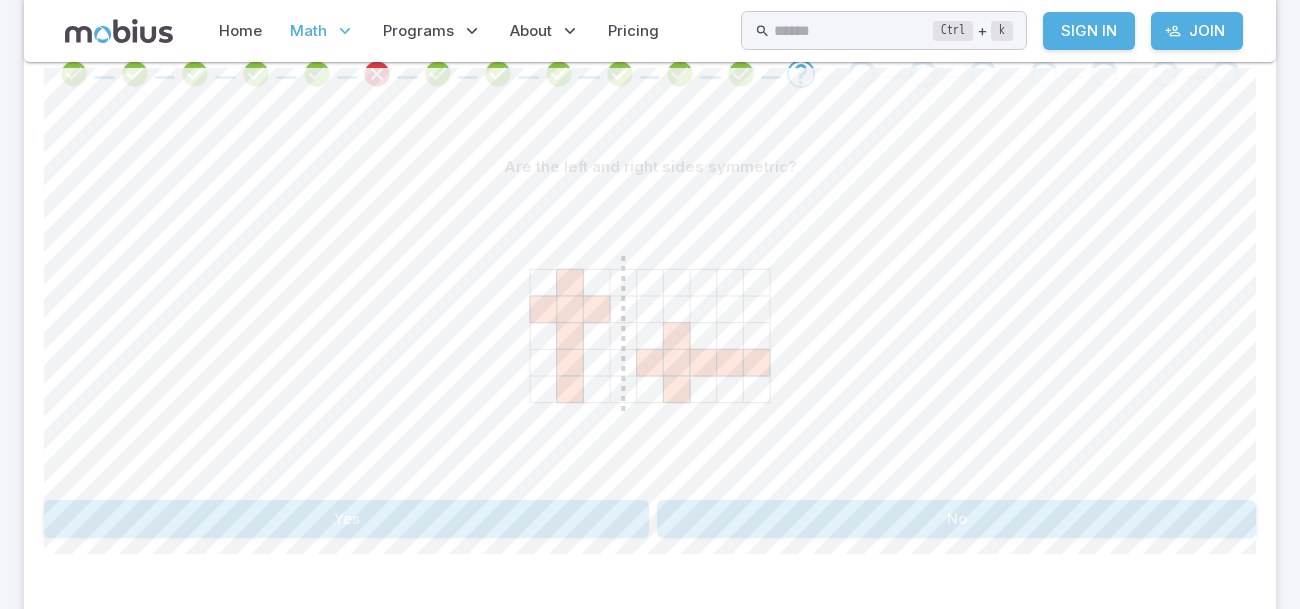 click on "No" at bounding box center [956, 519] 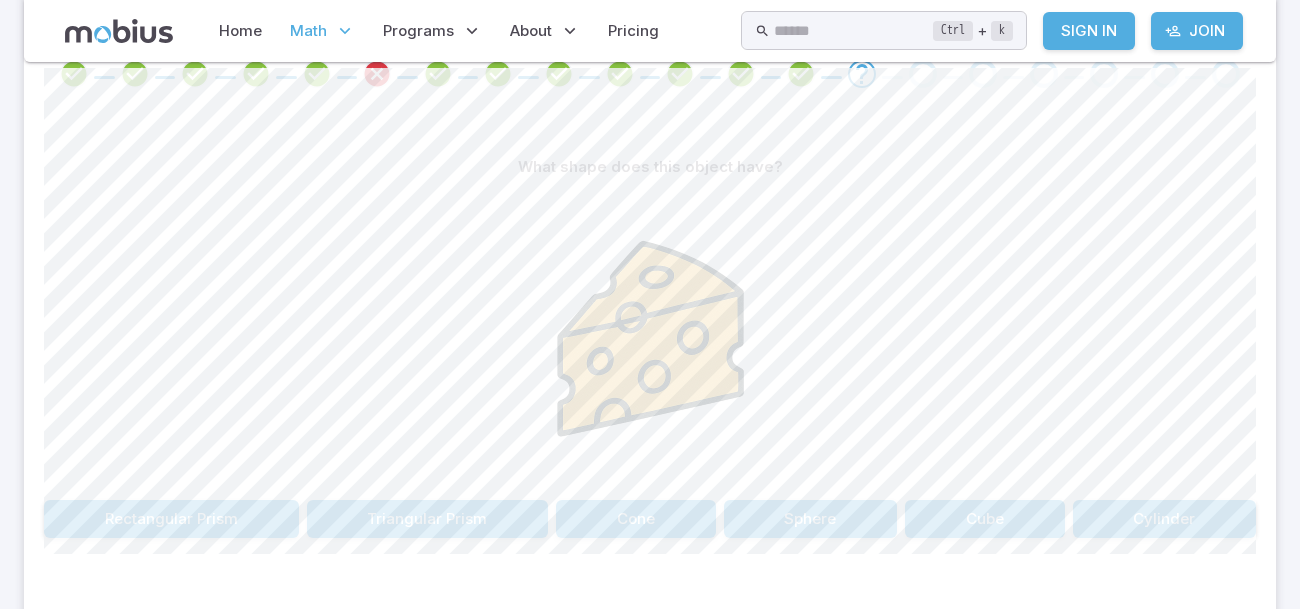 click on "Cone" at bounding box center [636, 519] 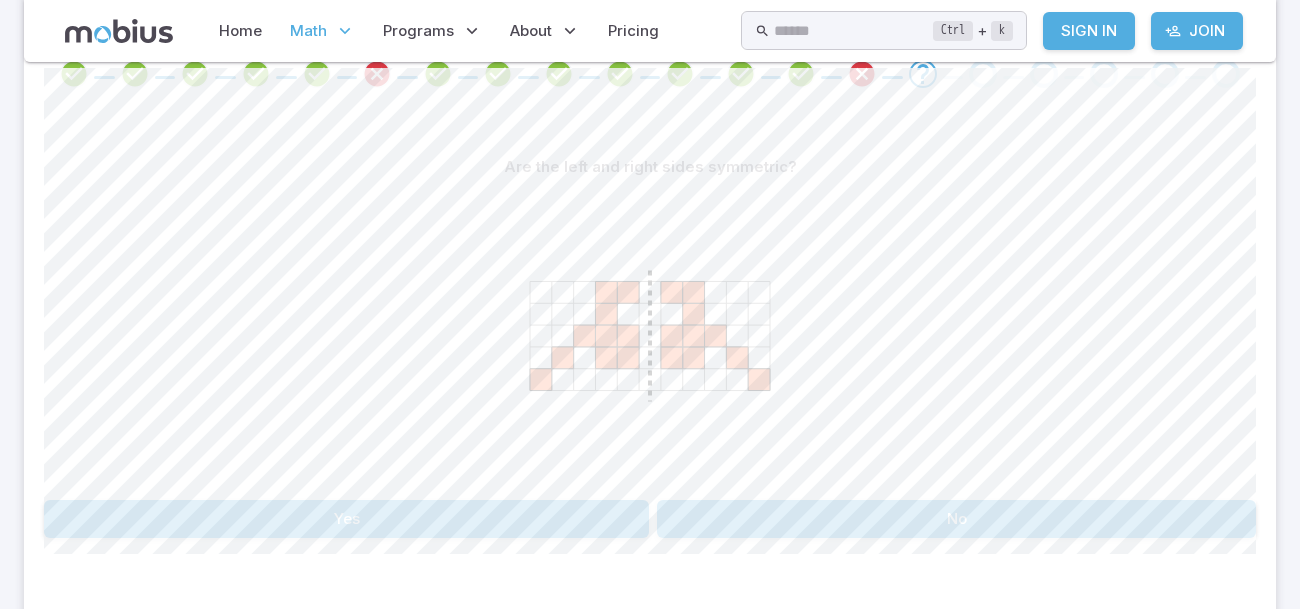 click on "Yes" at bounding box center [346, 519] 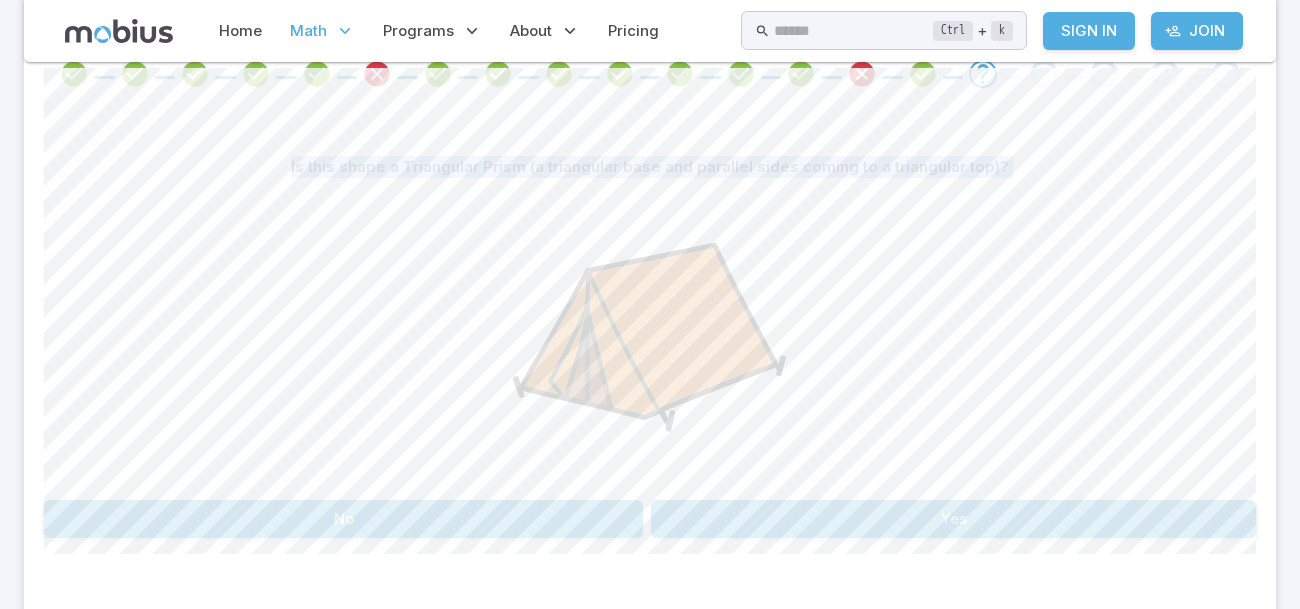 drag, startPoint x: 713, startPoint y: 470, endPoint x: 963, endPoint y: 75, distance: 467.46658 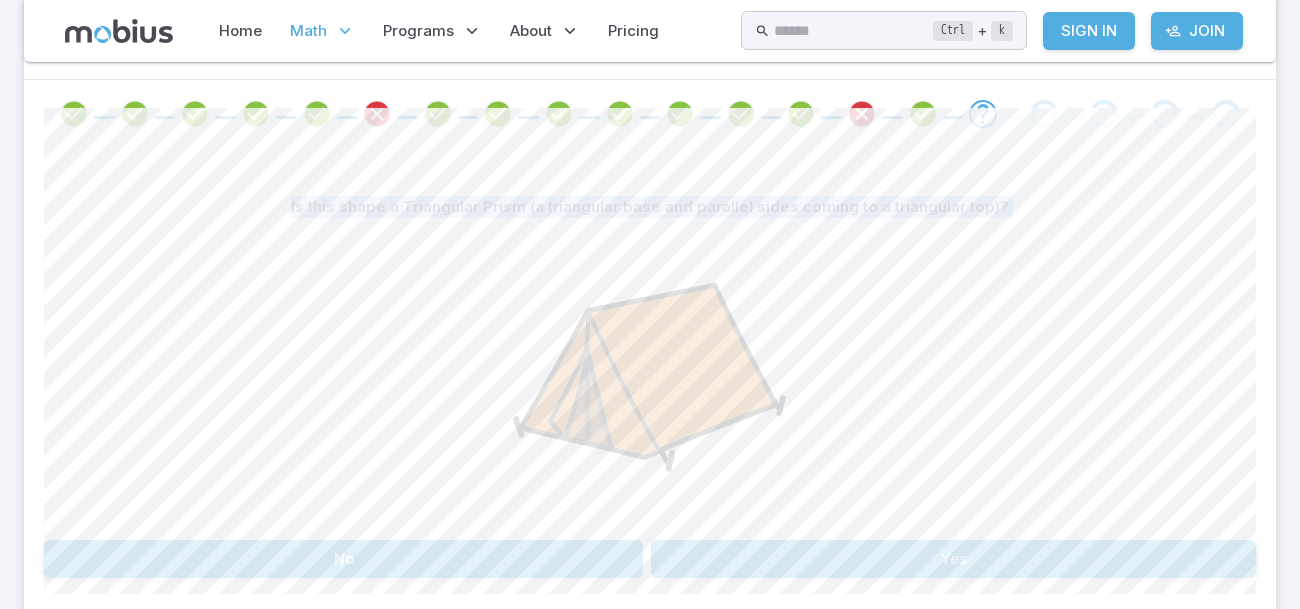 click on "Is this shape a Triangular Prism (a triangular base and parallel sides coming to a triangular top)?" at bounding box center (650, 207) 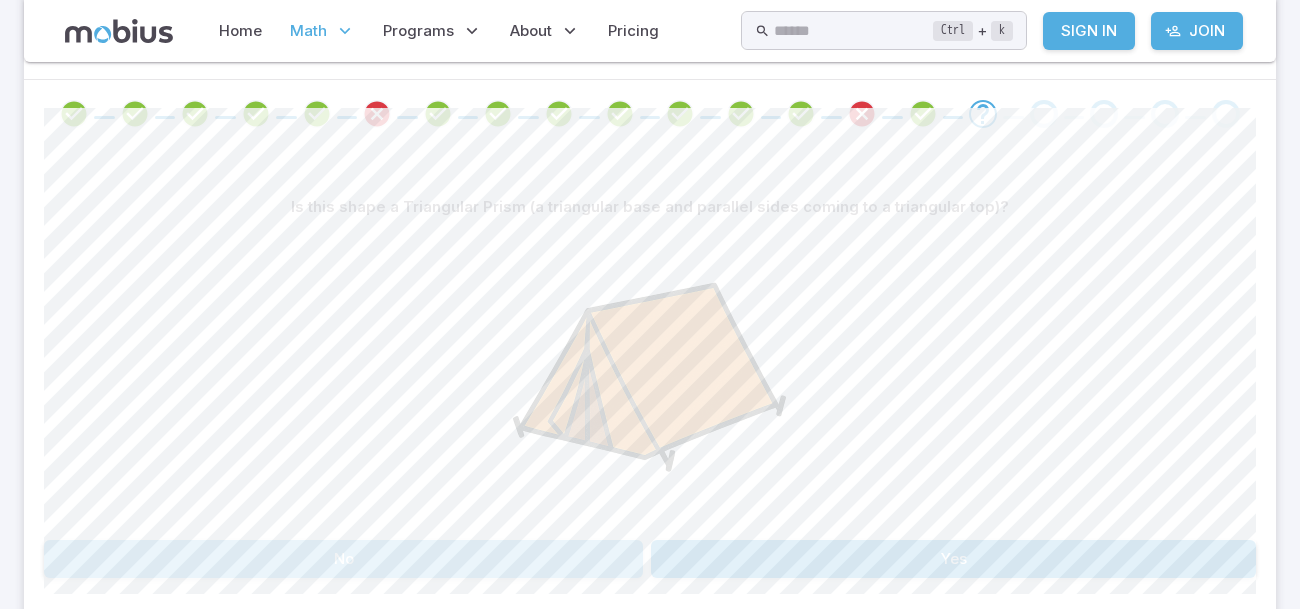 click on "No" at bounding box center [343, 559] 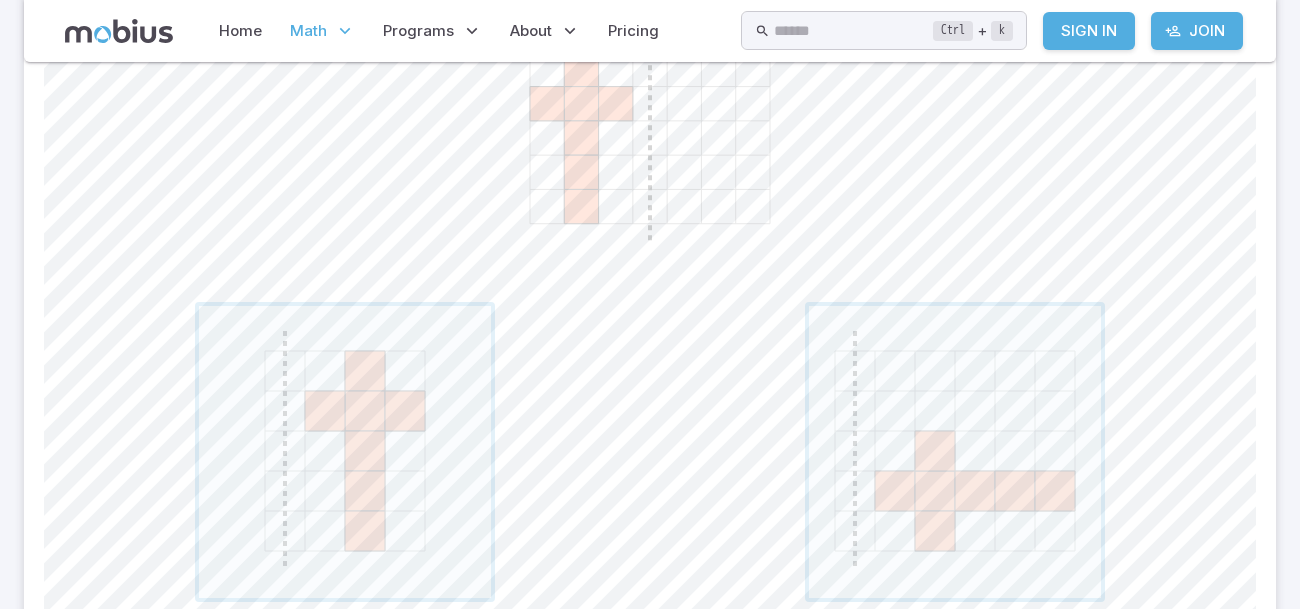 scroll, scrollTop: 639, scrollLeft: 0, axis: vertical 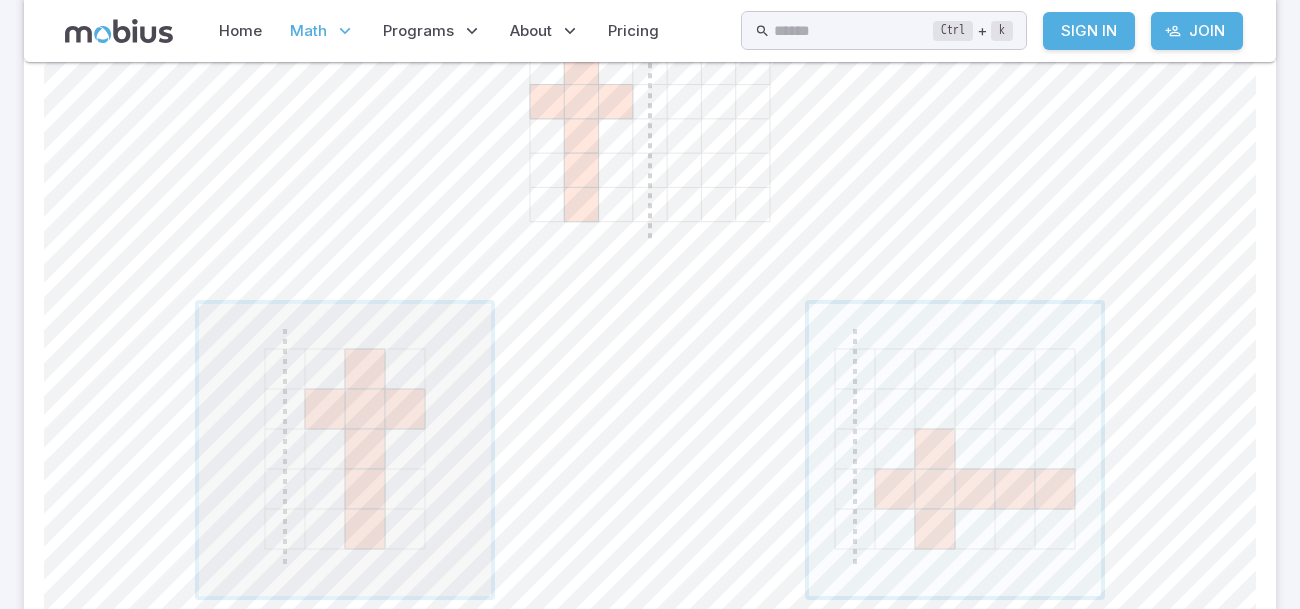 click at bounding box center (345, 450) 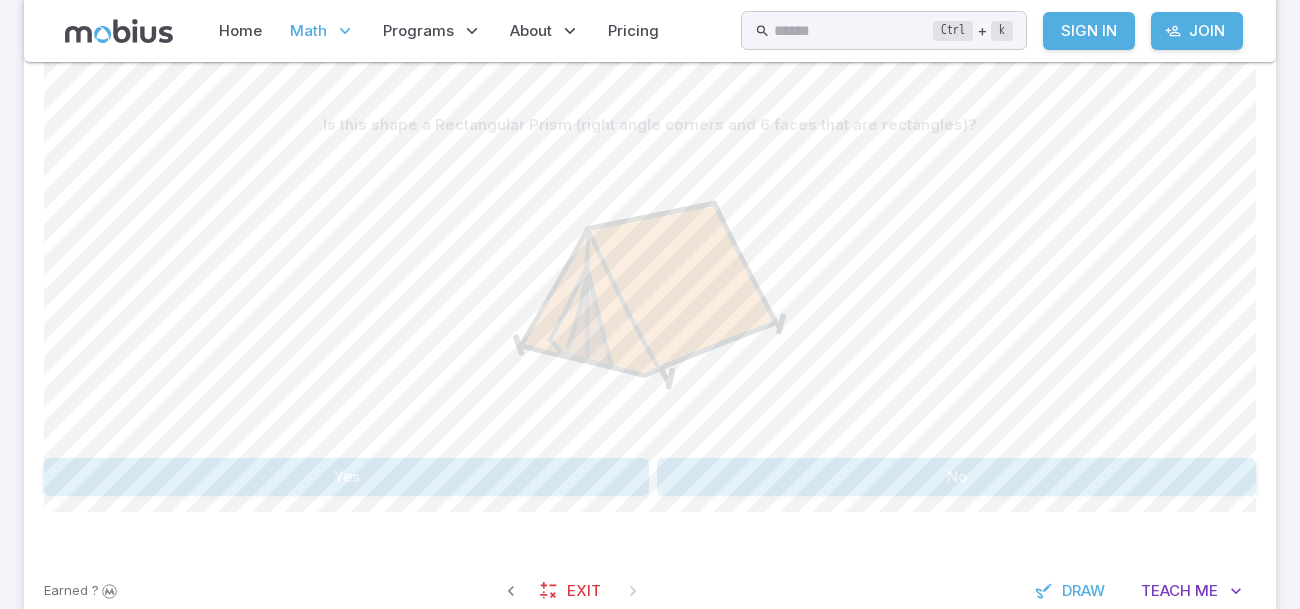 scroll, scrollTop: 439, scrollLeft: 0, axis: vertical 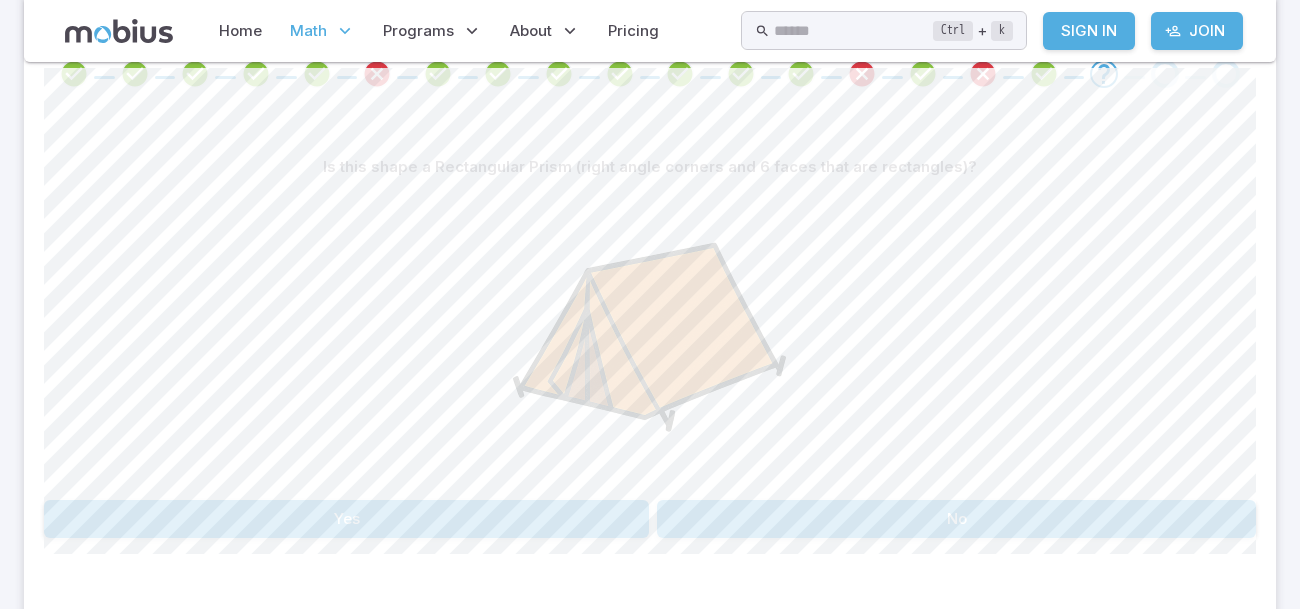 click on "No" at bounding box center (956, 519) 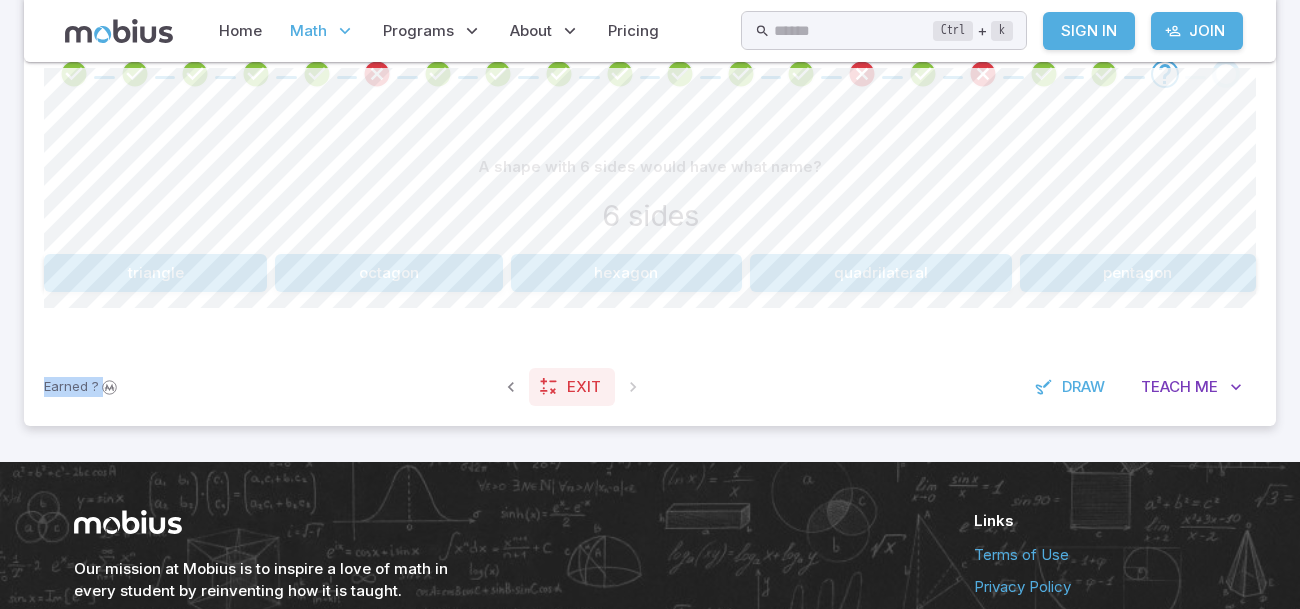 drag, startPoint x: 869, startPoint y: 245, endPoint x: 607, endPoint y: 384, distance: 296.58893 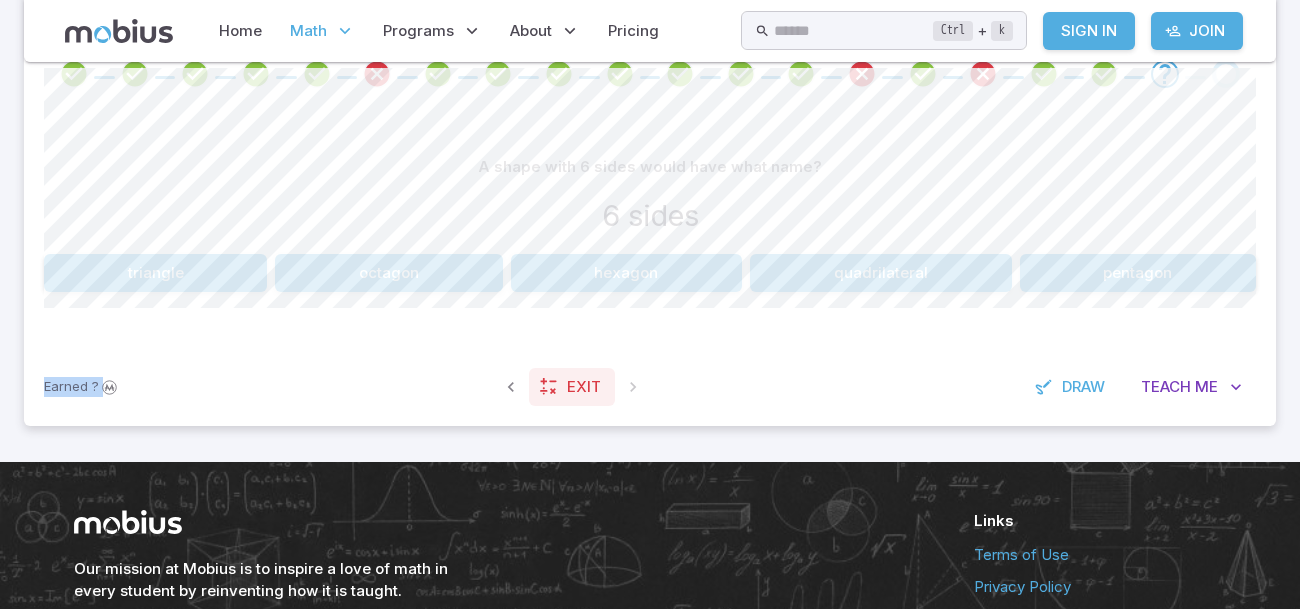 click on "Unit Mastery : Geometry Basics - Practice Test your mastery by completing  20  questions! 15 3 2 A shape with 6 sides would have what name? 6 sides triangle octagon hexagon quadrilateral pentagon Canvas actions 100 % Exit zen mode Earned  ? Exit Draw Teach Me" at bounding box center [650, 165] 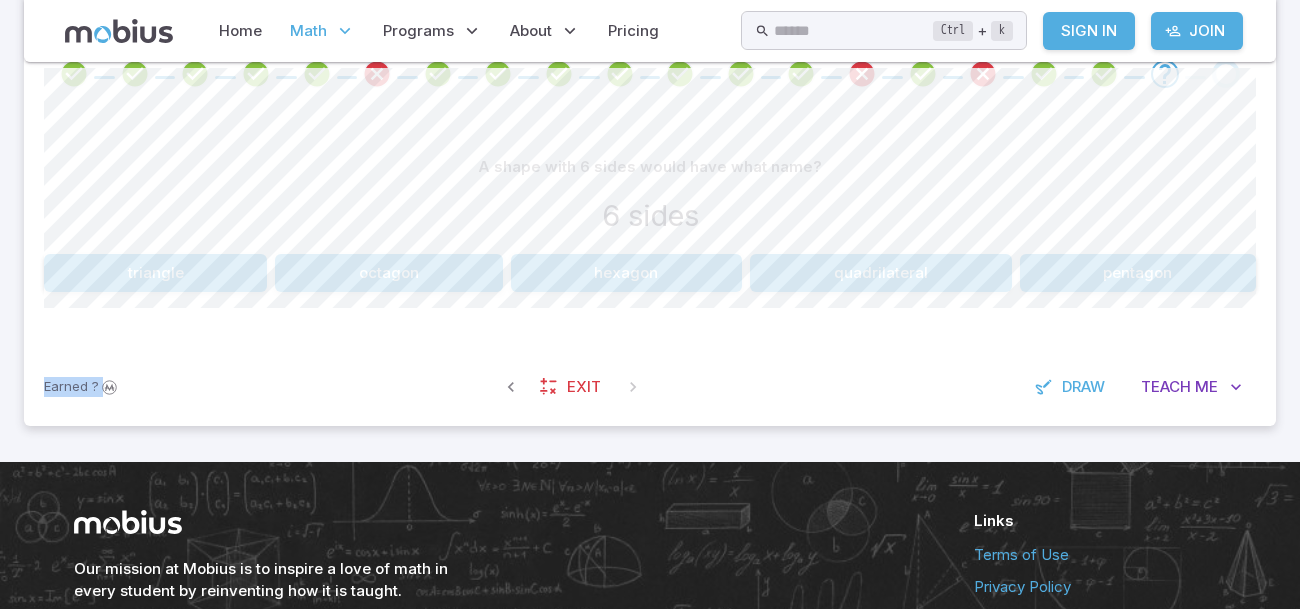 click on "Earned  ? Exit Draw Teach Me" at bounding box center (650, 387) 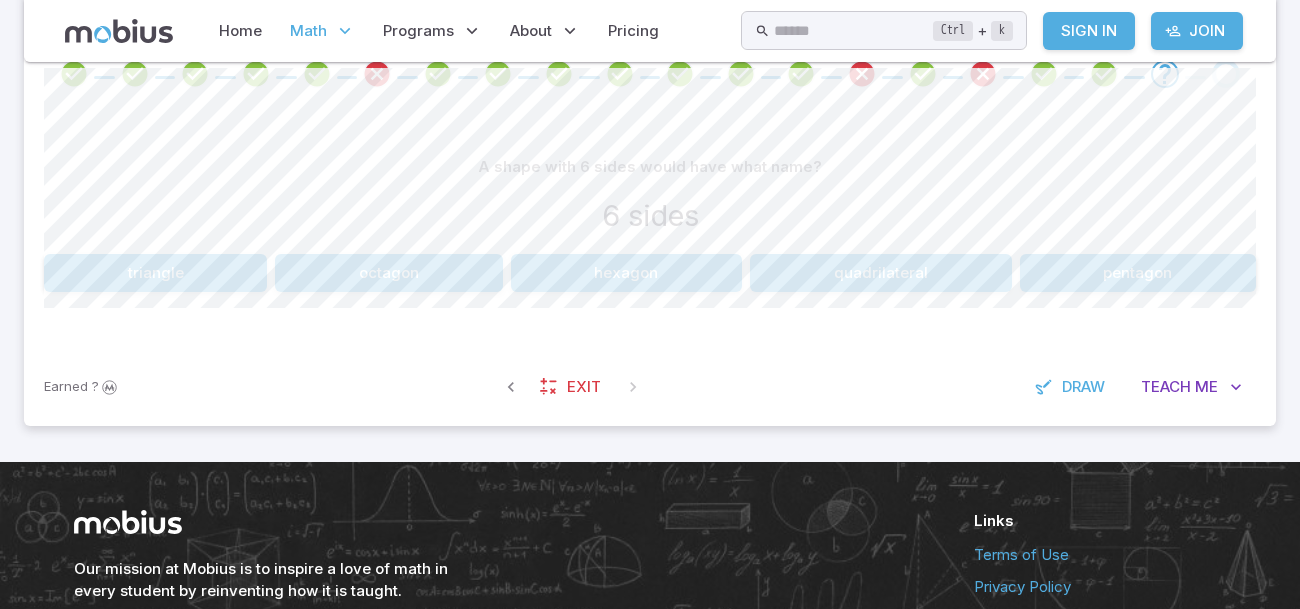 click on "Earned  ? Exit Draw Teach Me" at bounding box center [650, 387] 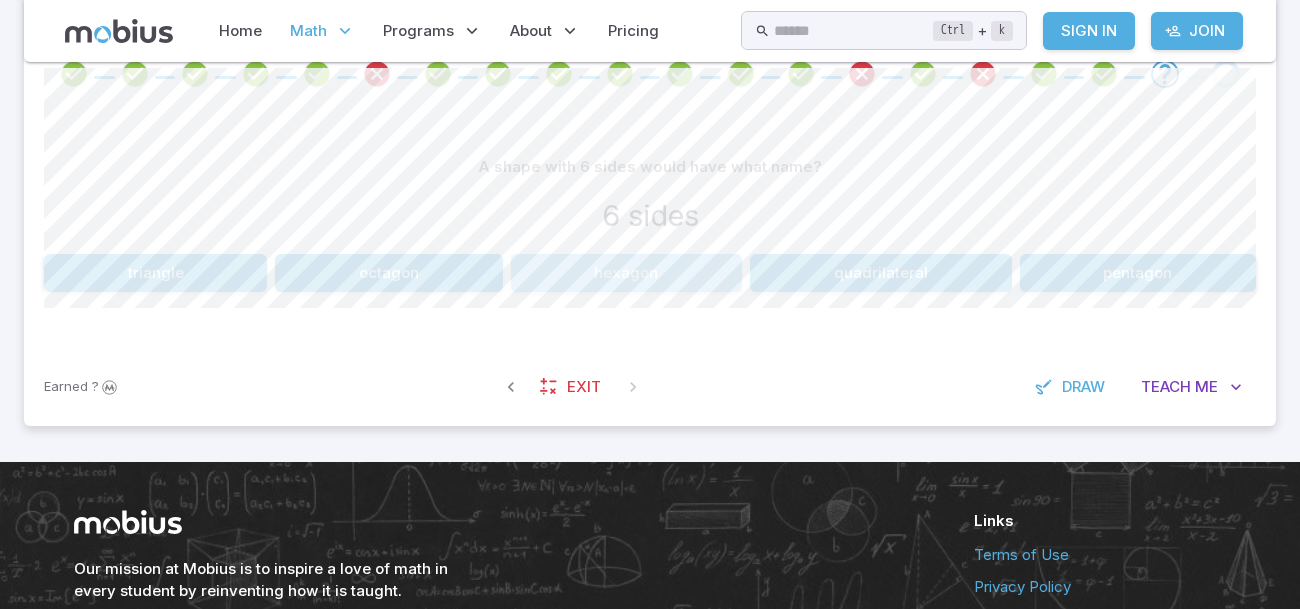 click on "hexagon" at bounding box center [626, 273] 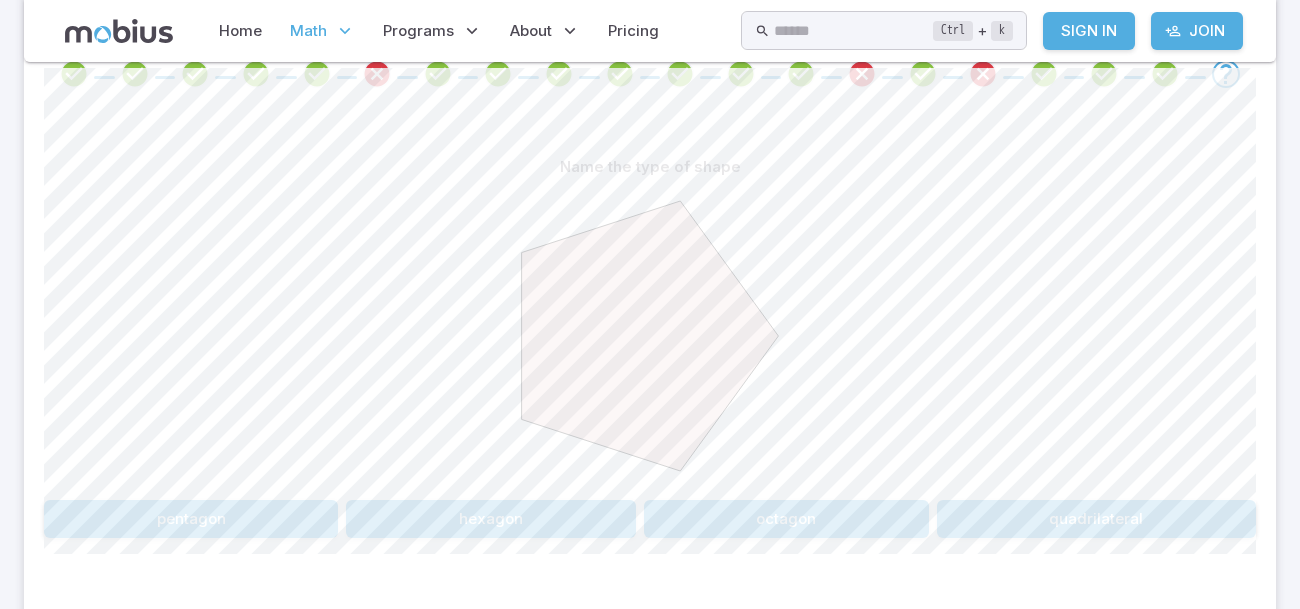 click on "pentagon" at bounding box center [191, 519] 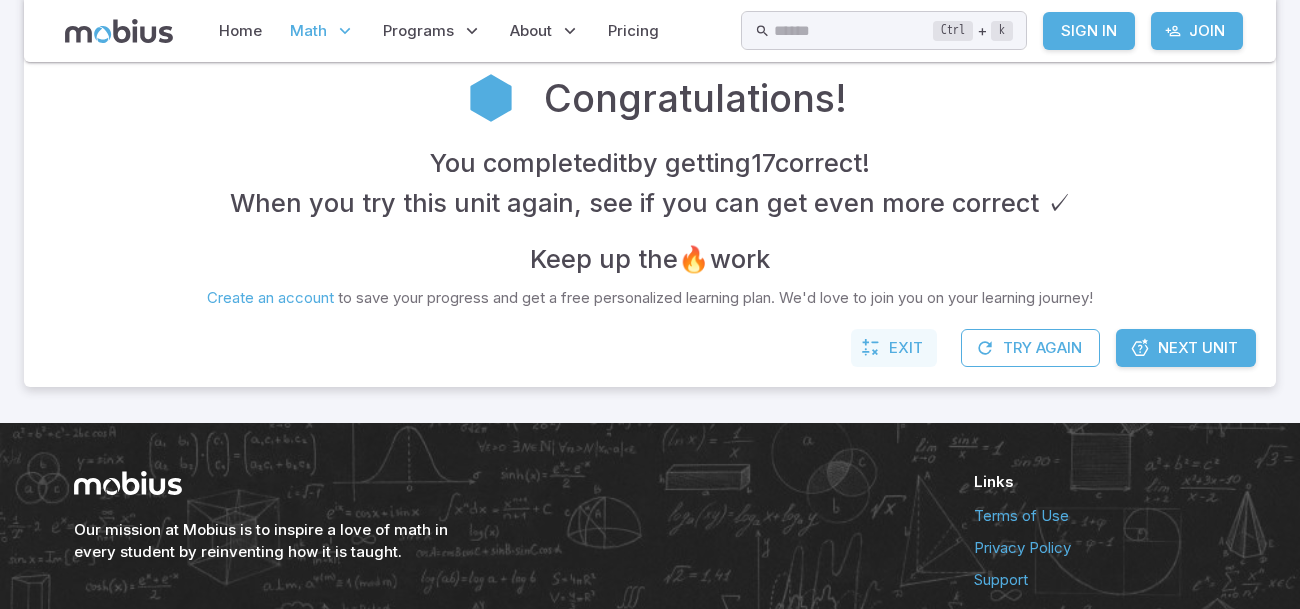 click on "Exit" at bounding box center [906, 348] 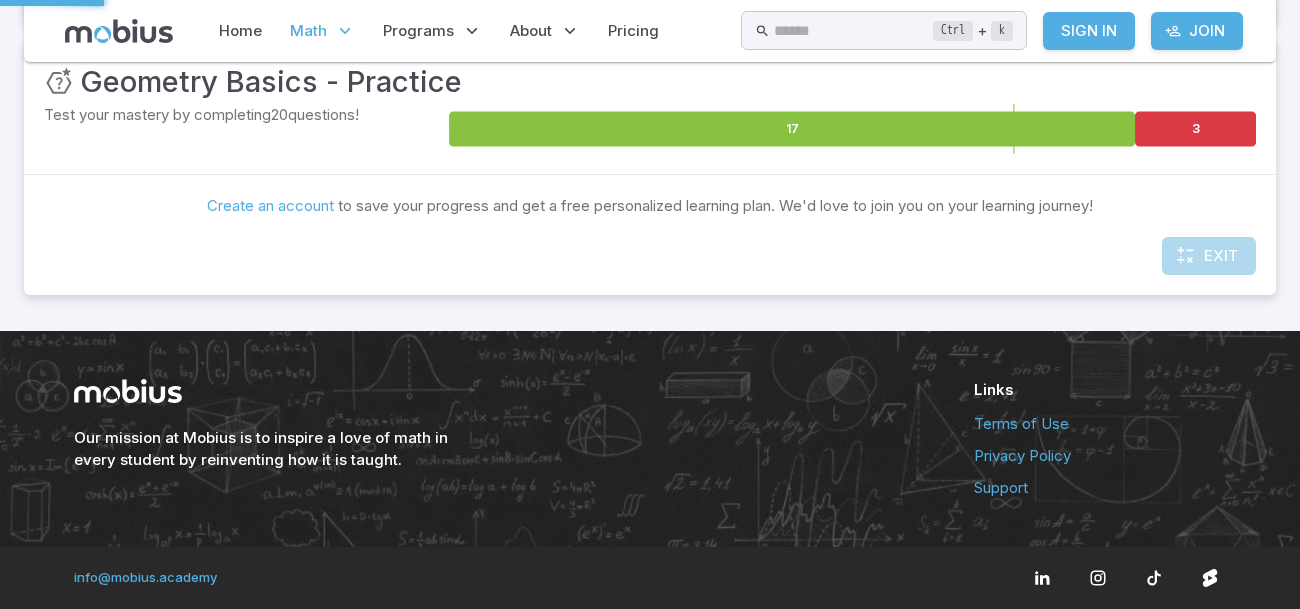 scroll, scrollTop: 303, scrollLeft: 0, axis: vertical 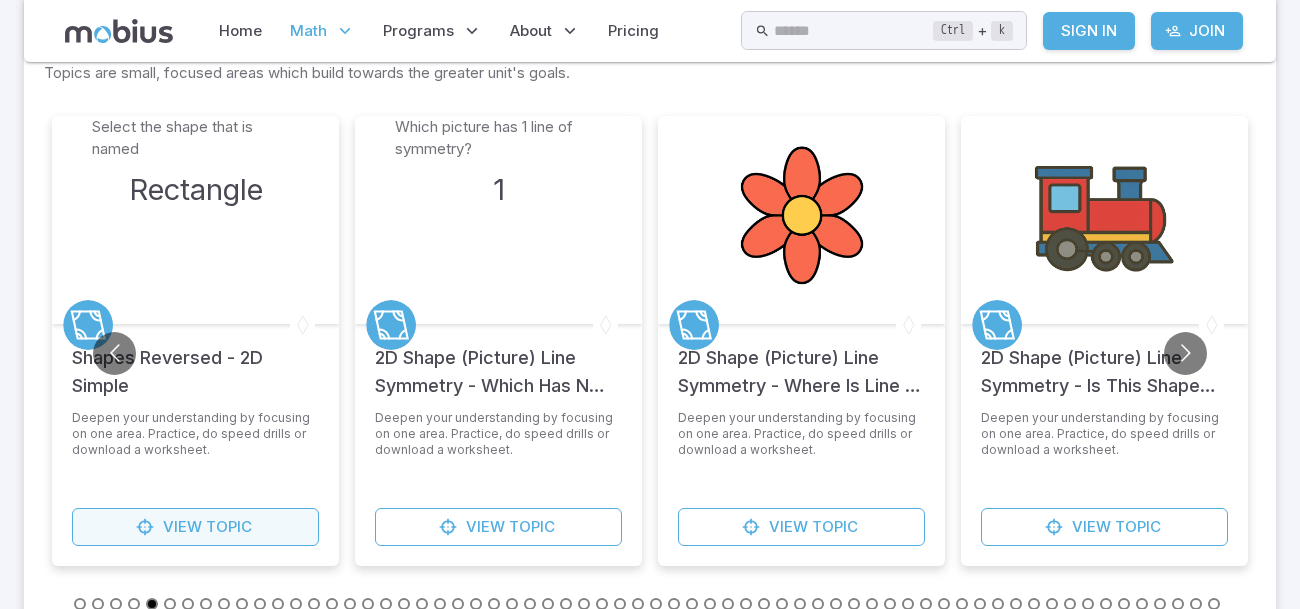 click on "Topic" at bounding box center [229, 527] 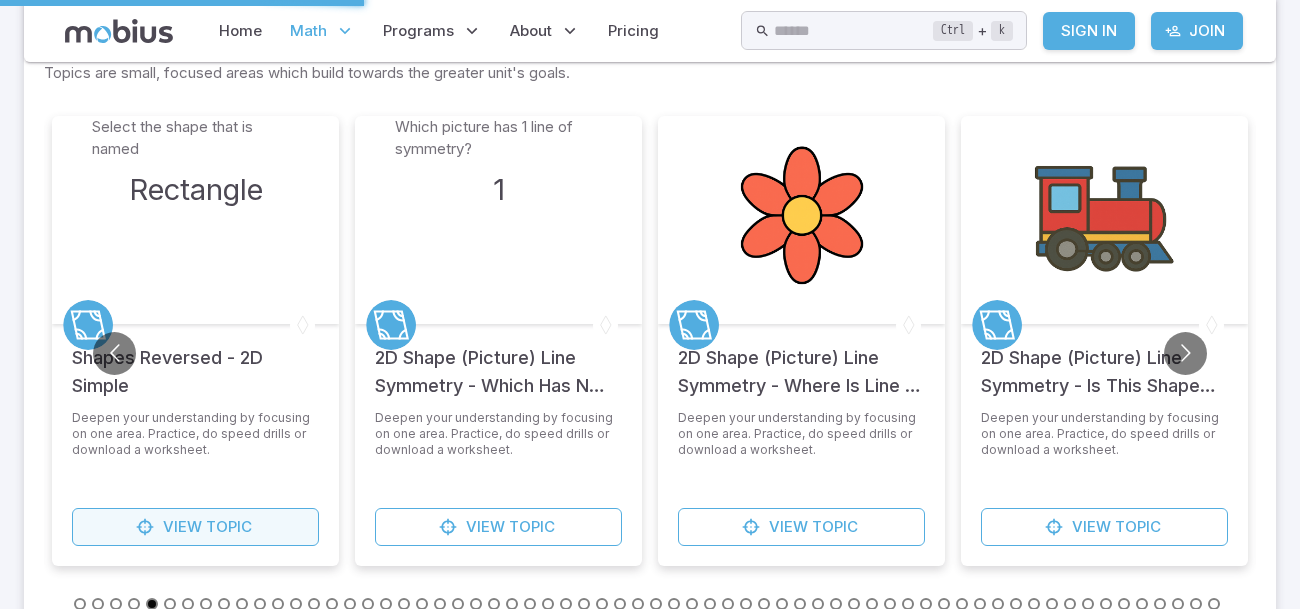 click on "Topic" at bounding box center (229, 527) 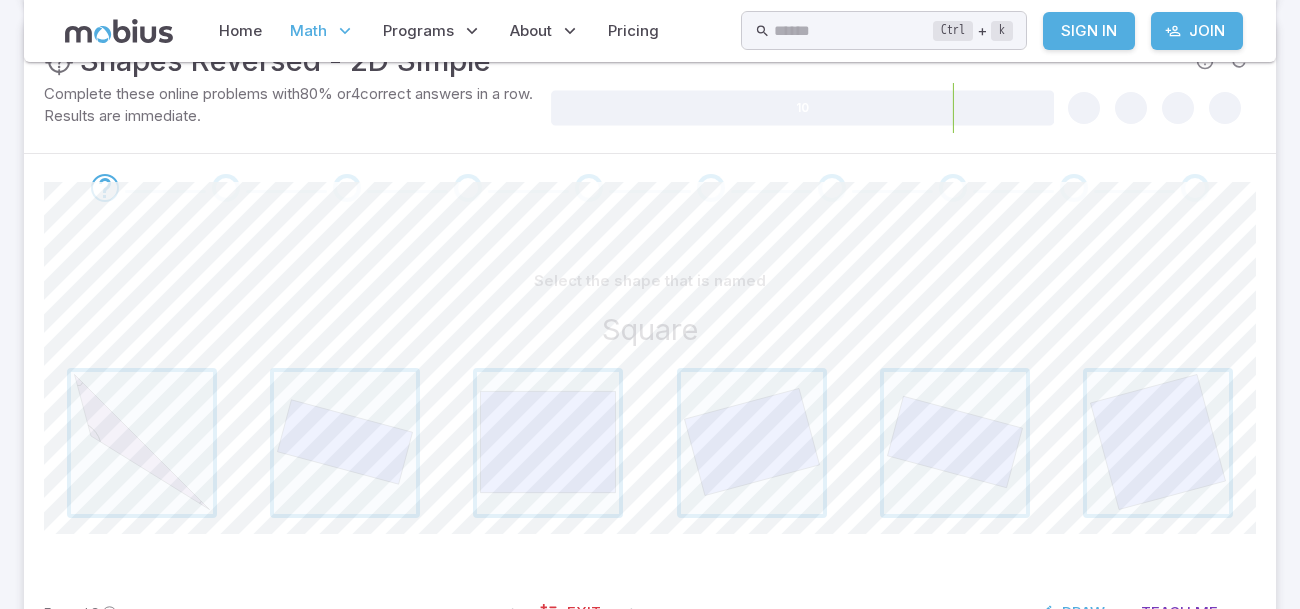 scroll, scrollTop: 399, scrollLeft: 0, axis: vertical 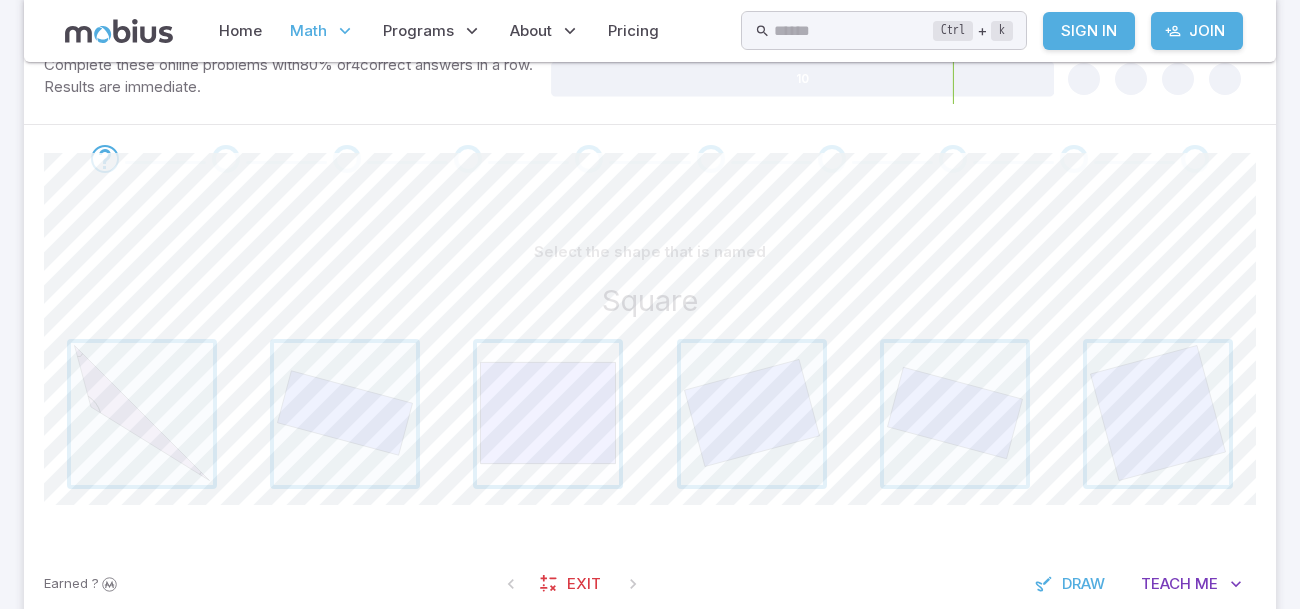 click at bounding box center (548, 414) 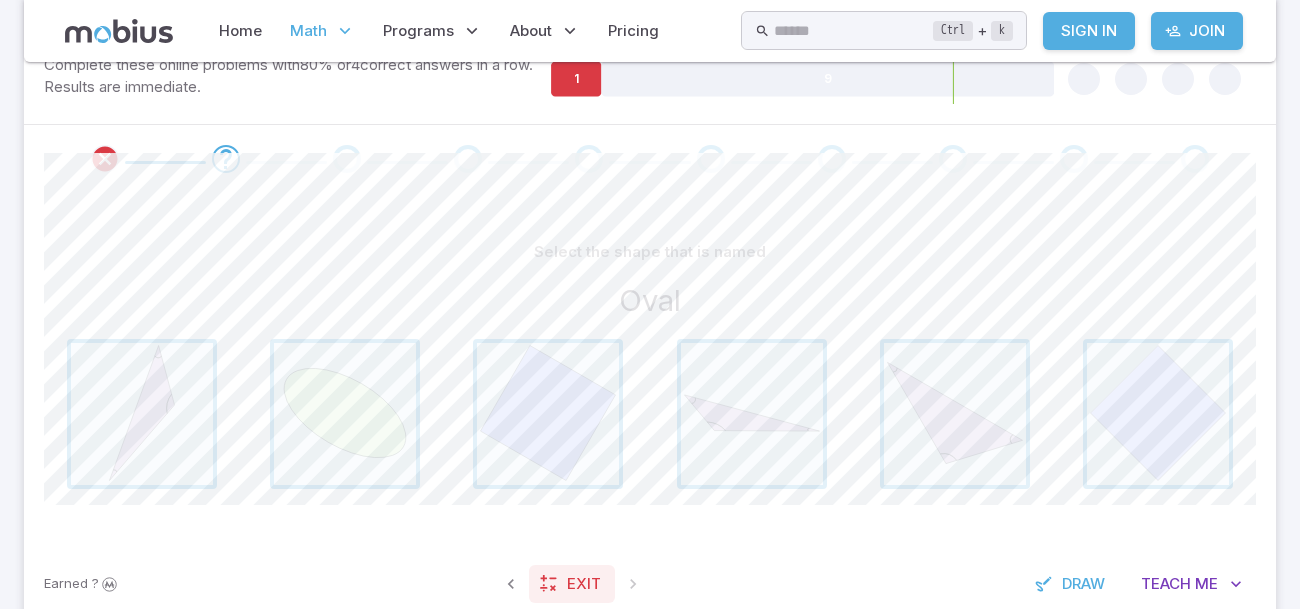 click on "Exit" at bounding box center (584, 584) 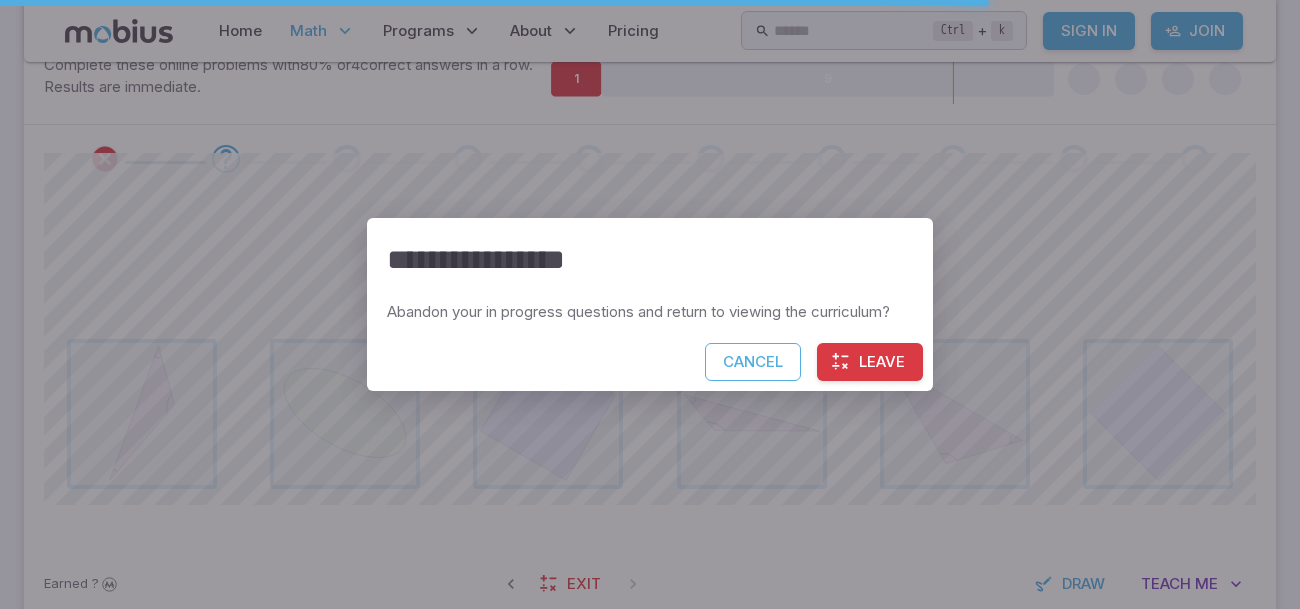 click on "Leave" at bounding box center [870, 362] 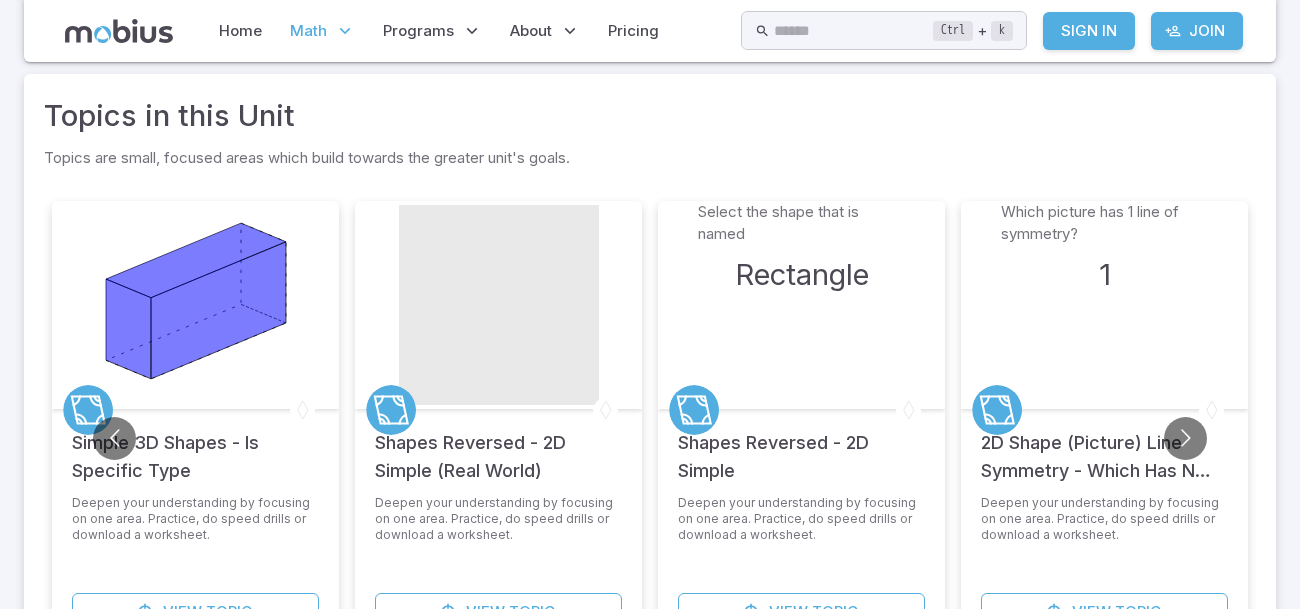 scroll, scrollTop: 759, scrollLeft: 0, axis: vertical 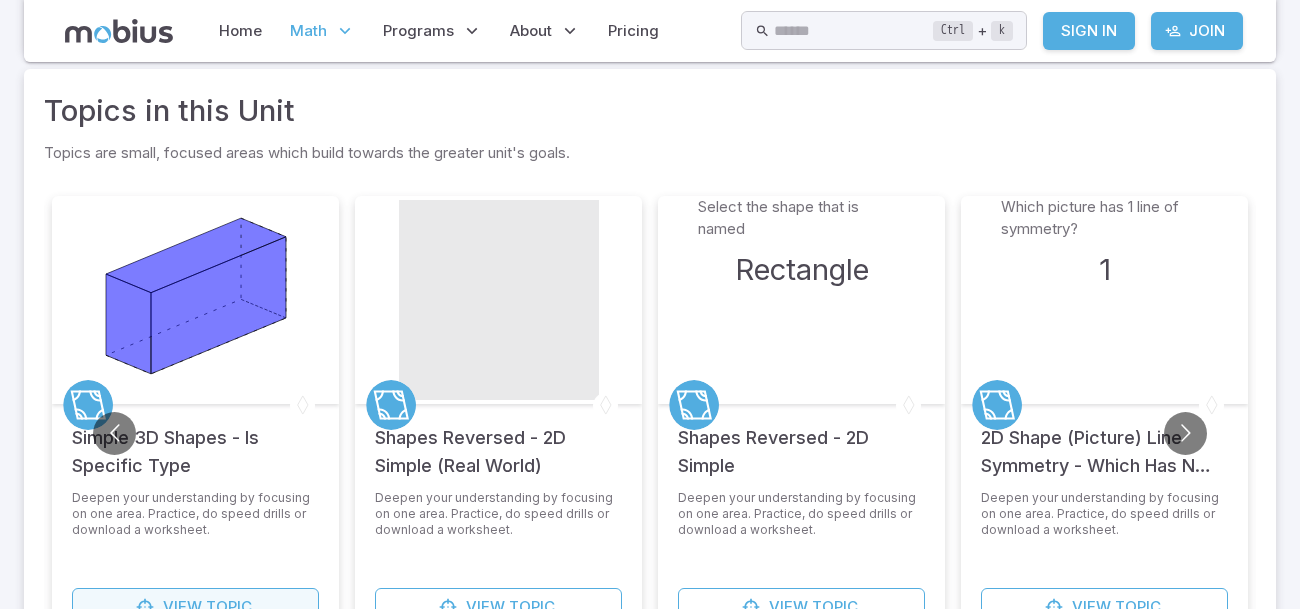 click on "View Topic" at bounding box center (195, 607) 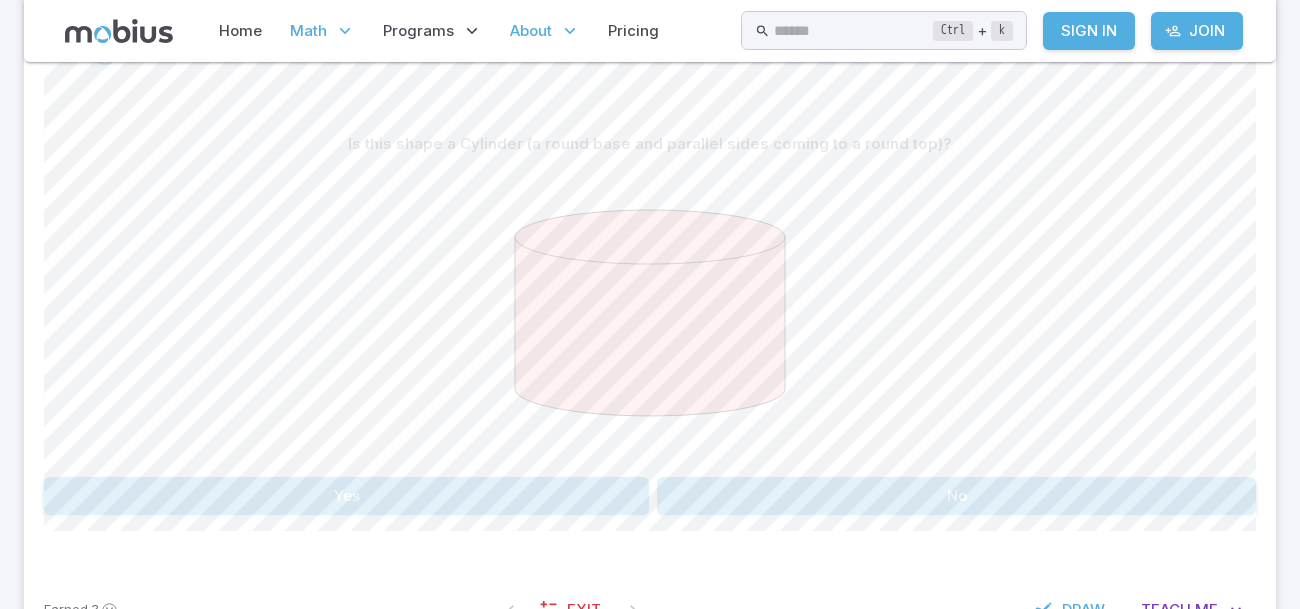 scroll, scrollTop: 519, scrollLeft: 0, axis: vertical 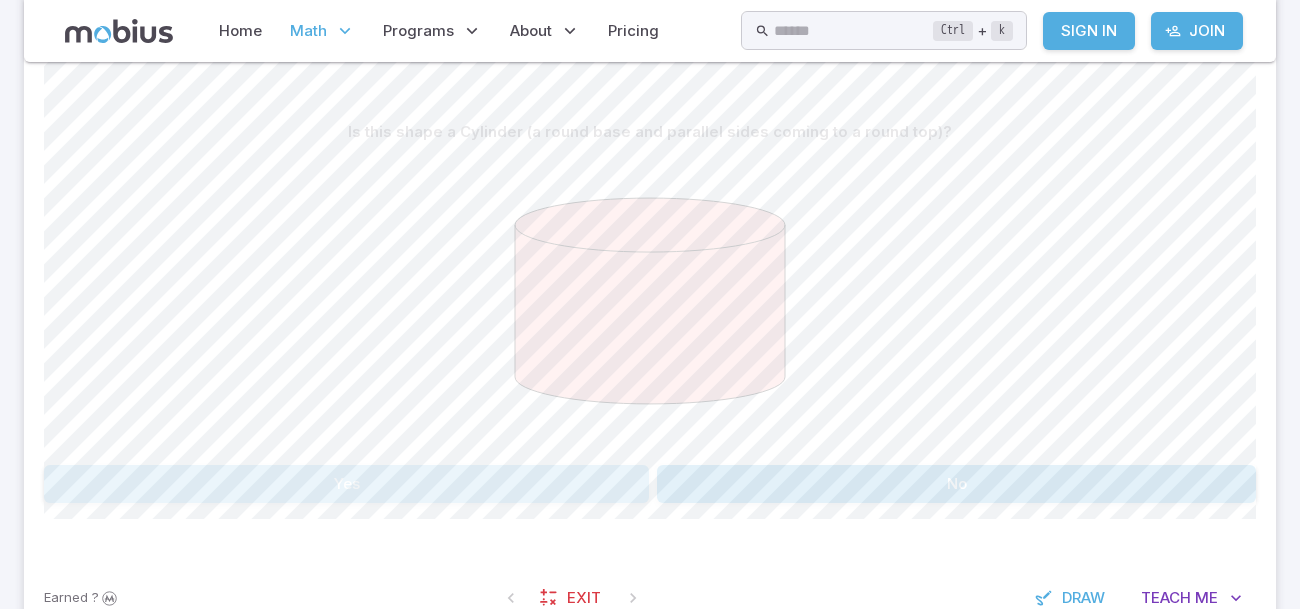 click on "Yes" at bounding box center [346, 484] 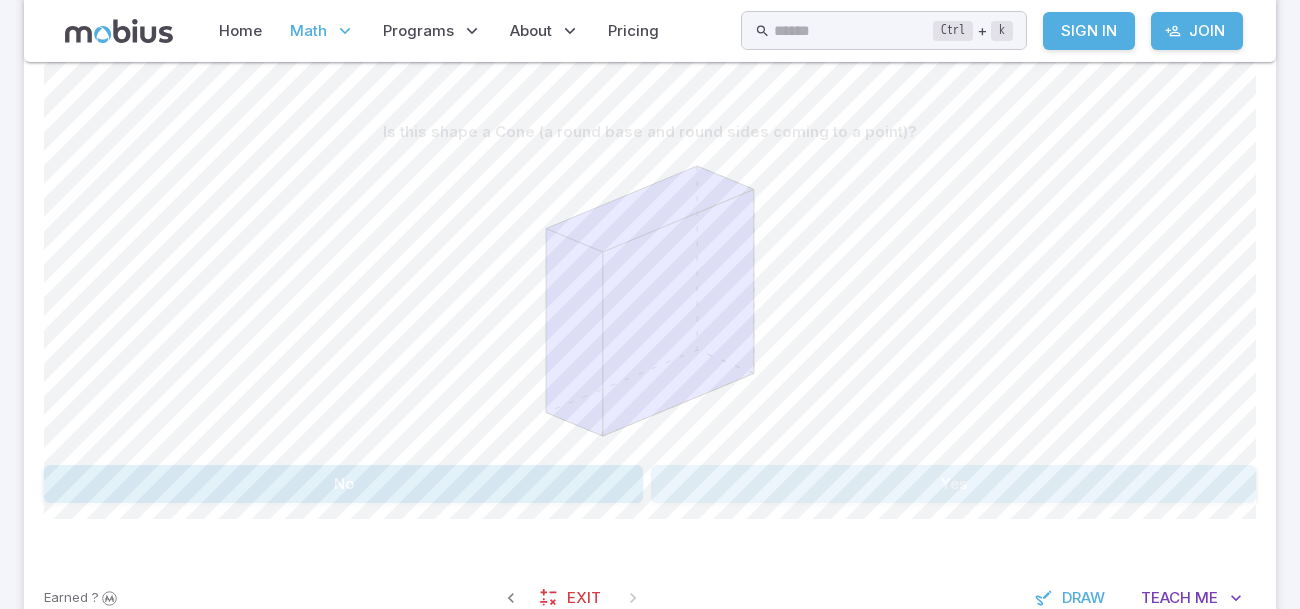 click on "Yes" at bounding box center (953, 484) 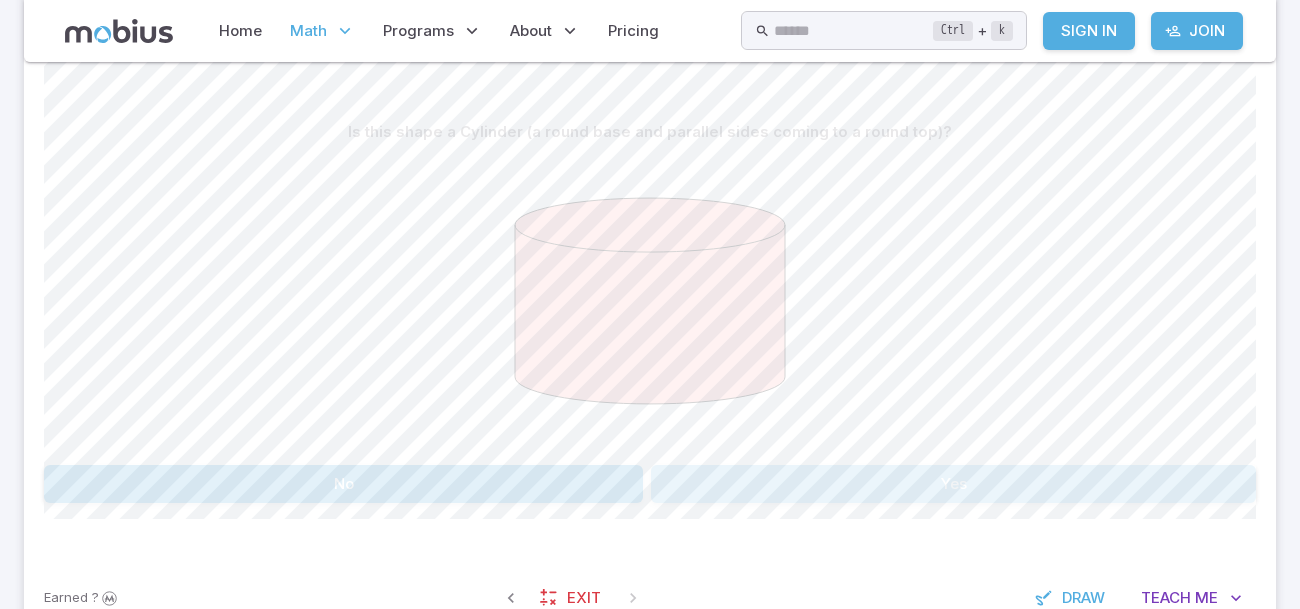 click on "Yes" at bounding box center [953, 484] 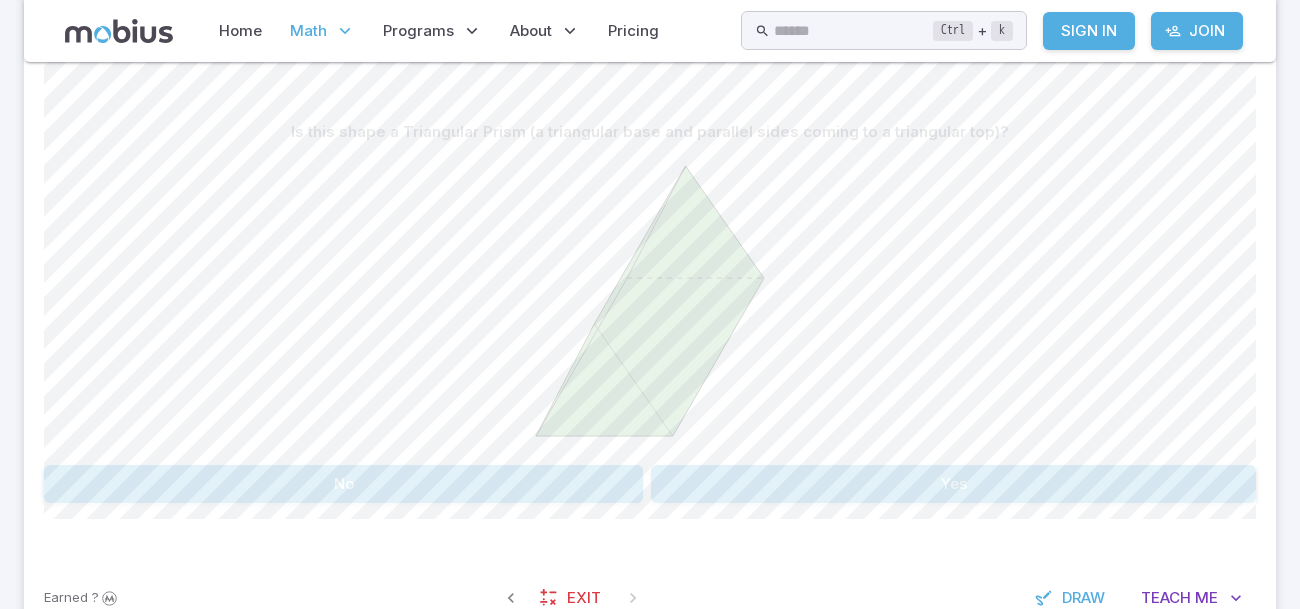 click on "Is this shape a Triangular Prism (a triangular base and parallel sides coming to a triangular top)? No Yes Canvas actions 100 % Exit zen mode" at bounding box center [650, 316] 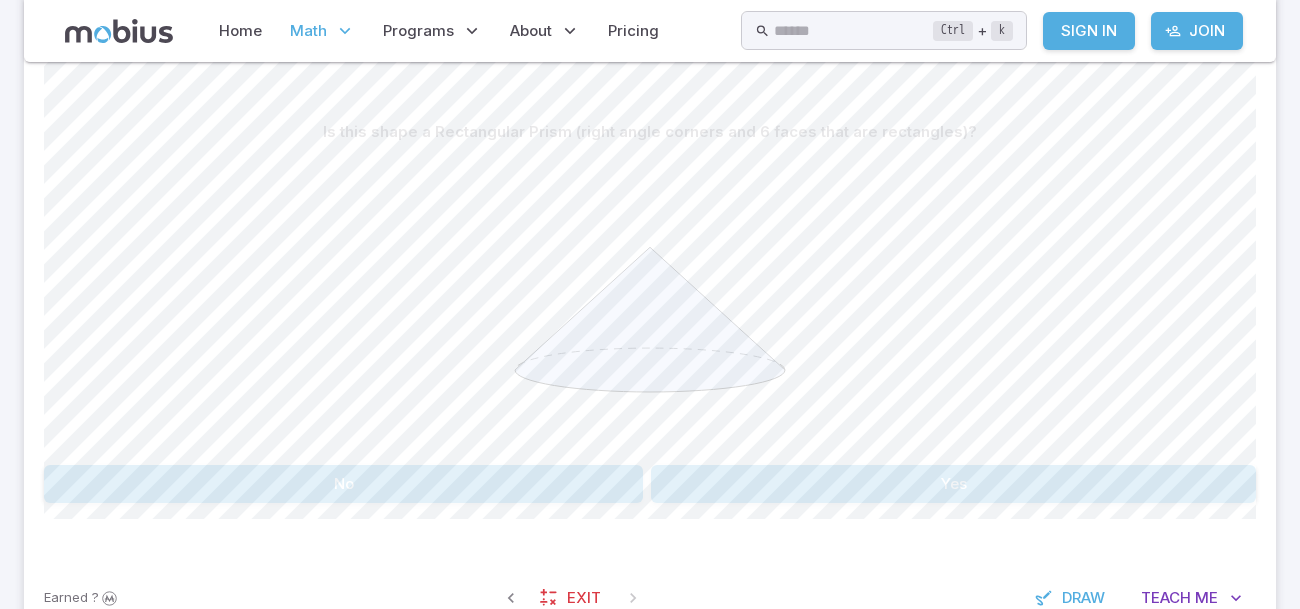 click on "No" at bounding box center [343, 484] 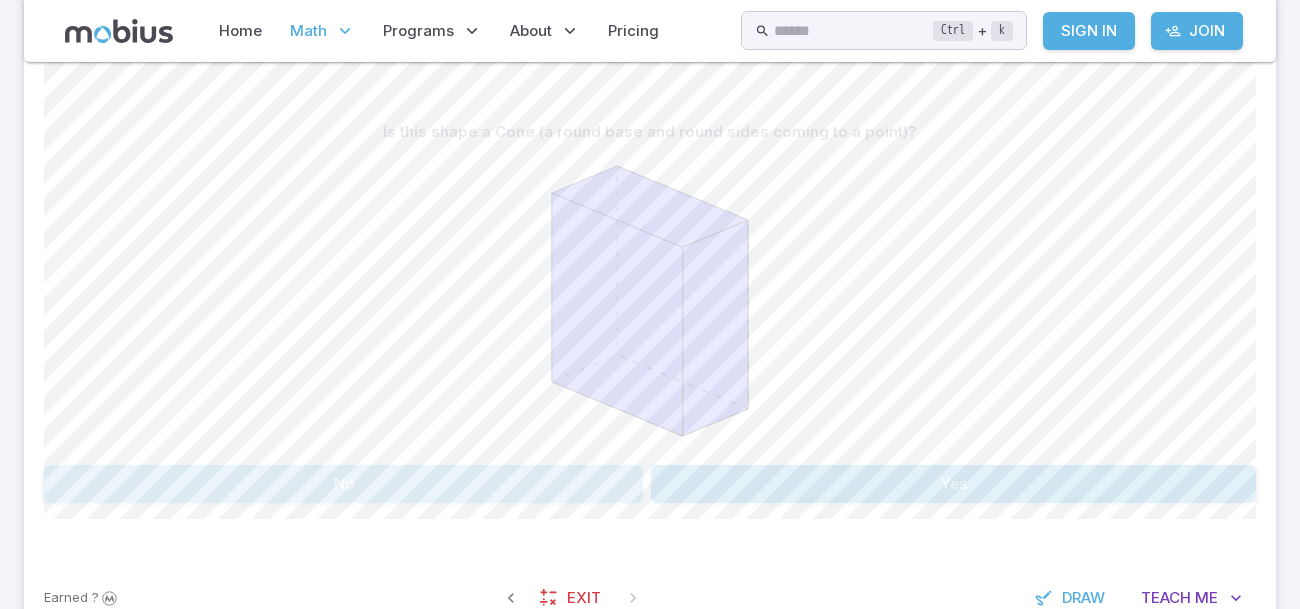 click on "No" at bounding box center [343, 484] 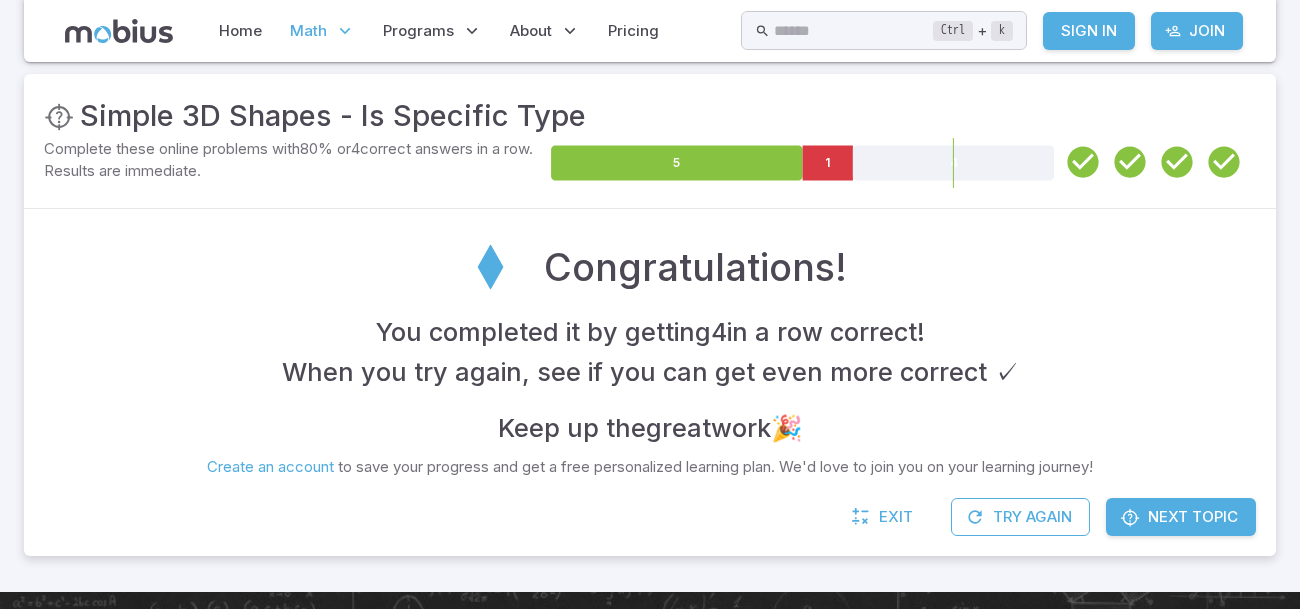 scroll, scrollTop: 319, scrollLeft: 0, axis: vertical 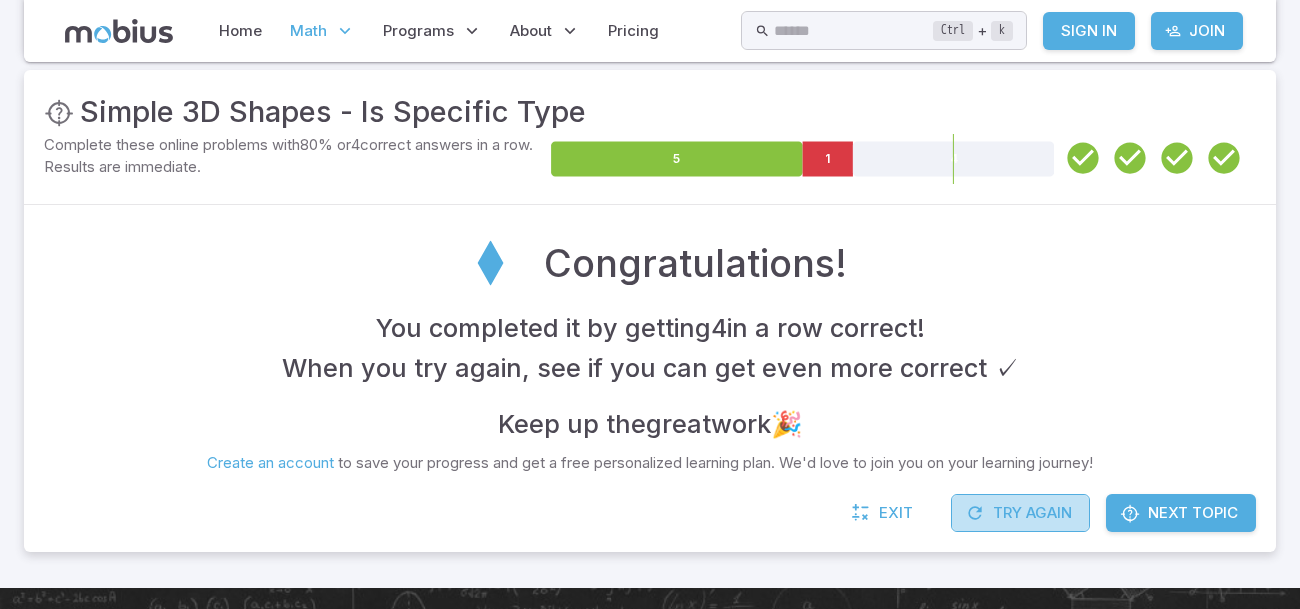 click on "Try Again" at bounding box center (1020, 513) 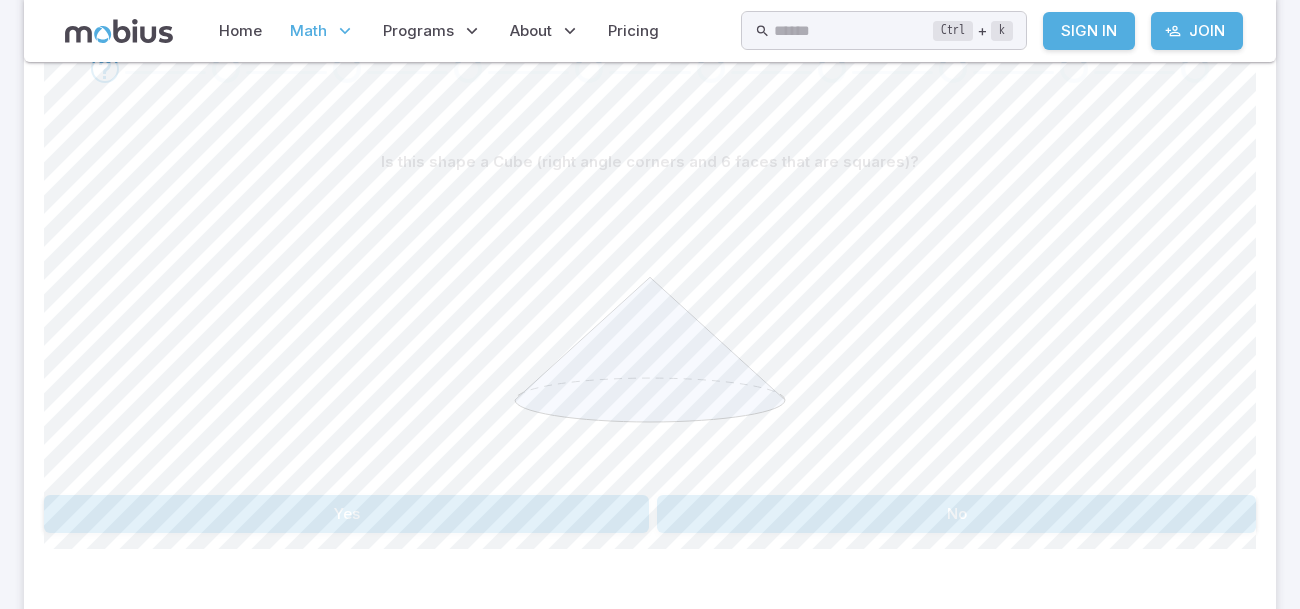 scroll, scrollTop: 519, scrollLeft: 0, axis: vertical 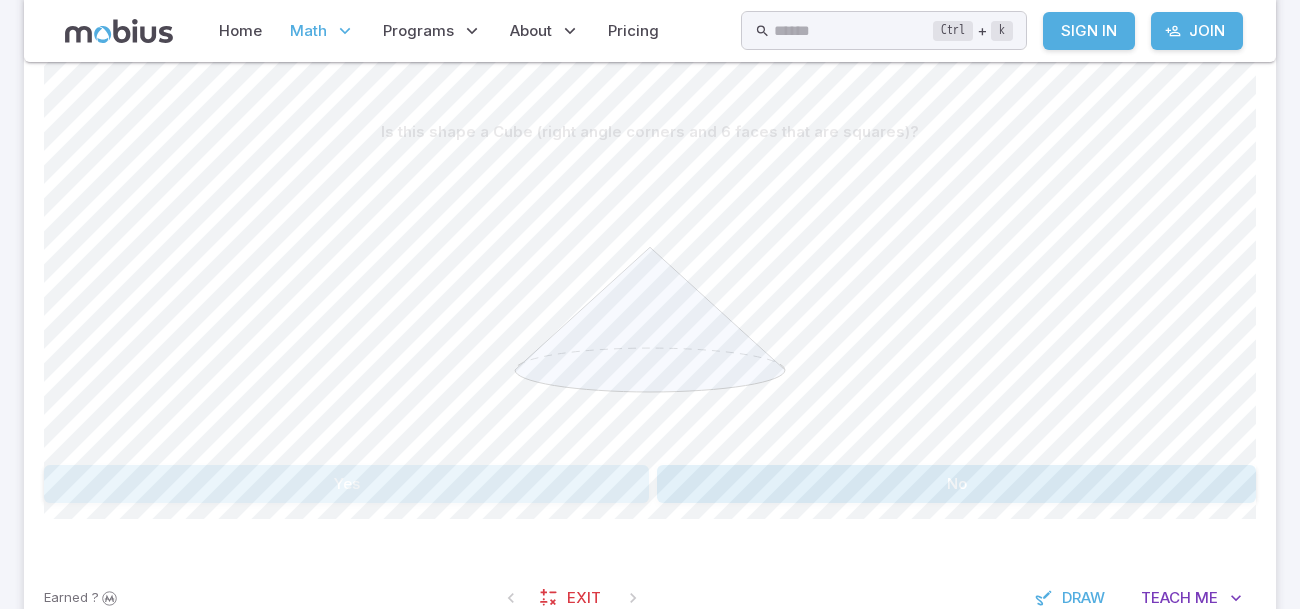 click on "Yes" at bounding box center [346, 484] 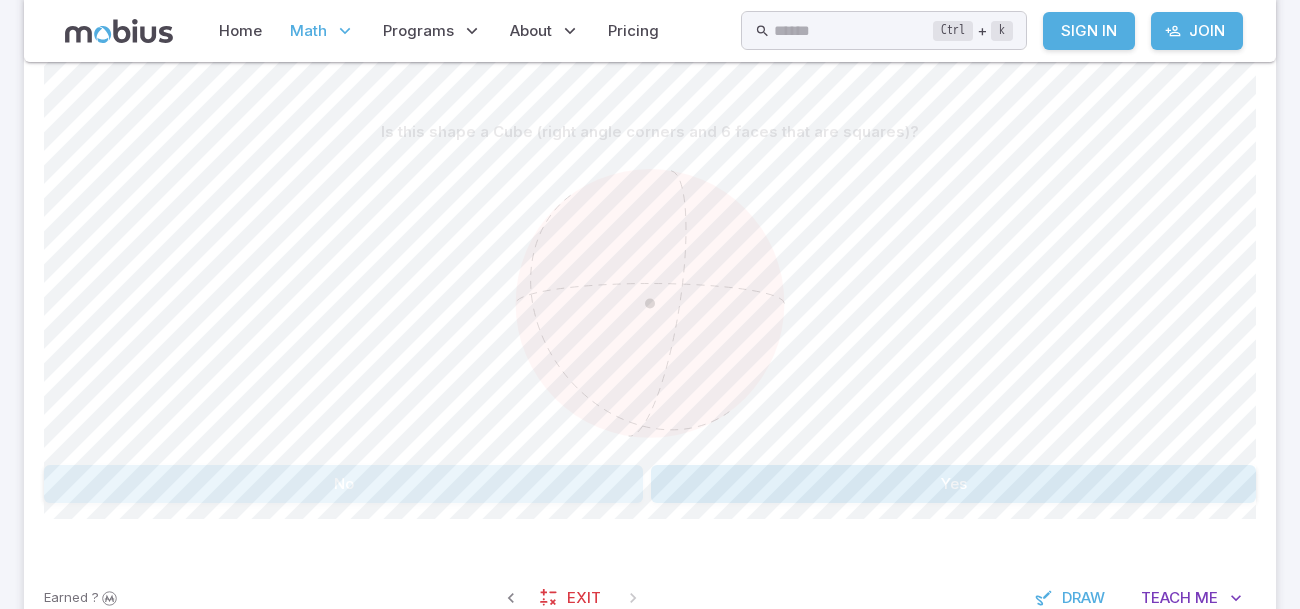 click on "No" at bounding box center (343, 484) 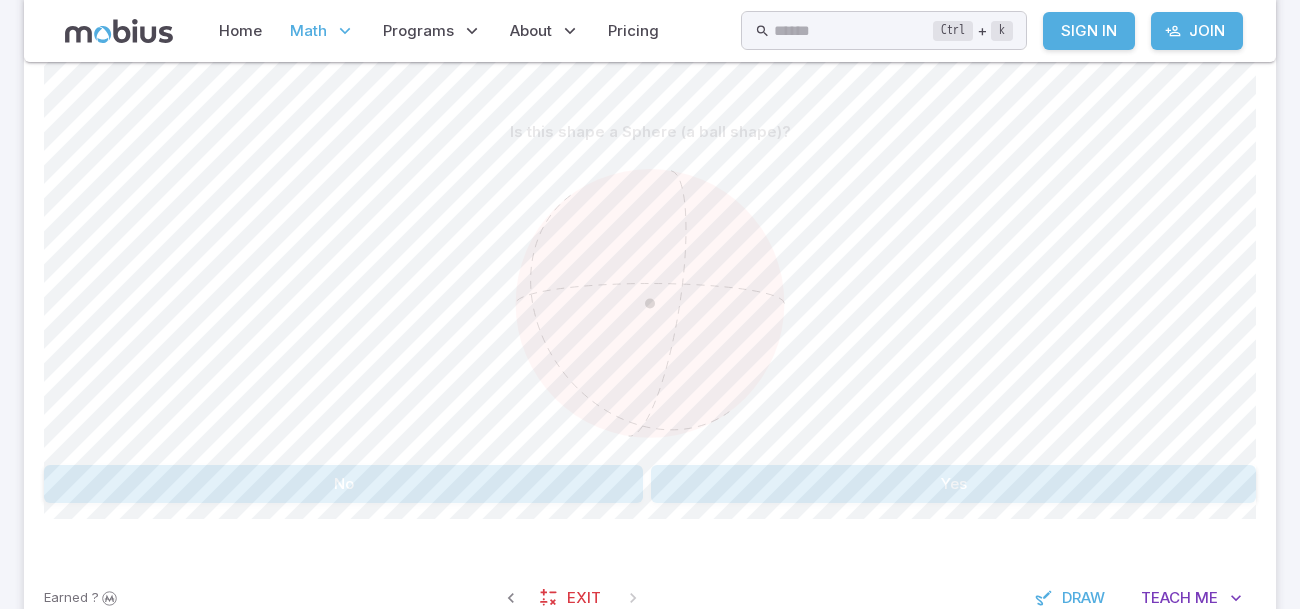 click on "Yes" at bounding box center (953, 484) 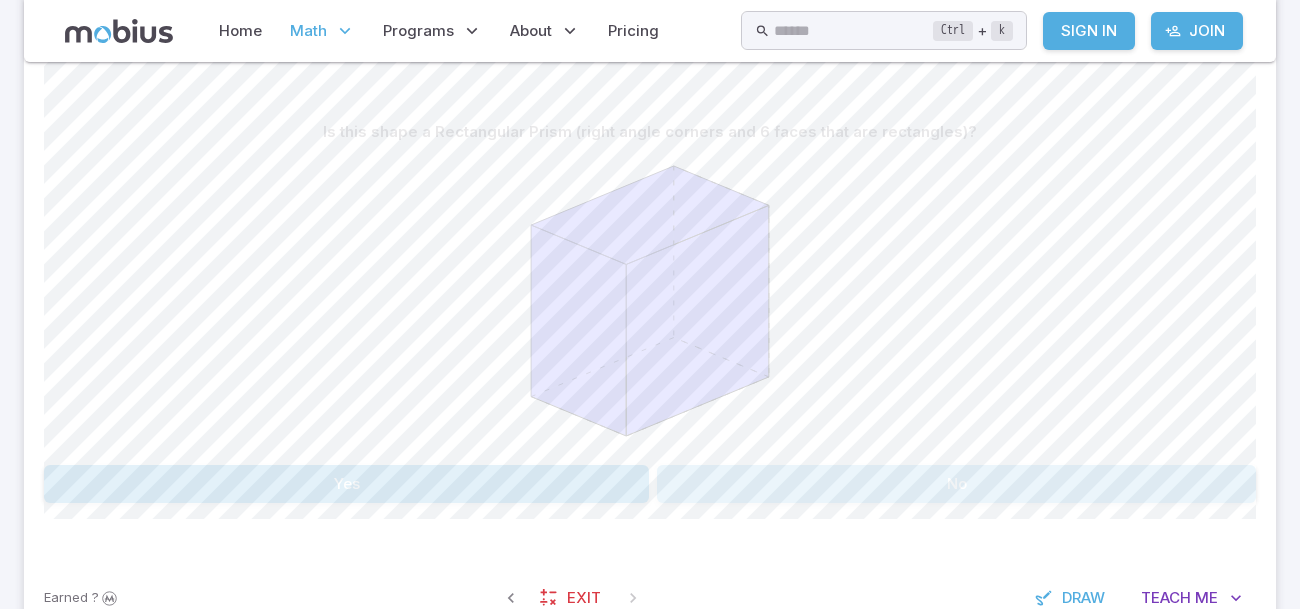 click on "No" at bounding box center [956, 484] 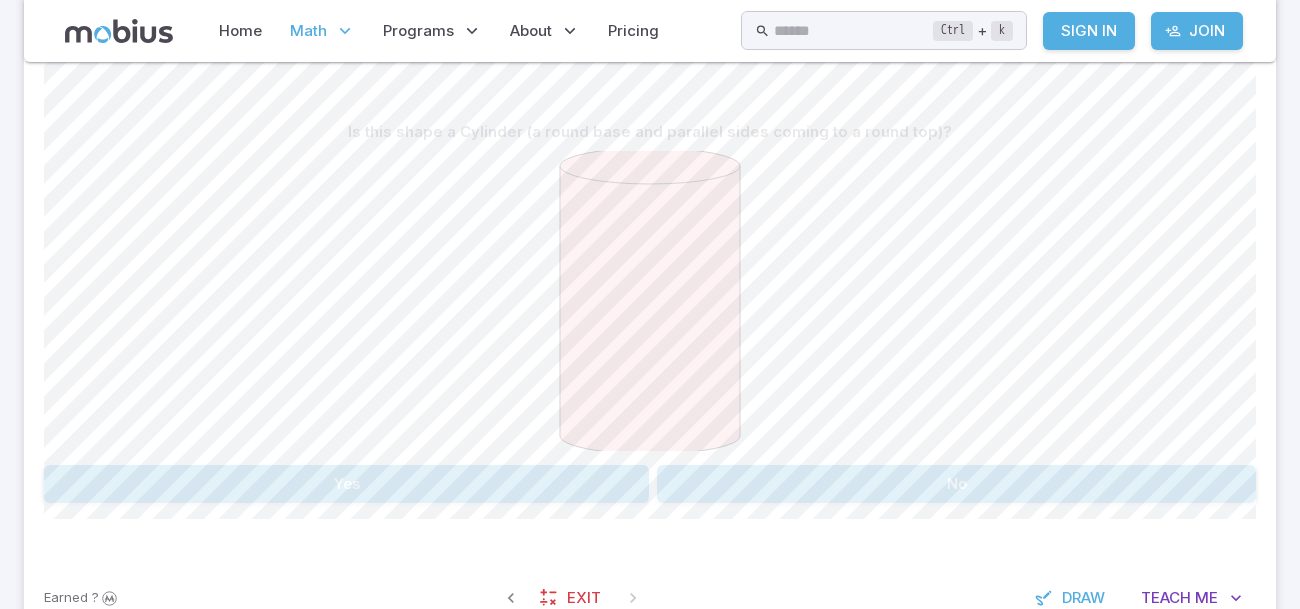 click on "Yes" at bounding box center (346, 484) 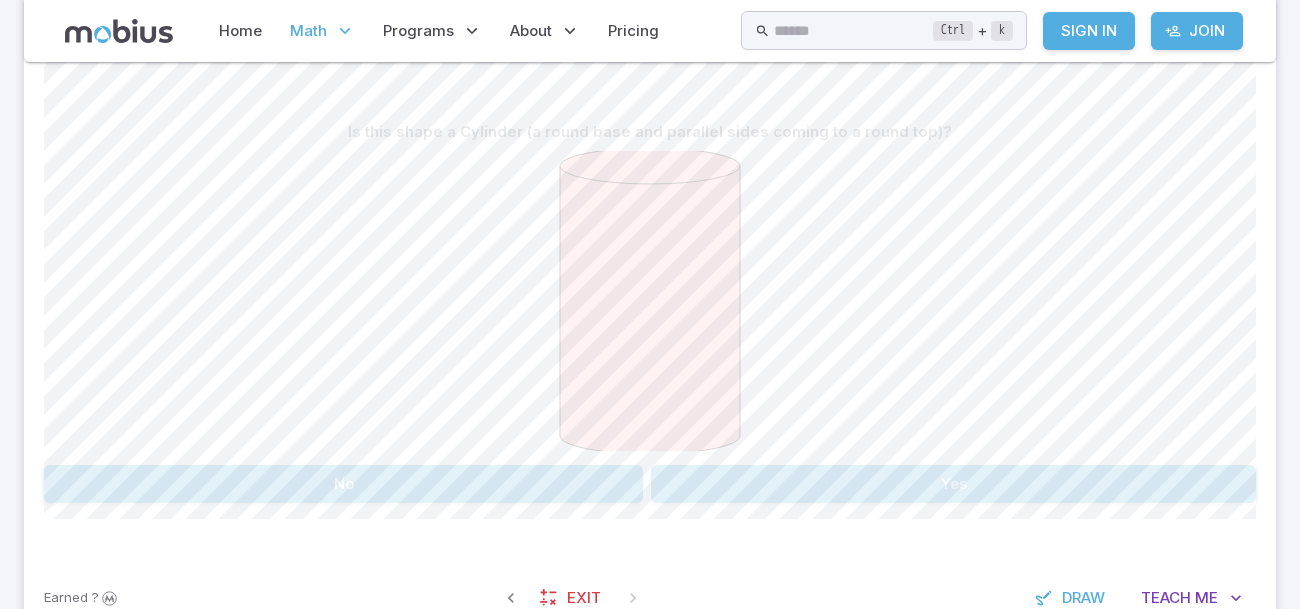 click on "Yes" at bounding box center (953, 484) 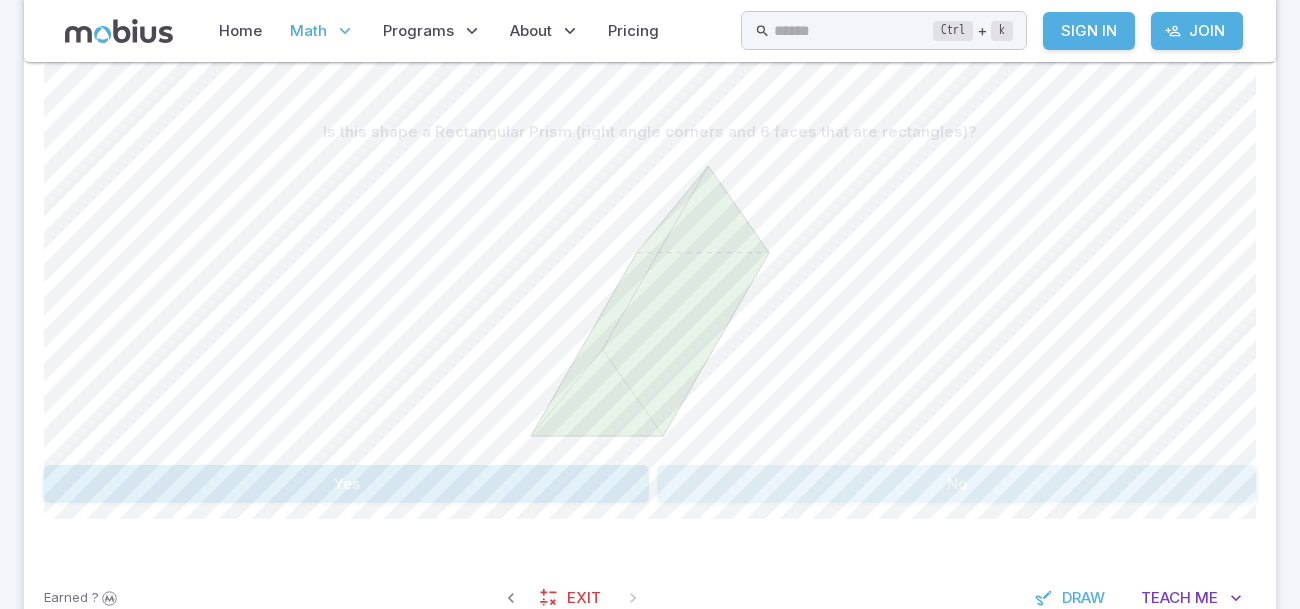 click on "No" at bounding box center [956, 484] 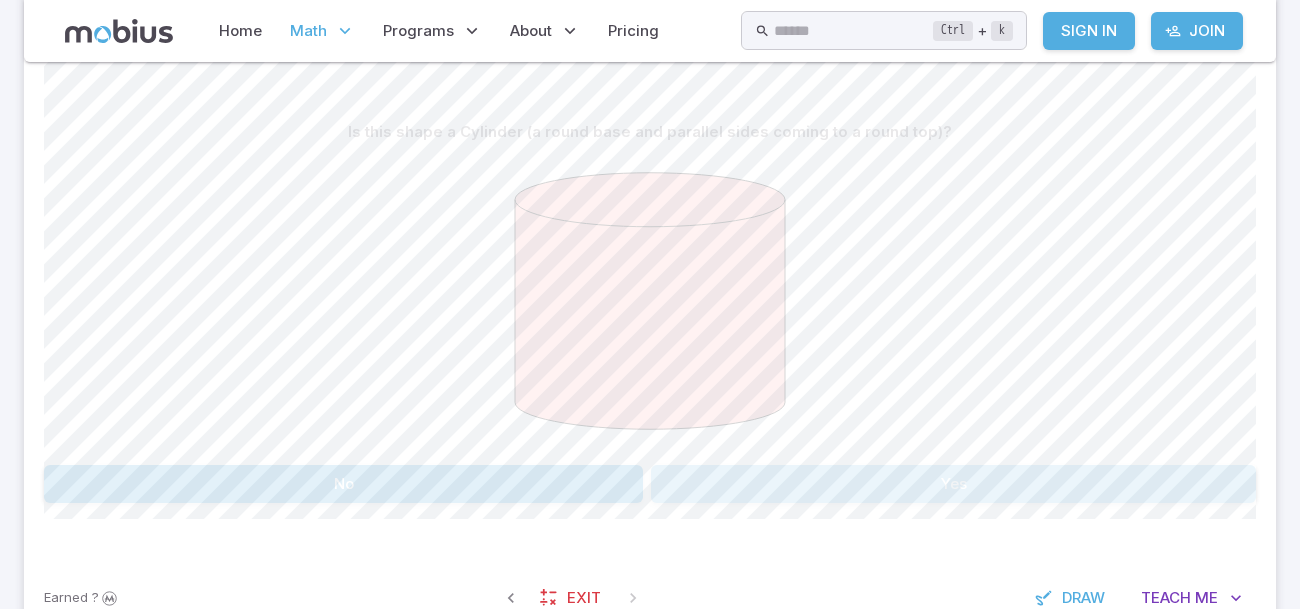 click on "Yes" at bounding box center [953, 484] 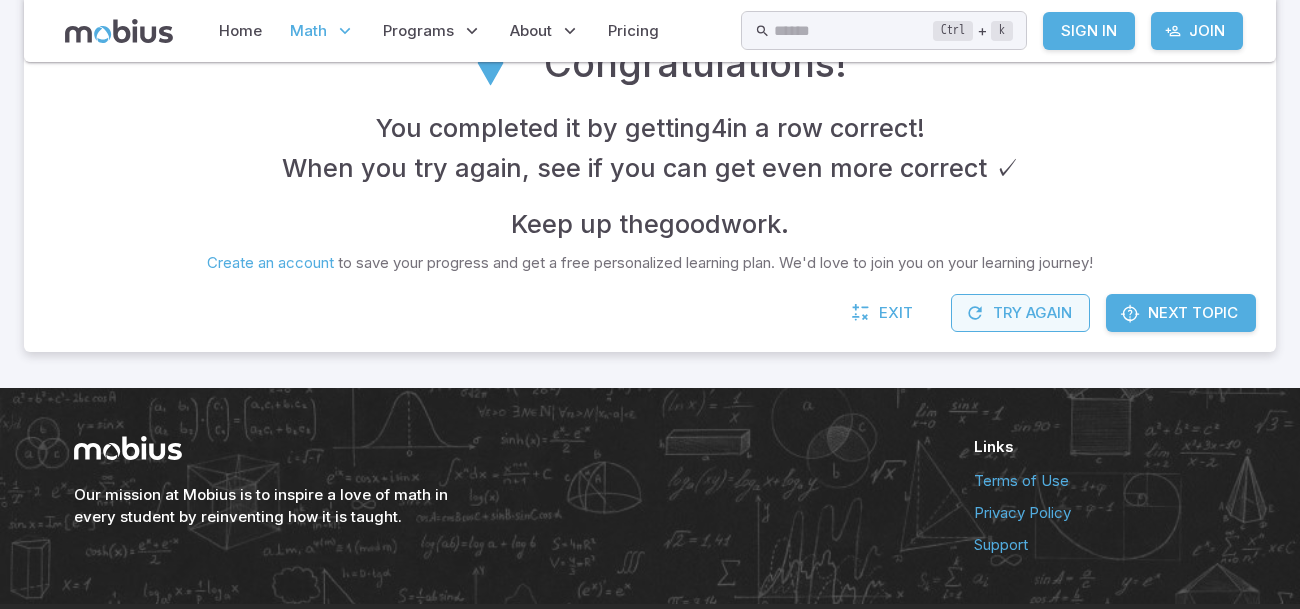 click on "Try Again" at bounding box center [1020, 313] 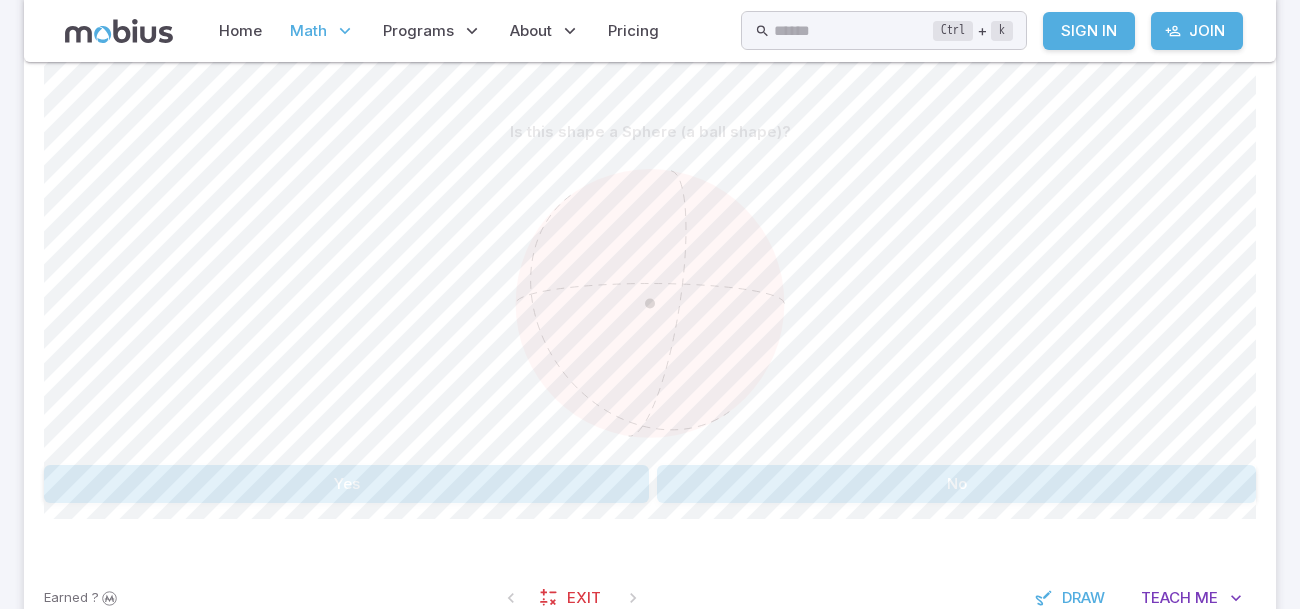 click on "Yes" at bounding box center [346, 484] 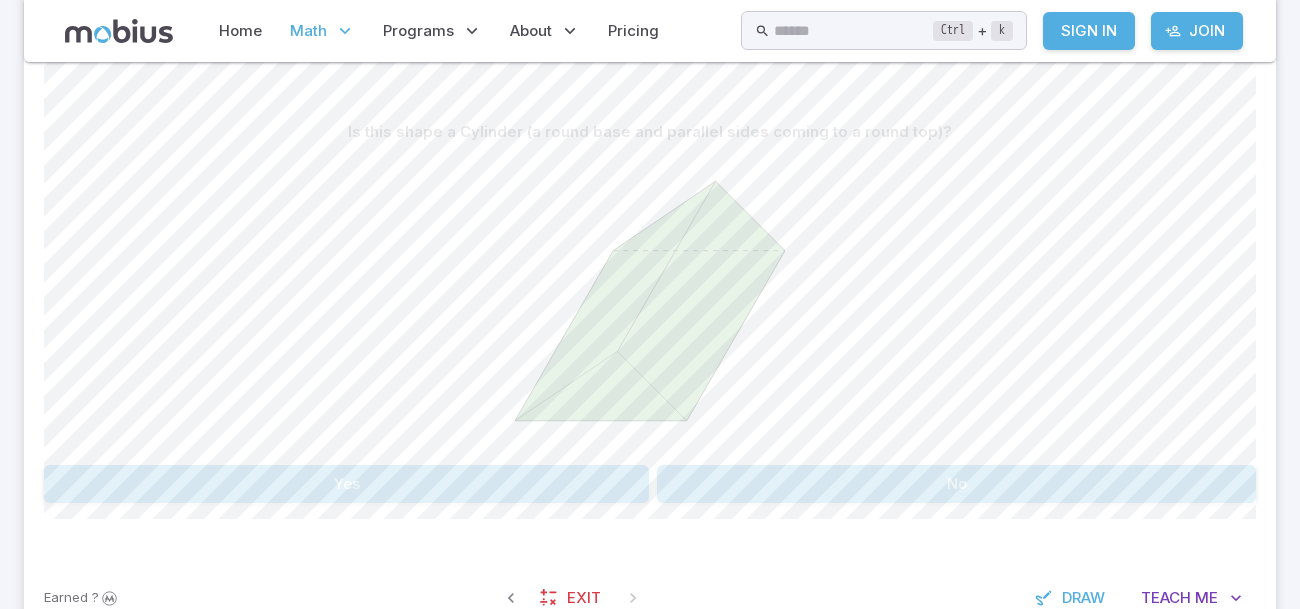 click on "No" at bounding box center [956, 484] 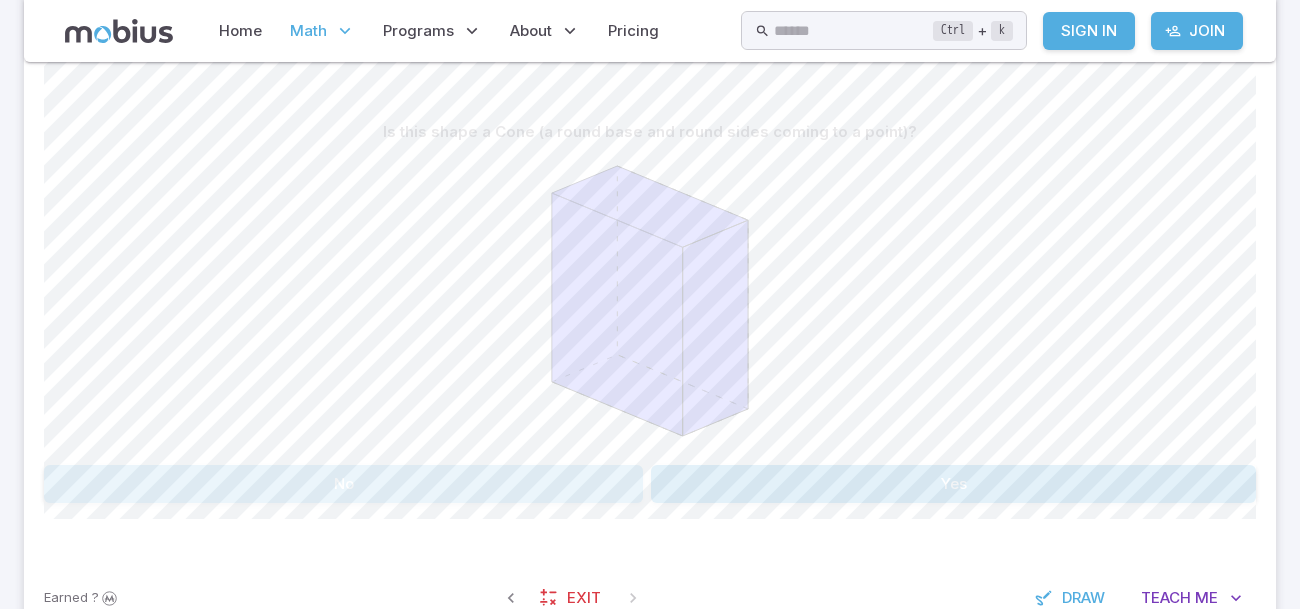 click on "No" at bounding box center [343, 484] 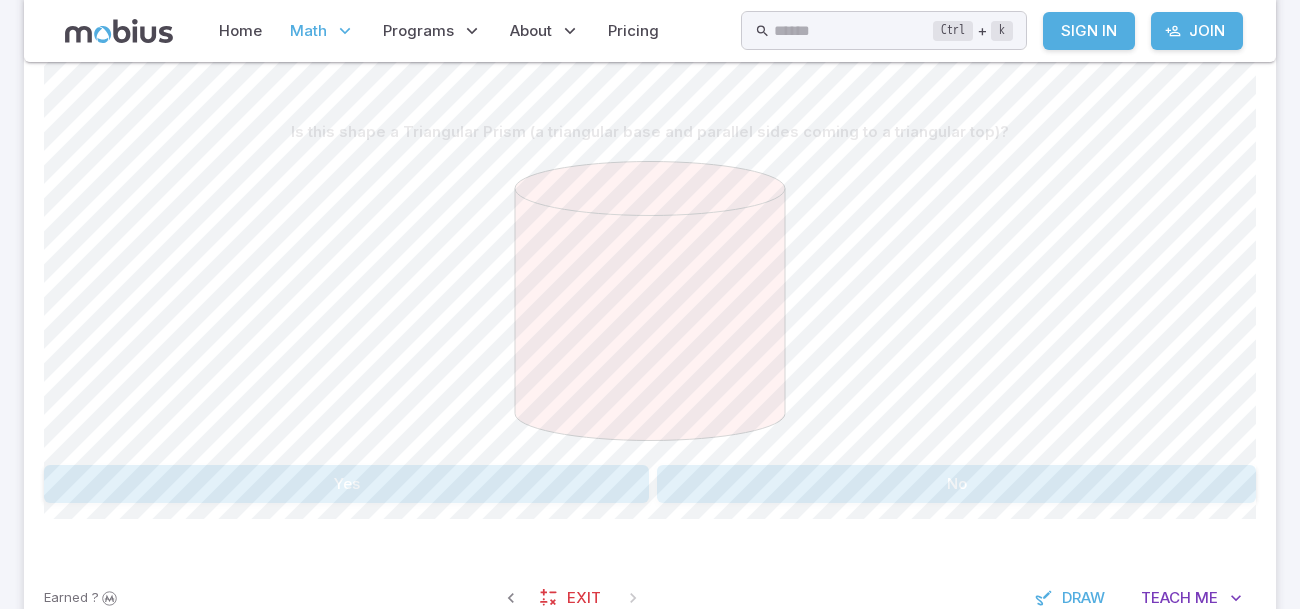 click on "No" at bounding box center (956, 484) 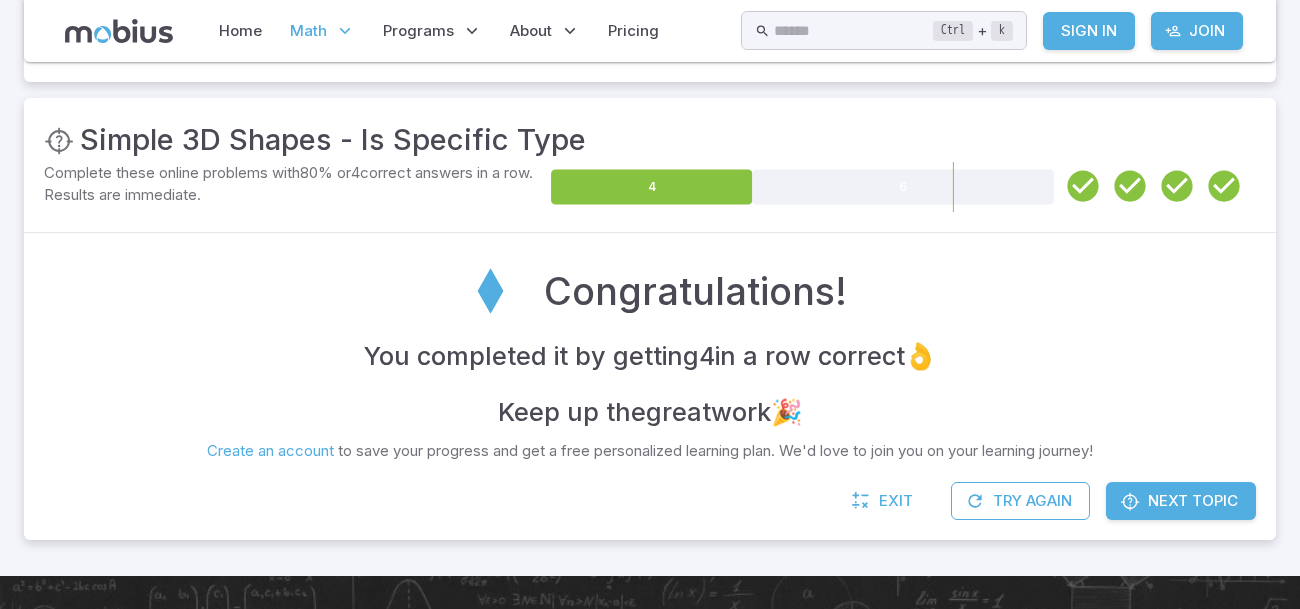 scroll, scrollTop: 295, scrollLeft: 0, axis: vertical 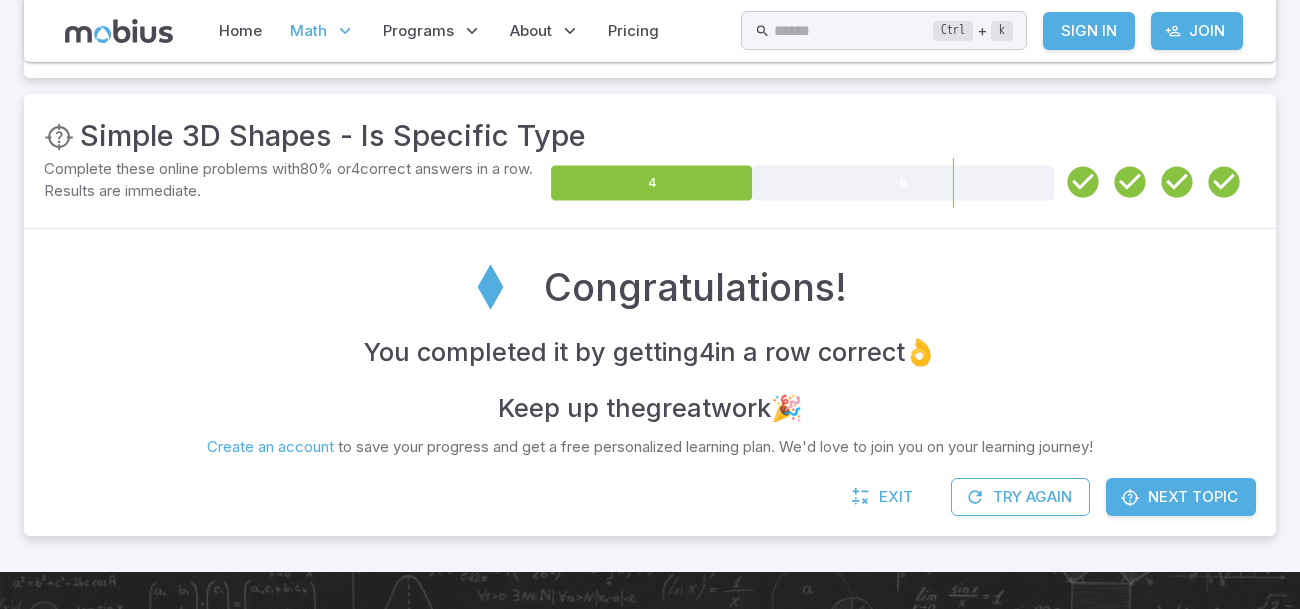 click on "Next Topic" at bounding box center (1193, 497) 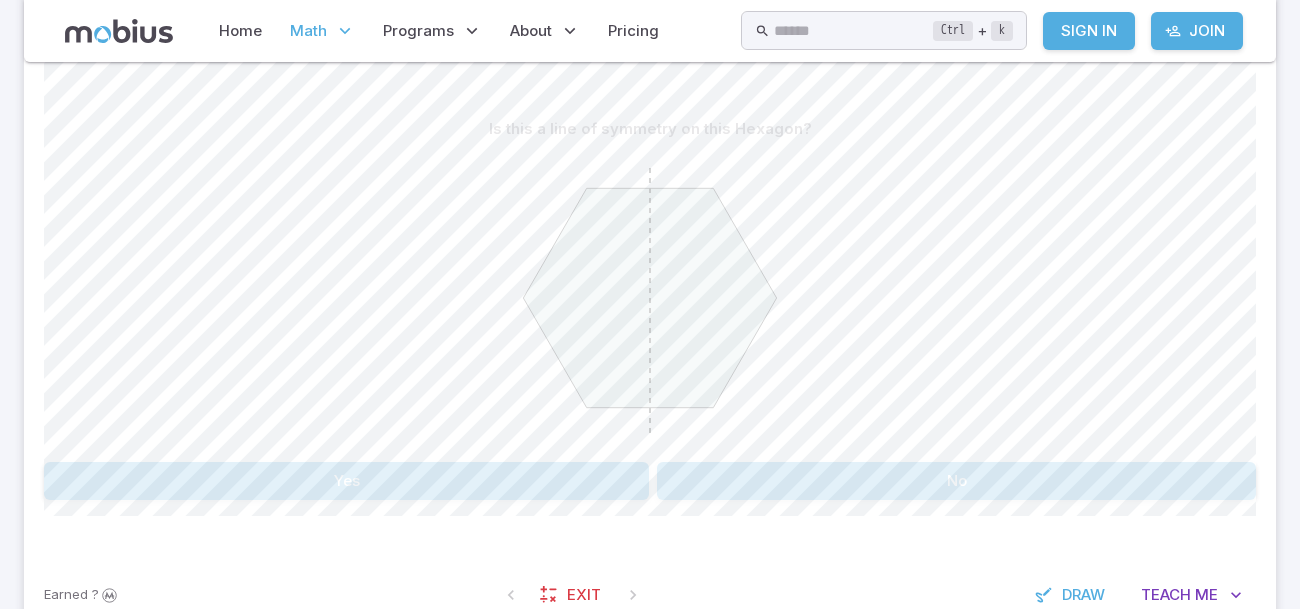 scroll, scrollTop: 519, scrollLeft: 0, axis: vertical 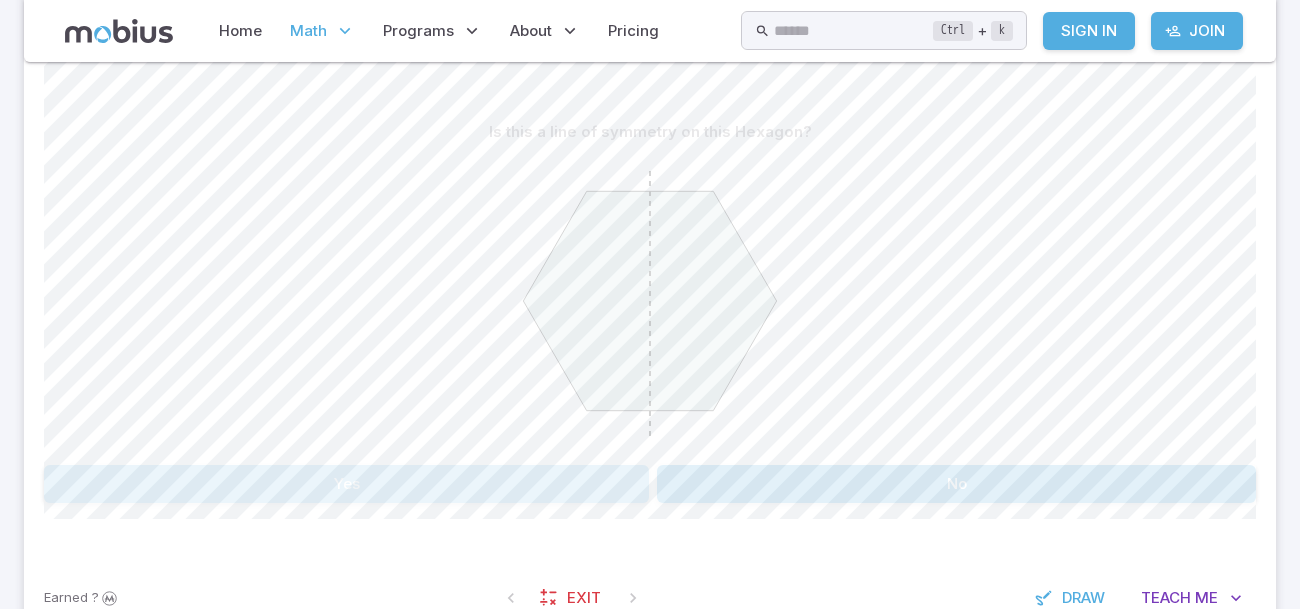 click on "Yes" at bounding box center [346, 484] 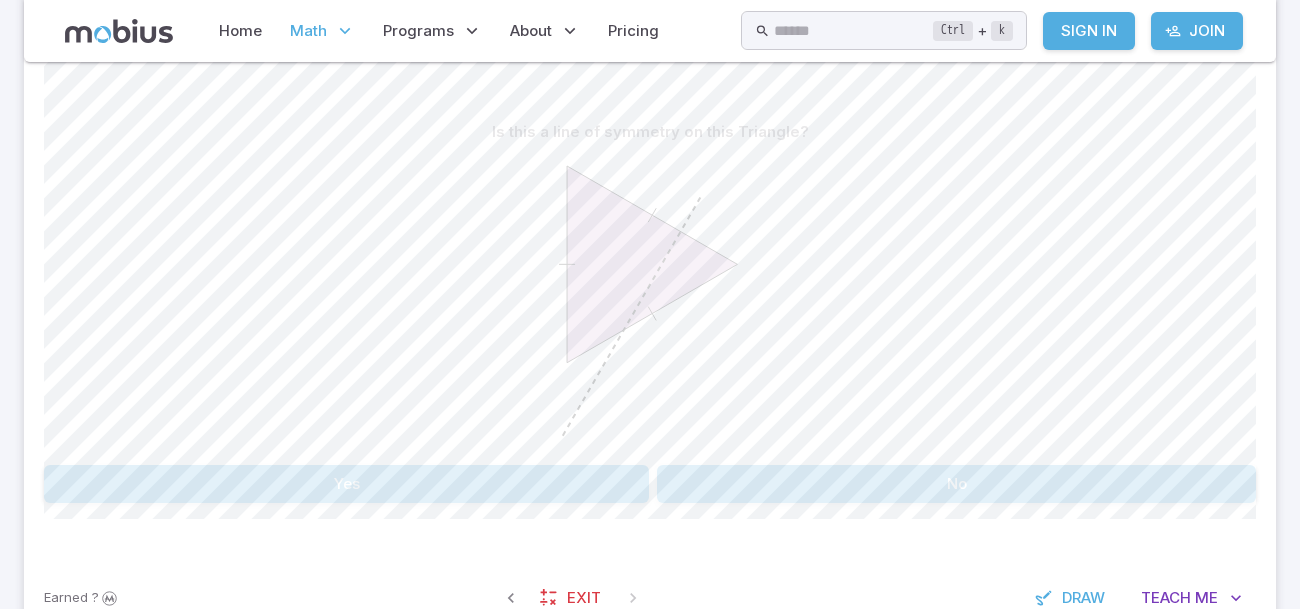 click on "No" at bounding box center (956, 484) 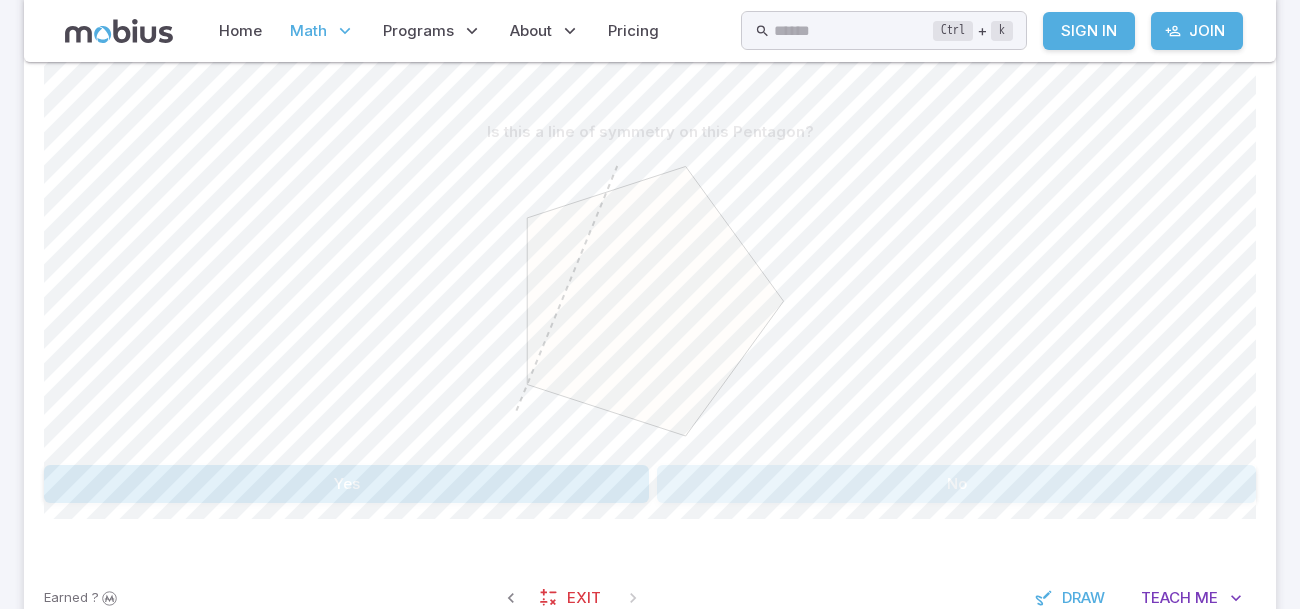 click on "No" at bounding box center (956, 484) 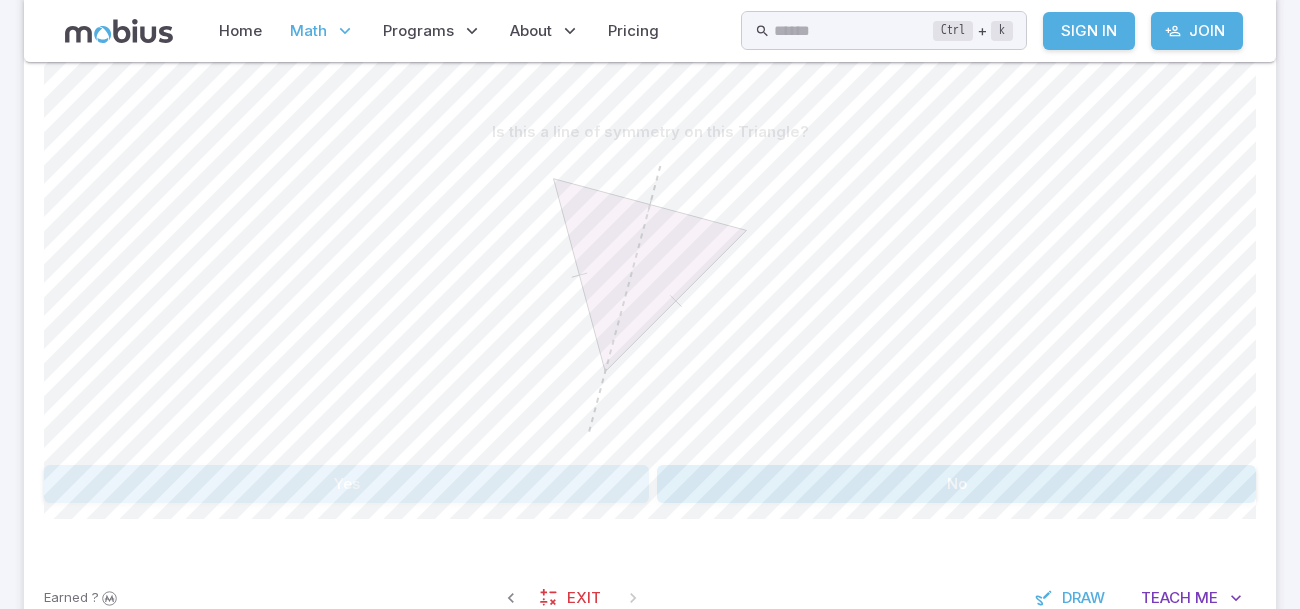 click on "Yes" at bounding box center (346, 484) 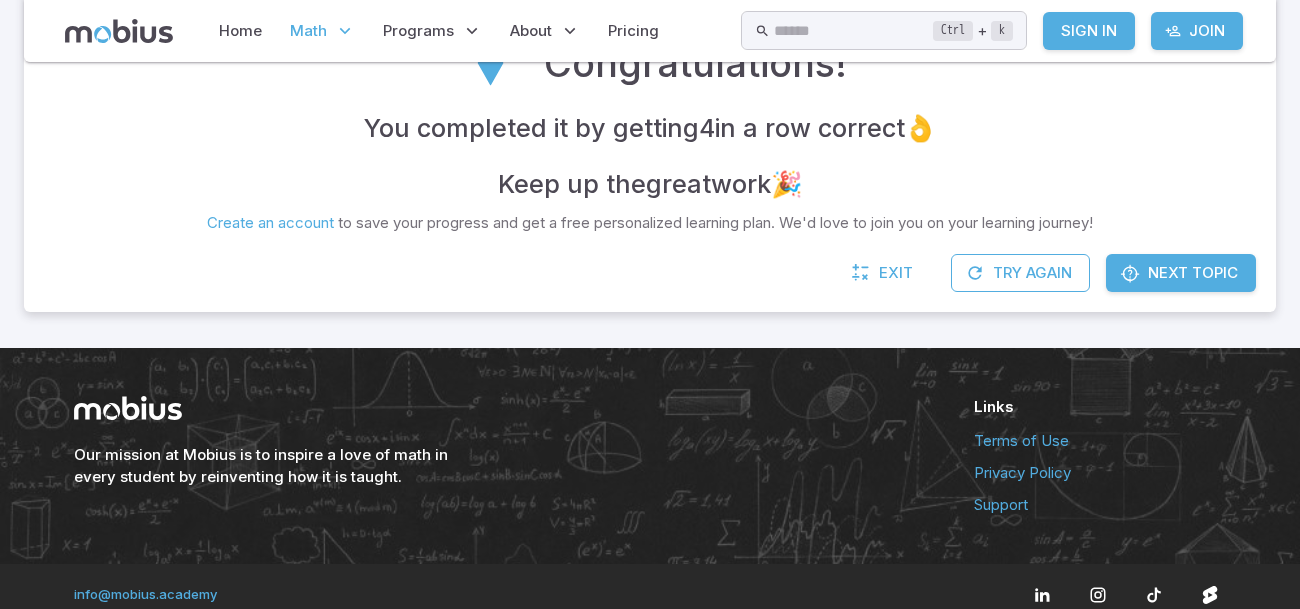 click on "Math / Grades / Grade 3 / Geometry Basics - Practice / 2D Shape Symmetry - Is This a Line of Symmetry 2D Shape Symmetry - Is This a Line of Symmetry Level 2 This math topic focuses on identifying lines of symmetry in 2D shapes, specifically triangles, squares, pentagons, and hexagons. By analyzing images of these shapes, each with a proposed line, learners determine whether the line represents a true line of symmetry. The questions offer a binary choice of "Yes" or "No" to affirm or deny the presence of symmetry, helping learners practice basic geometric understanding of symmetry in shapes. Work on practice problems directly here, or download the printable pdf worksheet to practice offline. more Speed Play Worksheet View Unit Practice : 2D Shape Symmetry - Is This a Line of Symmetry Complete these online problems with  80 % or  4  correct answers in a row. Results are immediate. 4 6 Congratulations! You completed it by getting  4  in a row correct  👌 Keep up the  great  work  🎉 Create an account   Exit" at bounding box center (650, -55) 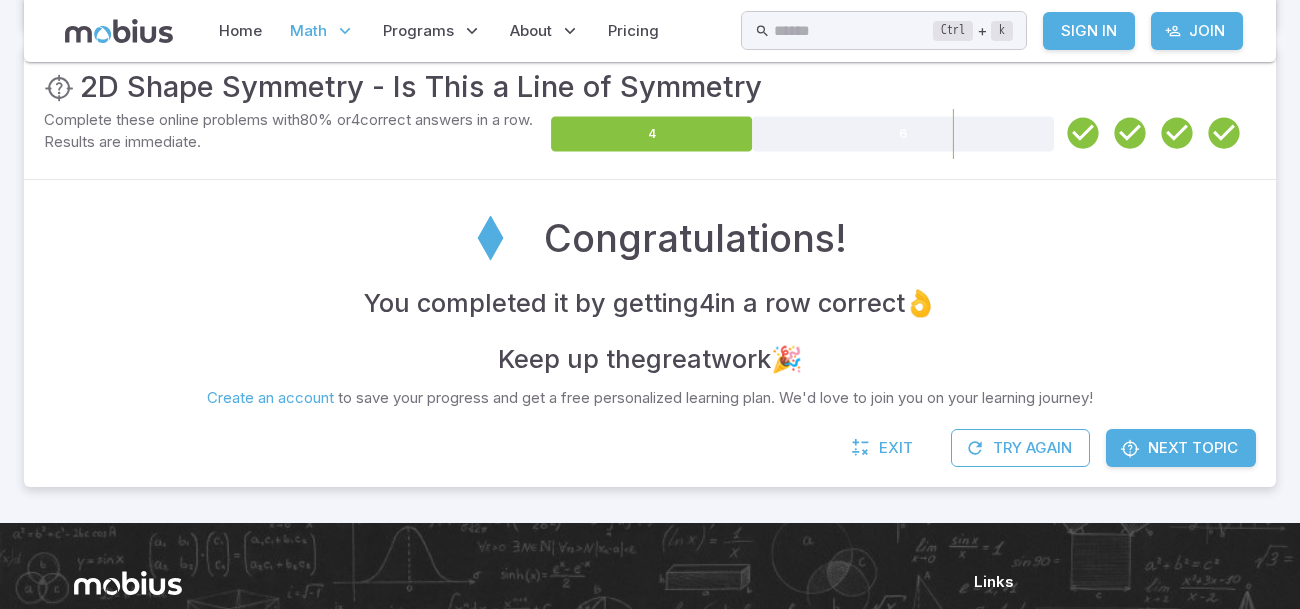 scroll, scrollTop: 295, scrollLeft: 0, axis: vertical 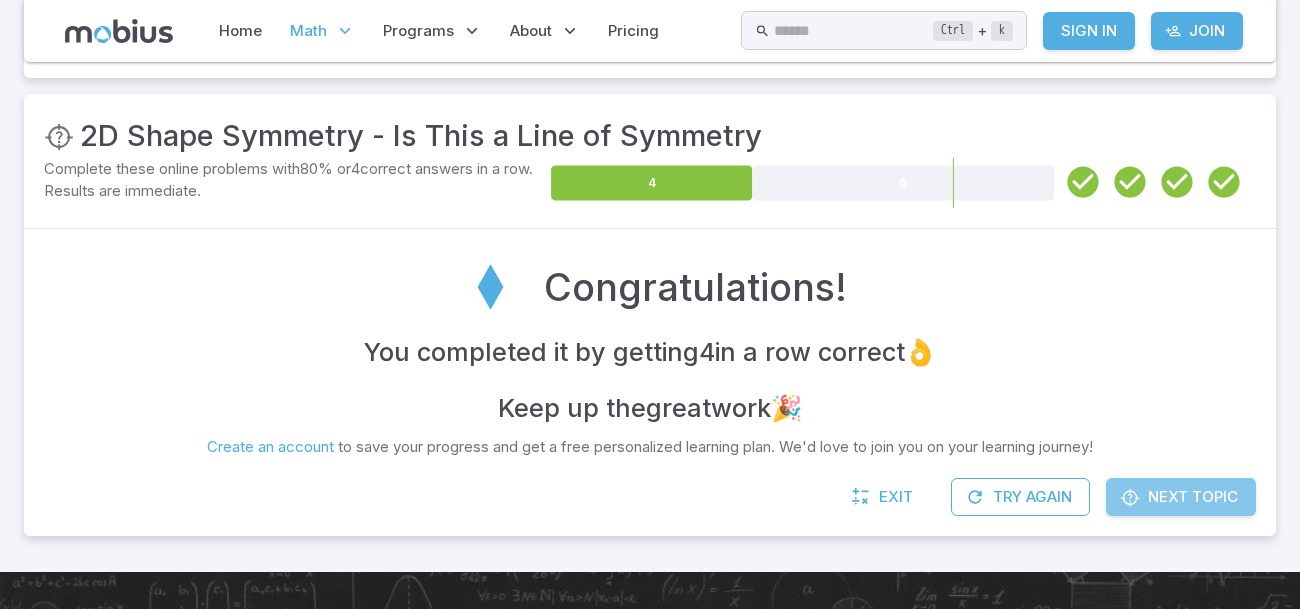 click on "Next Topic" at bounding box center (1193, 497) 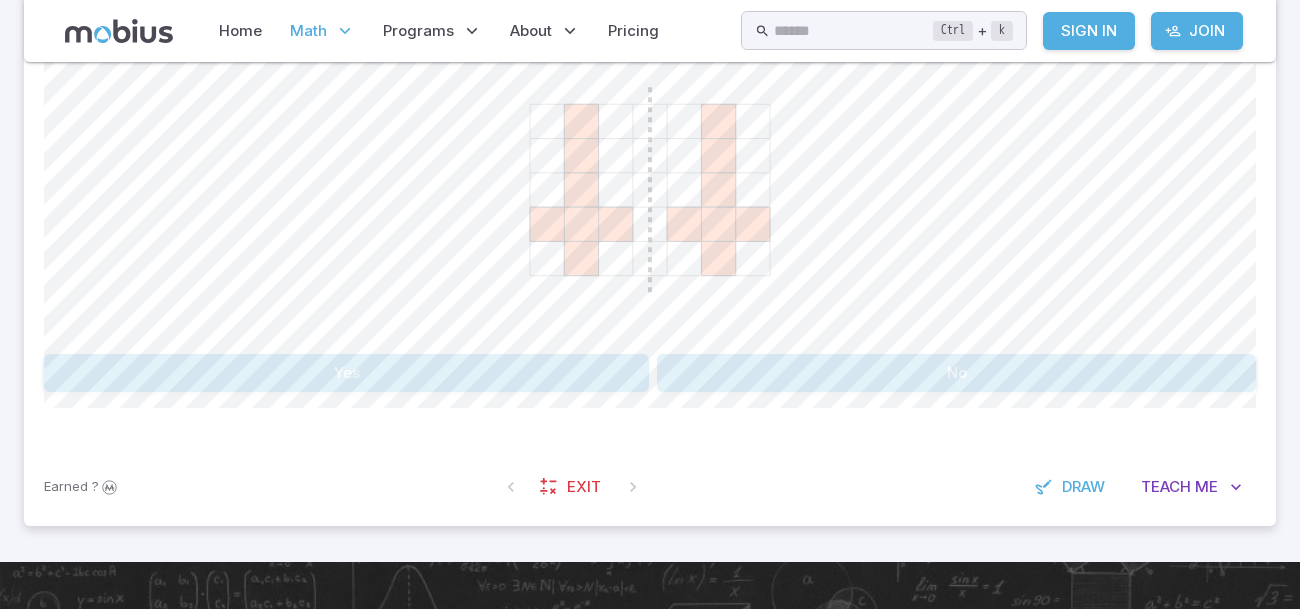 scroll, scrollTop: 660, scrollLeft: 0, axis: vertical 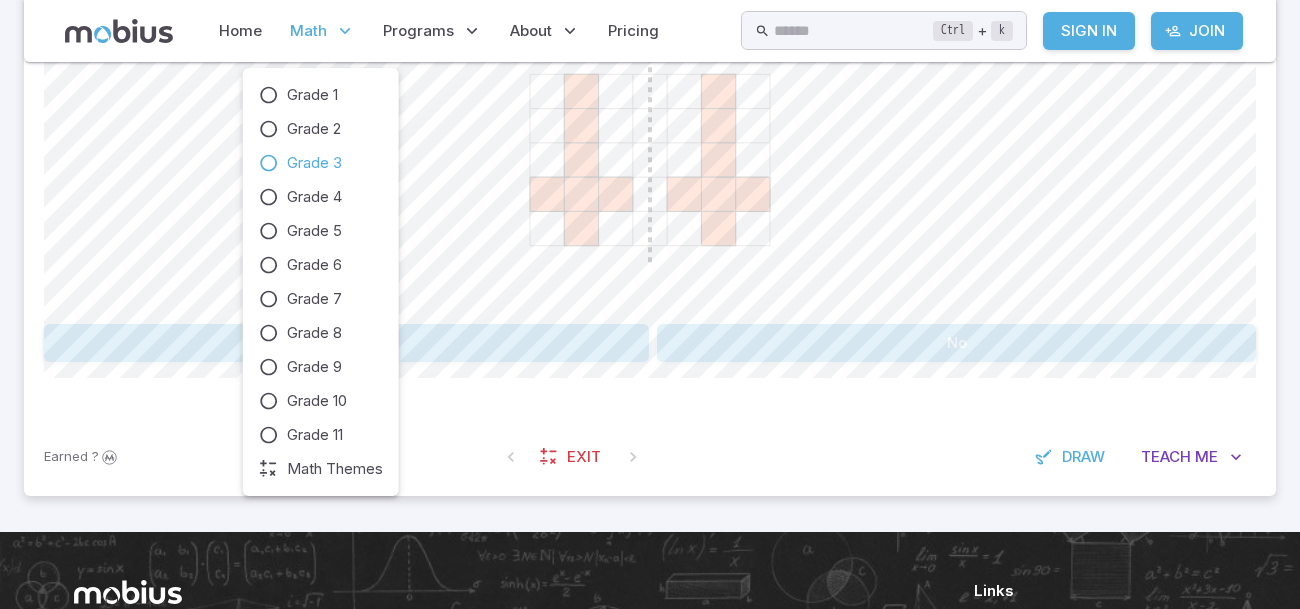 click at bounding box center [345, 31] 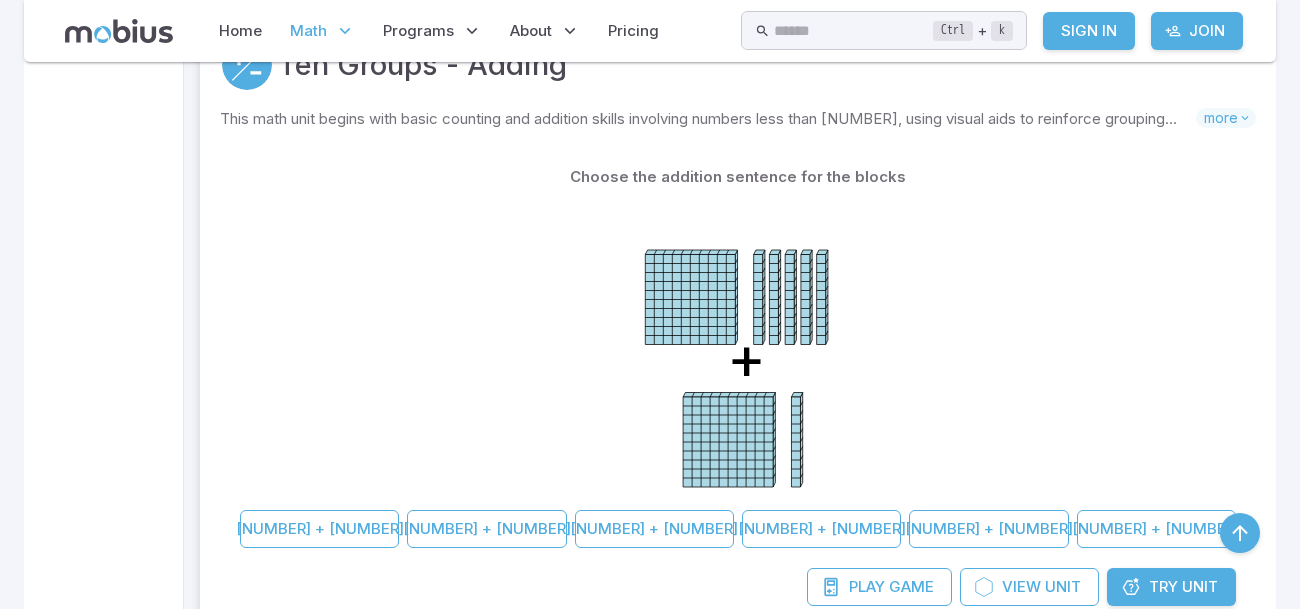 scroll, scrollTop: 4836, scrollLeft: 0, axis: vertical 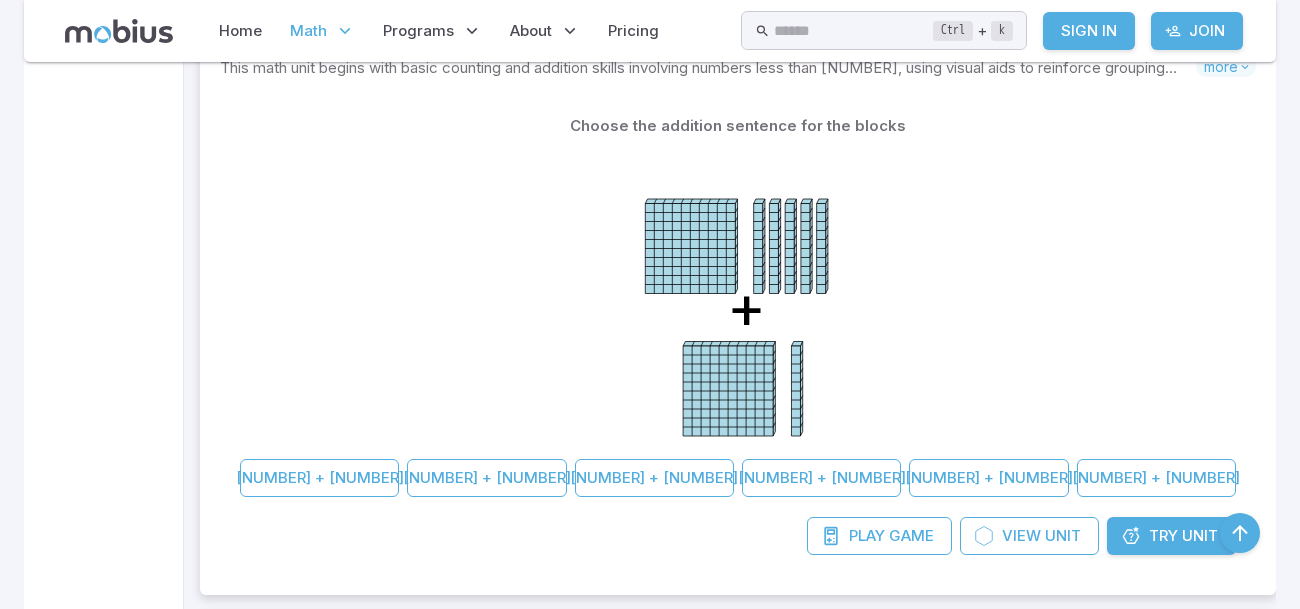 click on "+" 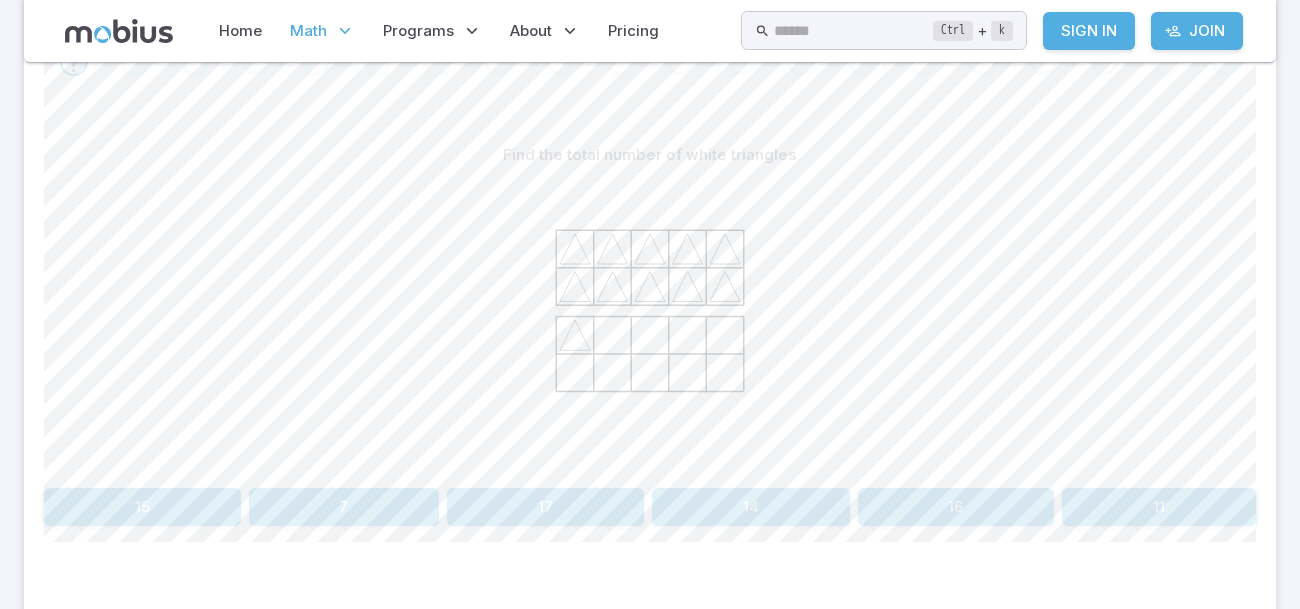 scroll, scrollTop: 479, scrollLeft: 0, axis: vertical 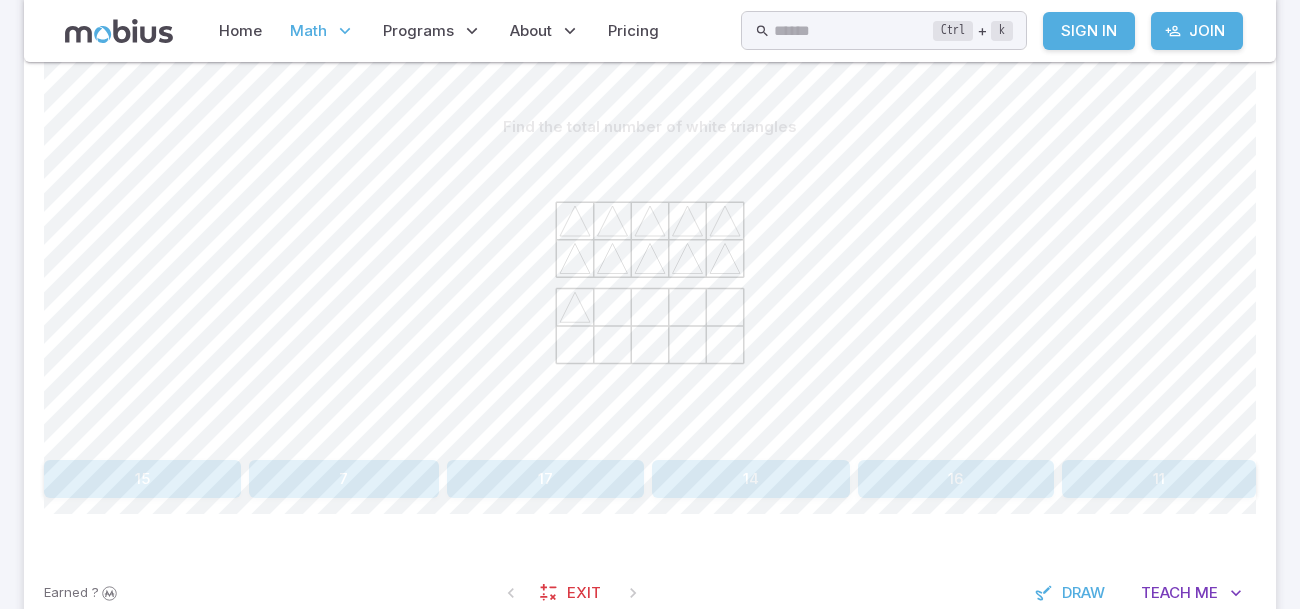 click on "11" at bounding box center [1159, 479] 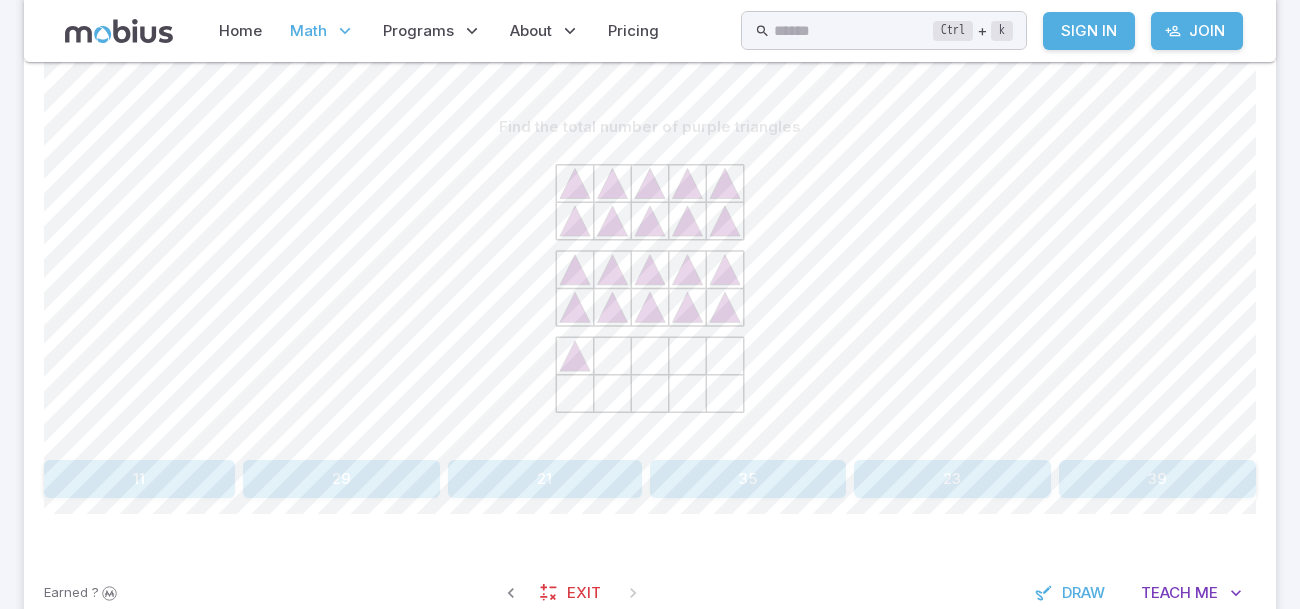 click on "21" at bounding box center (545, 479) 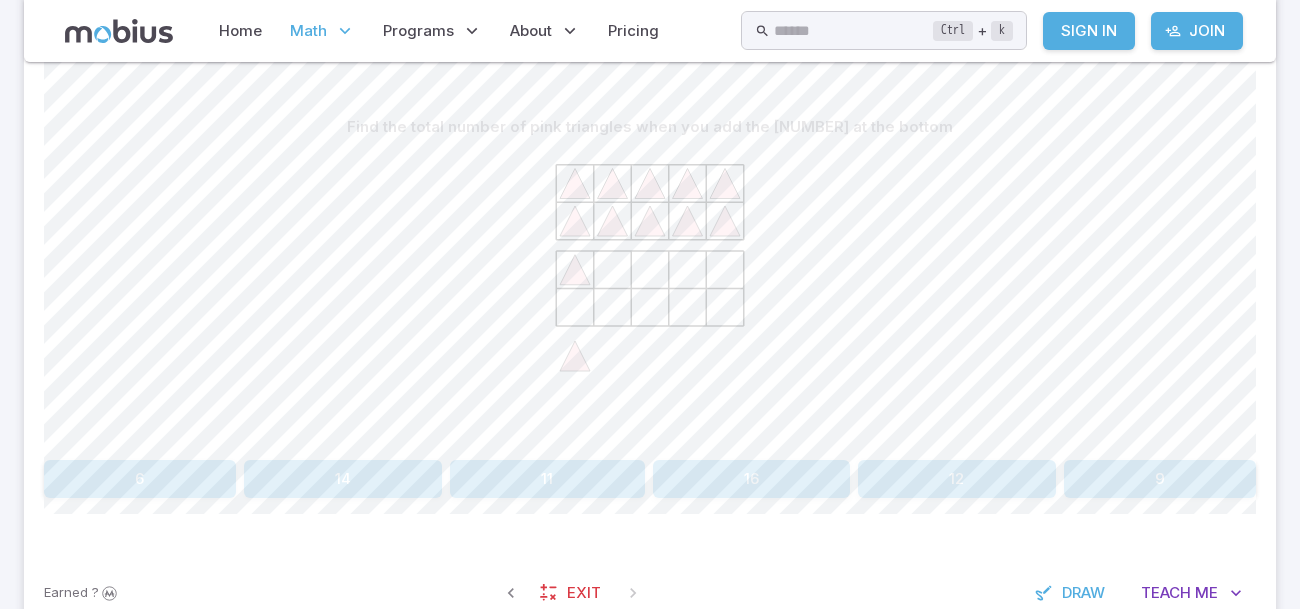 click on "14" at bounding box center (343, 479) 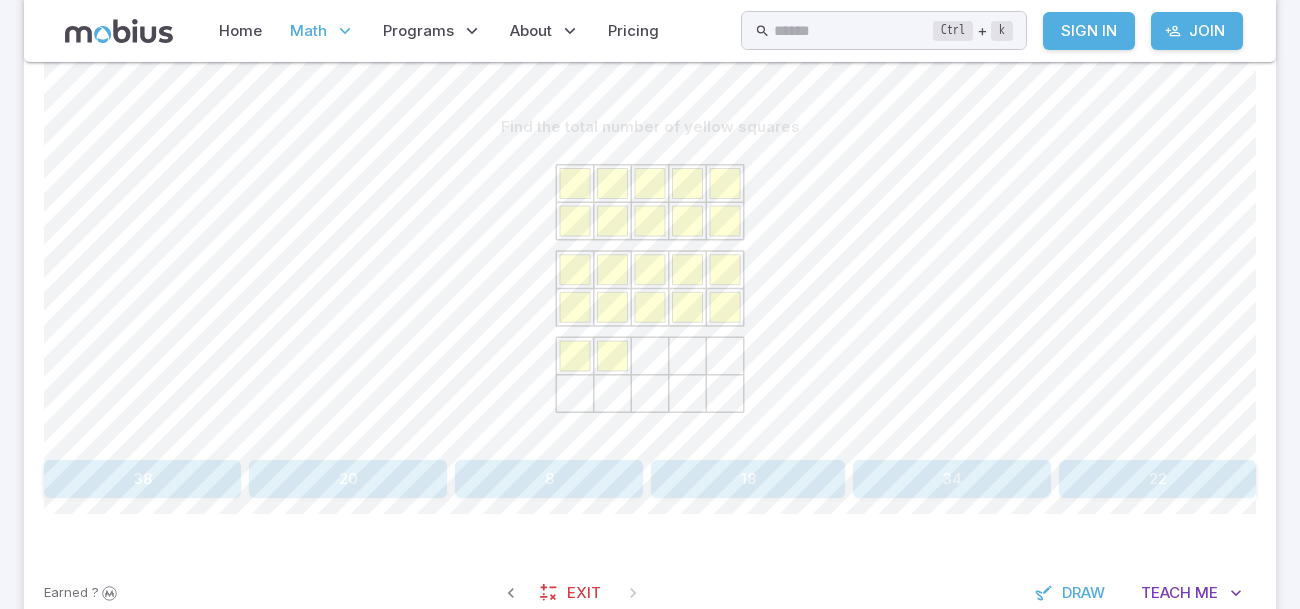 click on "22" at bounding box center [1157, 479] 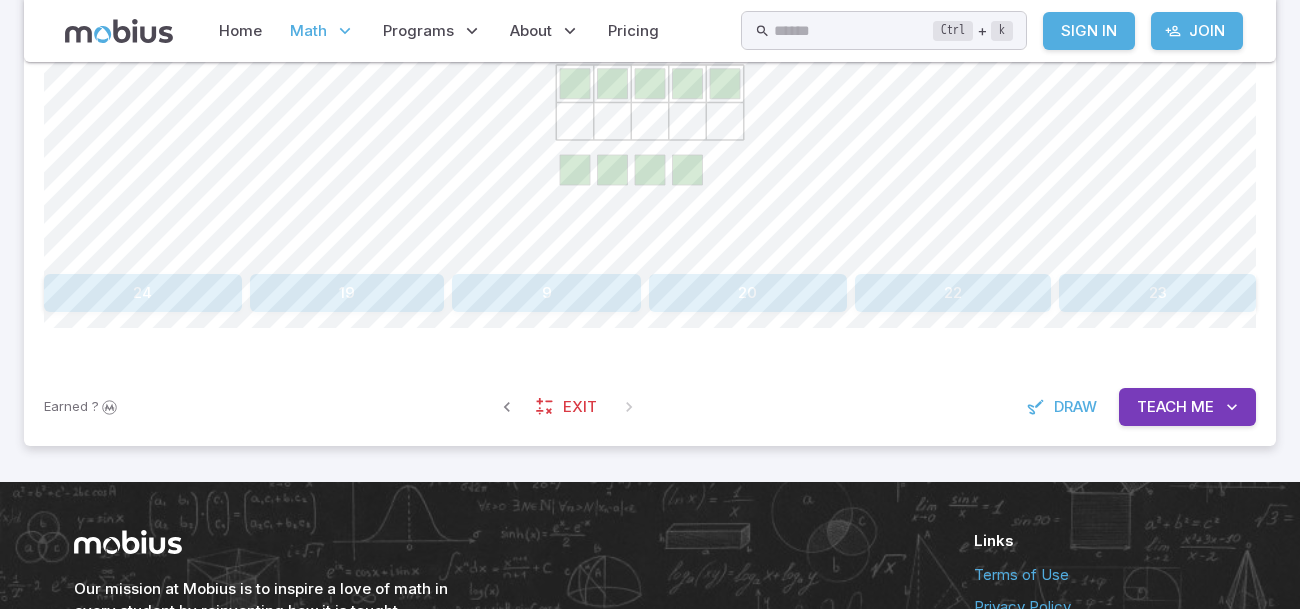 scroll, scrollTop: 679, scrollLeft: 0, axis: vertical 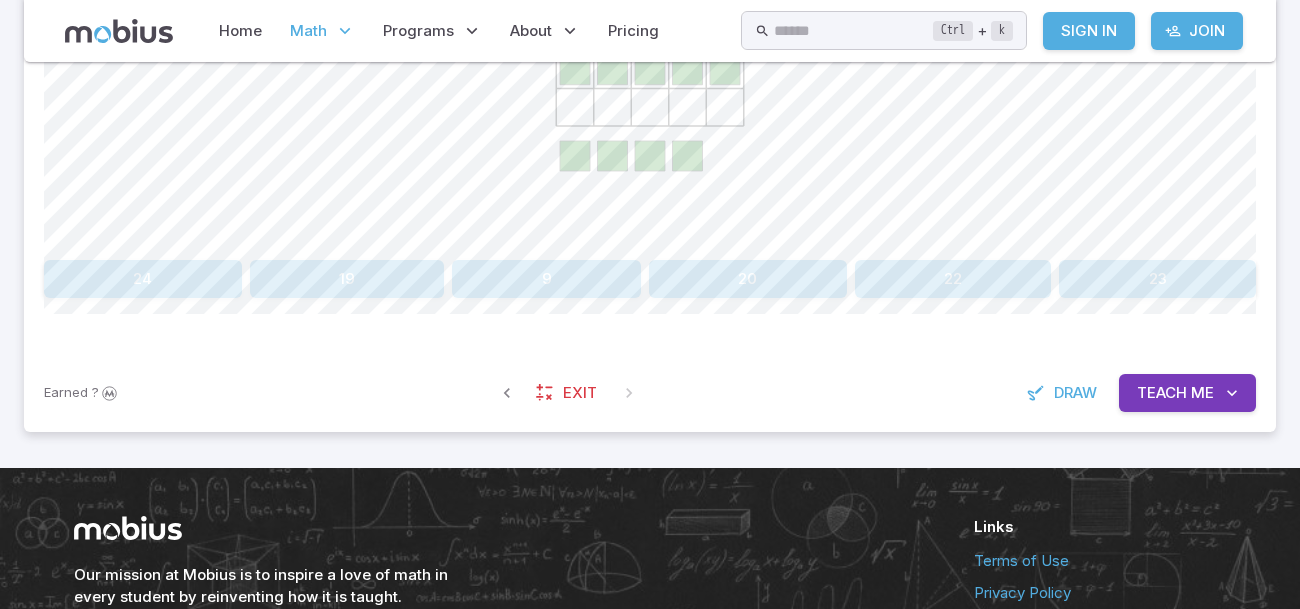 click on "Teach Me" at bounding box center [1187, 393] 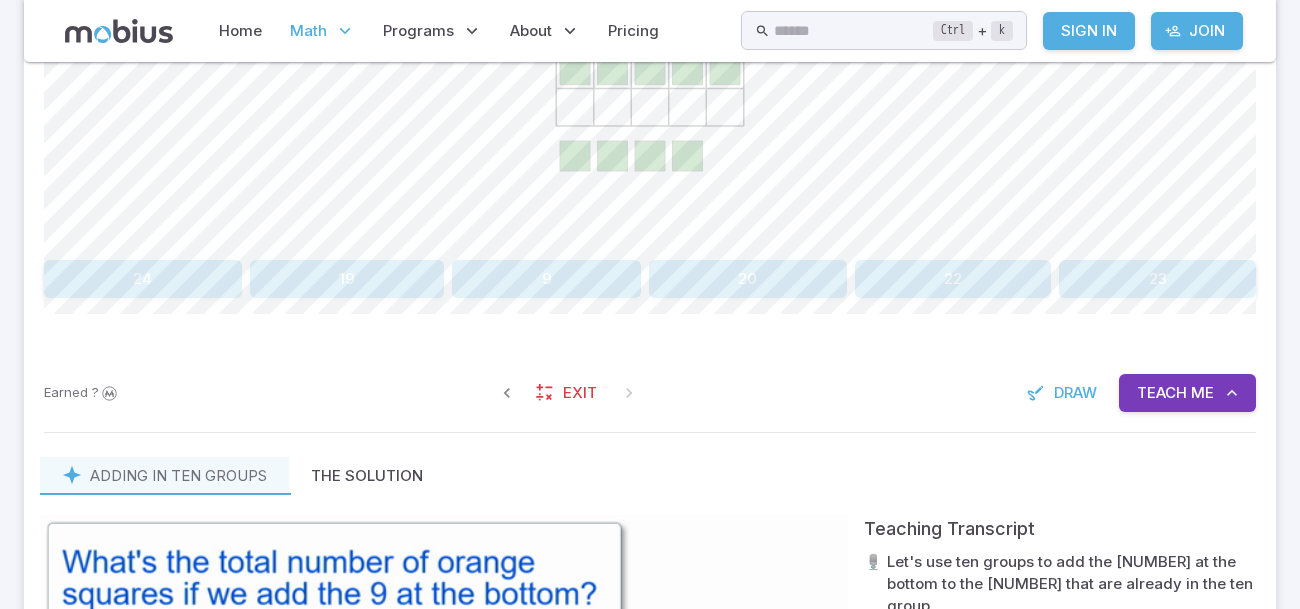type 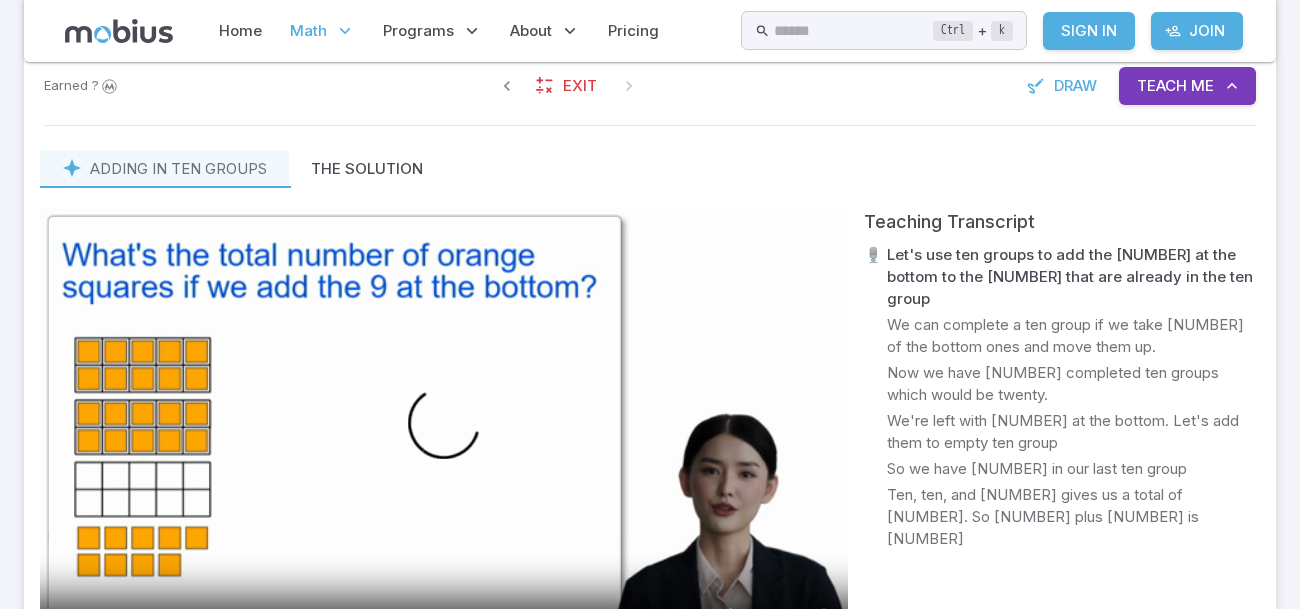 scroll, scrollTop: 1076, scrollLeft: 0, axis: vertical 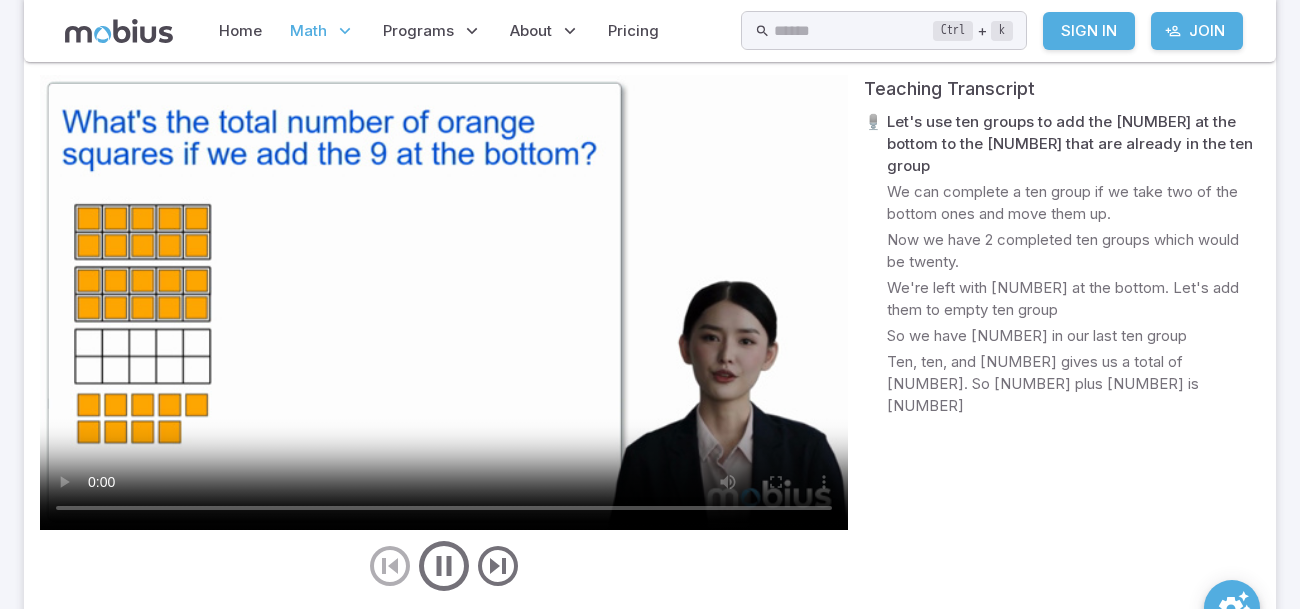 click at bounding box center (444, 302) 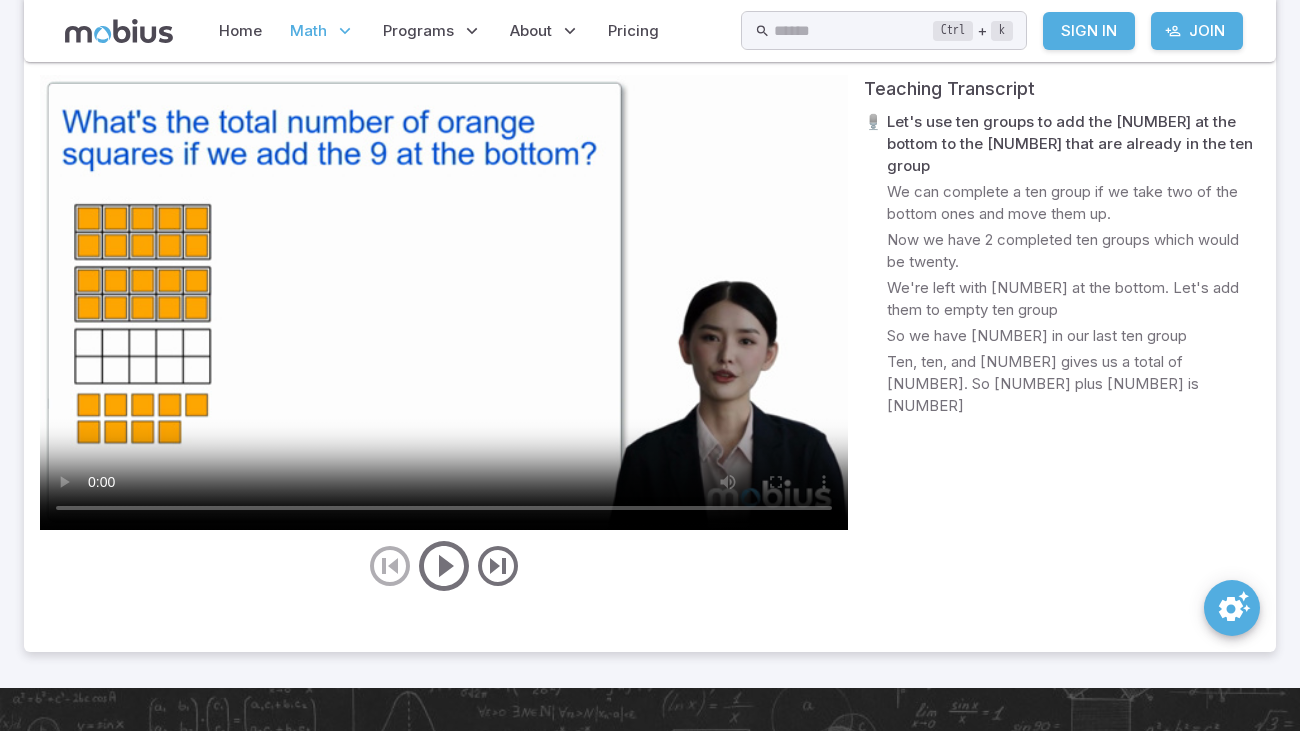 type 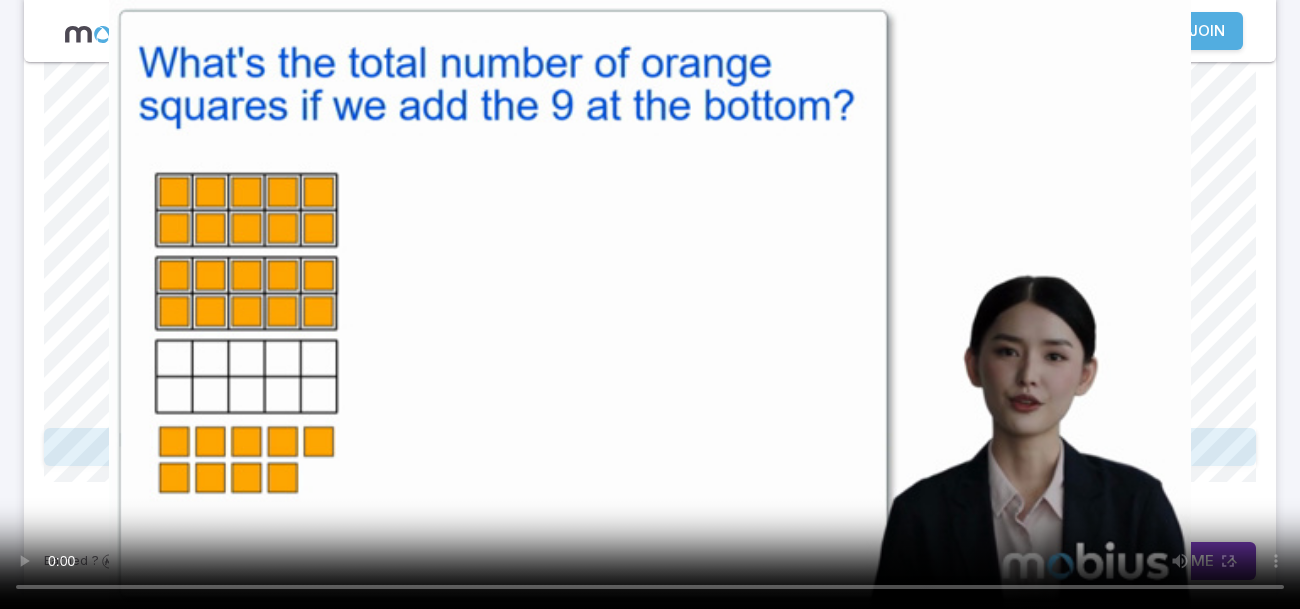 scroll, scrollTop: 519, scrollLeft: 0, axis: vertical 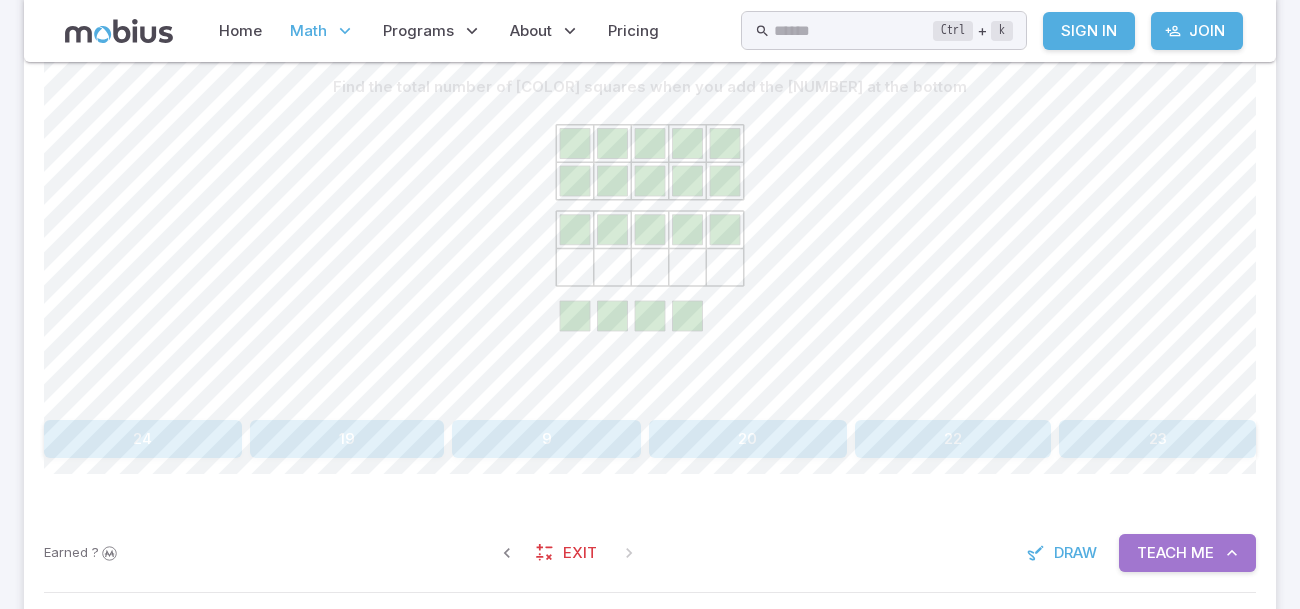 click on "Teach" at bounding box center [1162, 553] 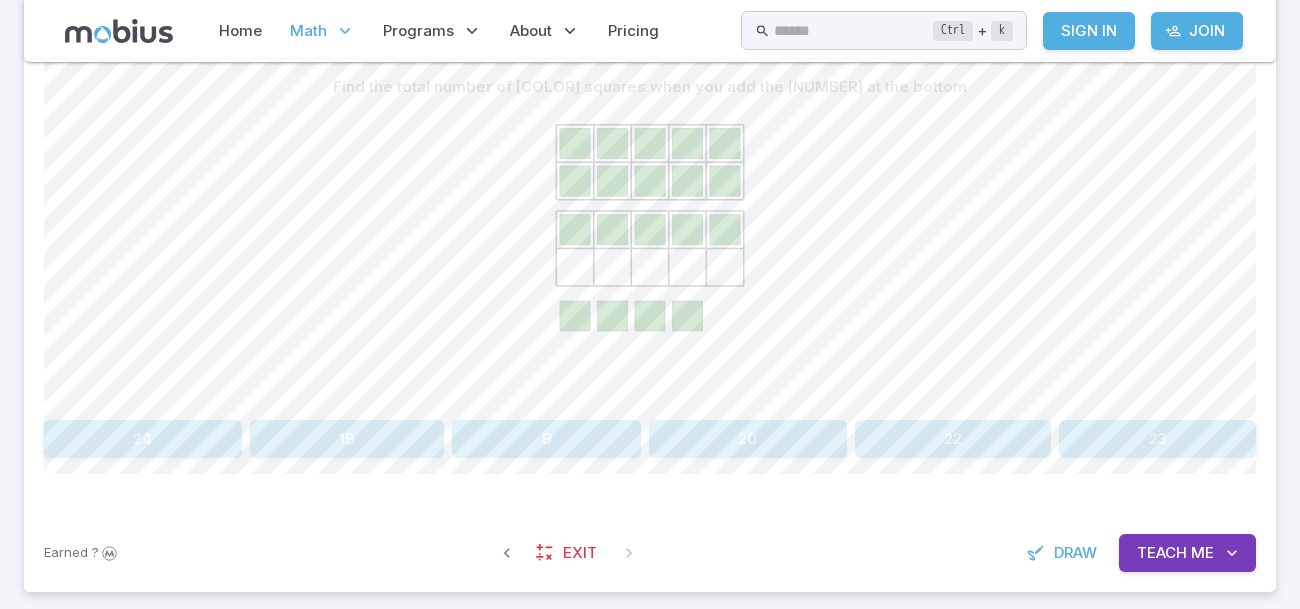 type 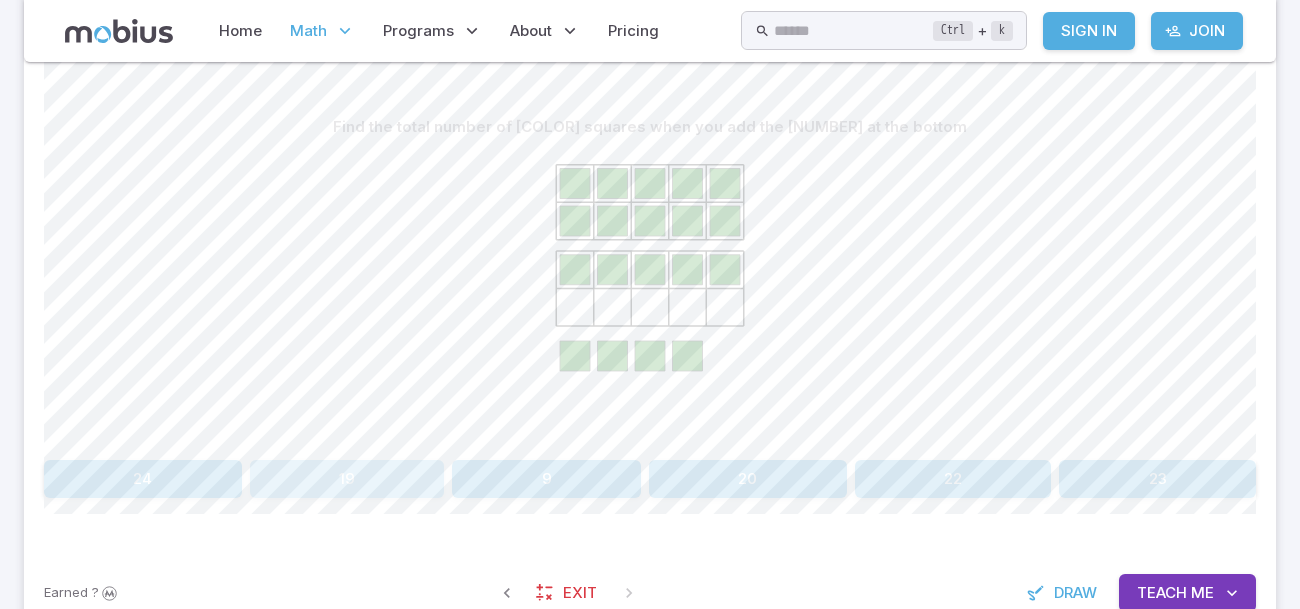 click on "19" at bounding box center (347, 479) 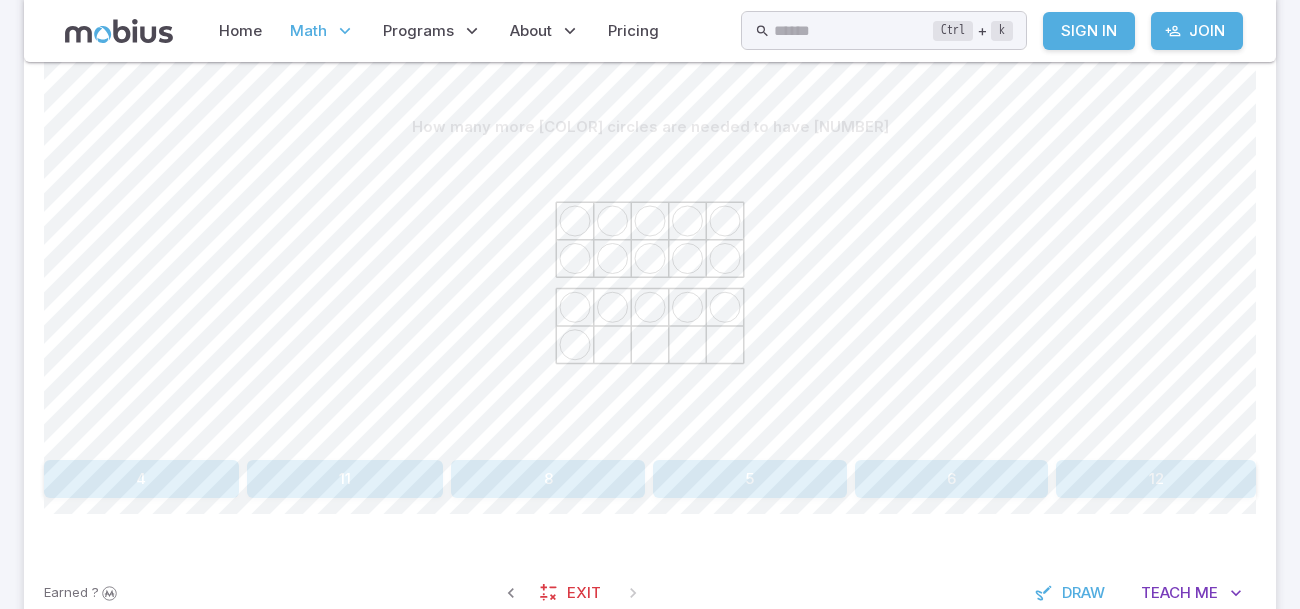 click on "Earned  ? Exit Draw Teach Me" at bounding box center [650, 593] 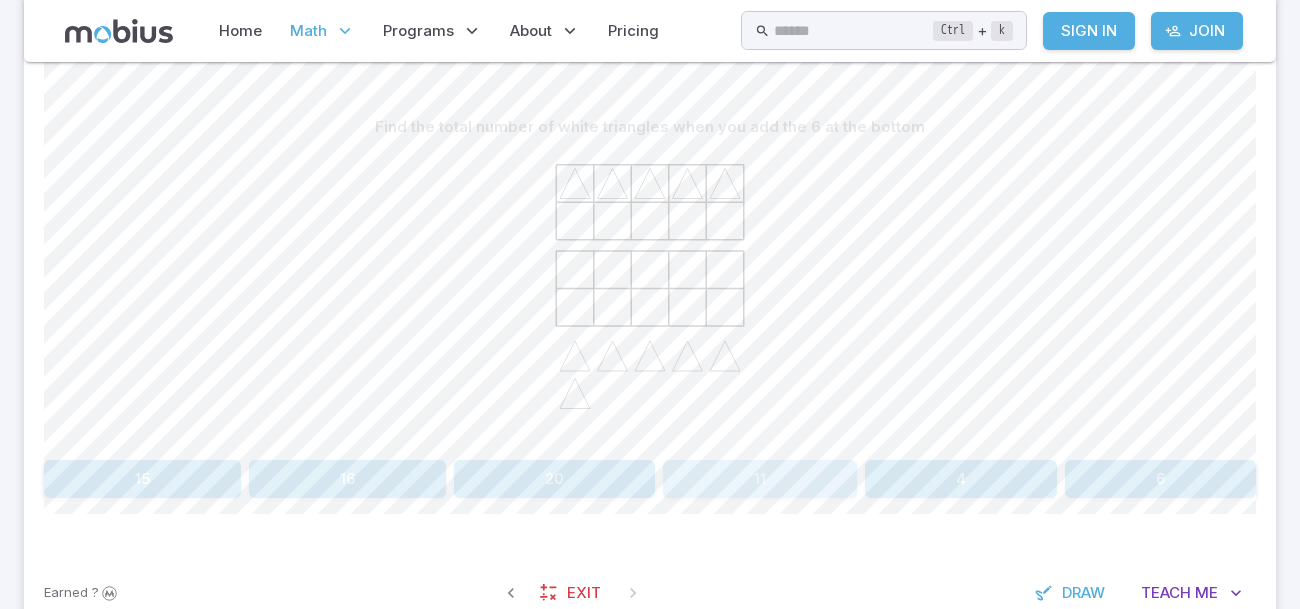 click on "11" at bounding box center (760, 479) 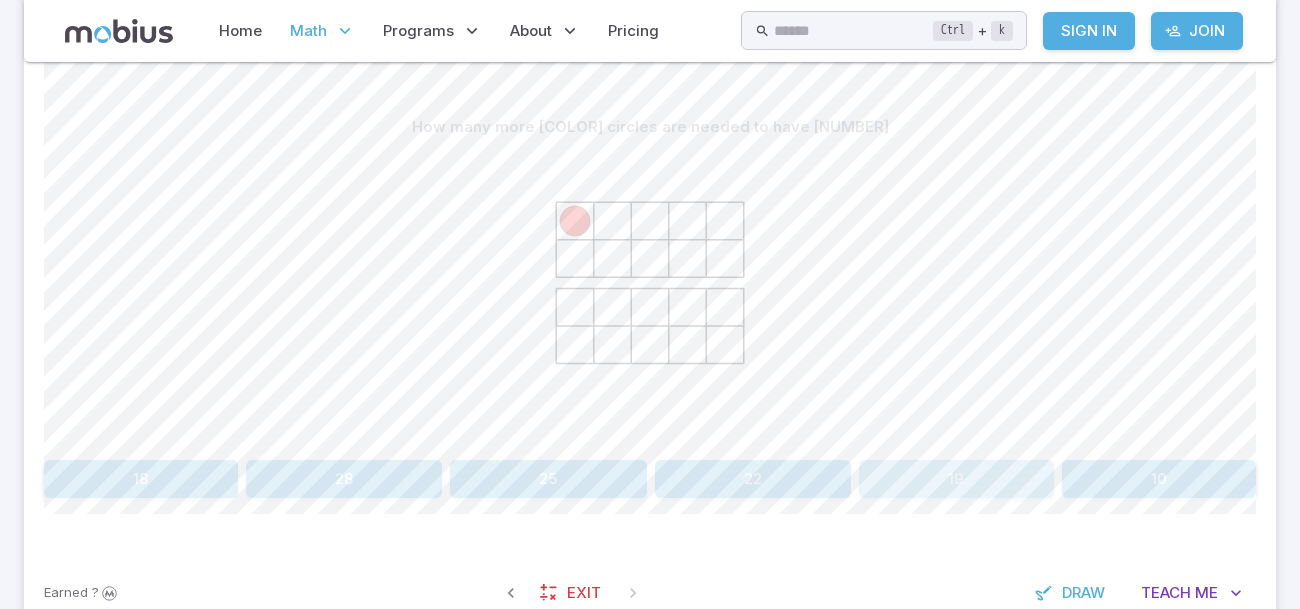 click on "19" at bounding box center [956, 479] 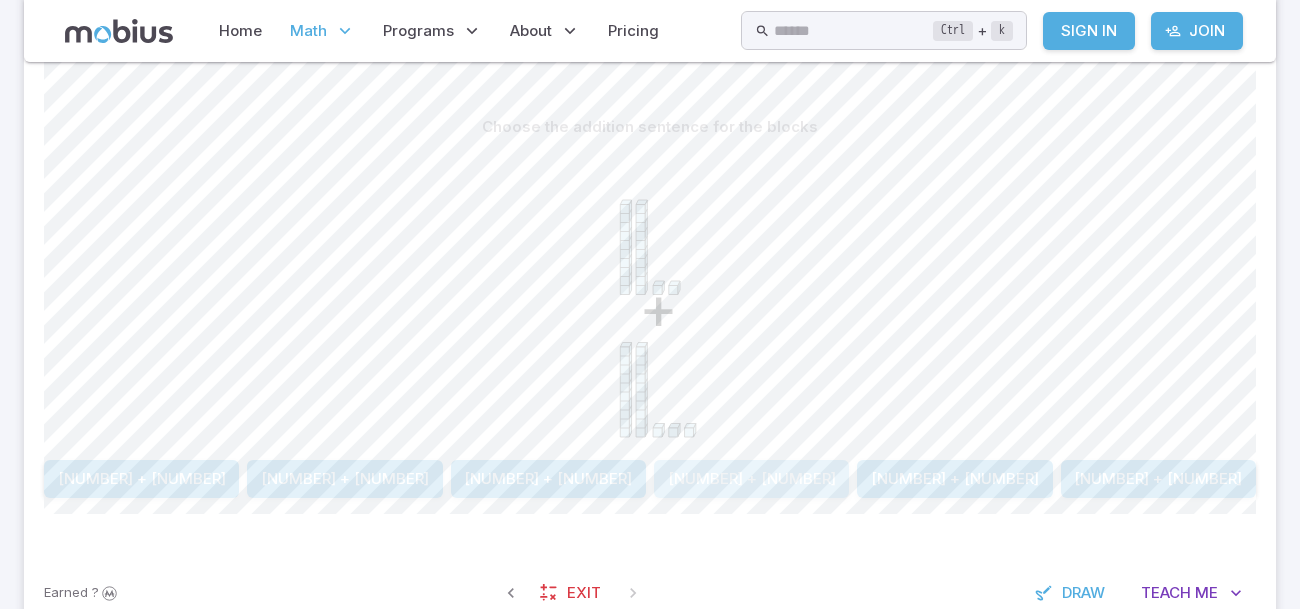 click on "22 + 23" at bounding box center (751, 479) 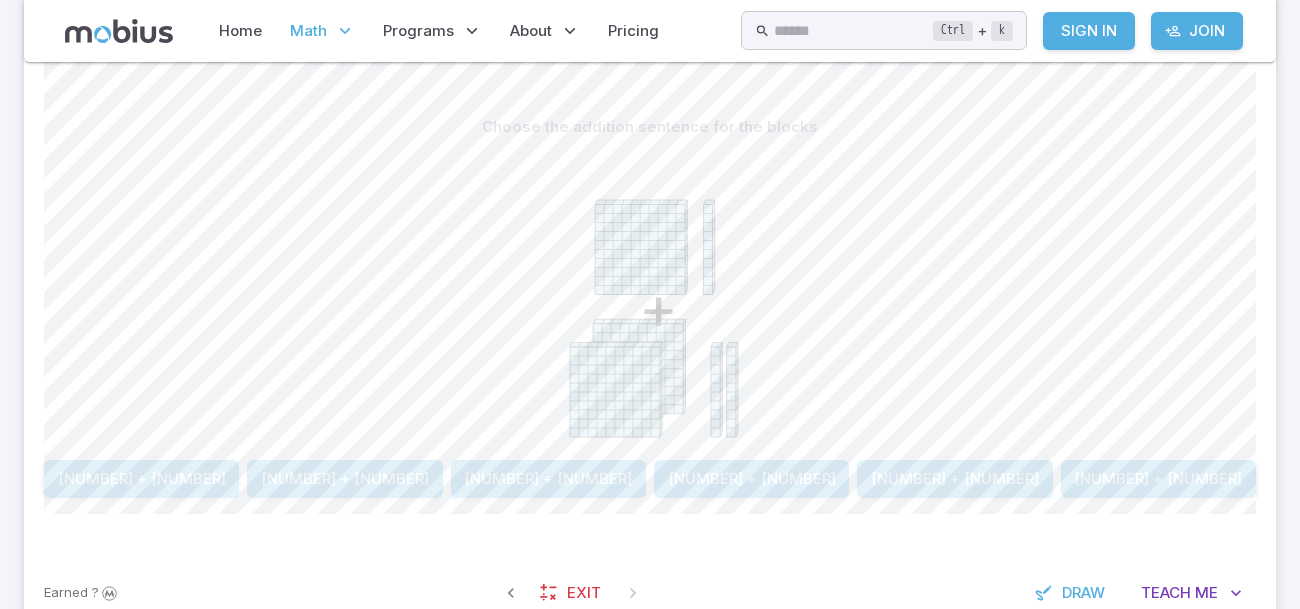 click on "+" at bounding box center [650, 299] 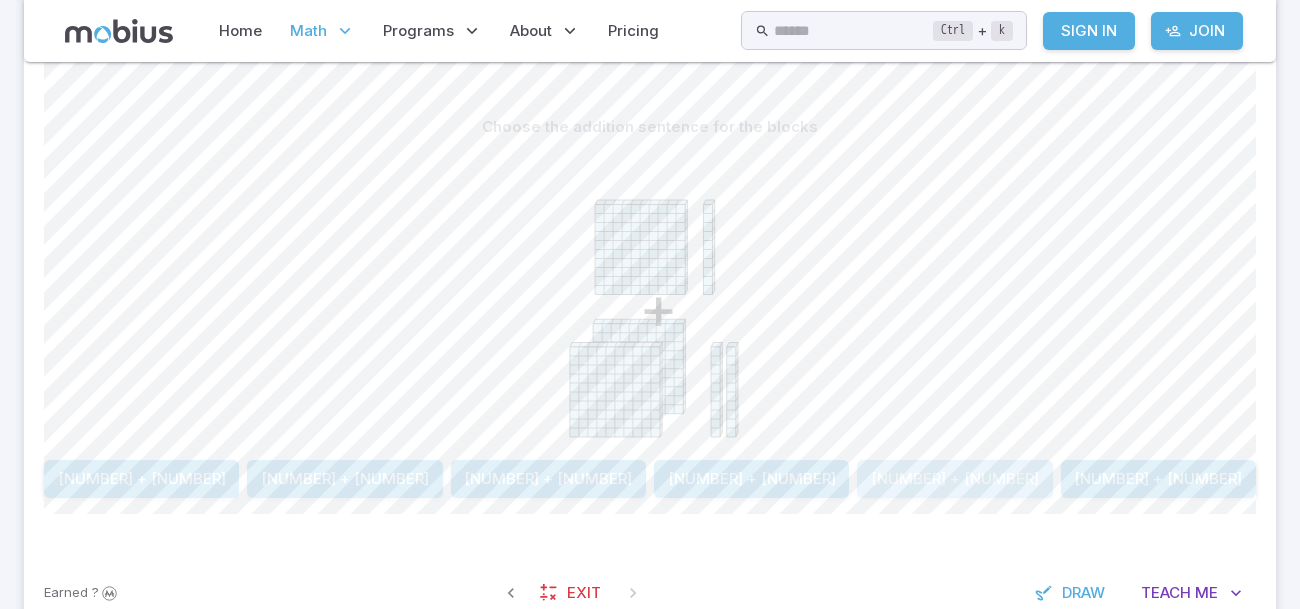 click on "110 + 221" at bounding box center [954, 479] 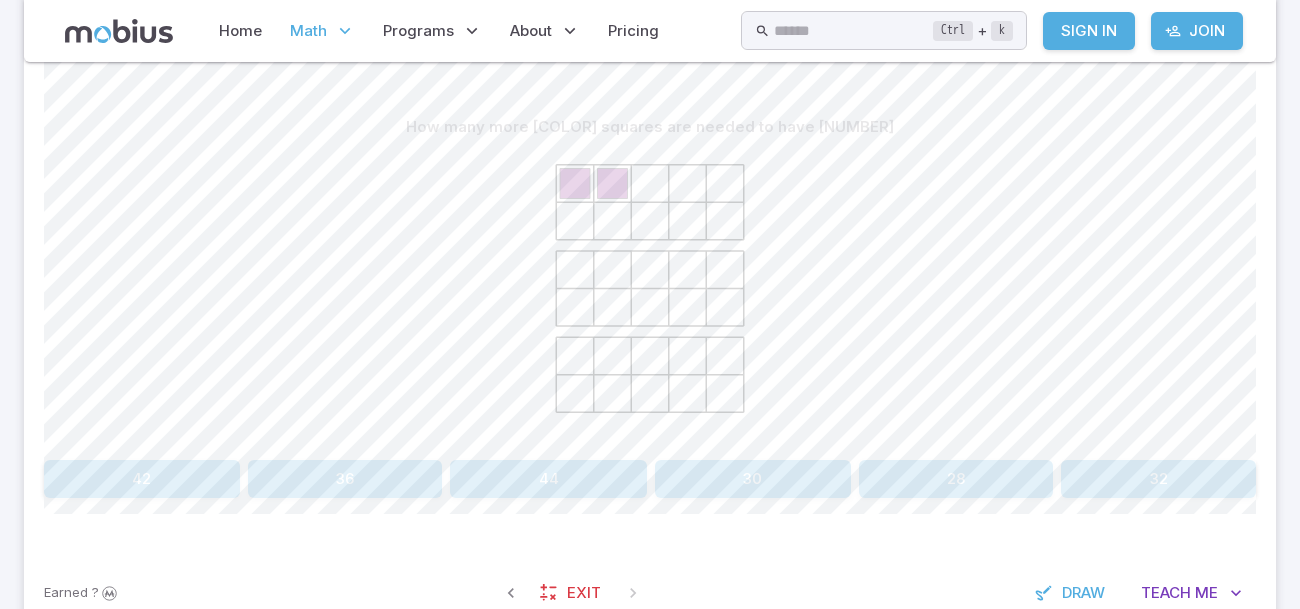 click on "28" at bounding box center [956, 479] 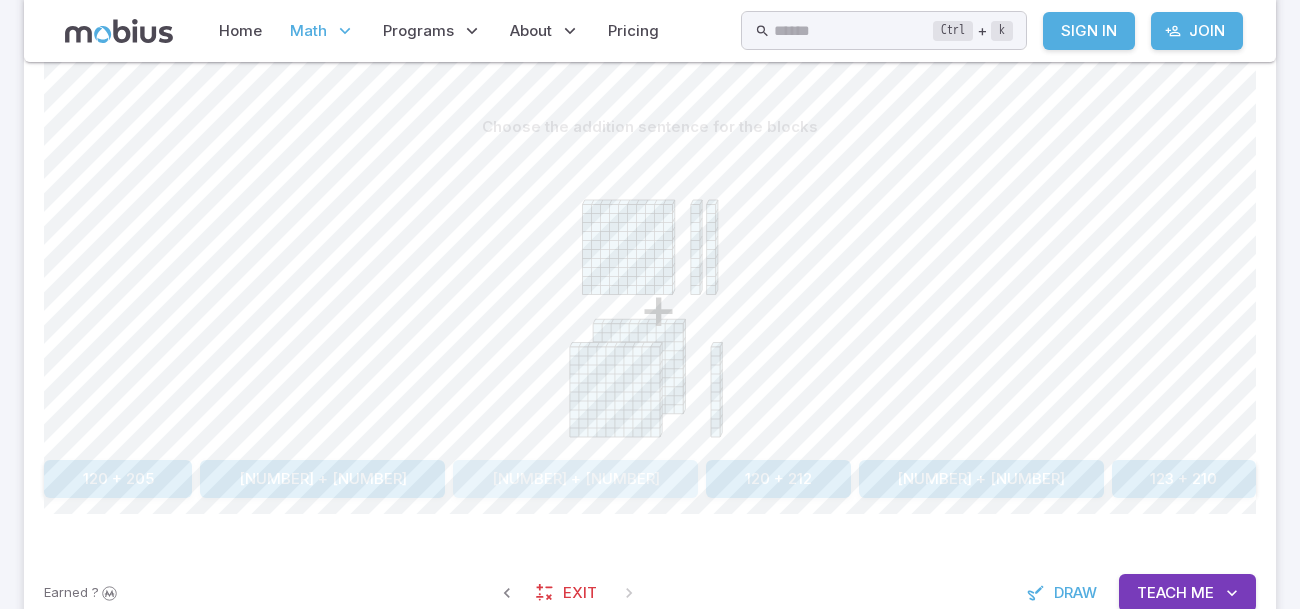 click on "120 + 210" at bounding box center (575, 479) 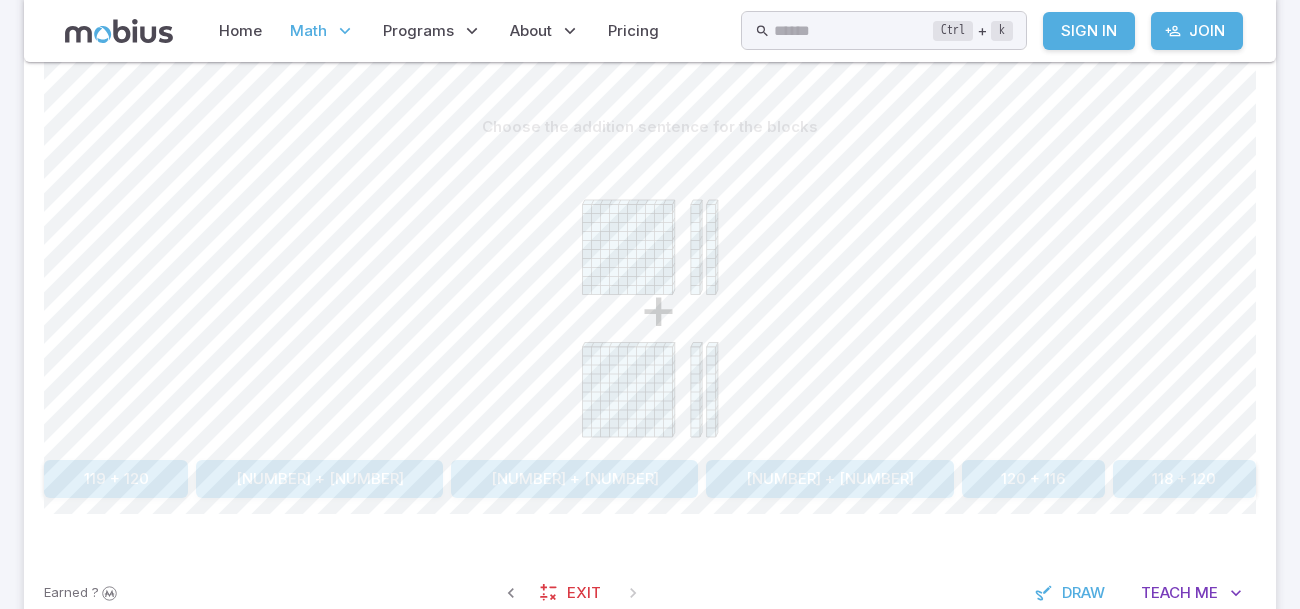 click on "+" at bounding box center (650, 299) 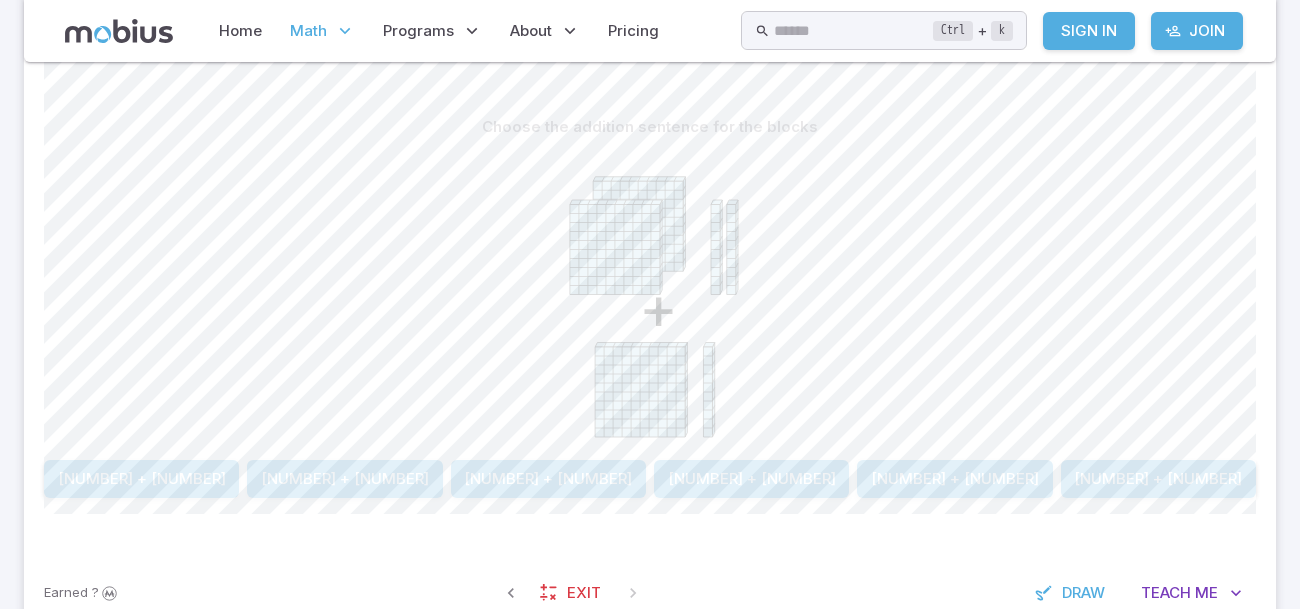 click on "222 + 110" at bounding box center (954, 479) 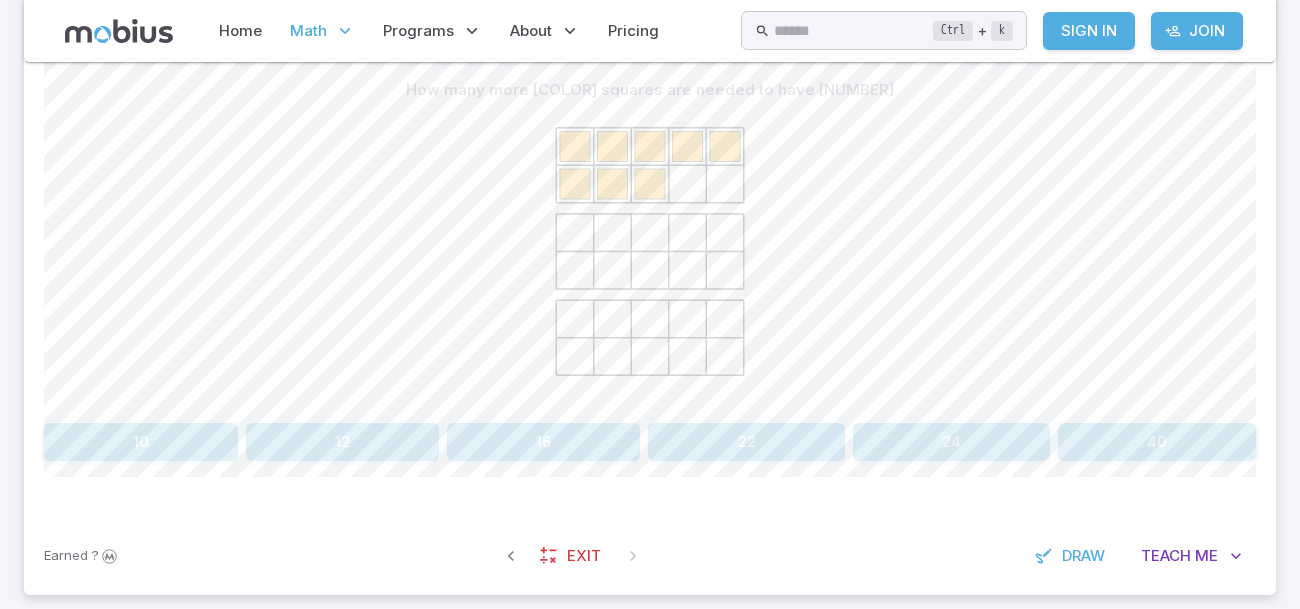 scroll, scrollTop: 519, scrollLeft: 0, axis: vertical 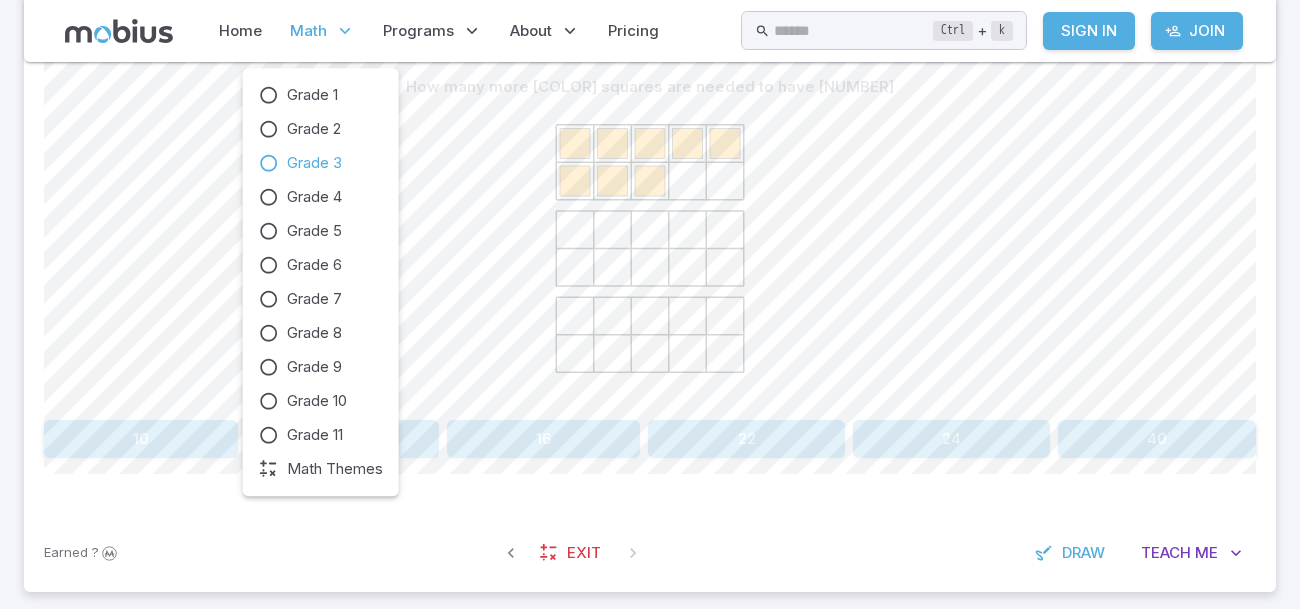 click at bounding box center [345, 31] 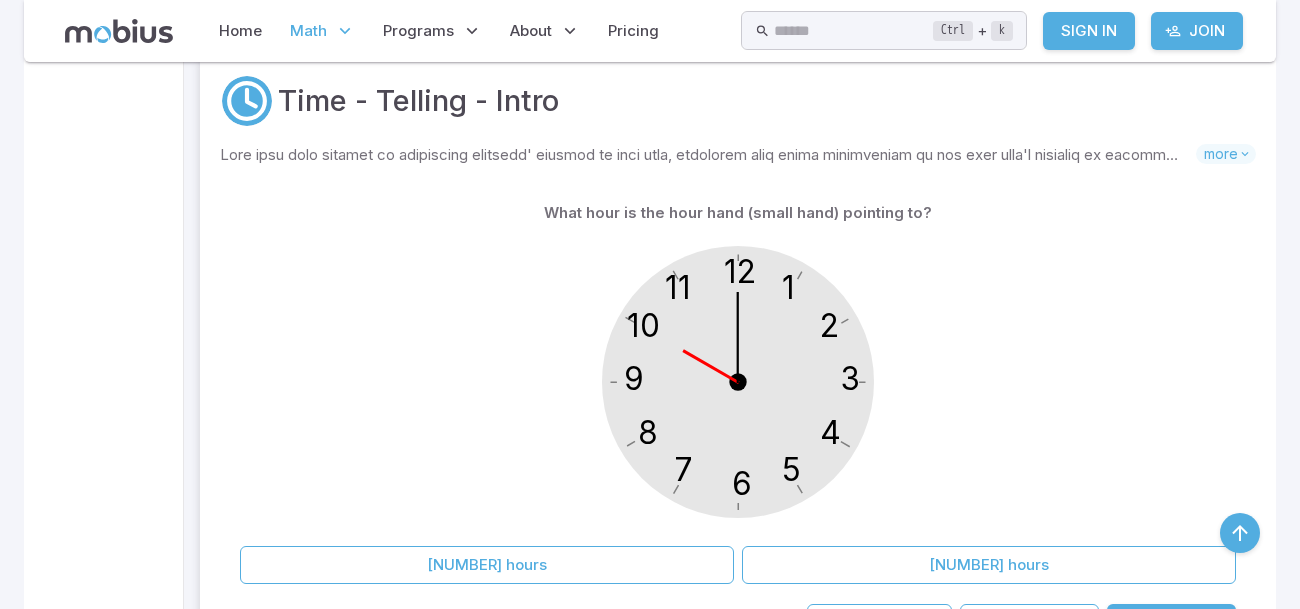 scroll, scrollTop: 7834, scrollLeft: 0, axis: vertical 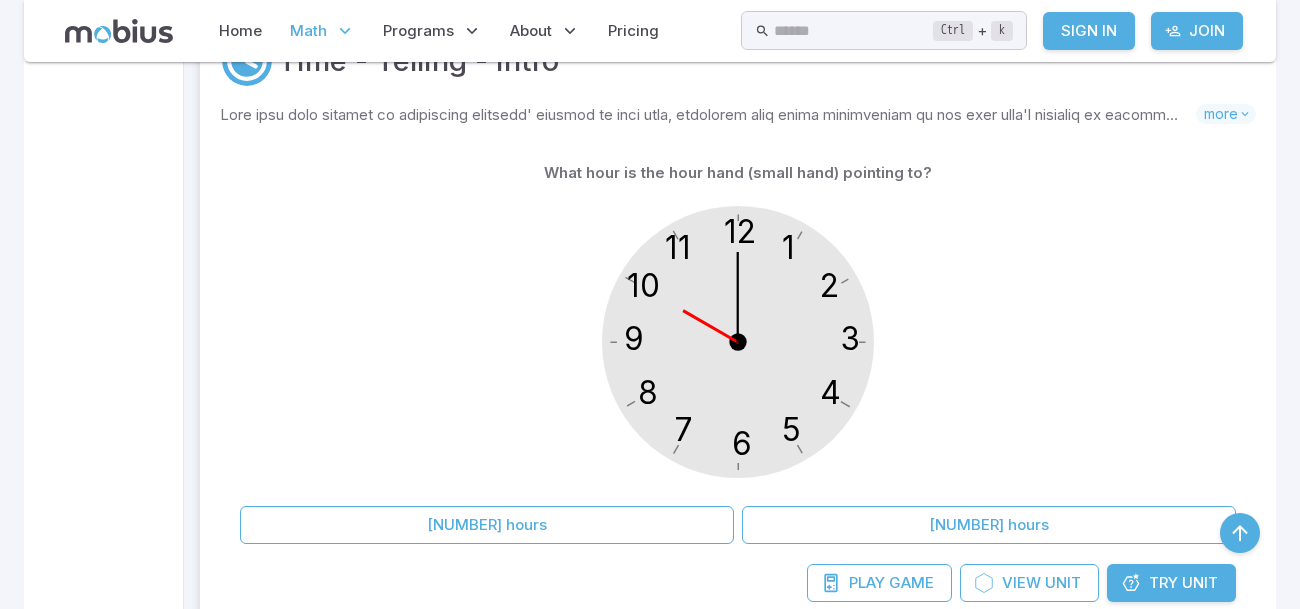 click on "Try Unit" at bounding box center [1171, 583] 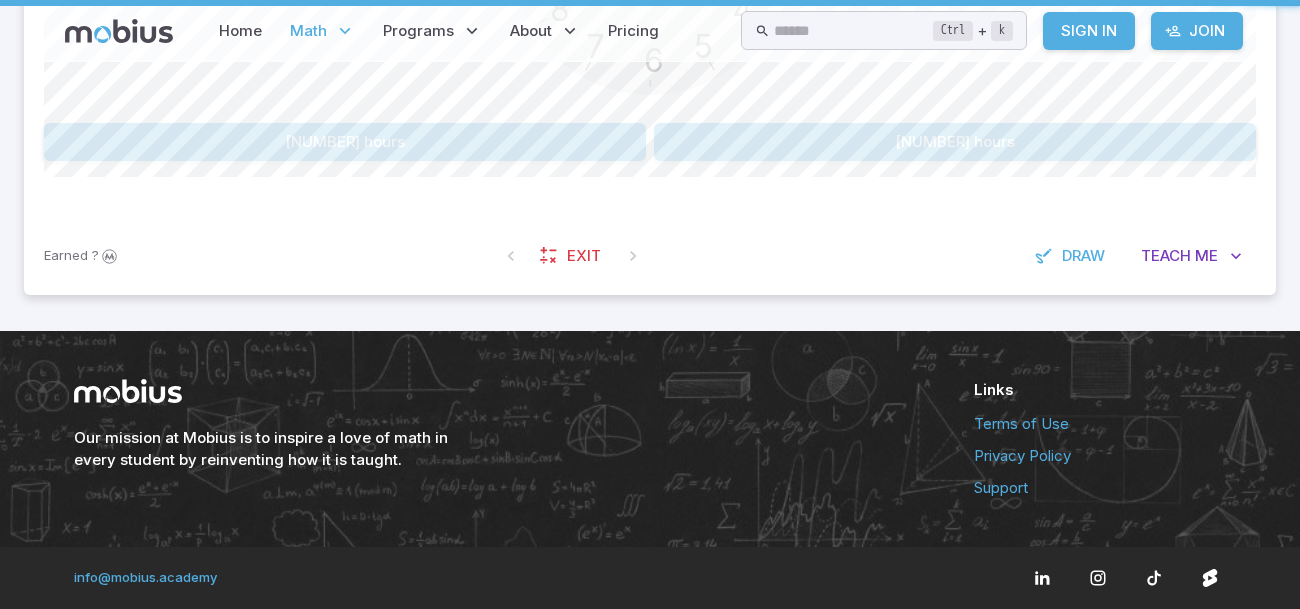 scroll, scrollTop: 0, scrollLeft: 0, axis: both 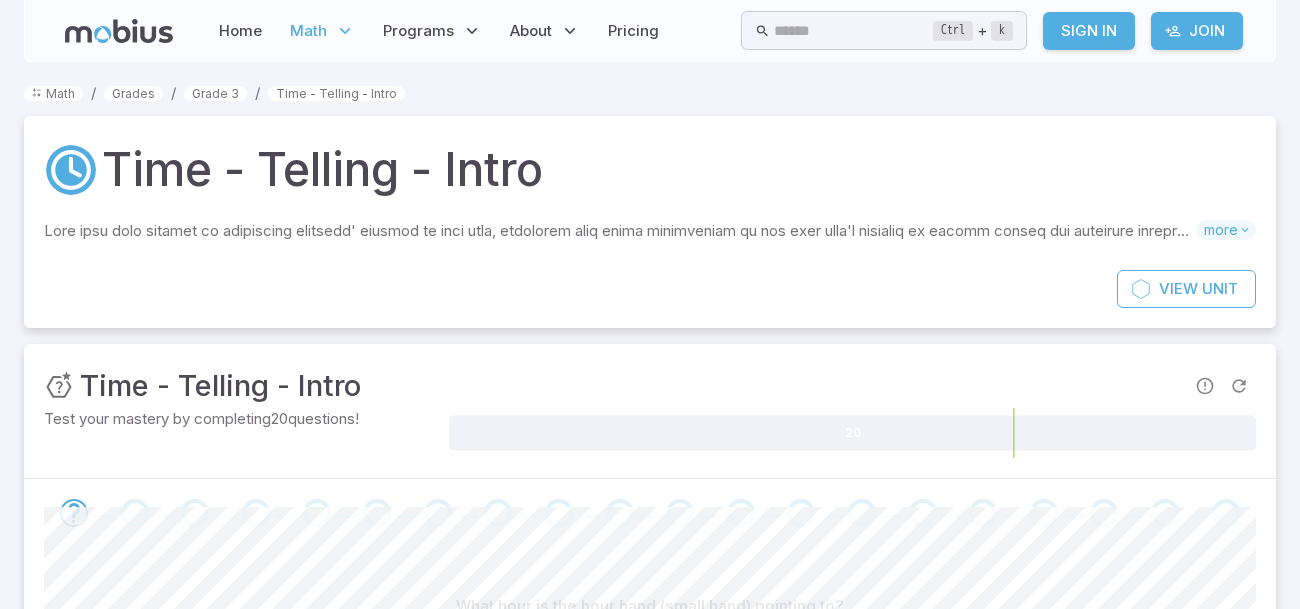 click at bounding box center (650, 513) 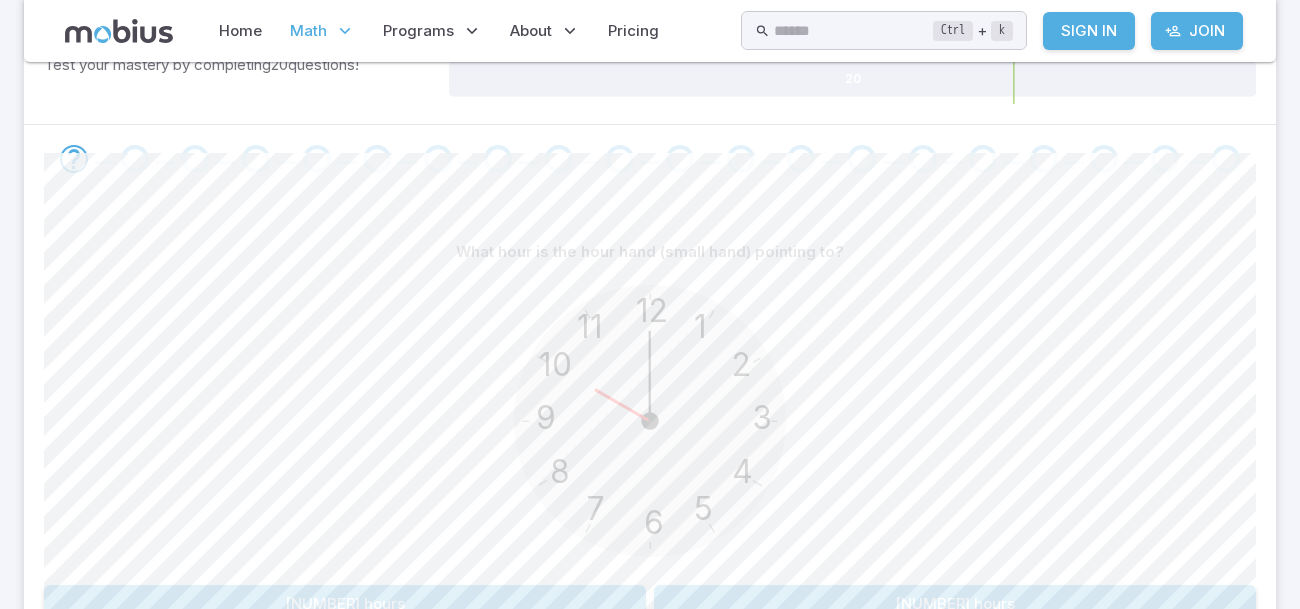 scroll, scrollTop: 359, scrollLeft: 0, axis: vertical 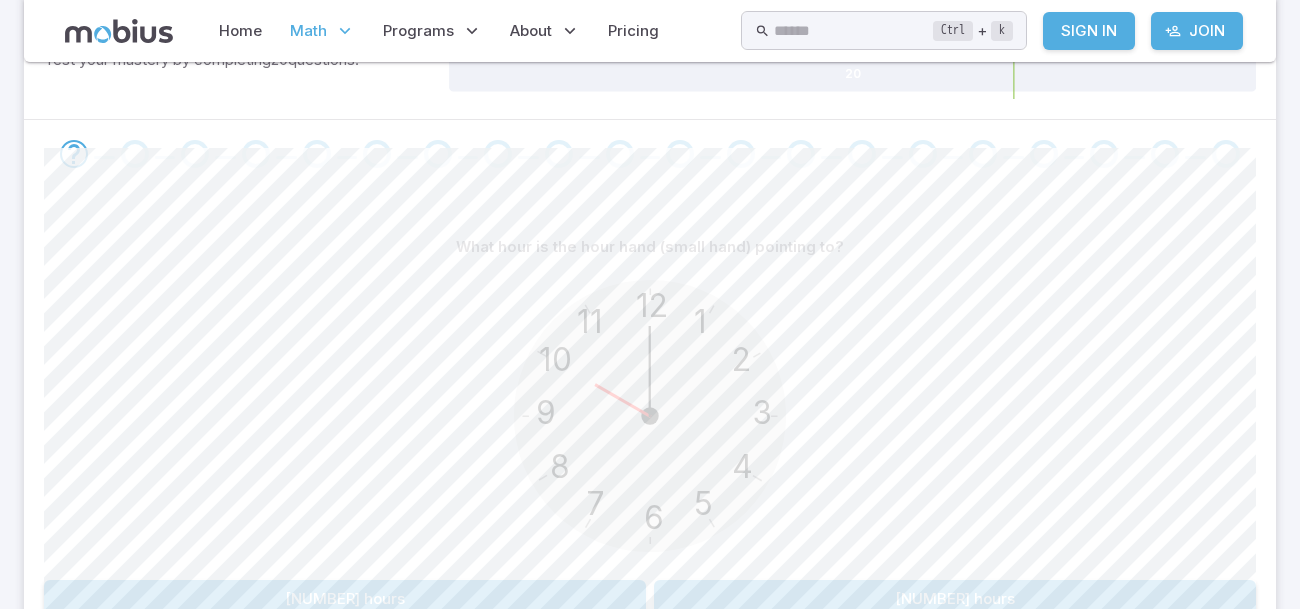 drag, startPoint x: 775, startPoint y: 488, endPoint x: 821, endPoint y: 488, distance: 46 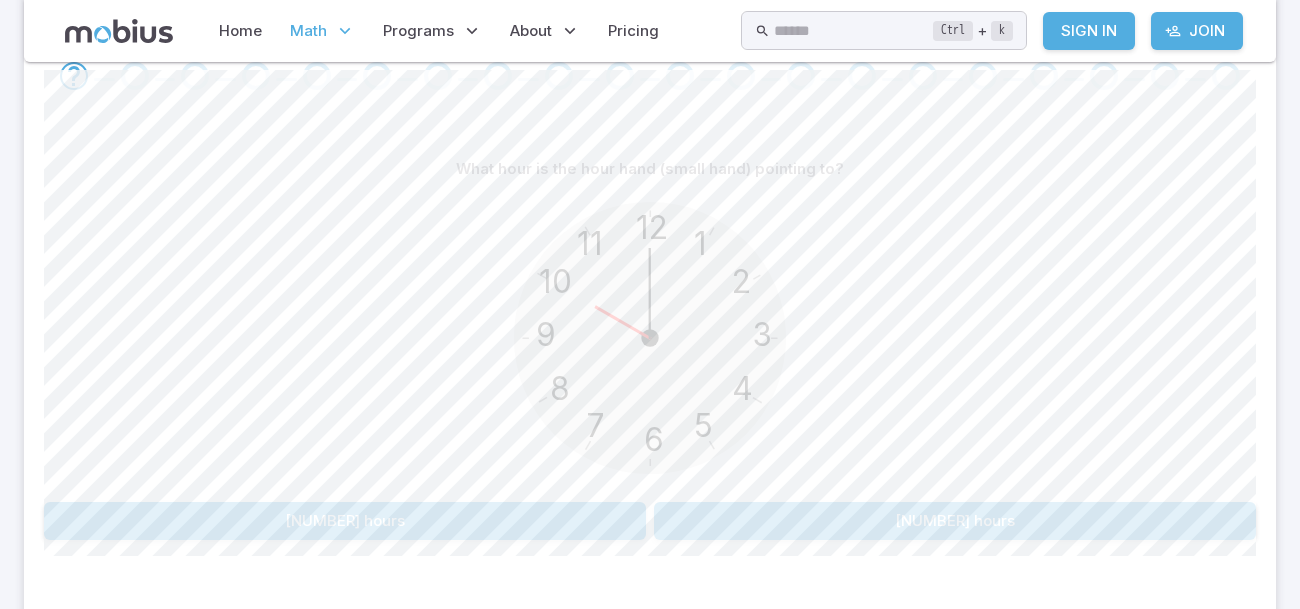 scroll, scrollTop: 439, scrollLeft: 0, axis: vertical 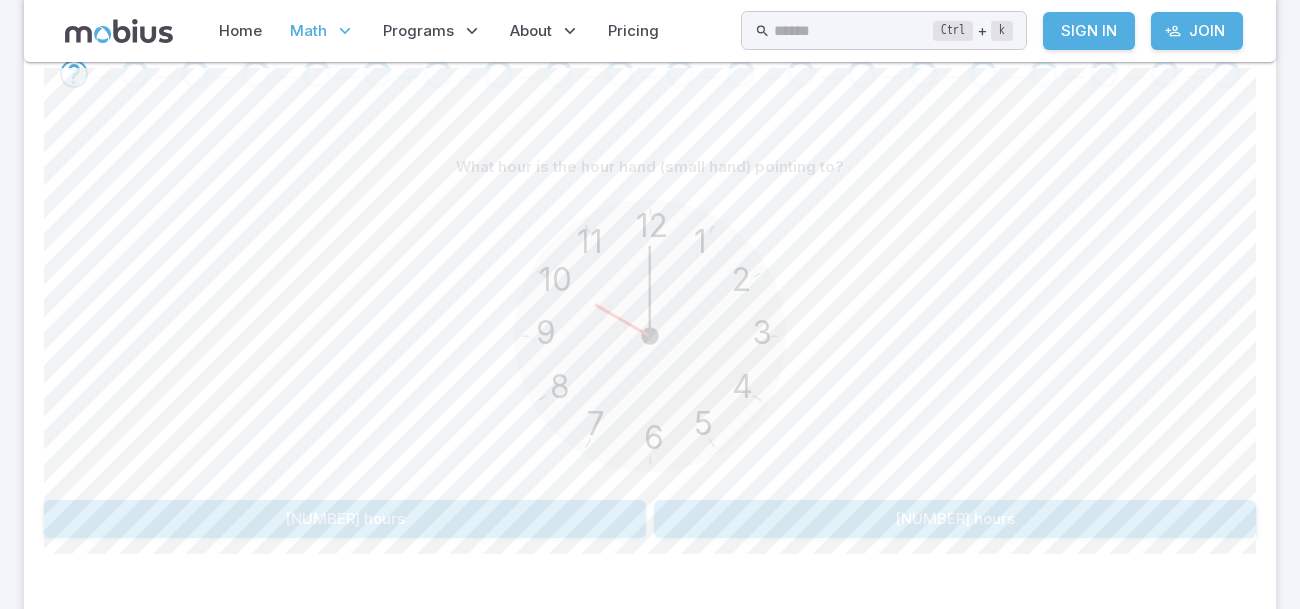 click on "10 hours" at bounding box center [955, 519] 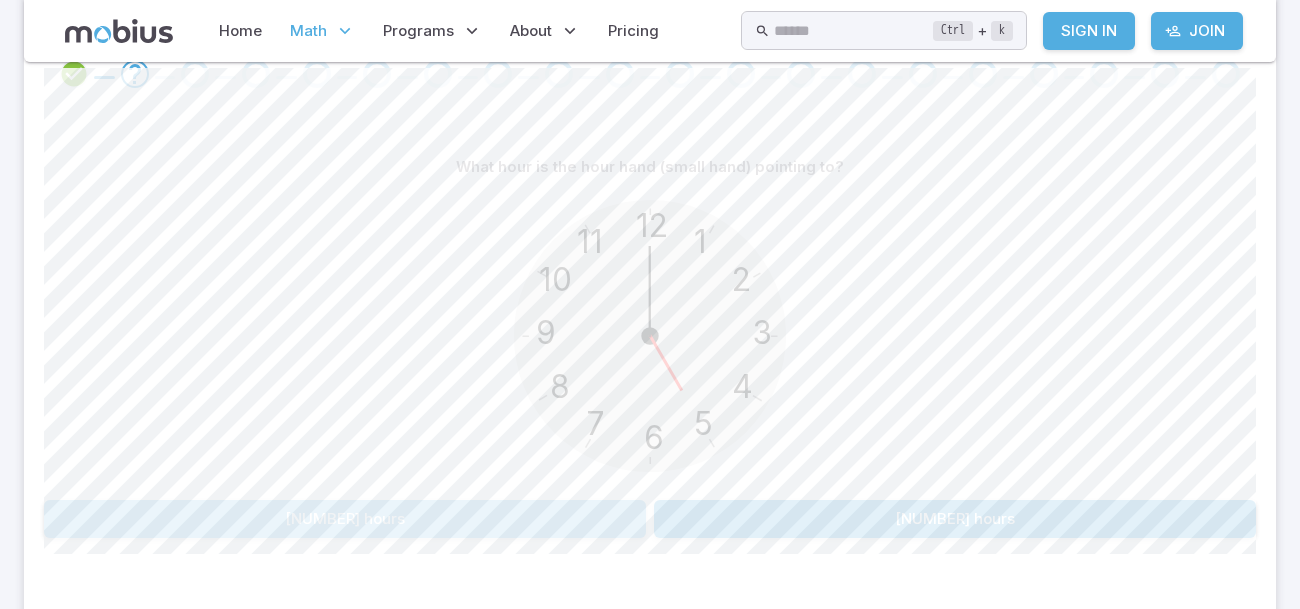 click on "5 hours" at bounding box center [345, 519] 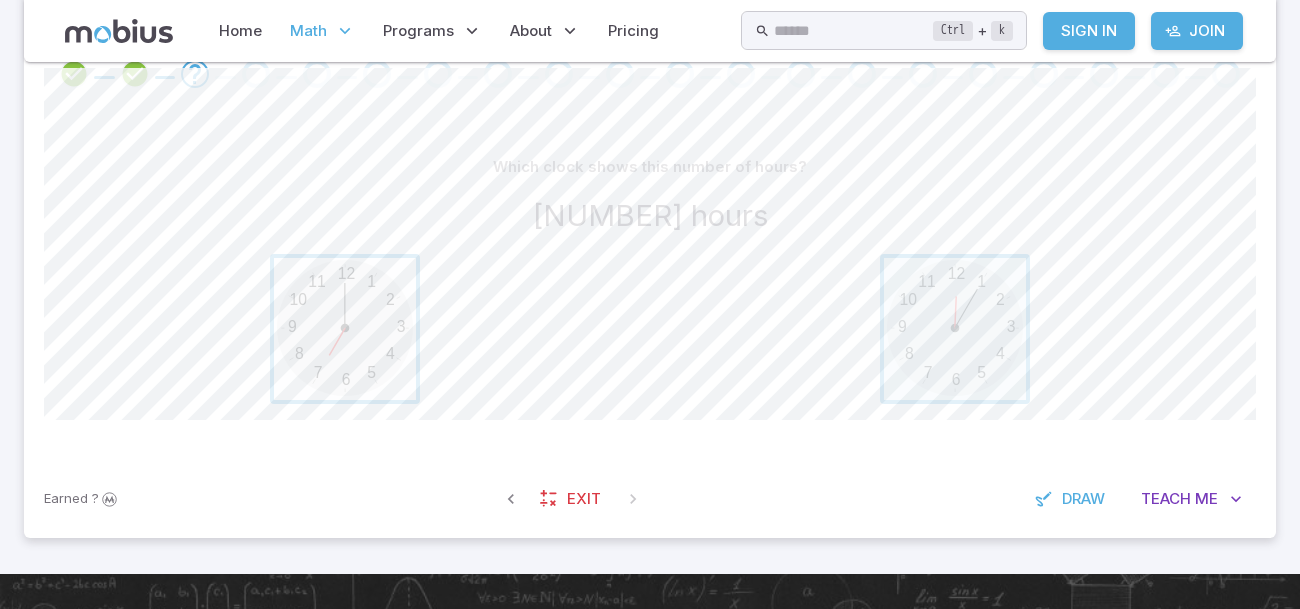click at bounding box center [345, 329] 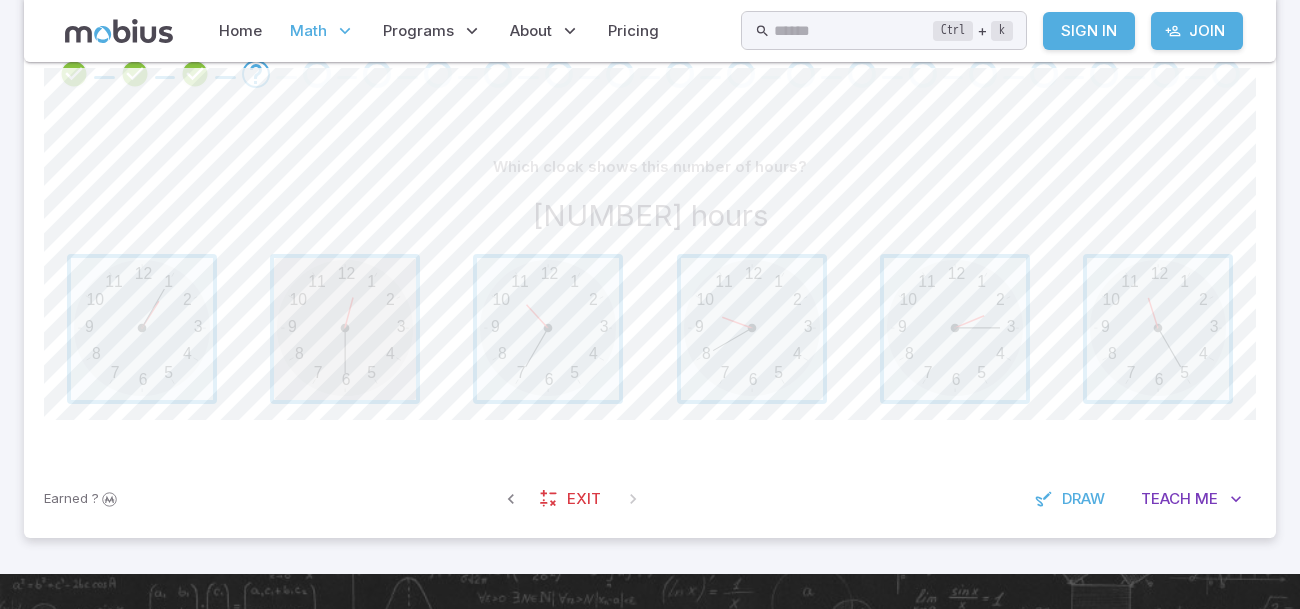 click at bounding box center (345, 329) 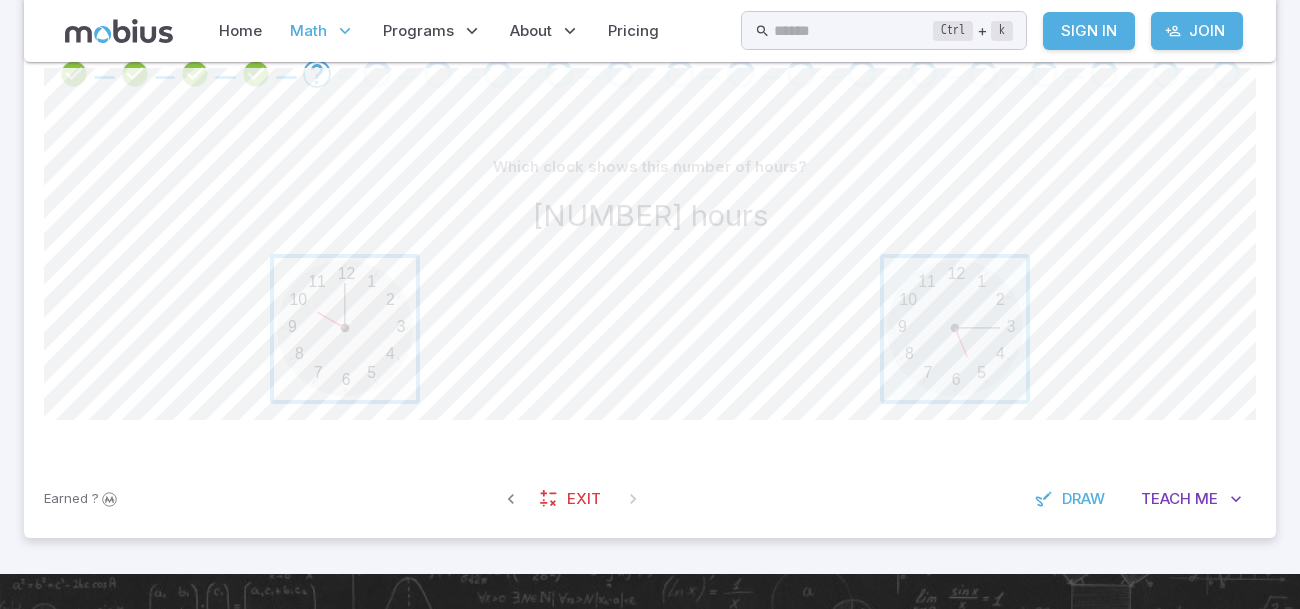 click at bounding box center (345, 329) 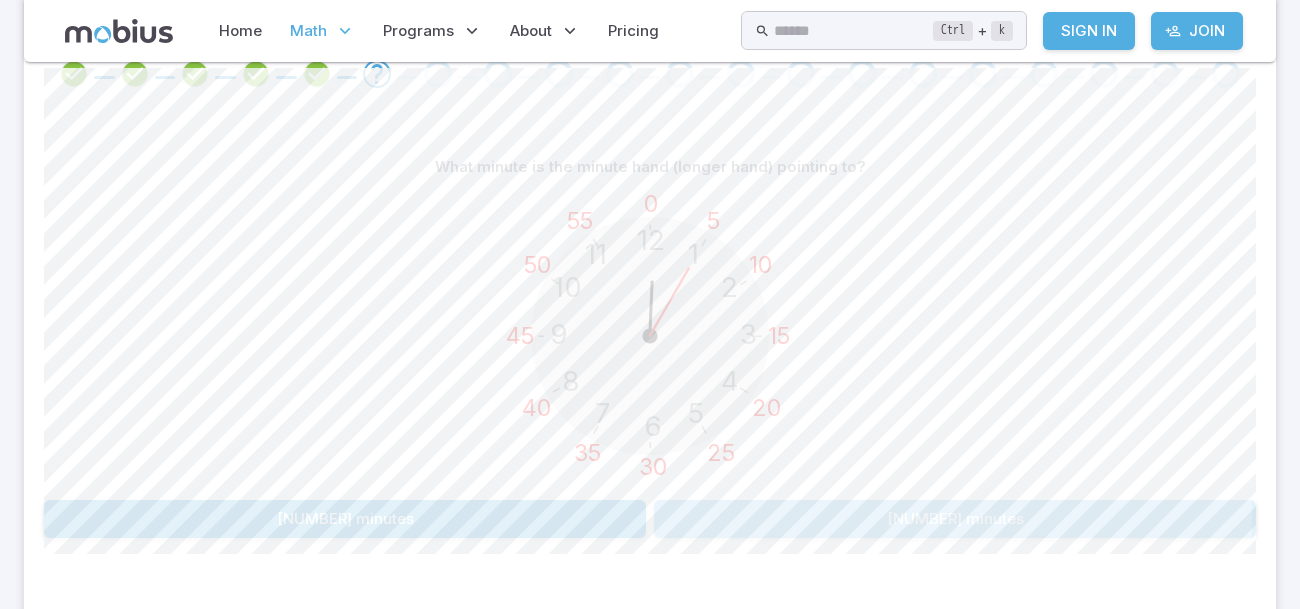 click on "5 minutes" at bounding box center (955, 519) 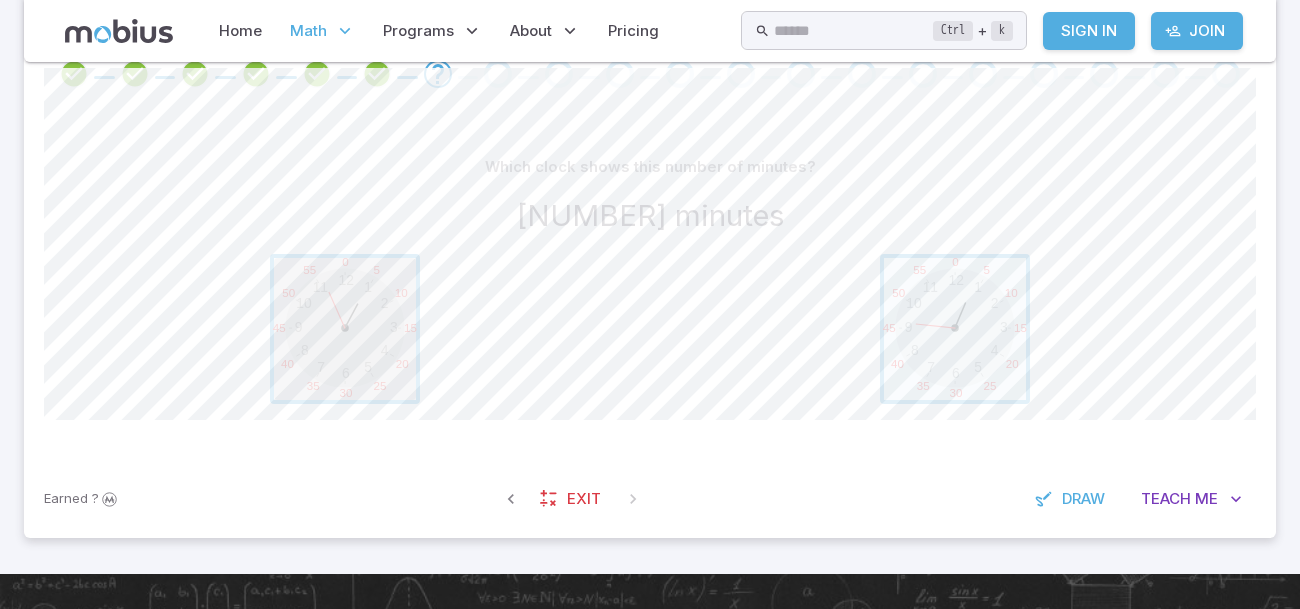 click at bounding box center [345, 329] 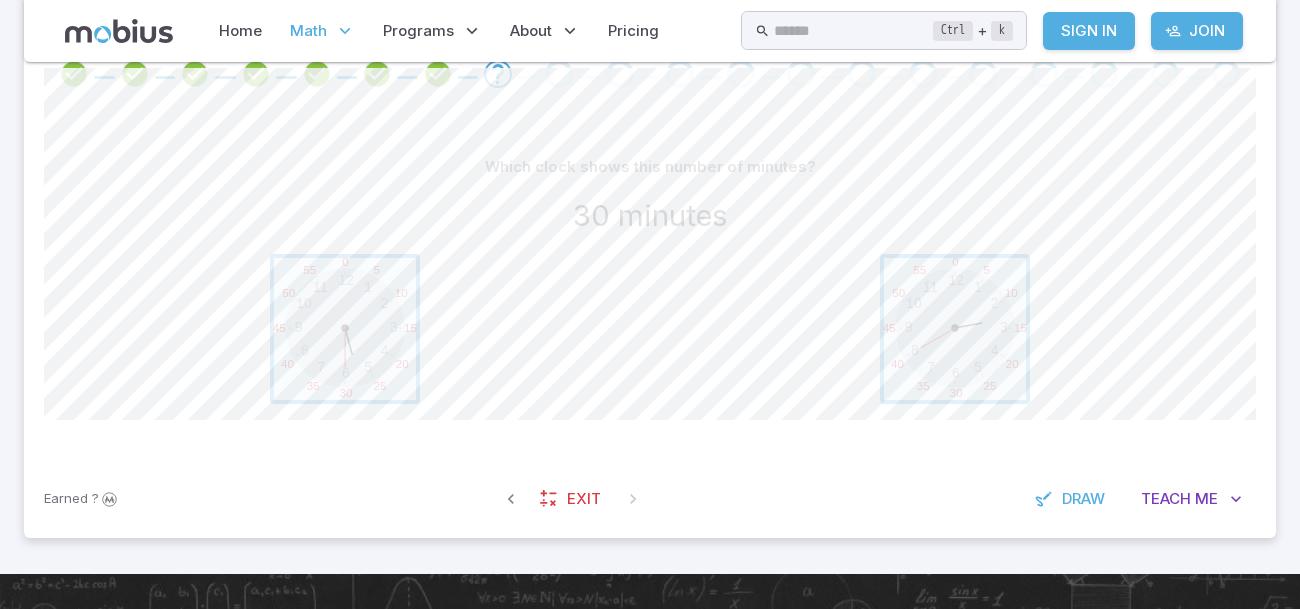 drag, startPoint x: 599, startPoint y: 386, endPoint x: 560, endPoint y: 376, distance: 40.261642 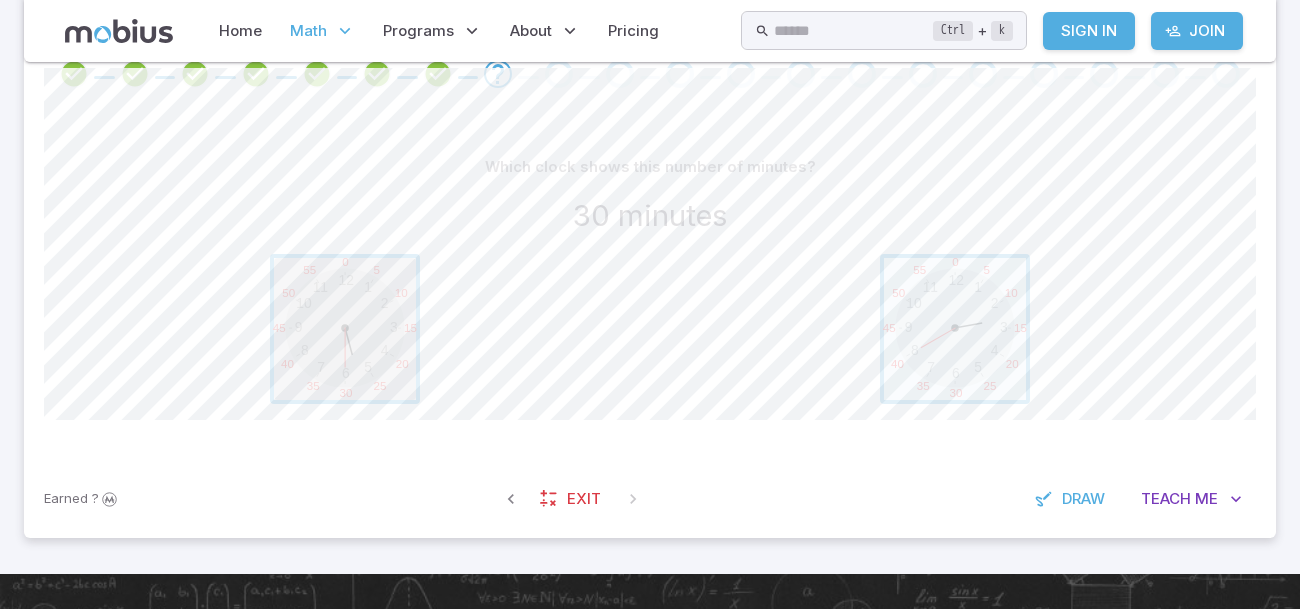 click at bounding box center [345, 329] 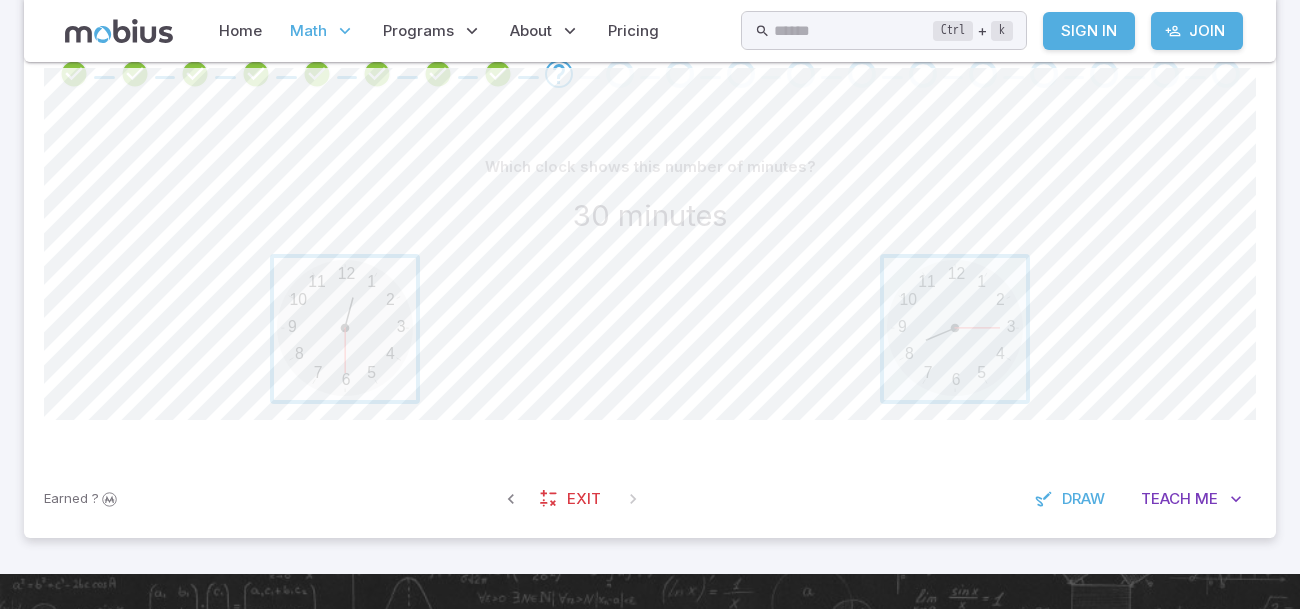 click at bounding box center [345, 329] 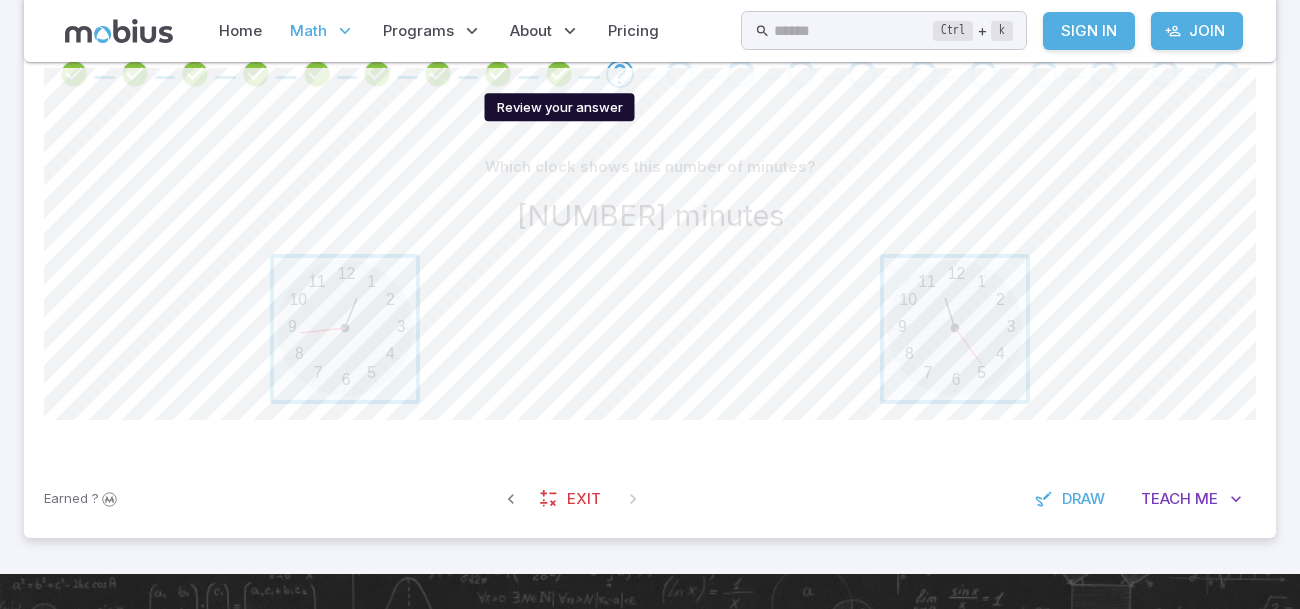 click at bounding box center [559, 74] 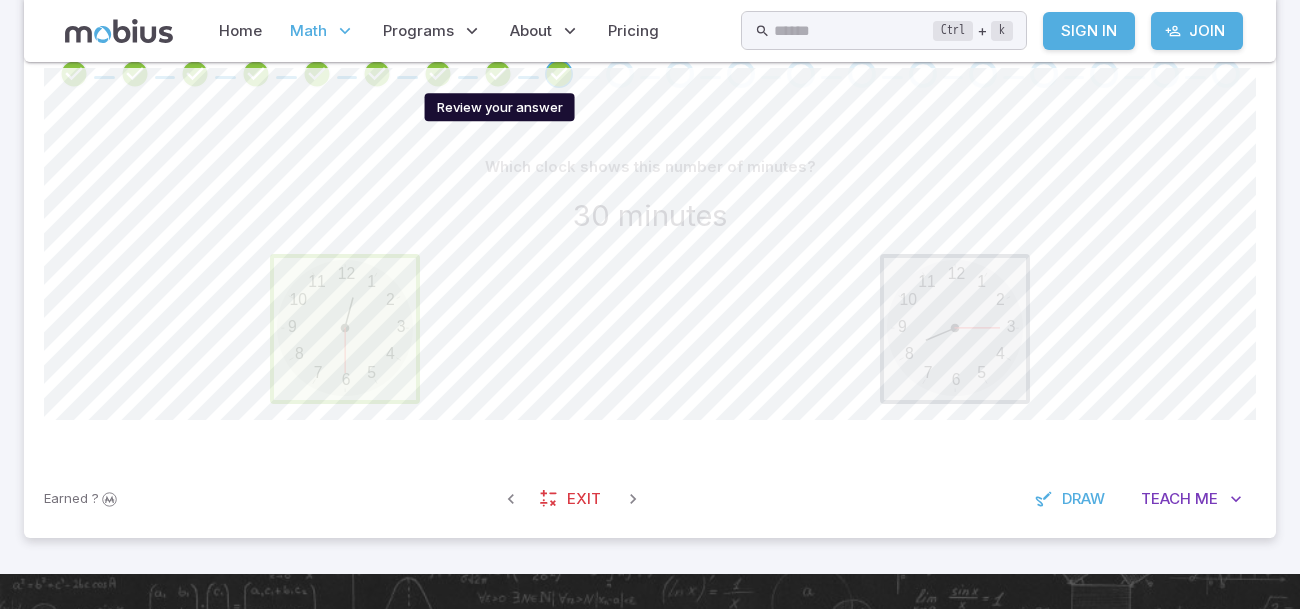 click at bounding box center (498, 74) 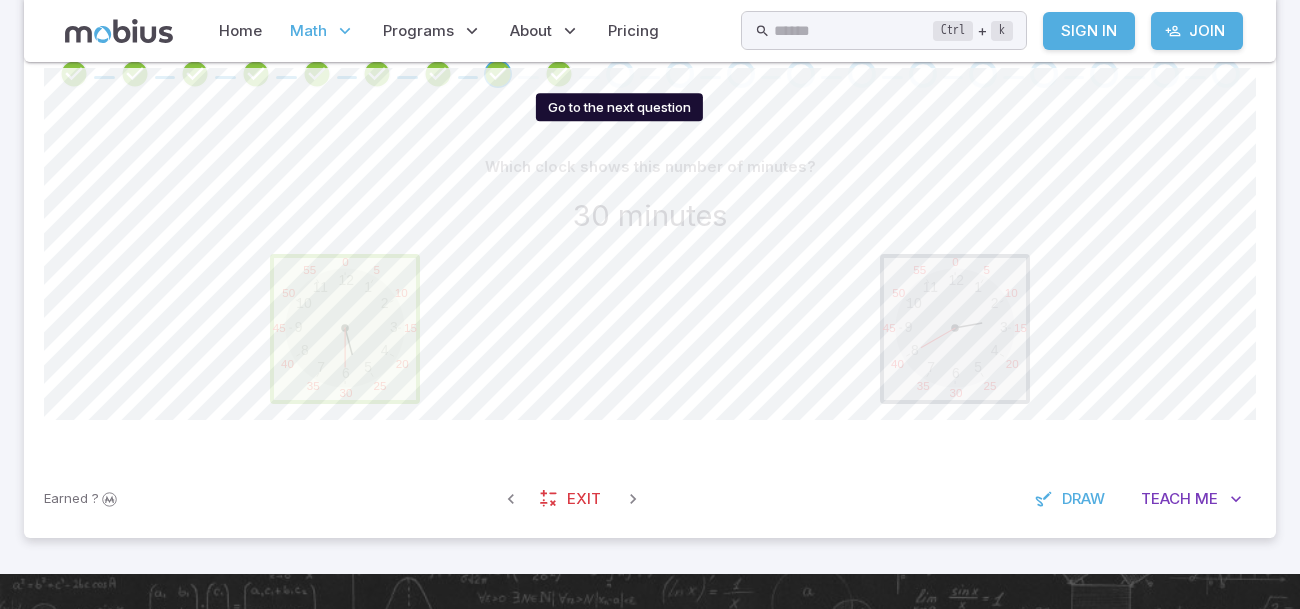 click at bounding box center [620, 74] 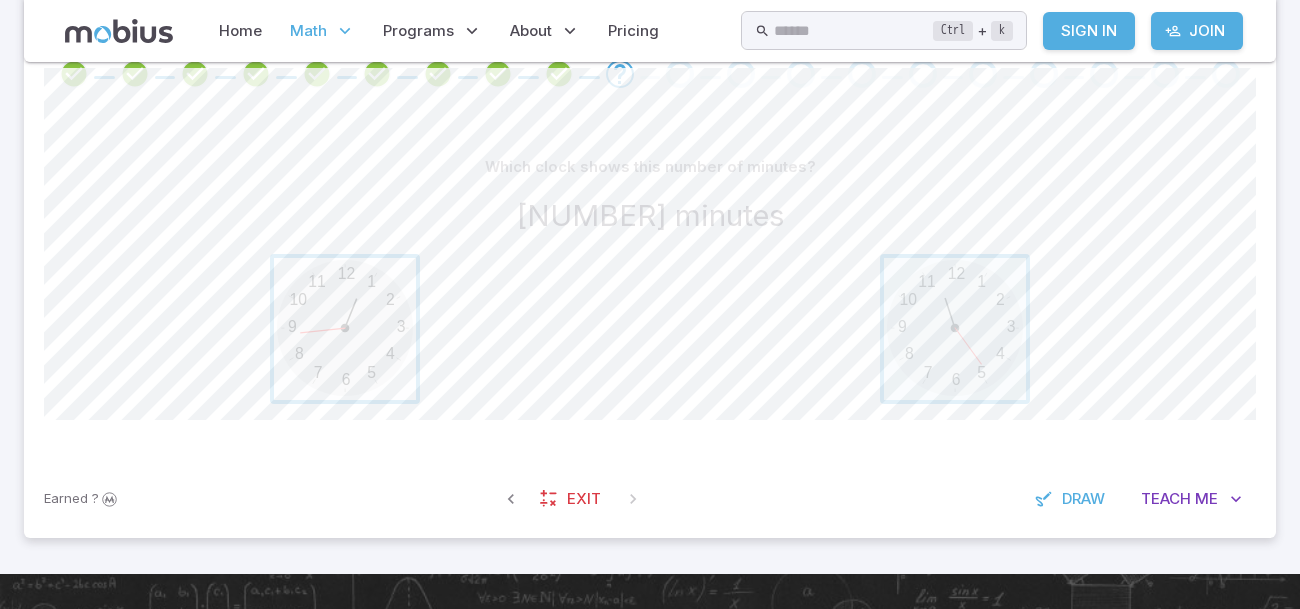 click at bounding box center (345, 329) 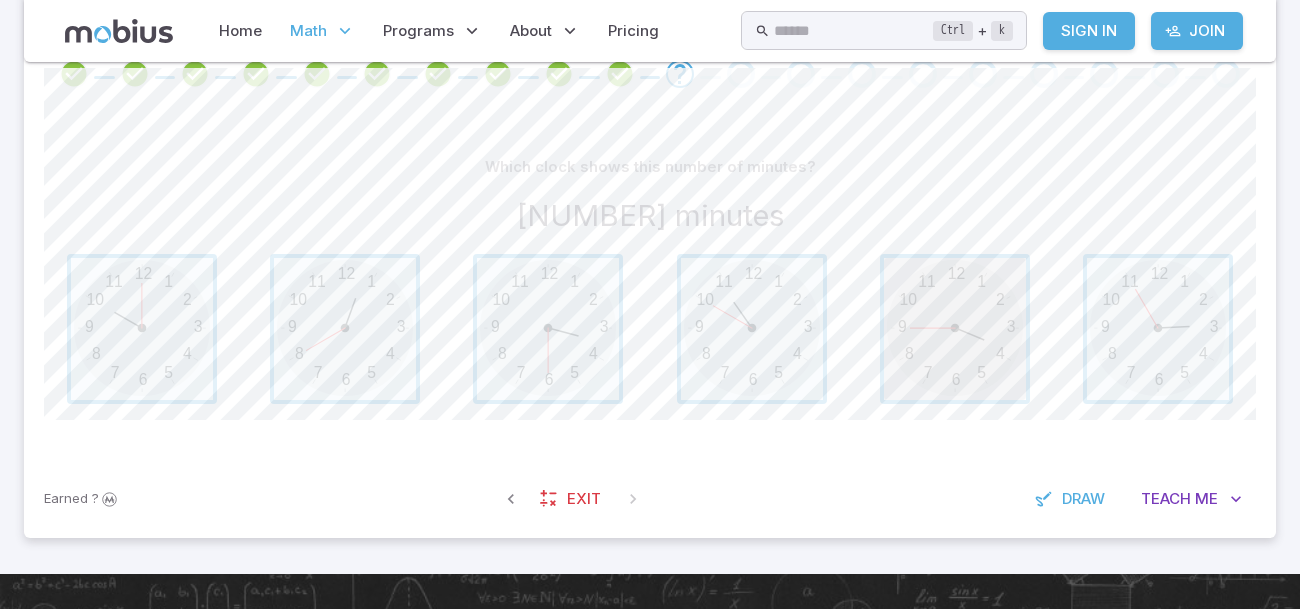 click at bounding box center [955, 329] 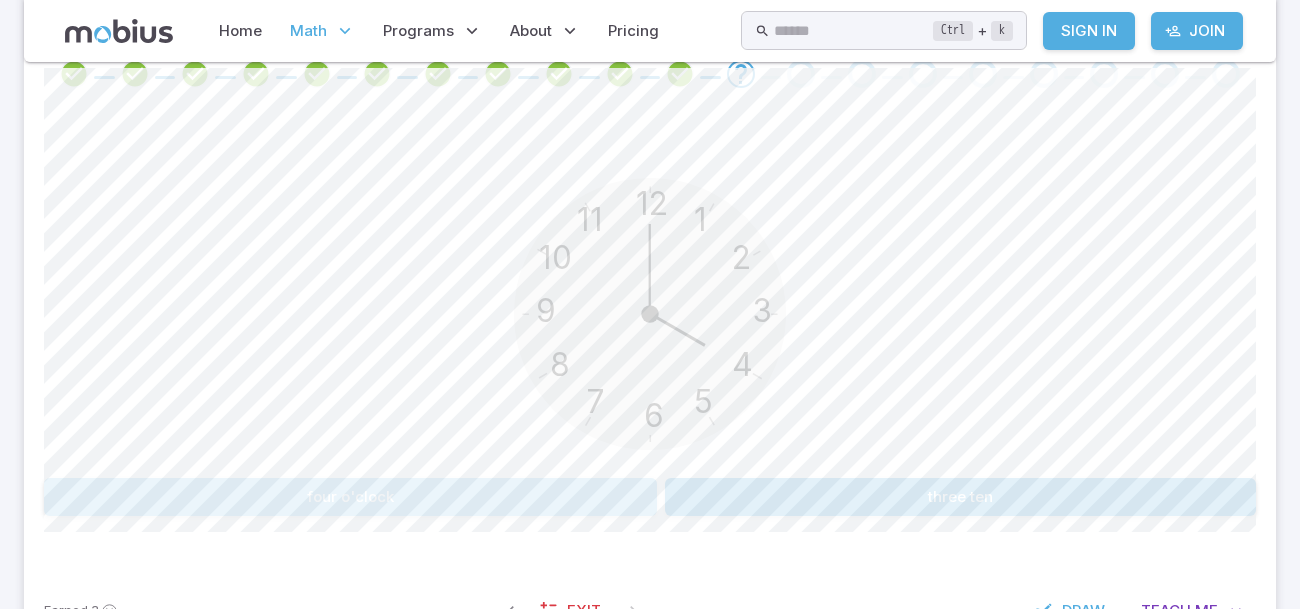 click on "four o'clock" at bounding box center (350, 497) 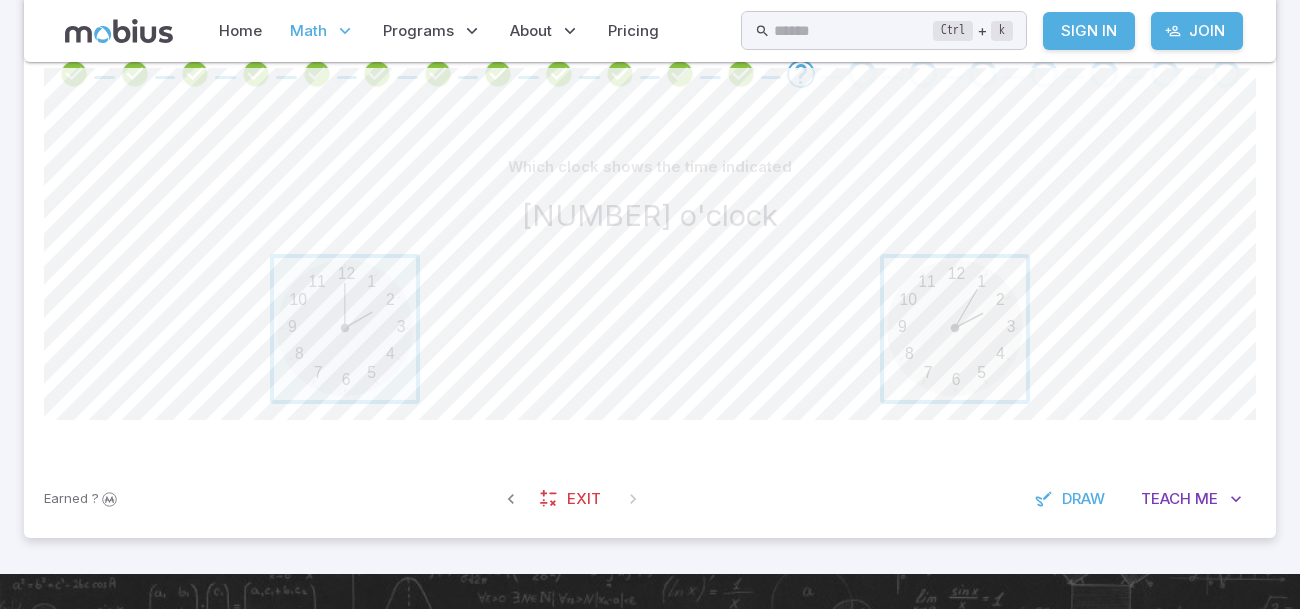 click at bounding box center (955, 329) 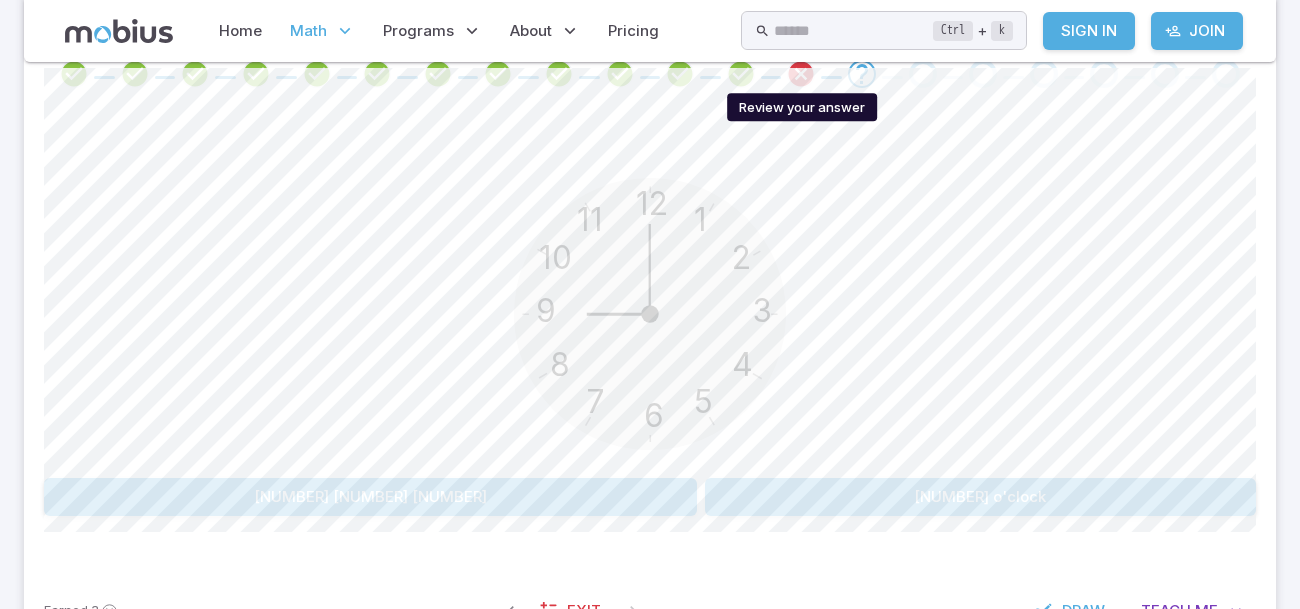 click at bounding box center [801, 74] 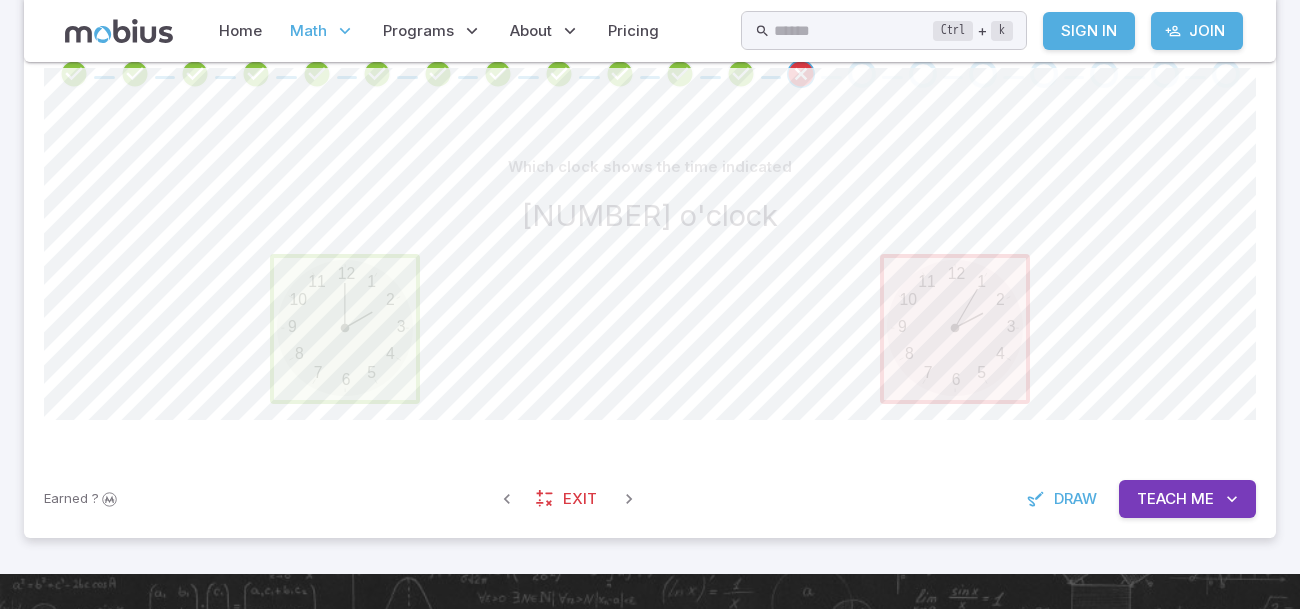 click on "Me" at bounding box center [1202, 499] 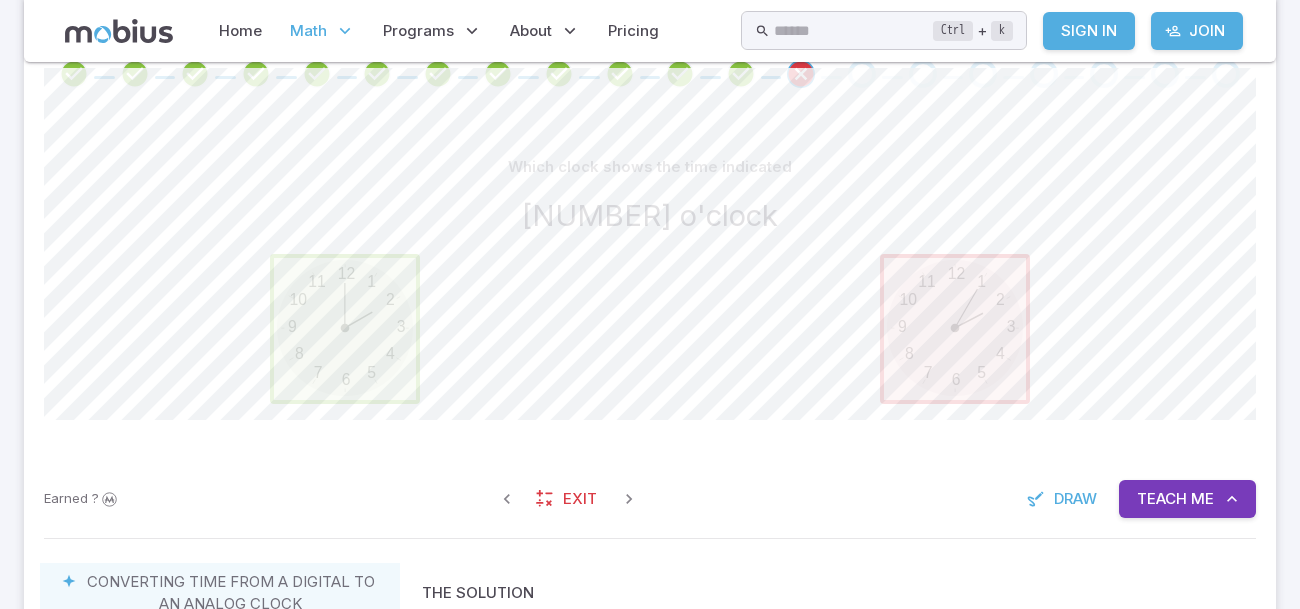 type 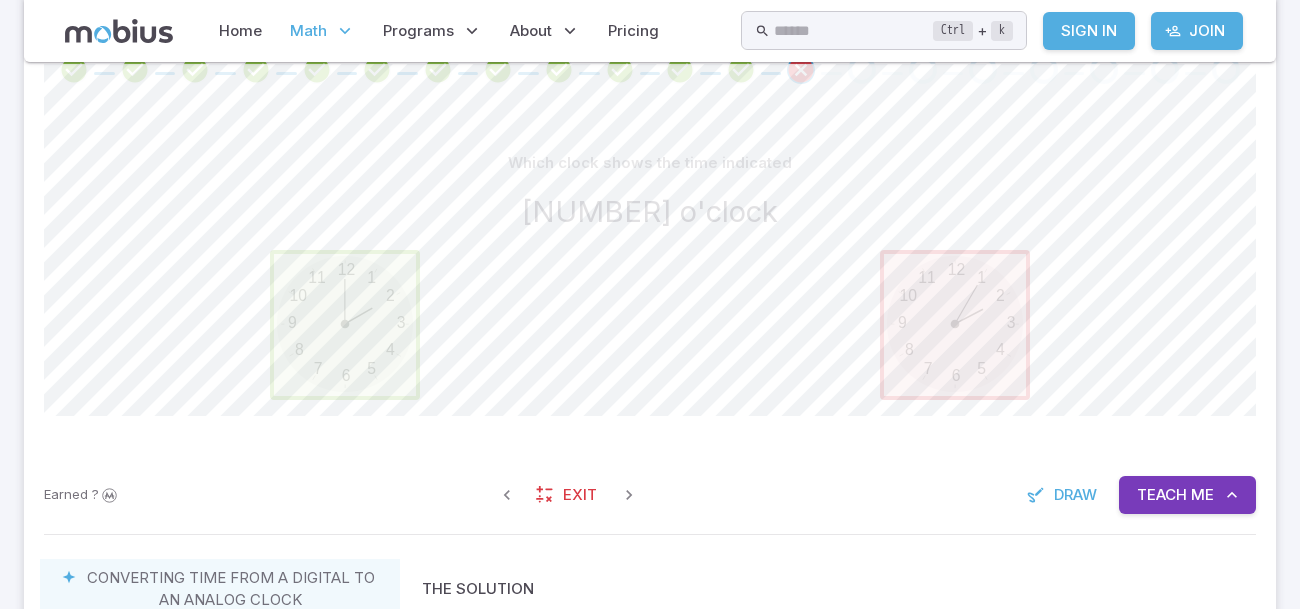 scroll, scrollTop: 439, scrollLeft: 0, axis: vertical 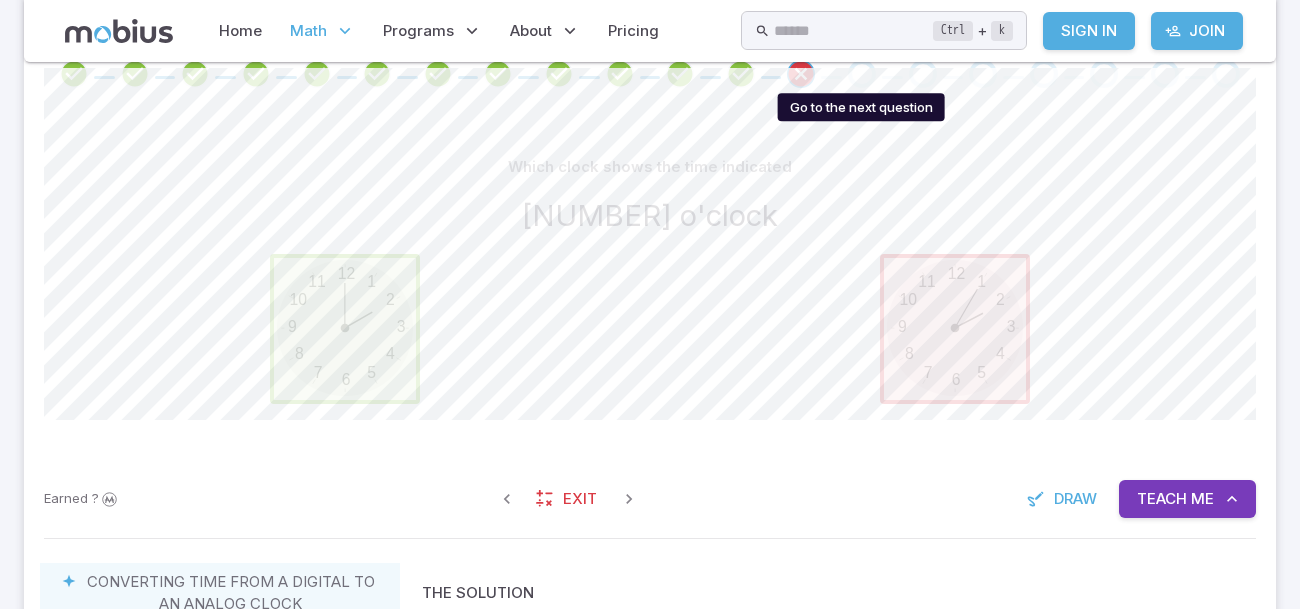 click at bounding box center (862, 74) 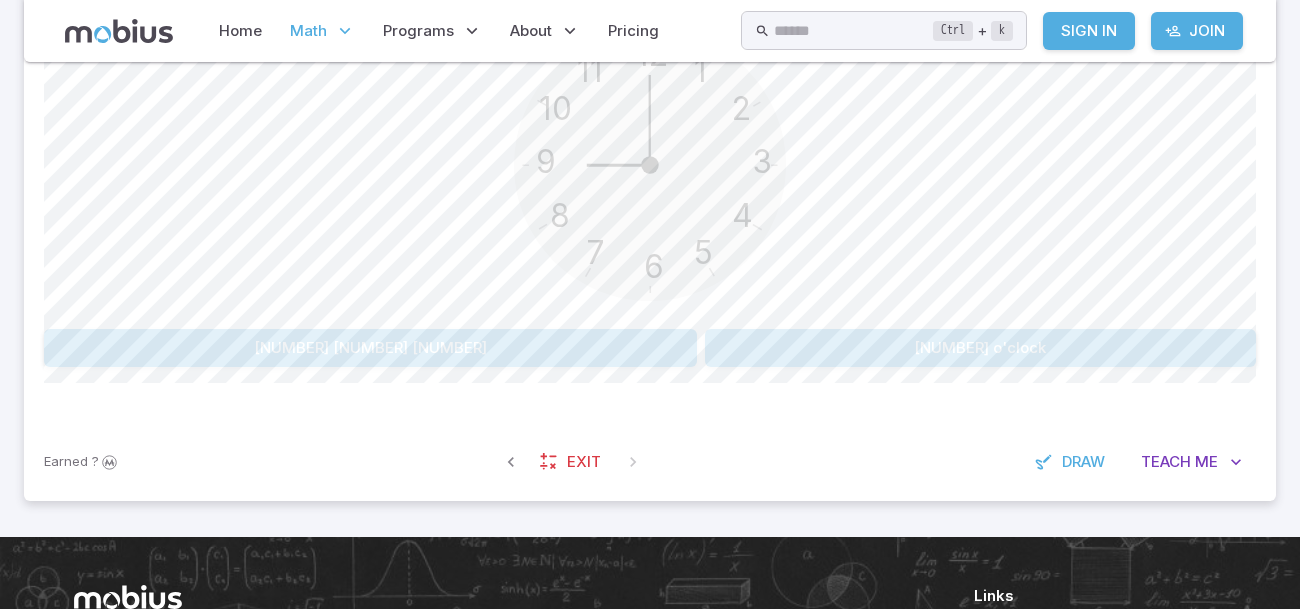 scroll, scrollTop: 592, scrollLeft: 0, axis: vertical 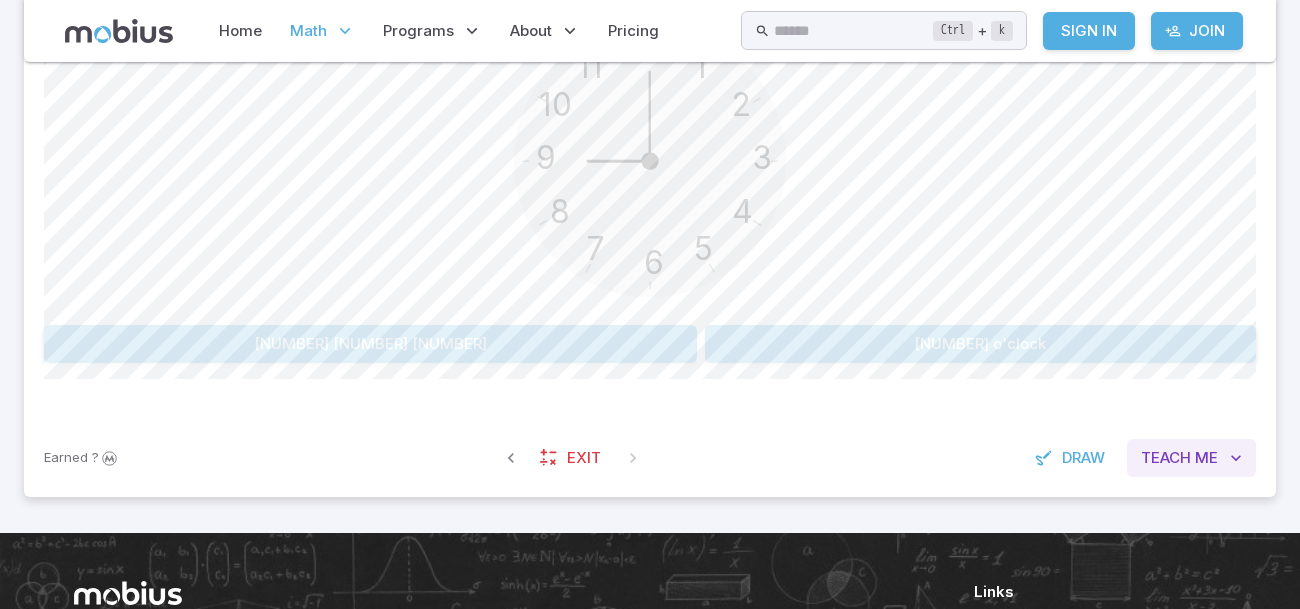 click at bounding box center [1236, 458] 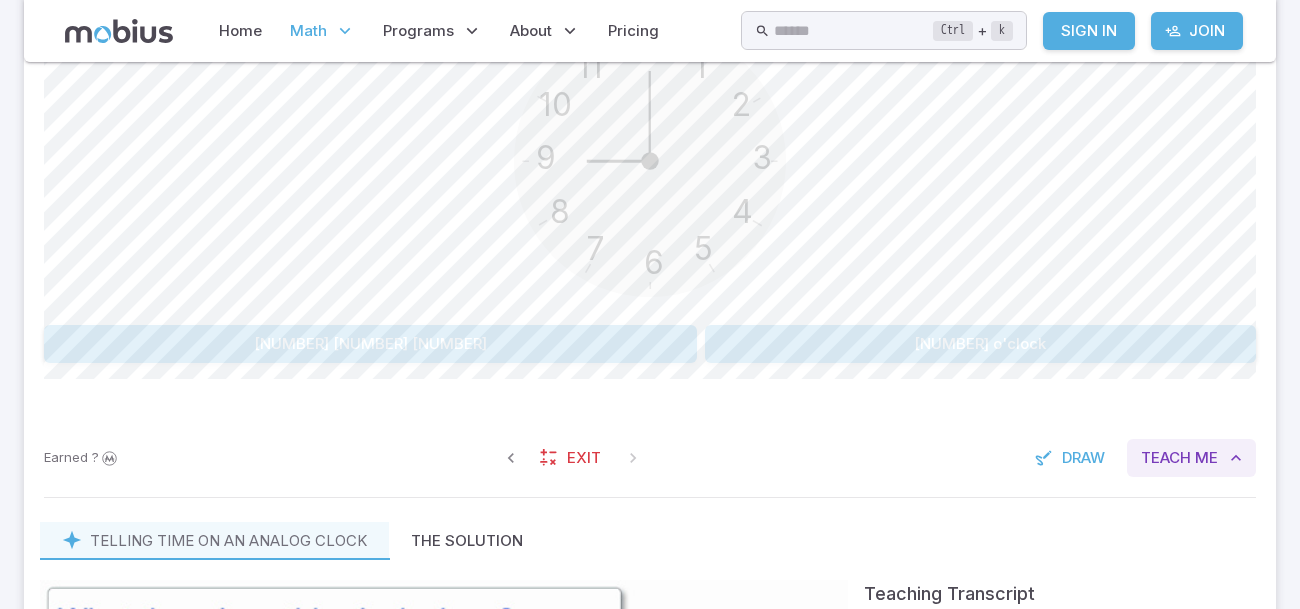 click on "Teach Me" at bounding box center (1191, 458) 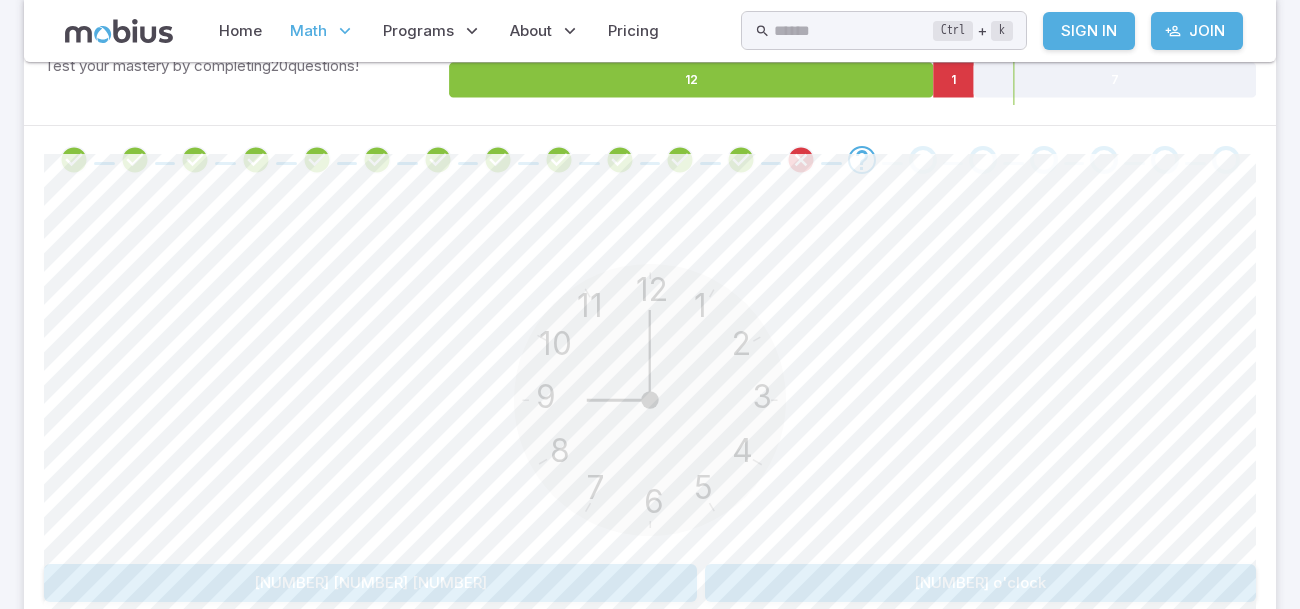 scroll, scrollTop: 393, scrollLeft: 0, axis: vertical 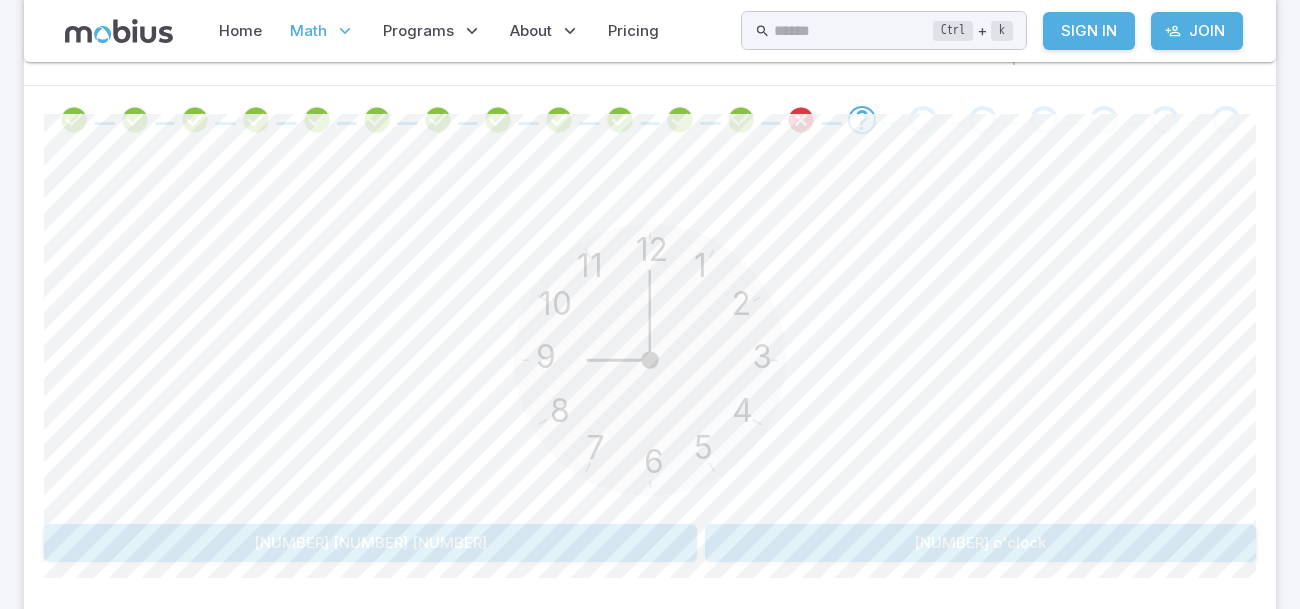 click on "nine o'clock" at bounding box center (981, 543) 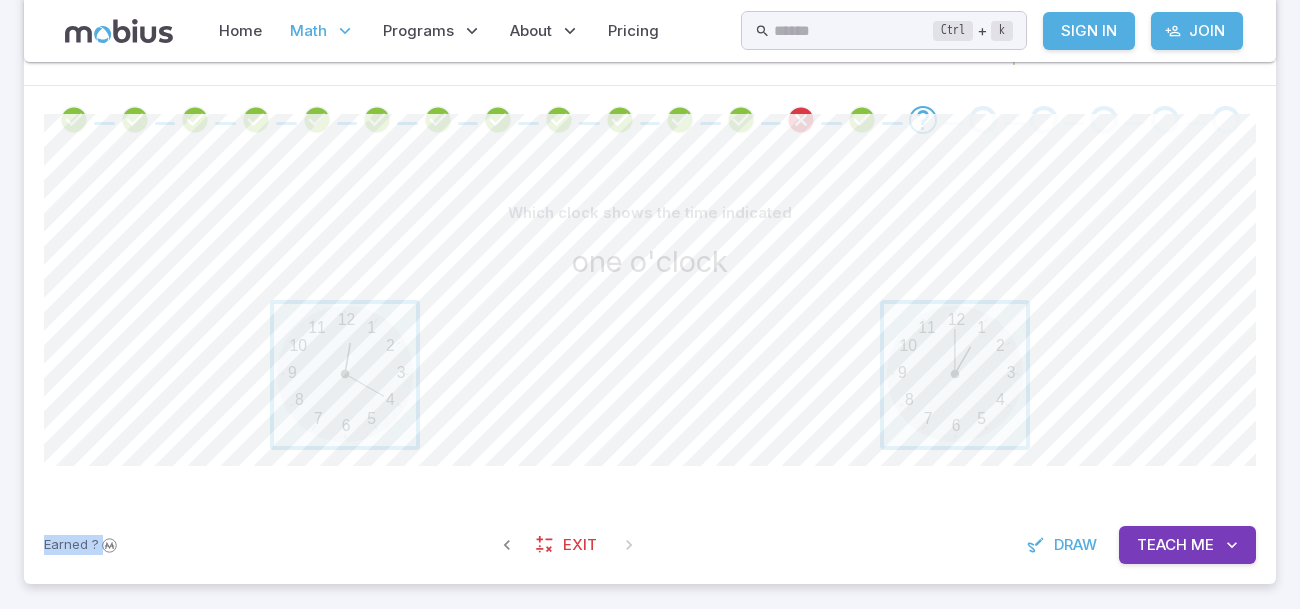 drag, startPoint x: 954, startPoint y: 550, endPoint x: 1053, endPoint y: 398, distance: 181.39735 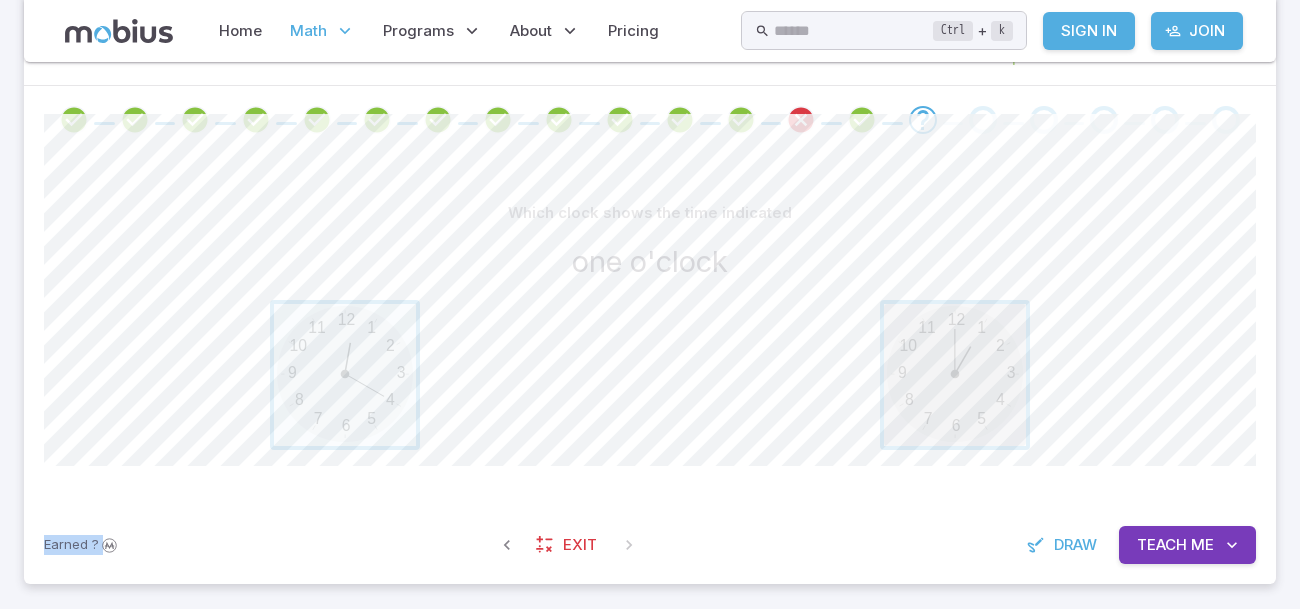 click at bounding box center [955, 375] 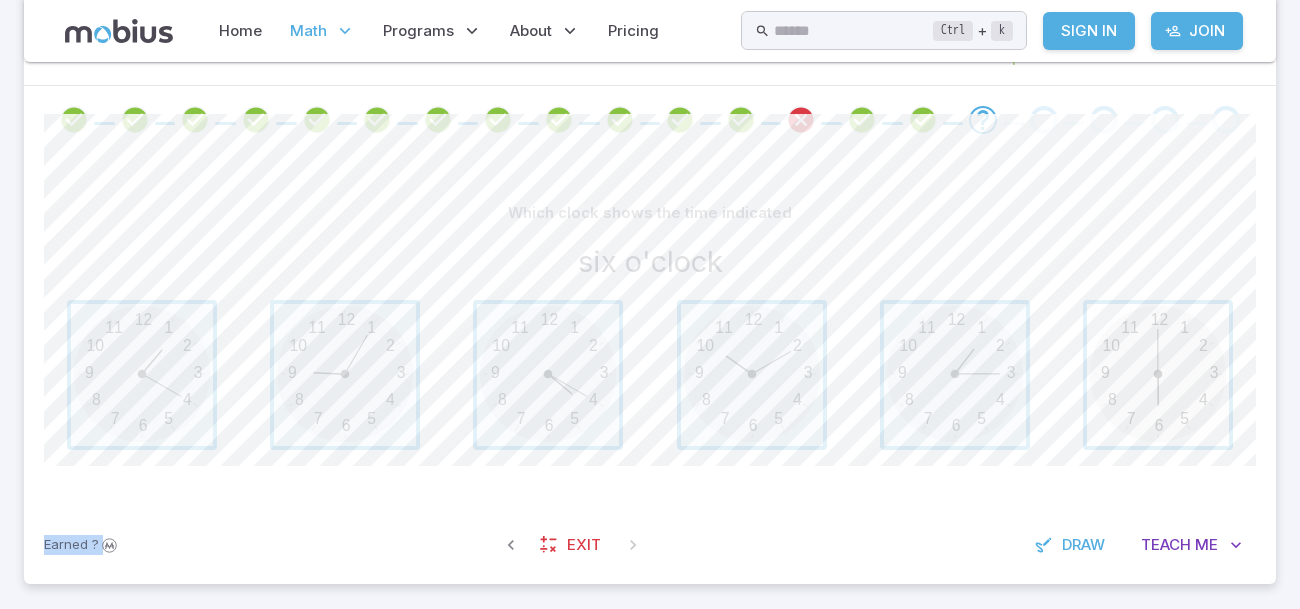 click at bounding box center [1158, 375] 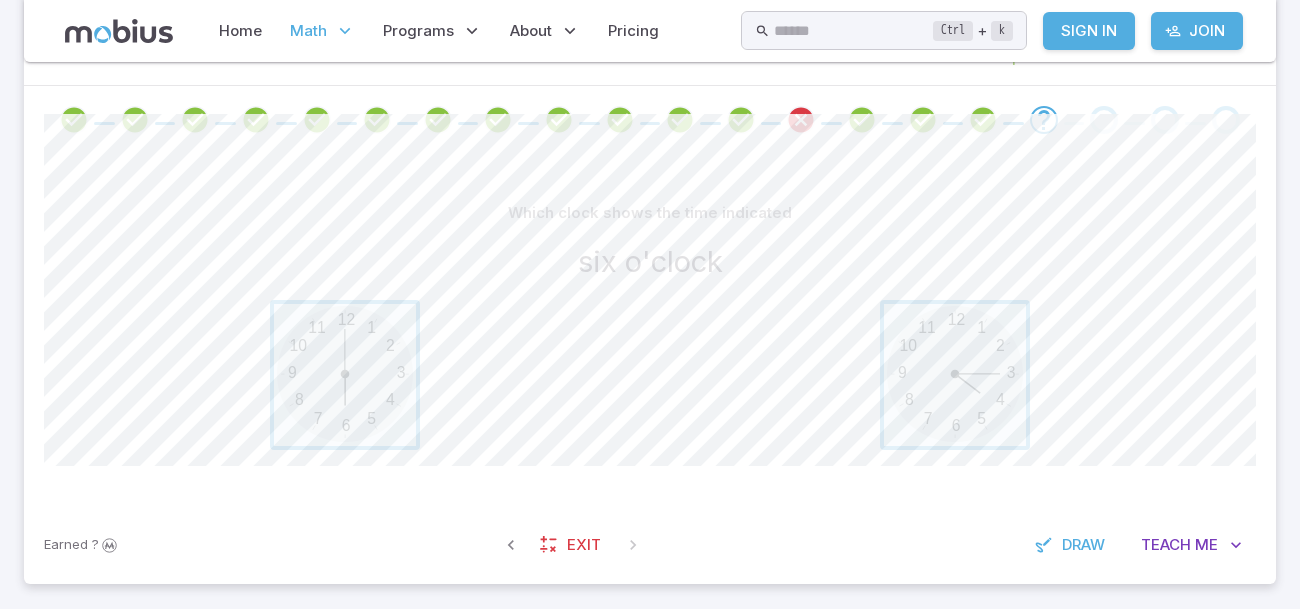 click on "Which clock shows the time indicated six o'clock     12 6 3 9 1 2 11 10 5 4 7 8
12 6 3 9 1 2 11 10 5 4 7 8
Canvas actions 100 % Exit zen mode" at bounding box center (650, 330) 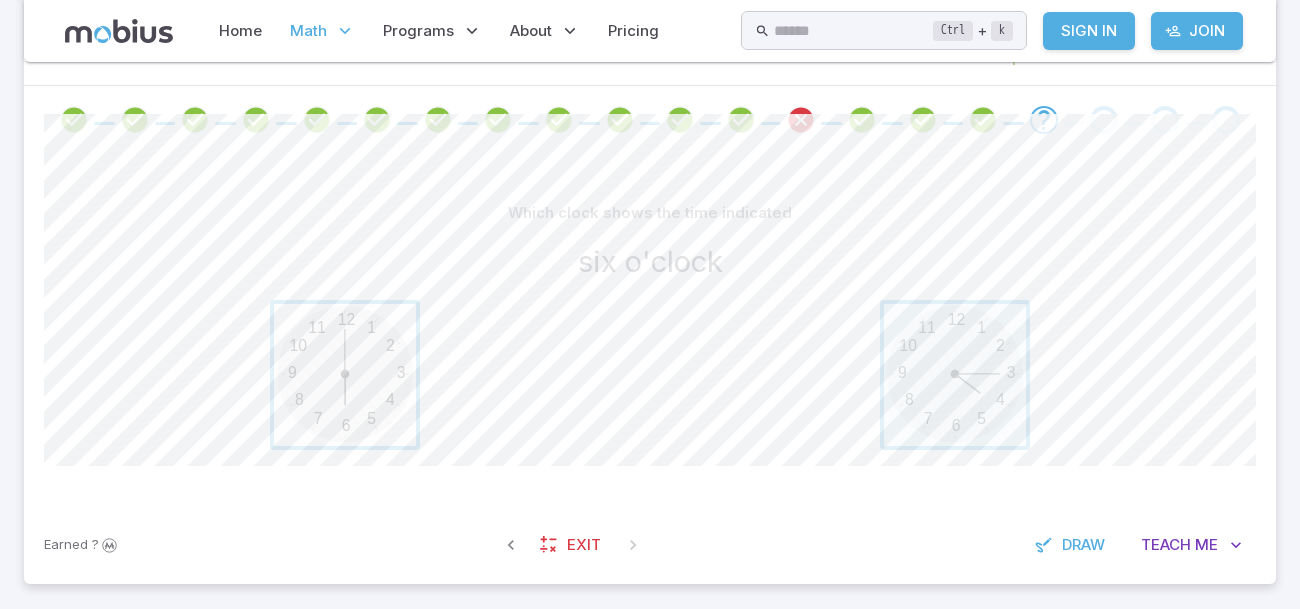 click at bounding box center [345, 375] 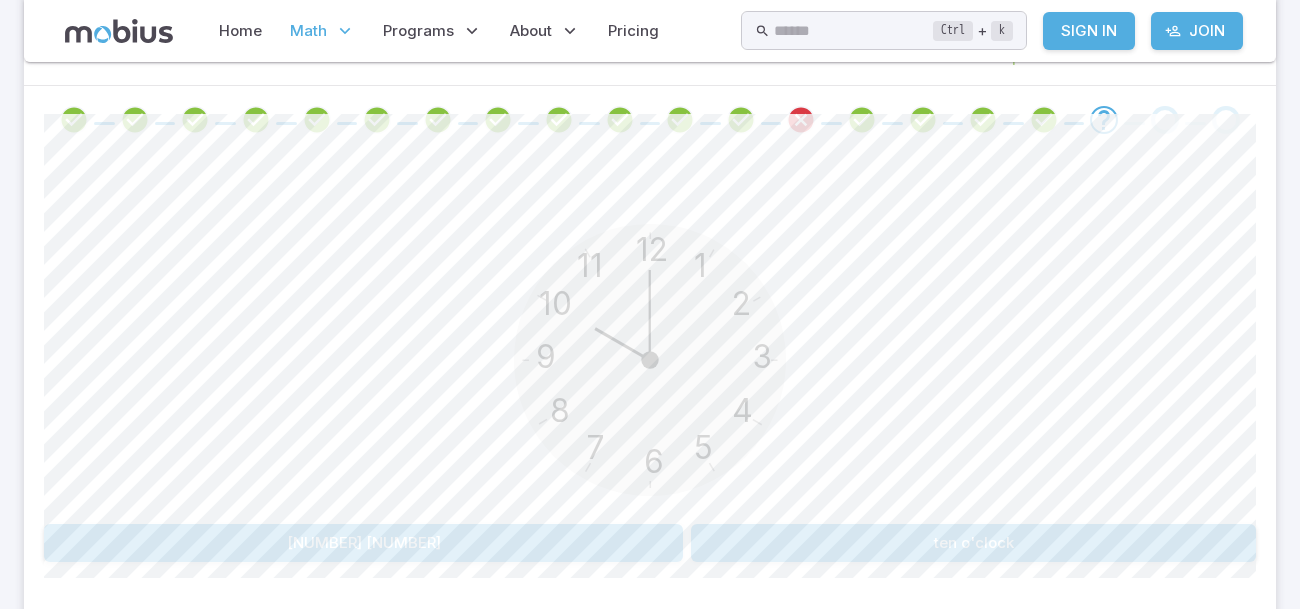 click on "12 6 3 9 1 2 11 10 5 4 7 8" at bounding box center (650, 363) 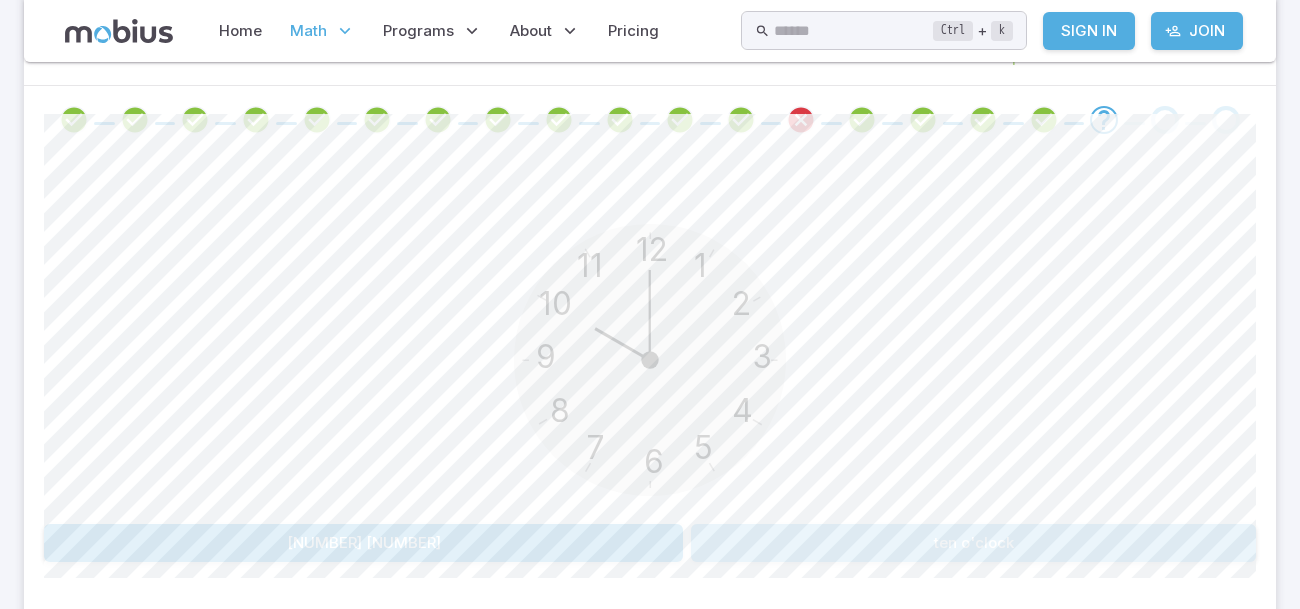 click on "ten o'clock" at bounding box center [973, 543] 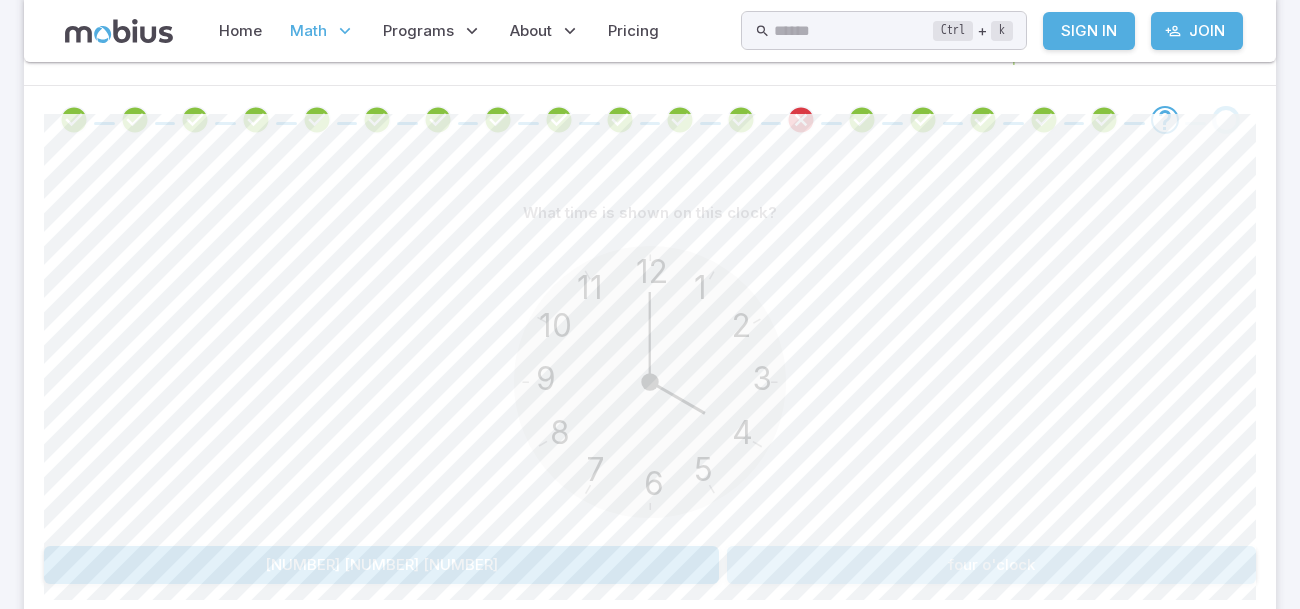 click on "four o'clock" at bounding box center [991, 565] 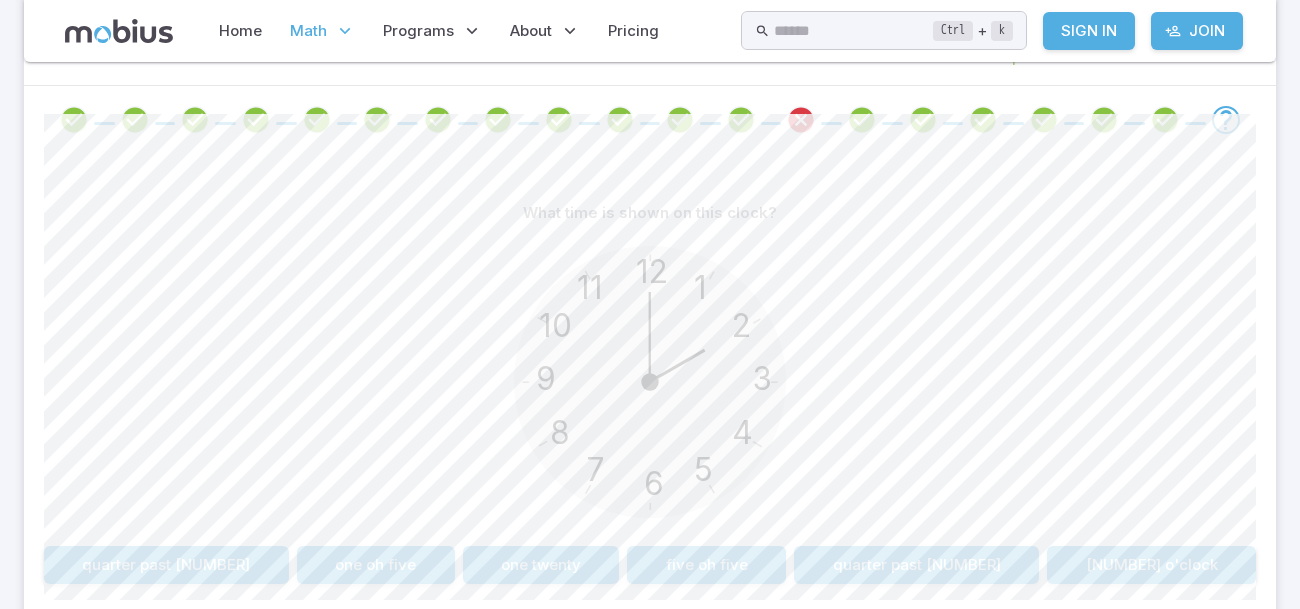 click on "quarter past three" at bounding box center (916, 565) 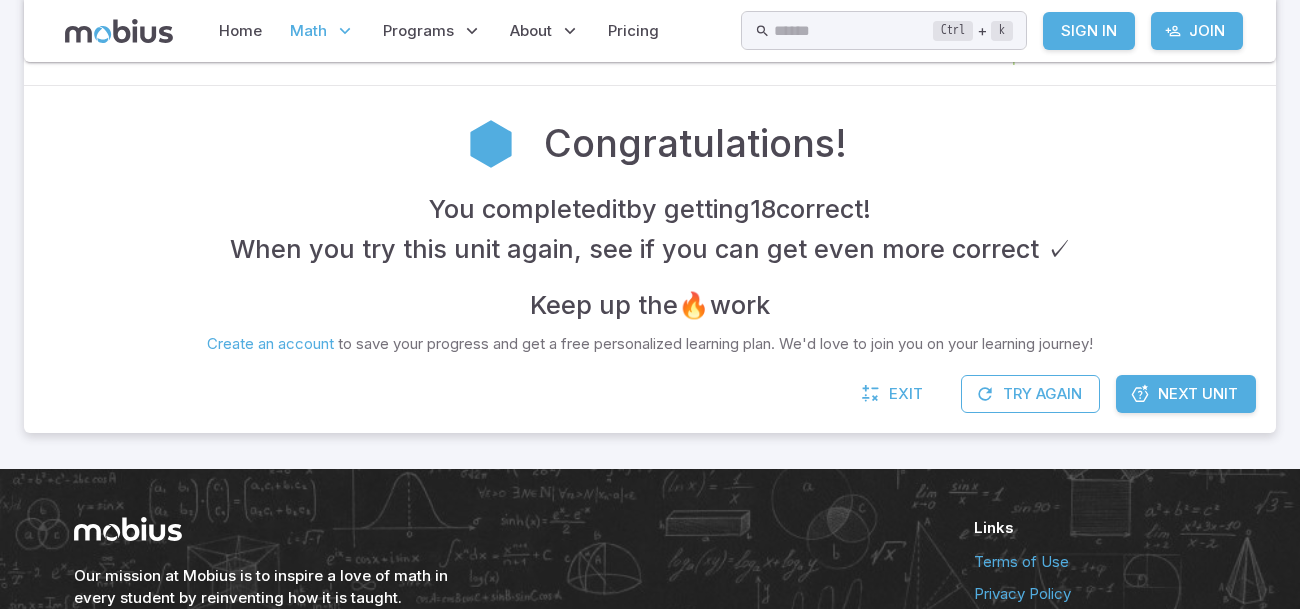 drag, startPoint x: 862, startPoint y: 565, endPoint x: 1108, endPoint y: 222, distance: 422.09595 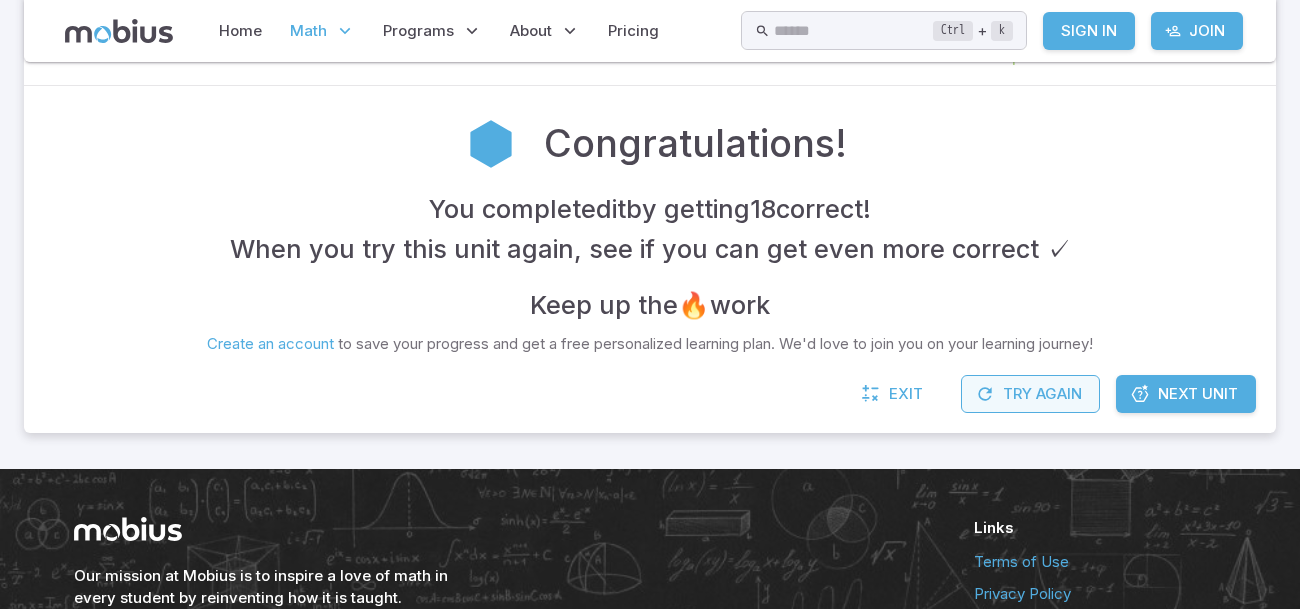 click on "Try Again" at bounding box center (1030, 394) 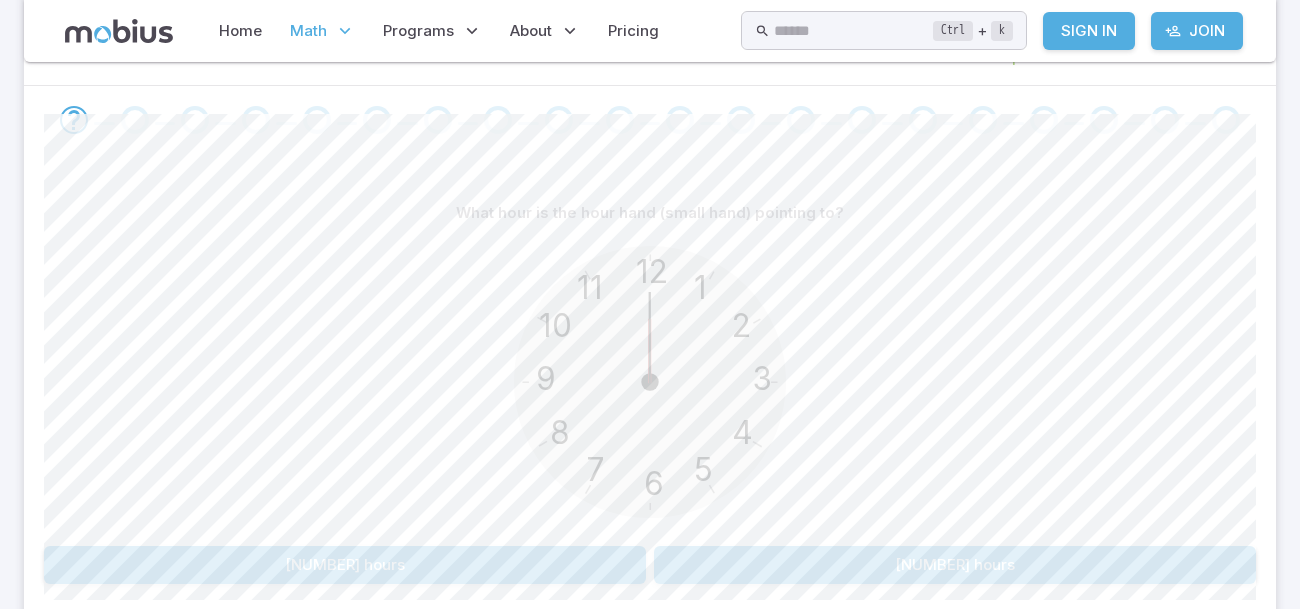 click on "12 hours" at bounding box center [345, 565] 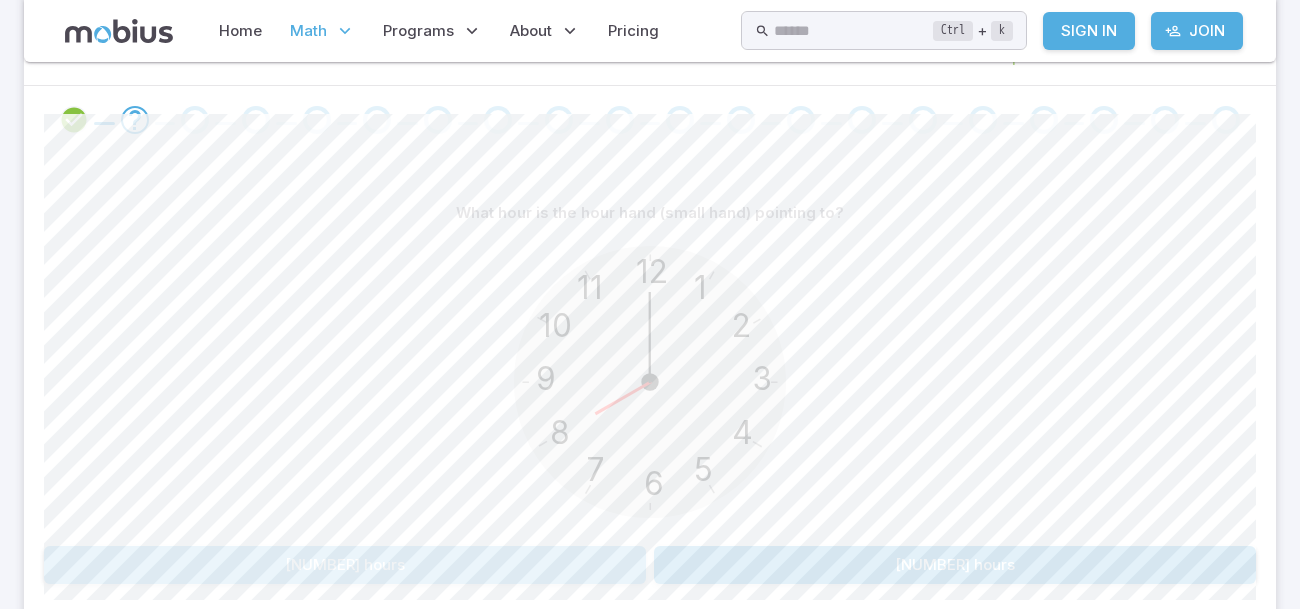 click on "8 hours" at bounding box center (345, 565) 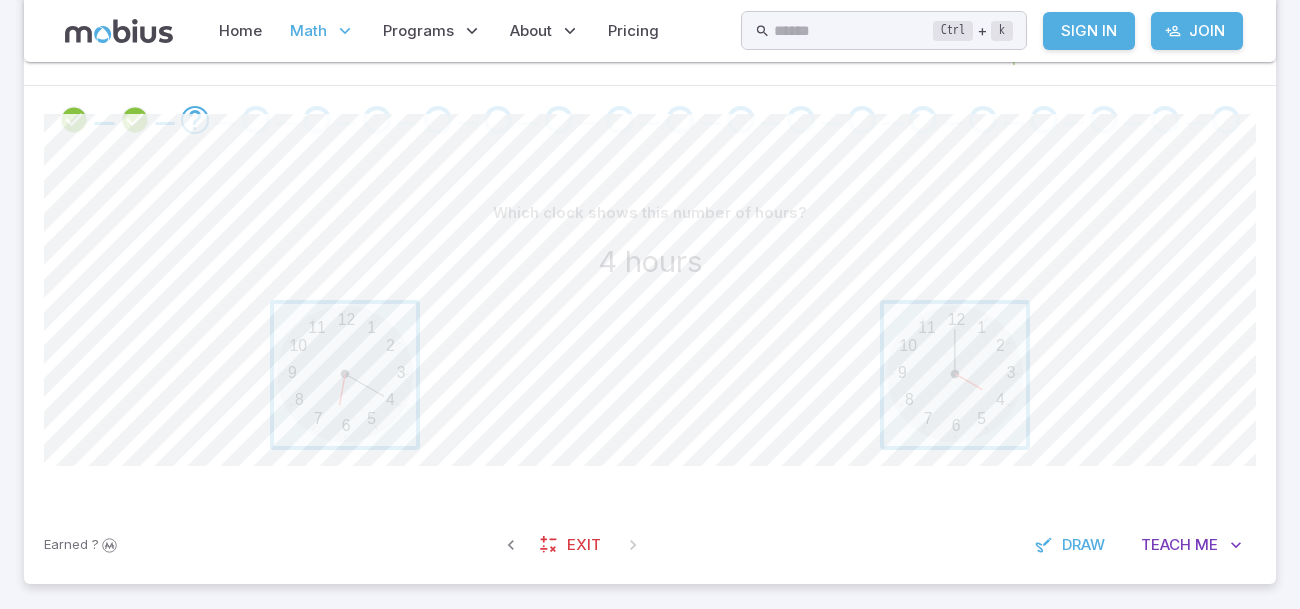 scroll, scrollTop: 433, scrollLeft: 0, axis: vertical 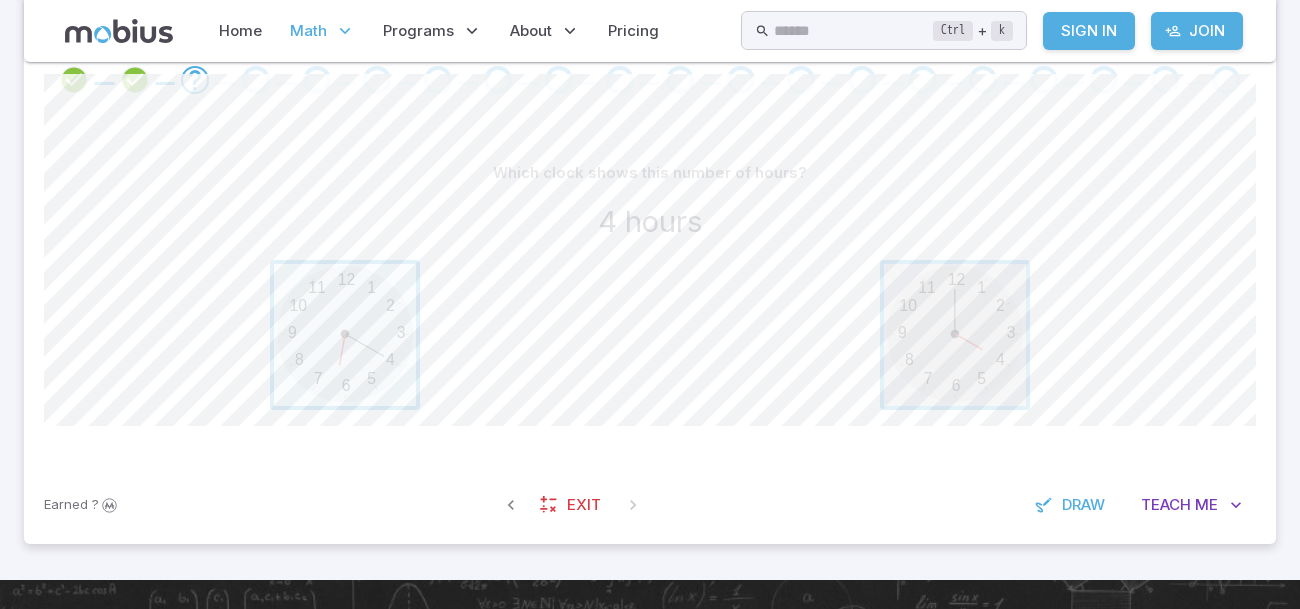 click at bounding box center [955, 335] 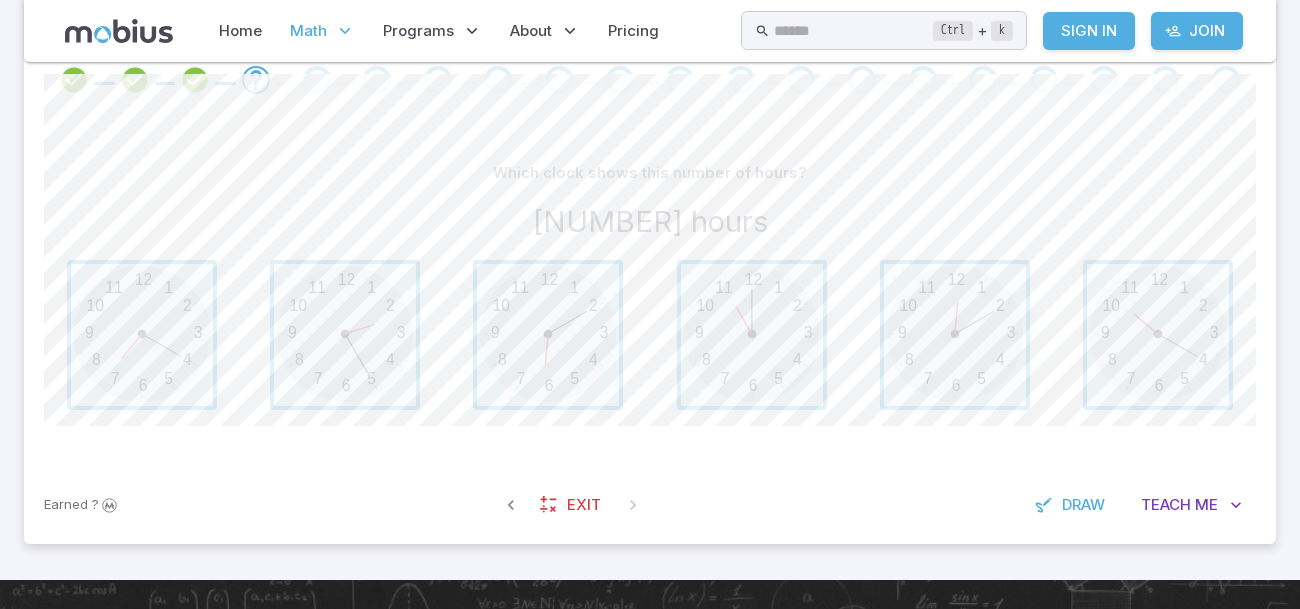 click at bounding box center (955, 335) 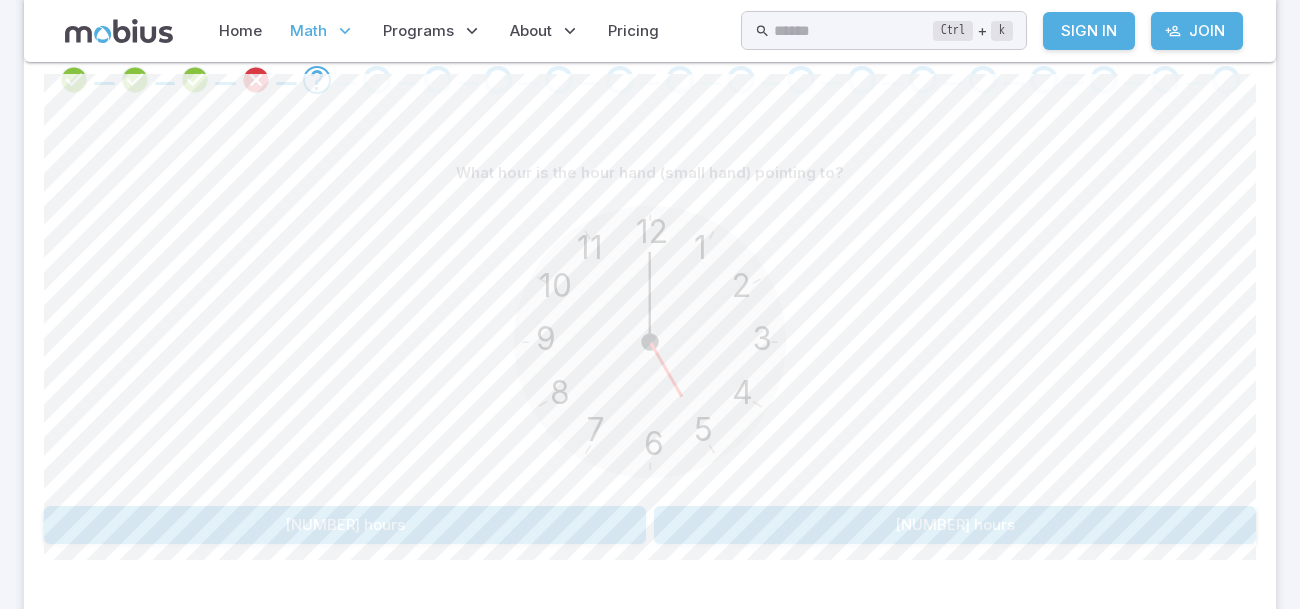 click 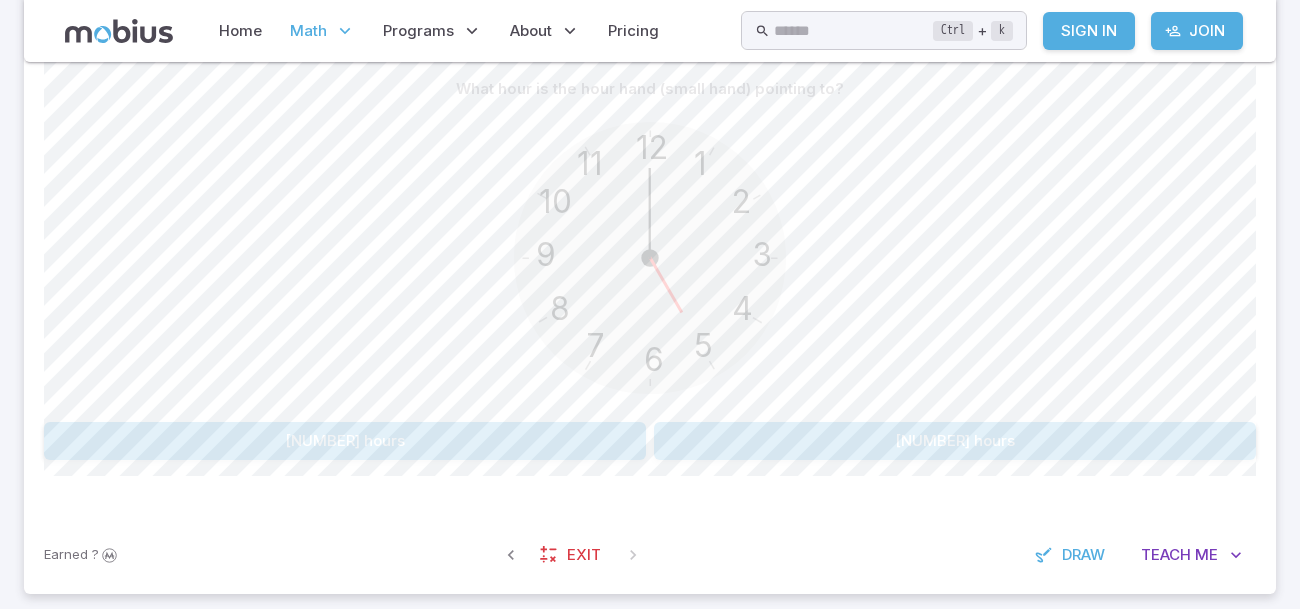 scroll, scrollTop: 454, scrollLeft: 0, axis: vertical 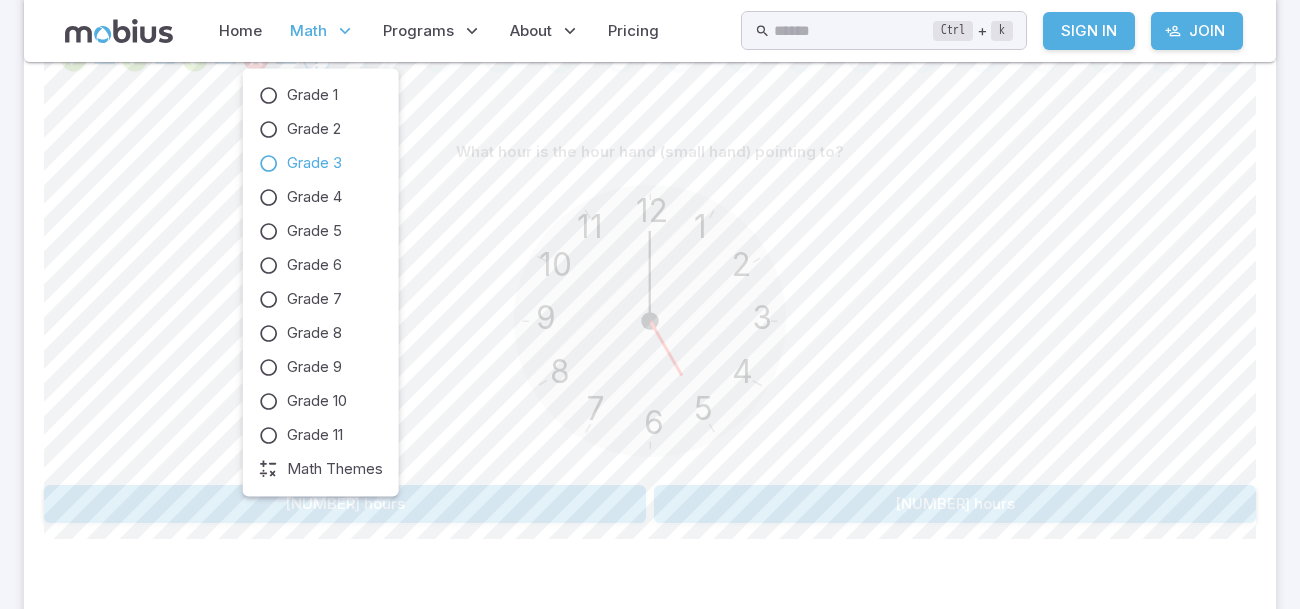 click at bounding box center (345, 31) 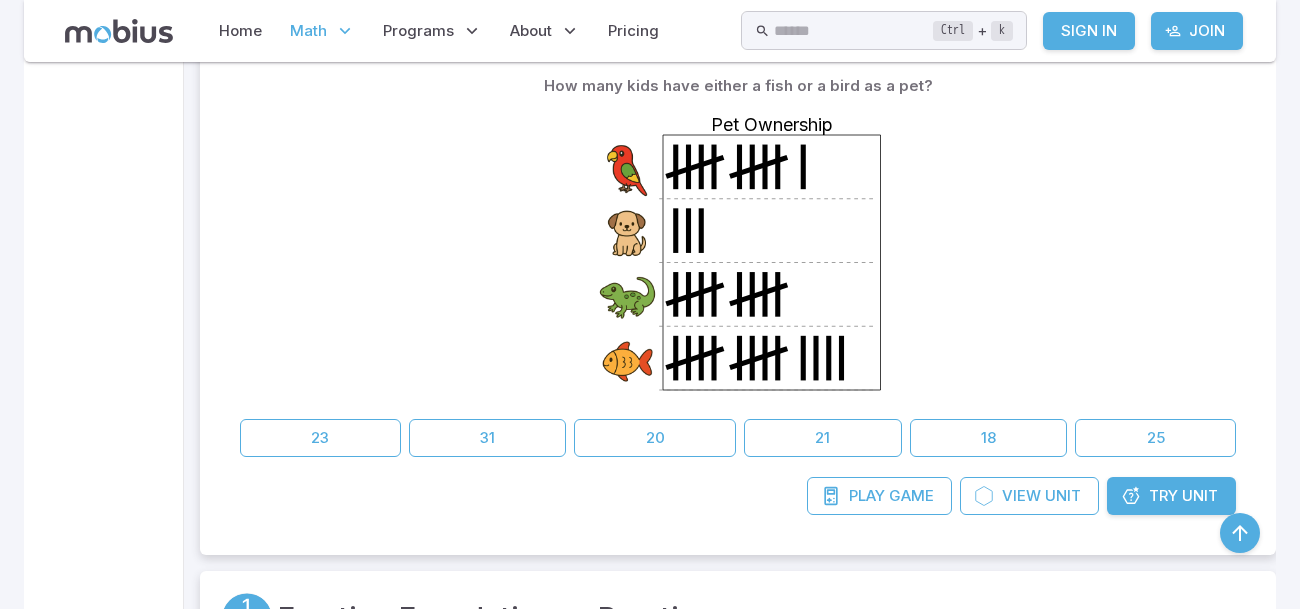 scroll, scrollTop: 1718, scrollLeft: 0, axis: vertical 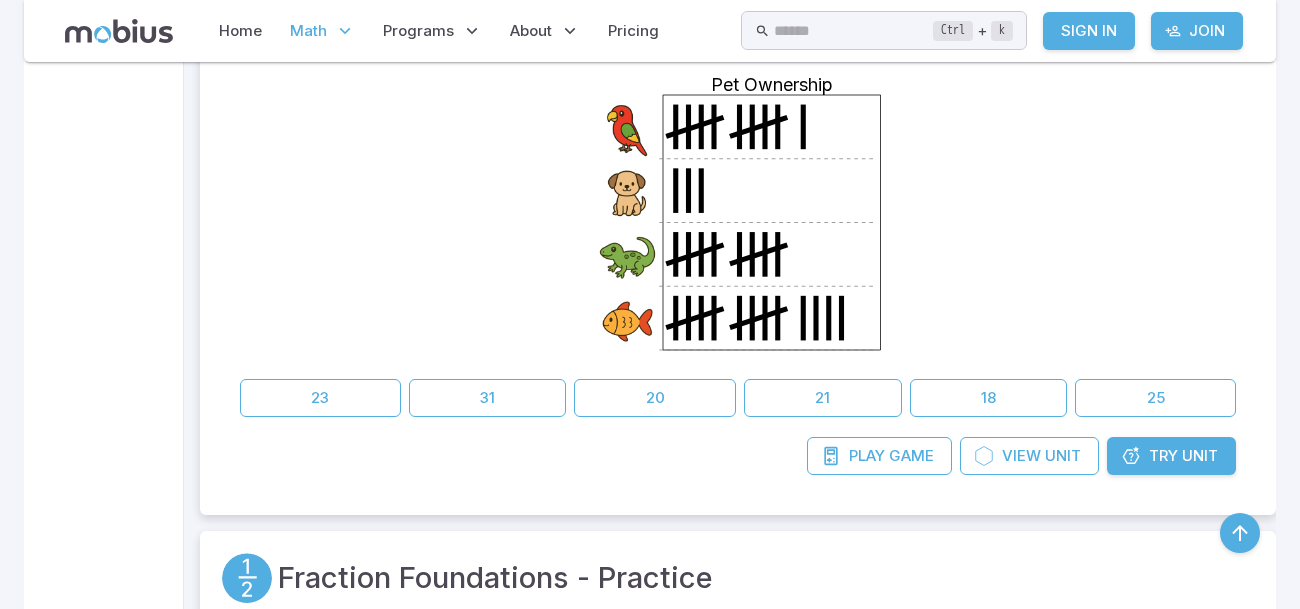 click at bounding box center [1240, 533] 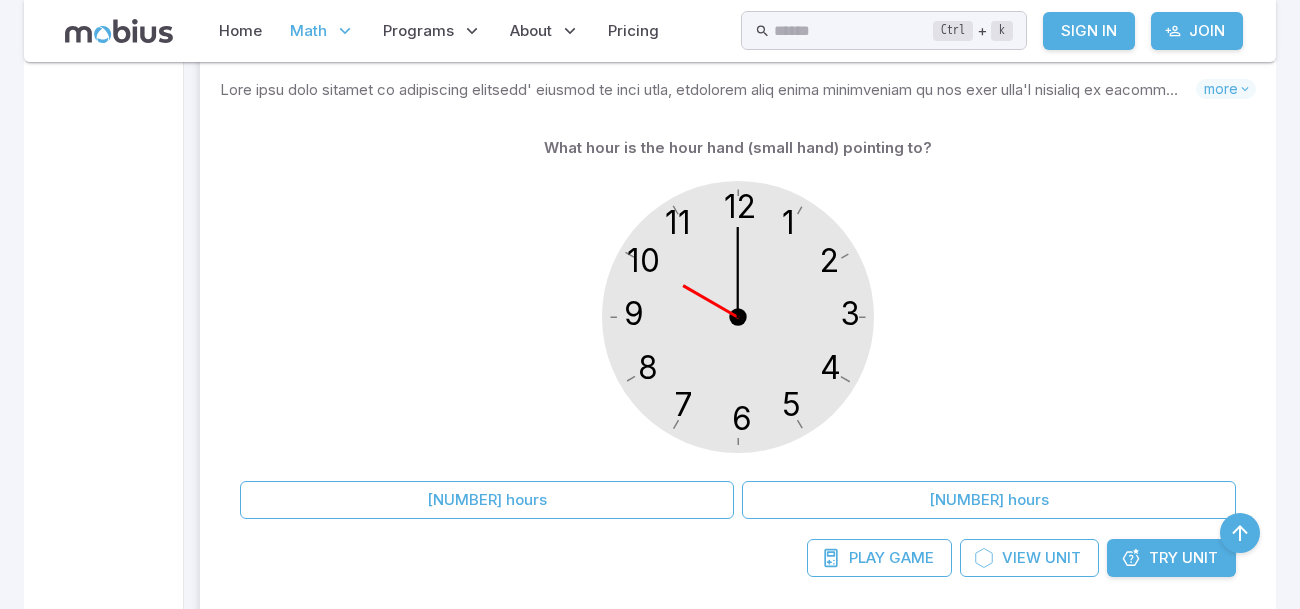scroll, scrollTop: 7914, scrollLeft: 0, axis: vertical 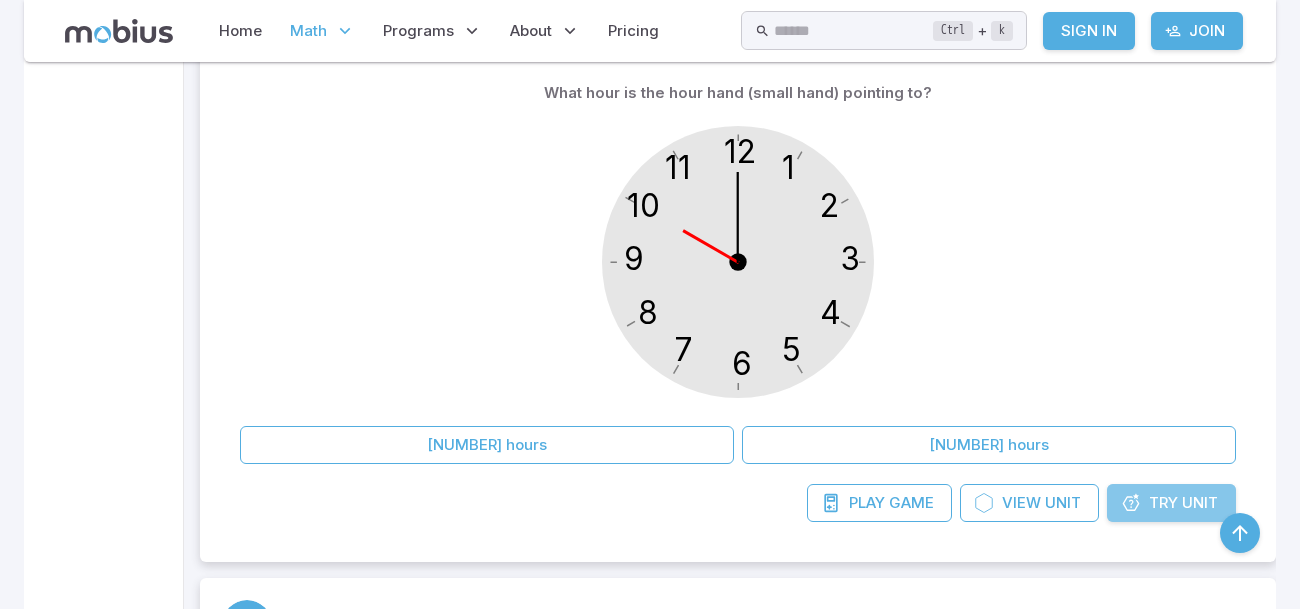 click on "Try" at bounding box center (1163, 503) 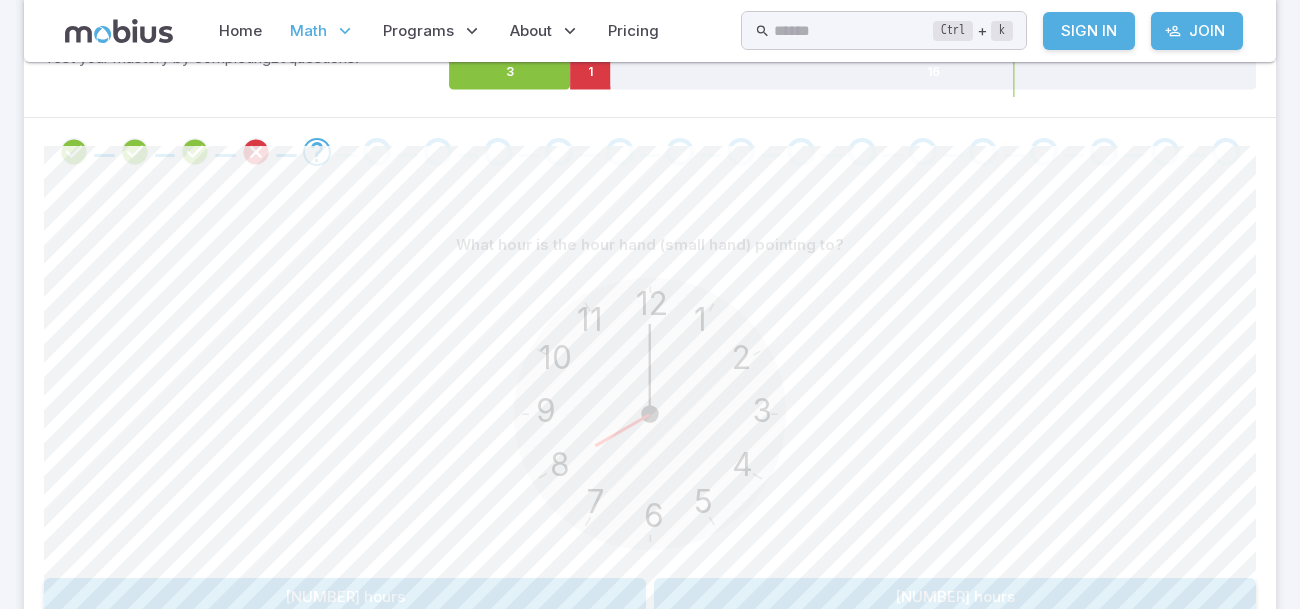 scroll, scrollTop: 359, scrollLeft: 0, axis: vertical 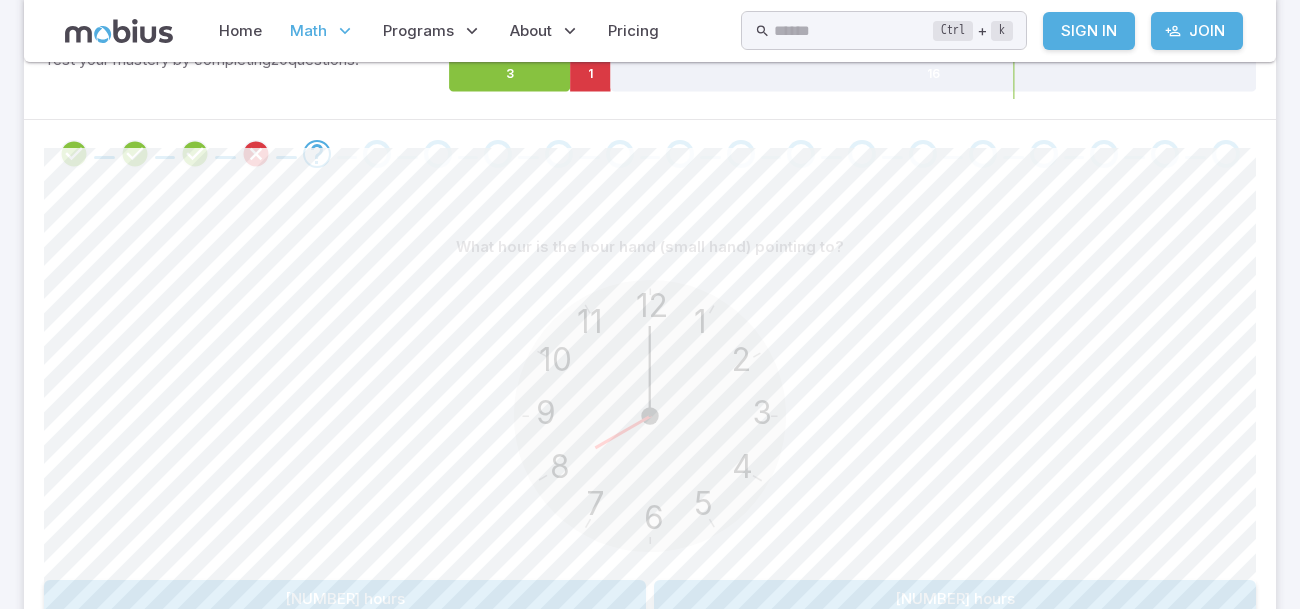 click on "8 hours" at bounding box center (345, 599) 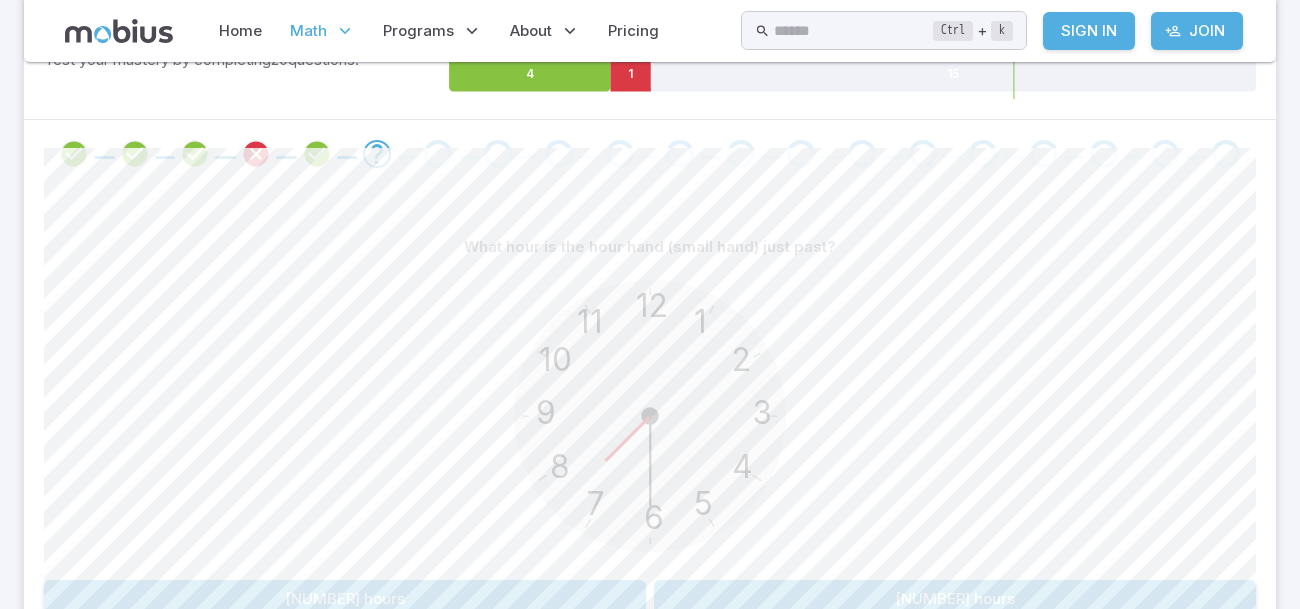 click on "6 hours" at bounding box center (345, 599) 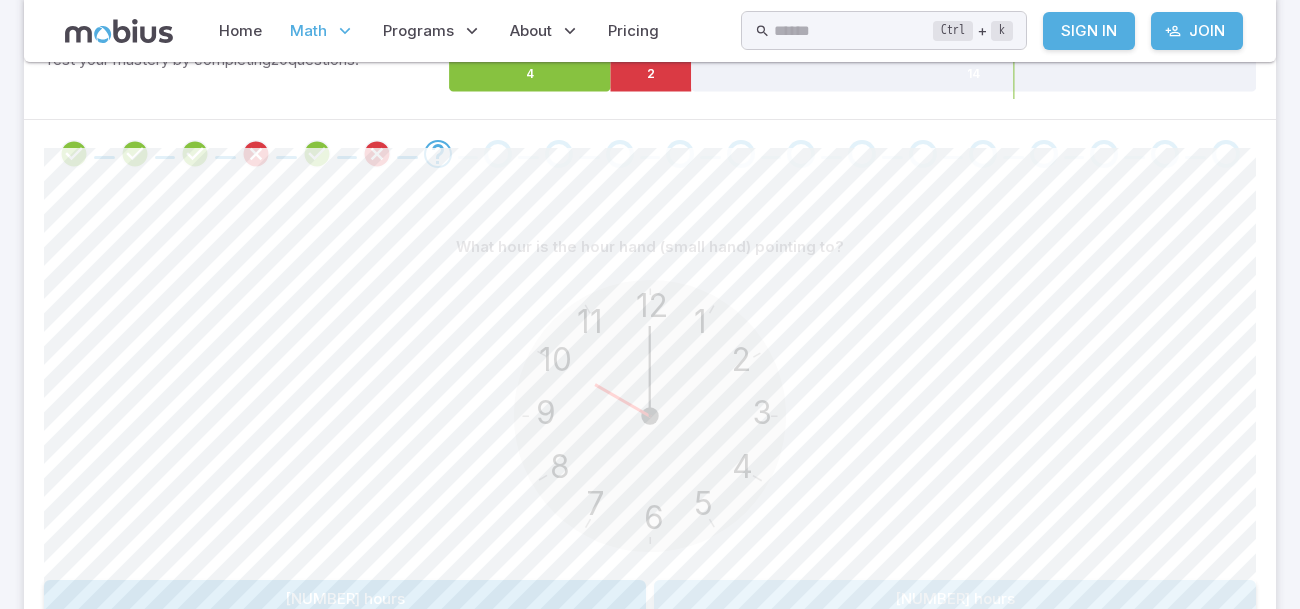 click on "10 hours" at bounding box center (955, 599) 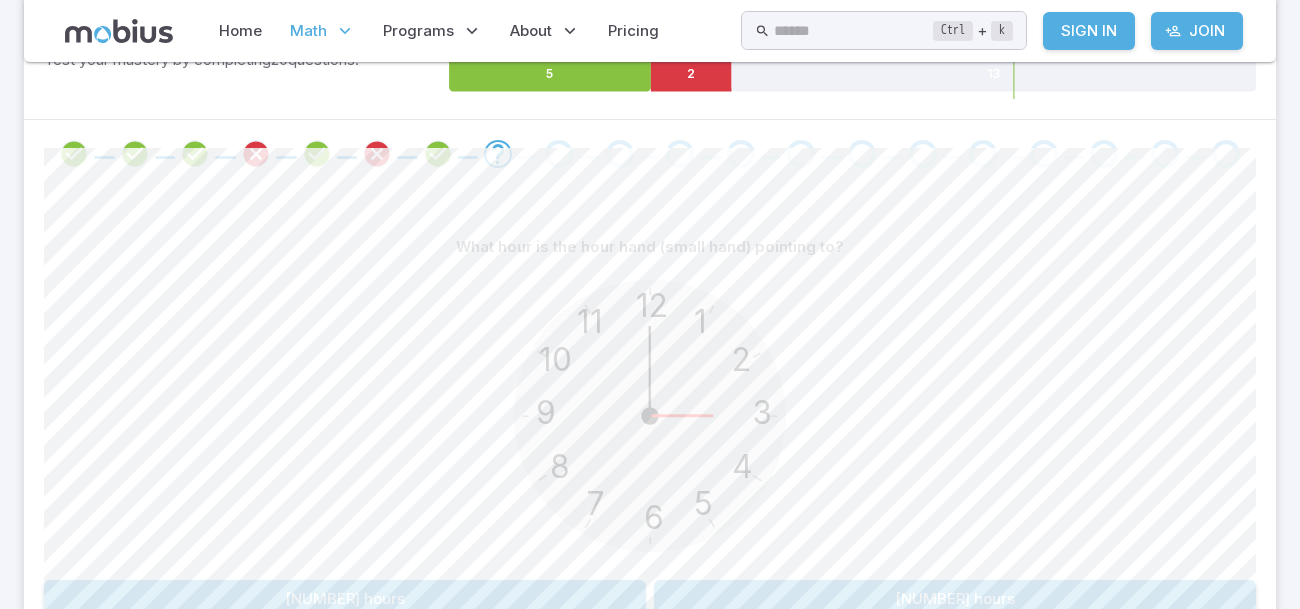 scroll, scrollTop: 399, scrollLeft: 0, axis: vertical 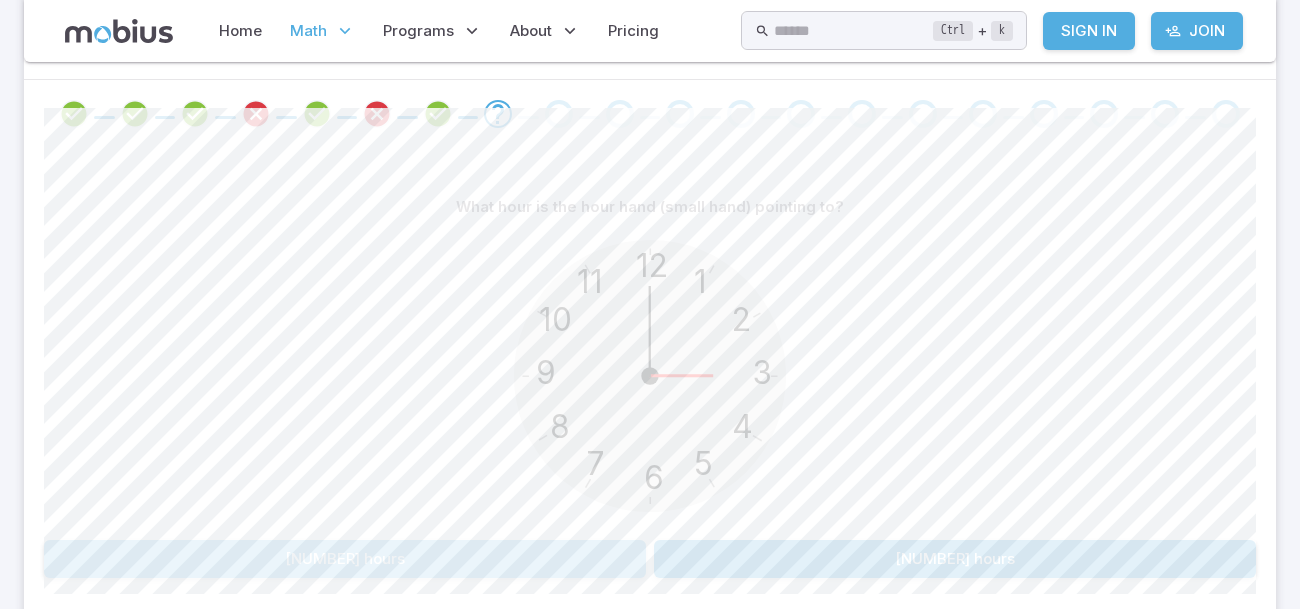 click on "3 hours" at bounding box center [345, 559] 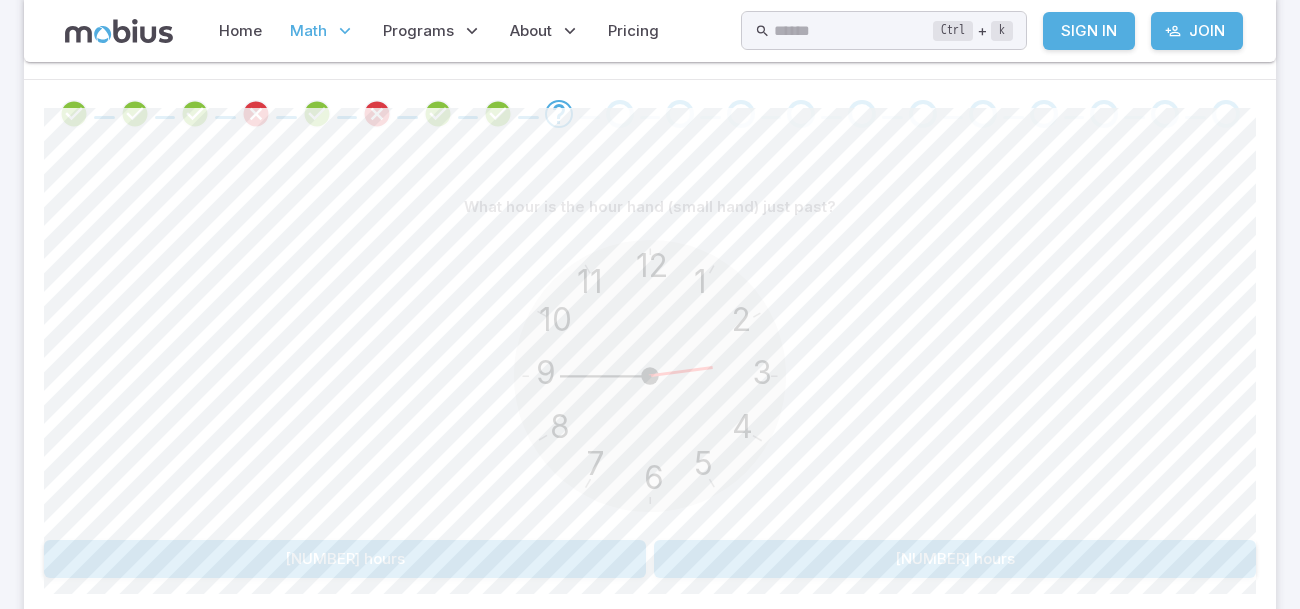 click on "6 hours" at bounding box center [955, 559] 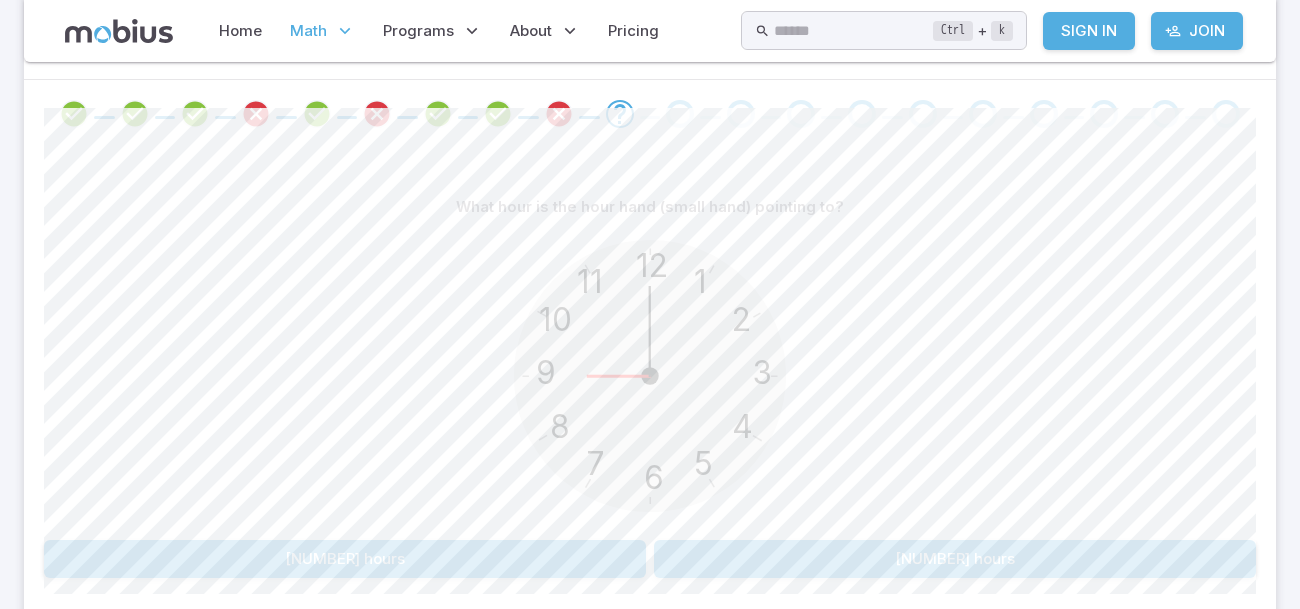 click on "9 hours" at bounding box center (955, 559) 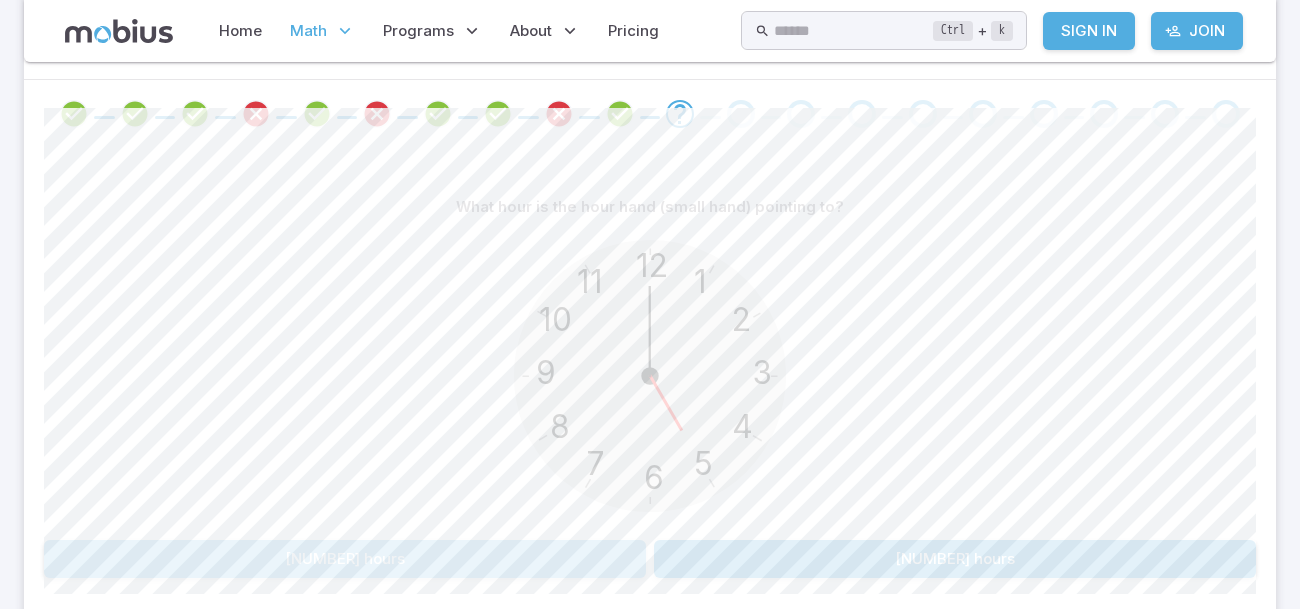 click on "5 hours" at bounding box center [345, 559] 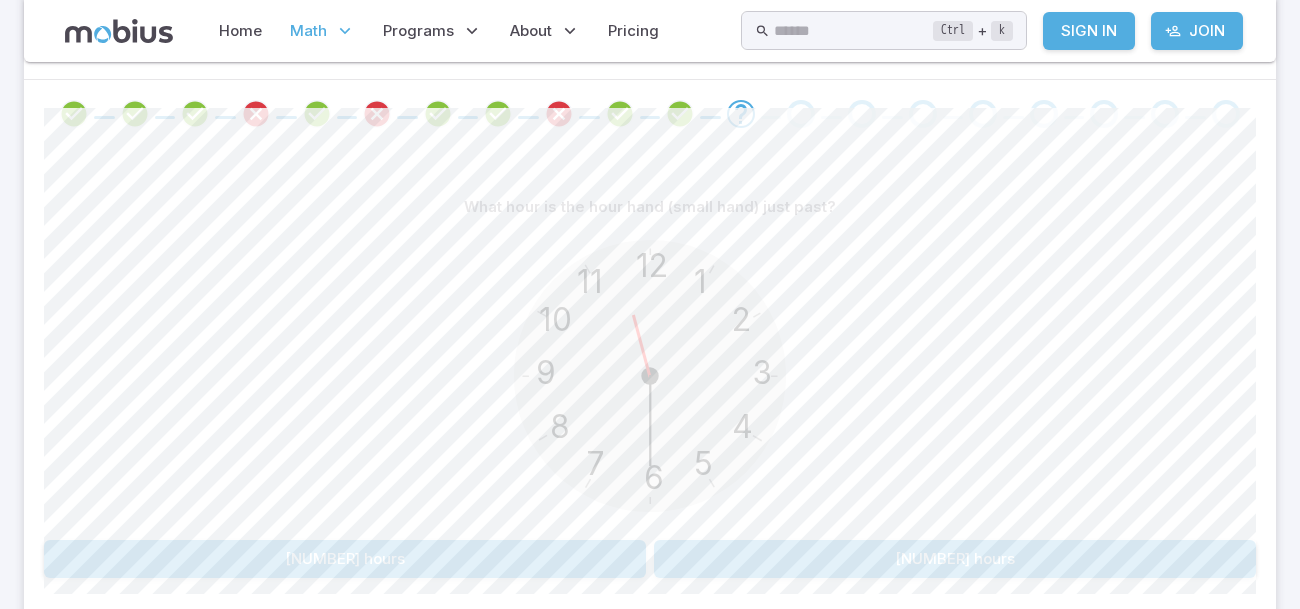 click on "5 hours" at bounding box center [345, 559] 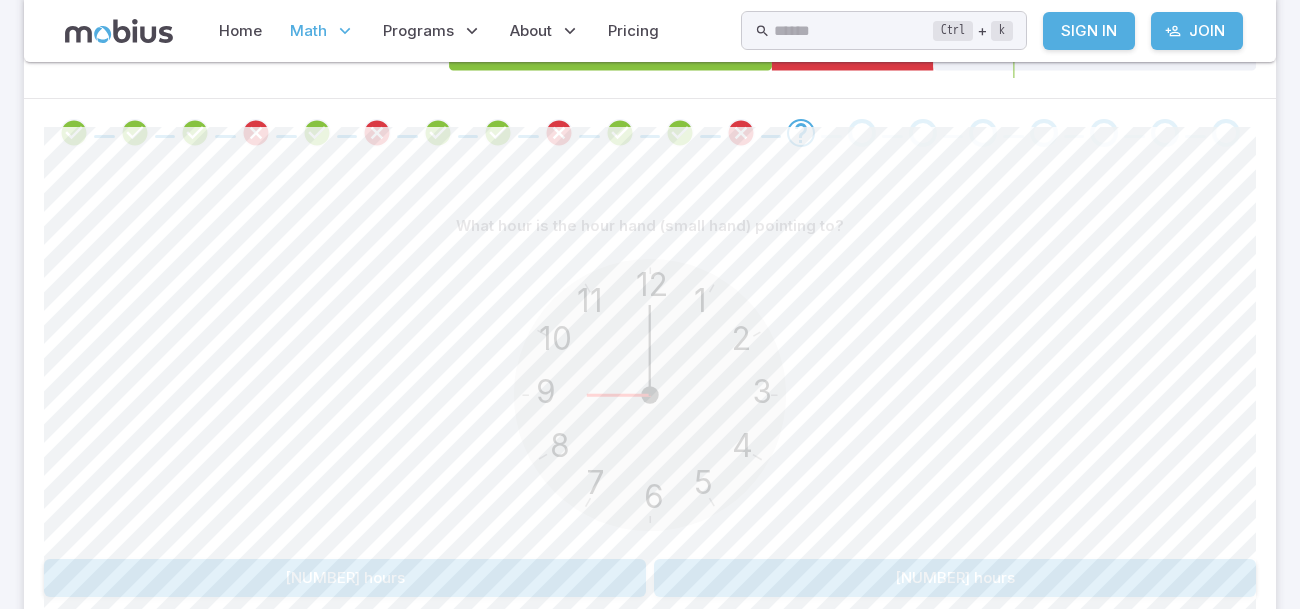 scroll, scrollTop: 399, scrollLeft: 0, axis: vertical 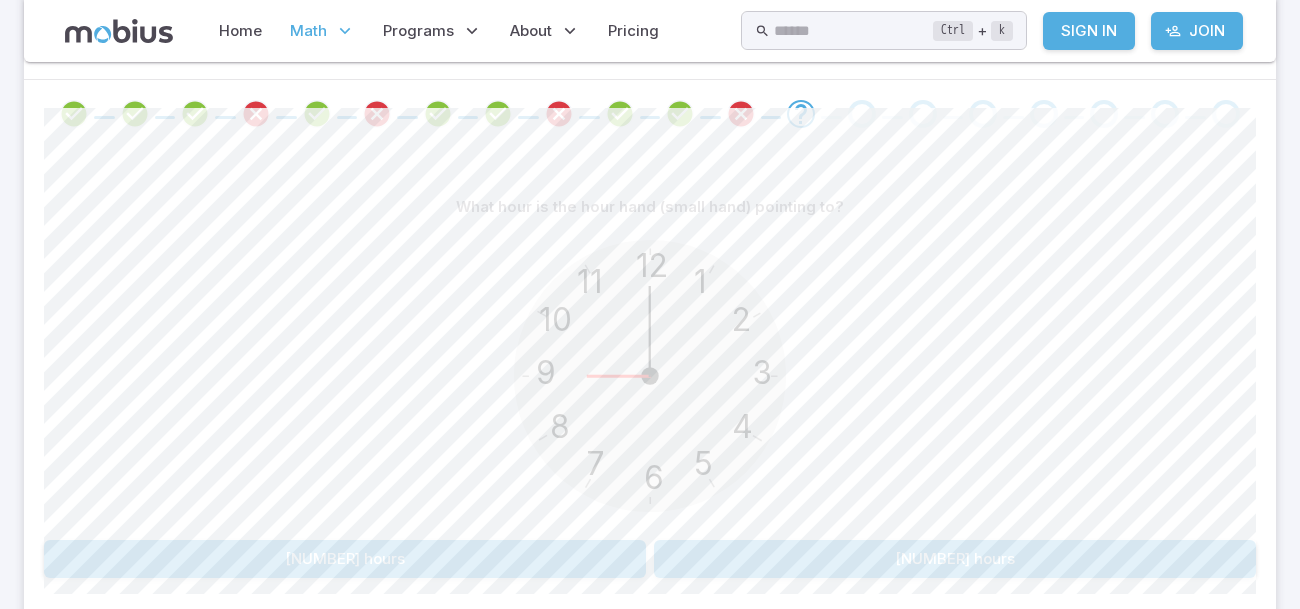 click on "5 hours" at bounding box center (345, 559) 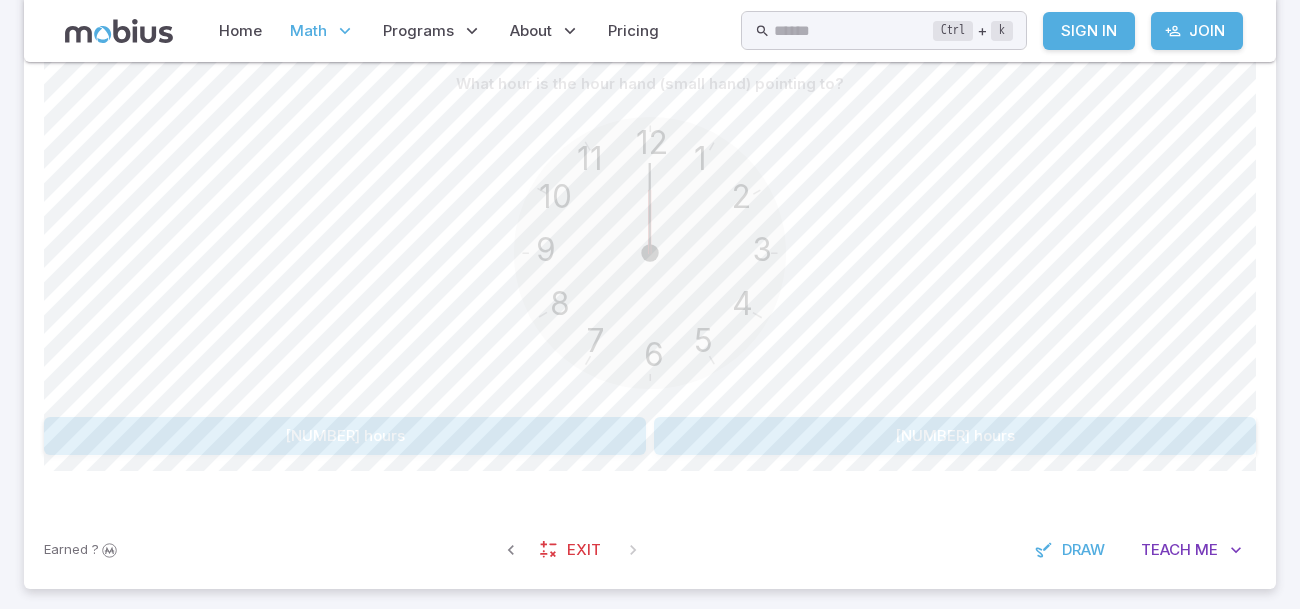 scroll, scrollTop: 528, scrollLeft: 0, axis: vertical 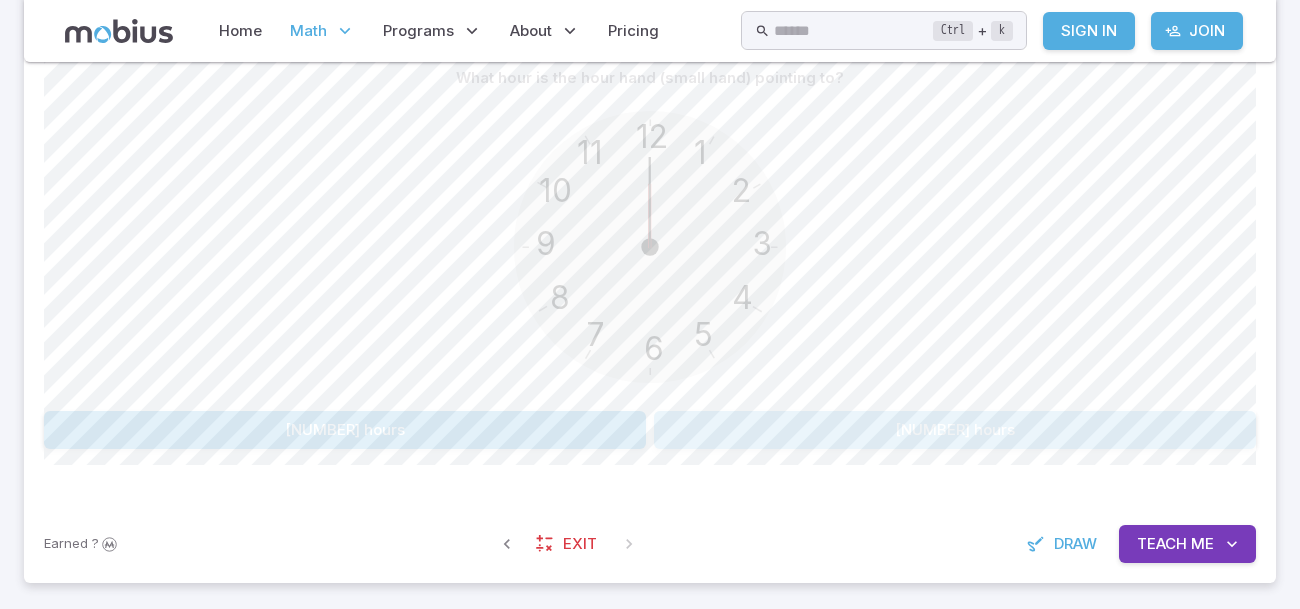 click on "12 hours" at bounding box center (955, 430) 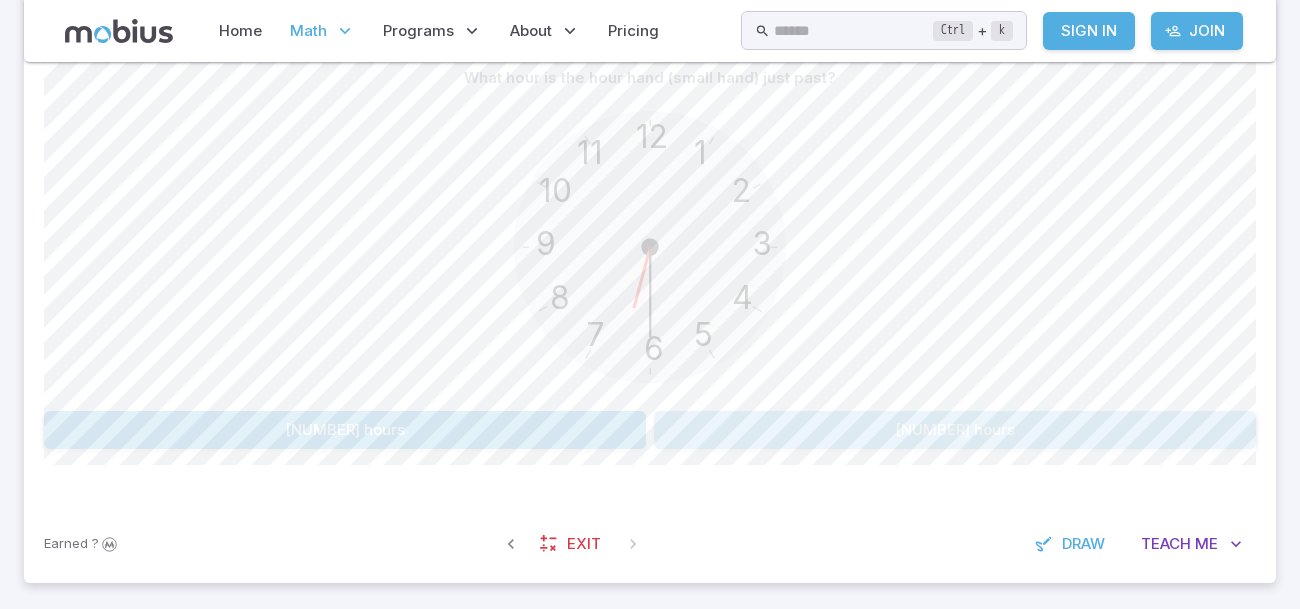 click on "6 hours" at bounding box center [955, 430] 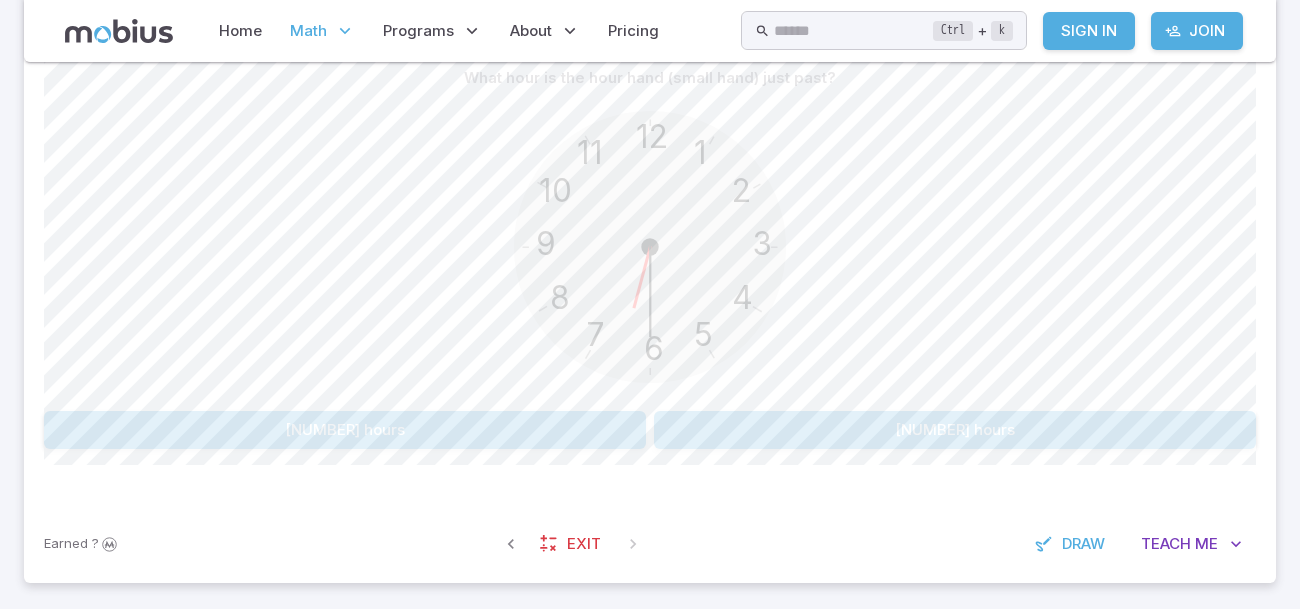 click on "6 hours" at bounding box center (955, 430) 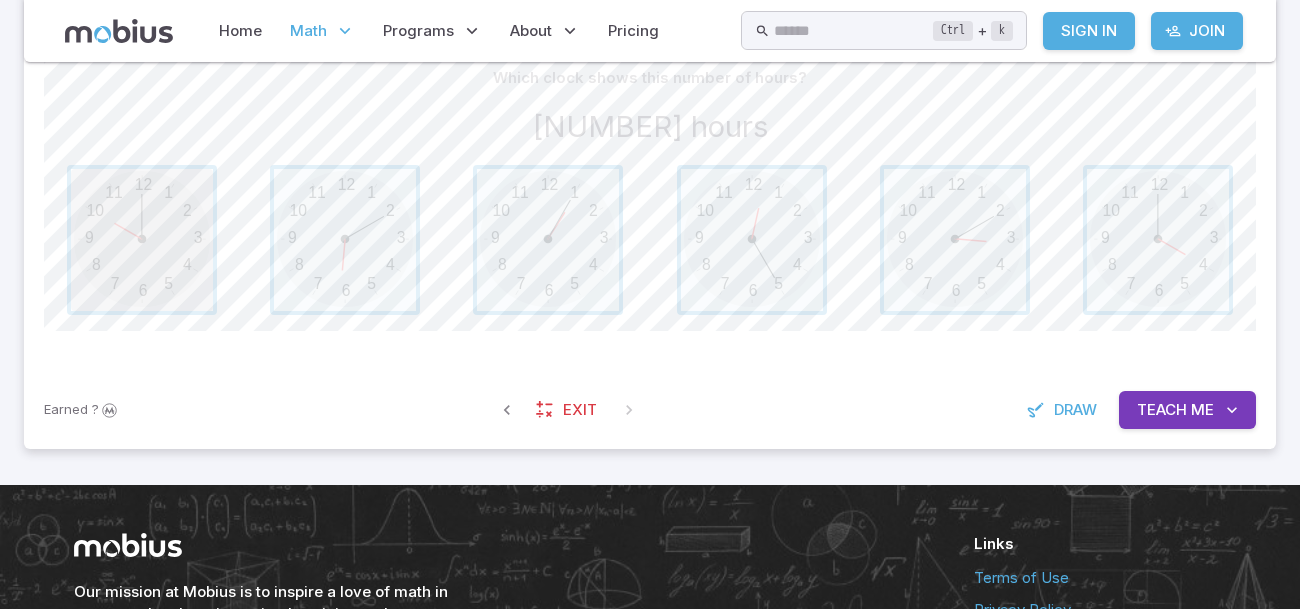 click at bounding box center (142, 240) 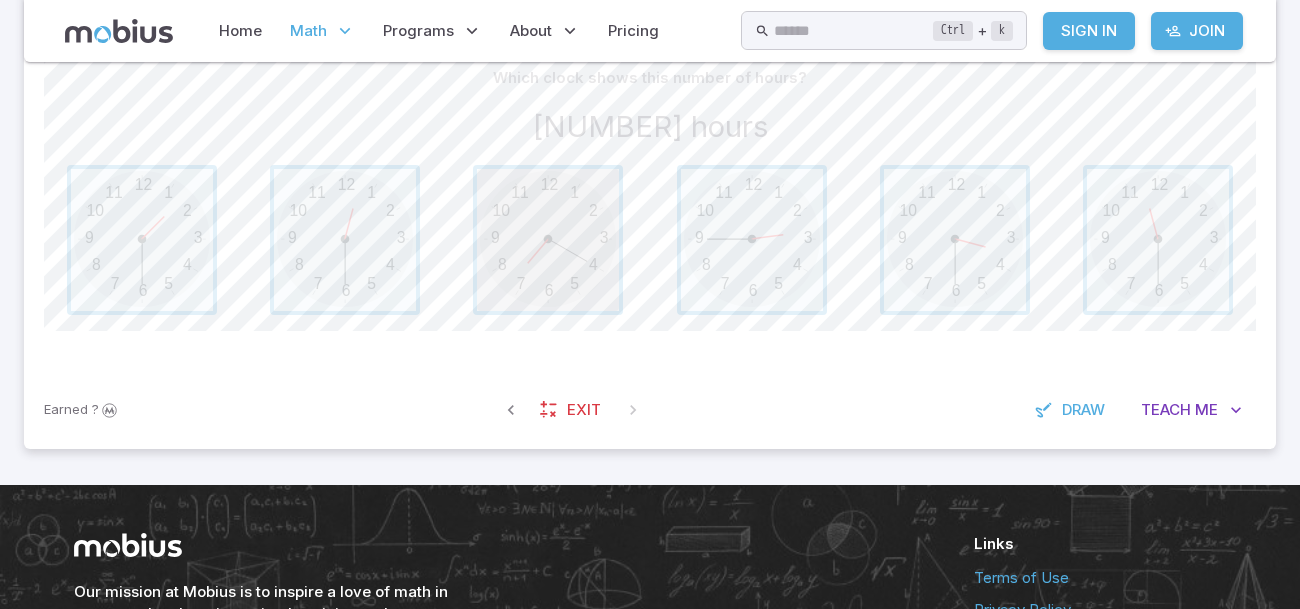 click at bounding box center (548, 240) 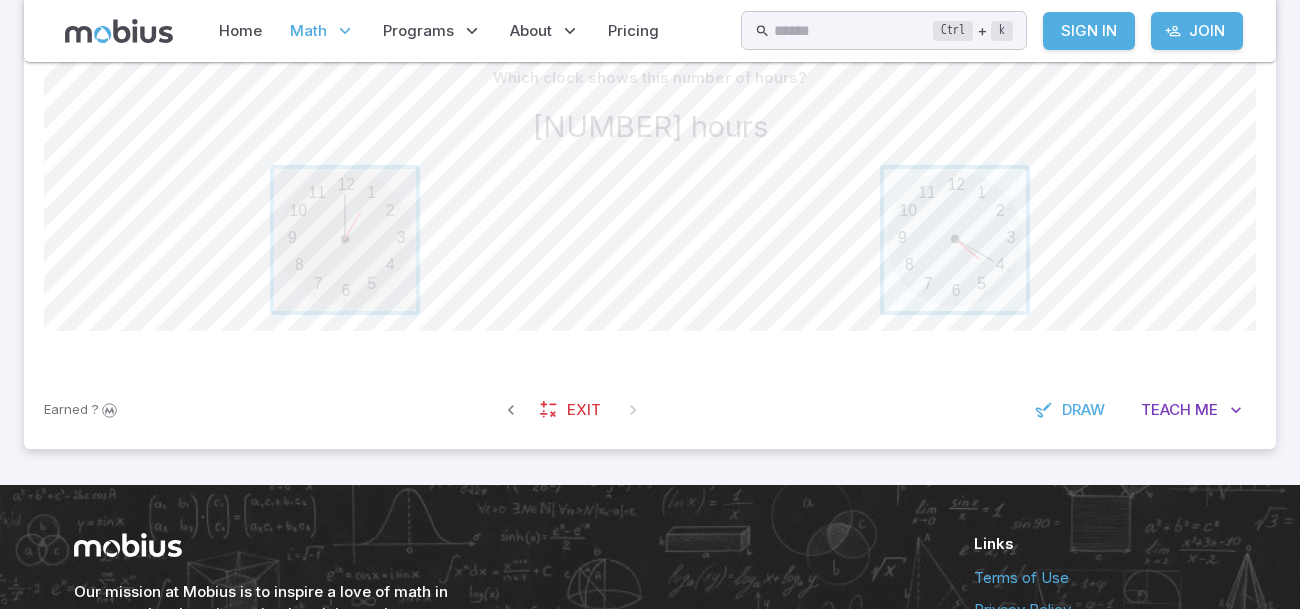 click at bounding box center (345, 240) 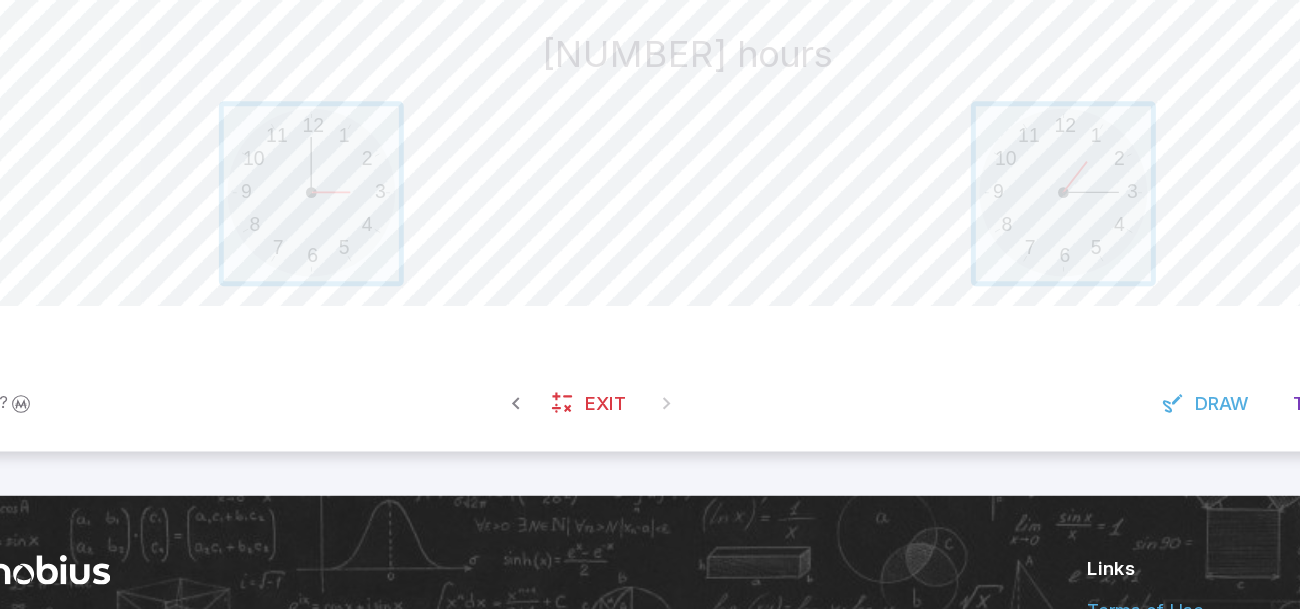 scroll, scrollTop: 528, scrollLeft: 0, axis: vertical 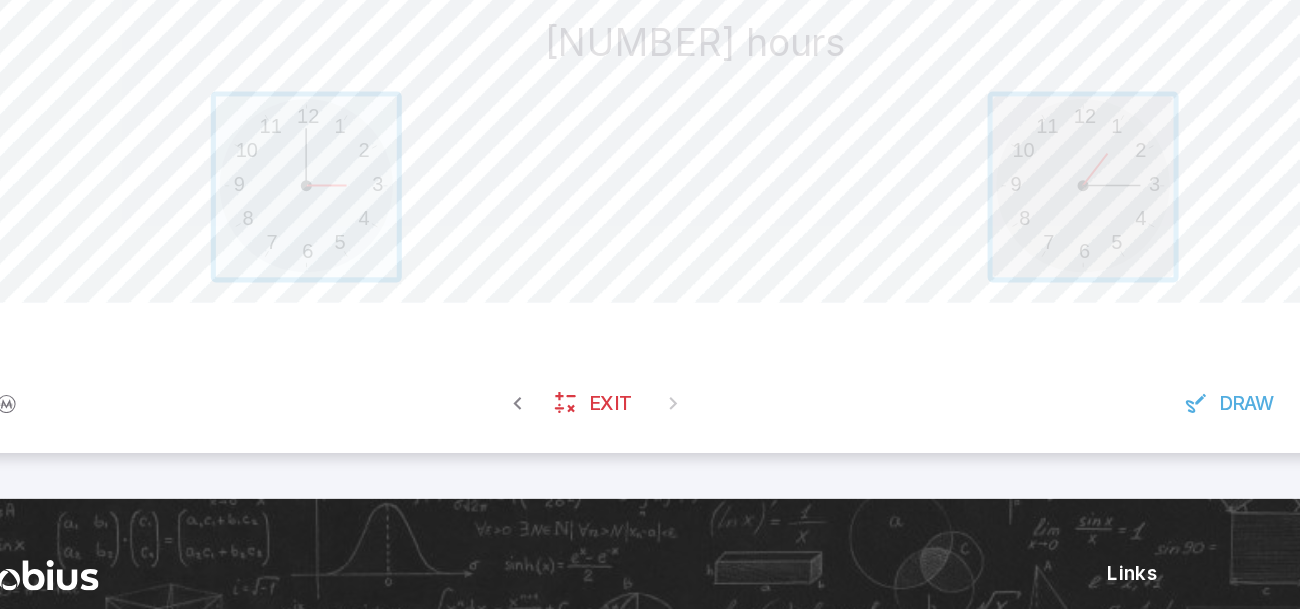 click at bounding box center (955, 240) 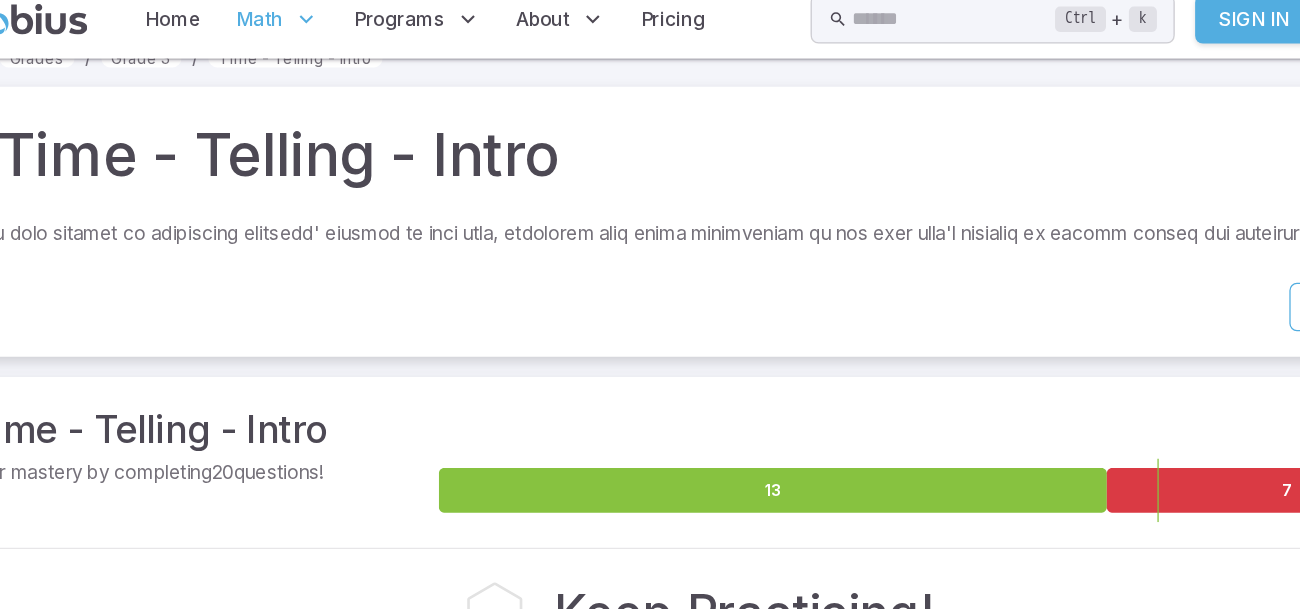 scroll, scrollTop: 0, scrollLeft: 0, axis: both 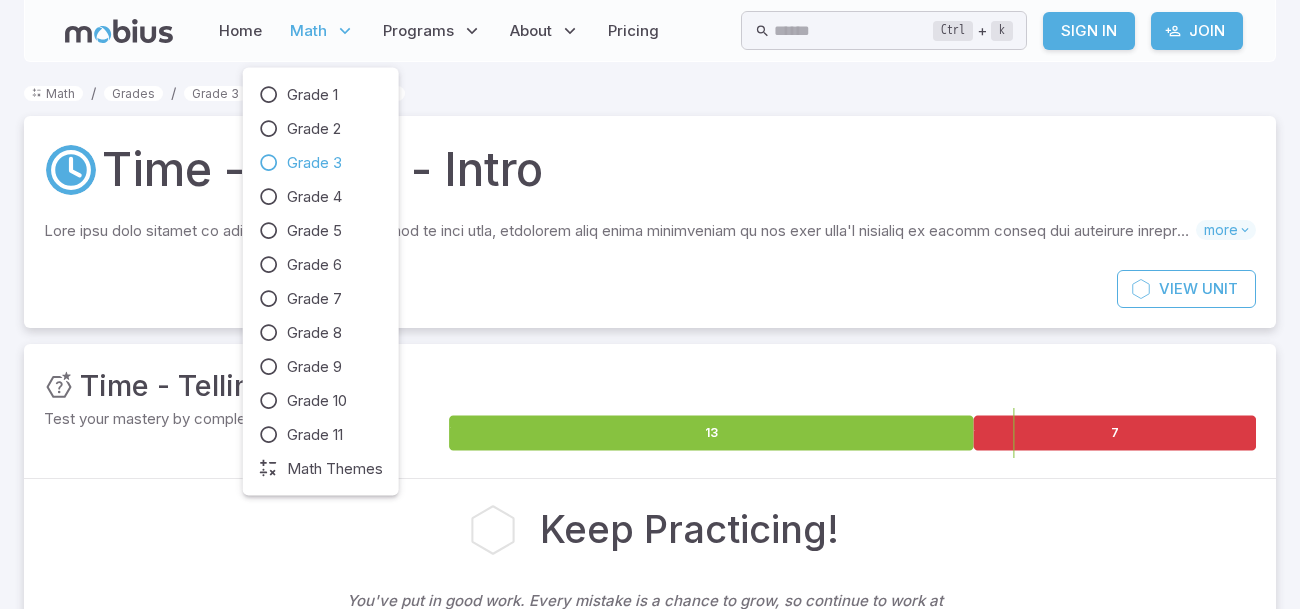 click on "Grade 3" at bounding box center [314, 163] 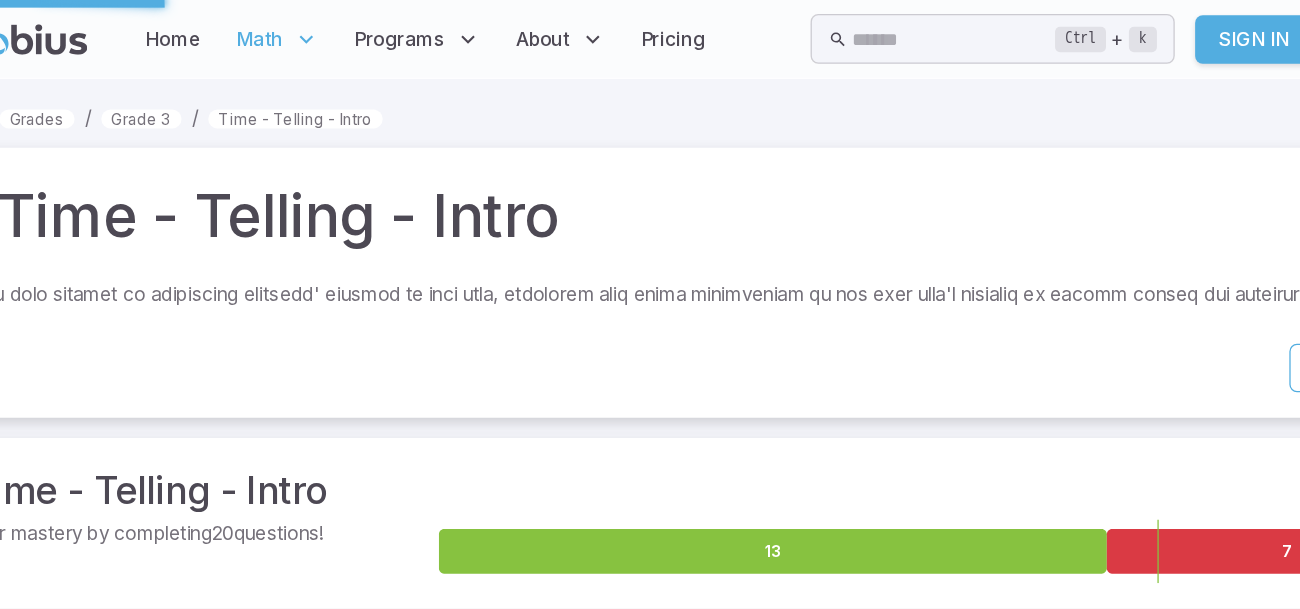 scroll, scrollTop: 0, scrollLeft: 0, axis: both 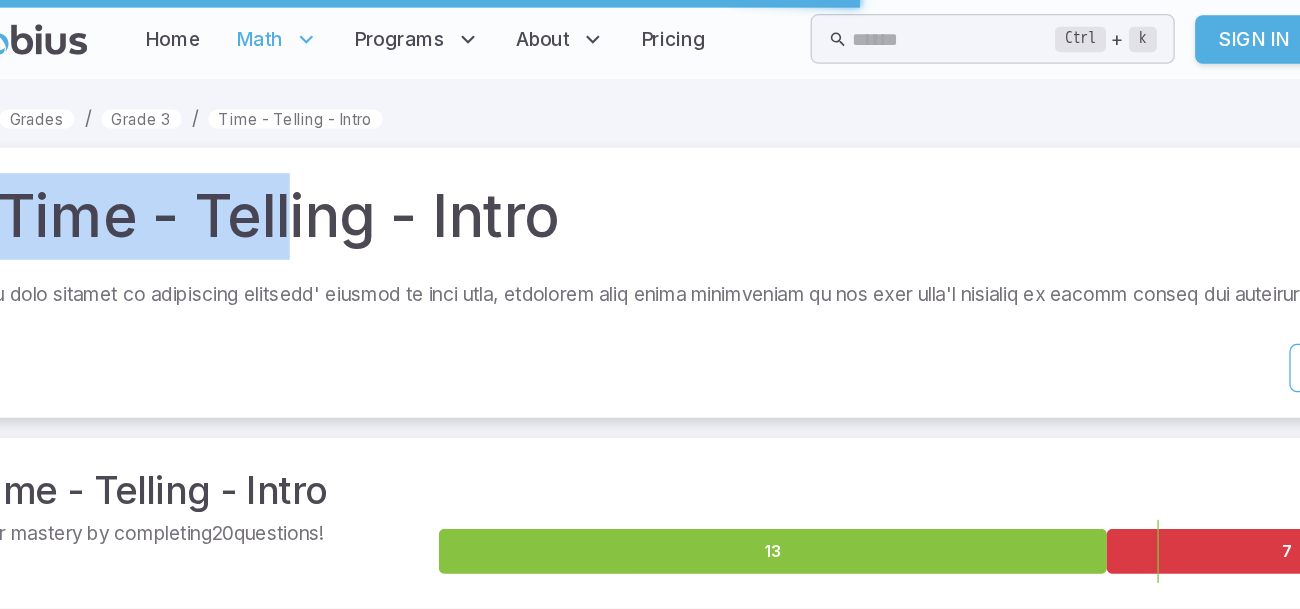 drag, startPoint x: 338, startPoint y: 166, endPoint x: 109, endPoint y: 122, distance: 233.18877 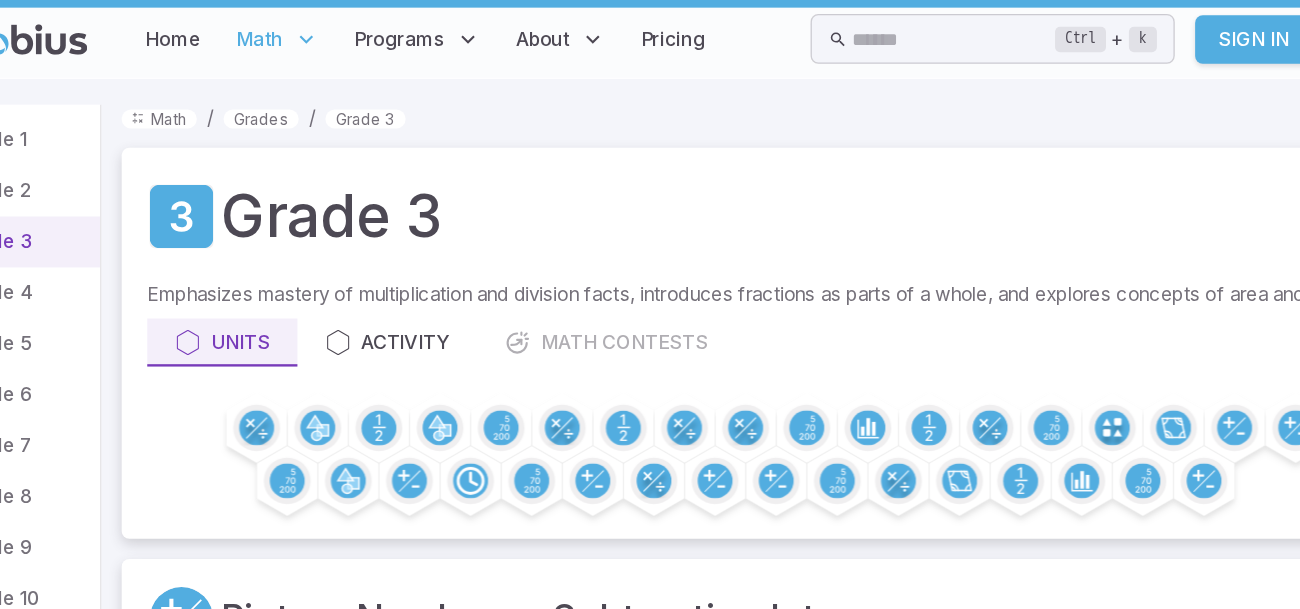 scroll, scrollTop: 0, scrollLeft: 0, axis: both 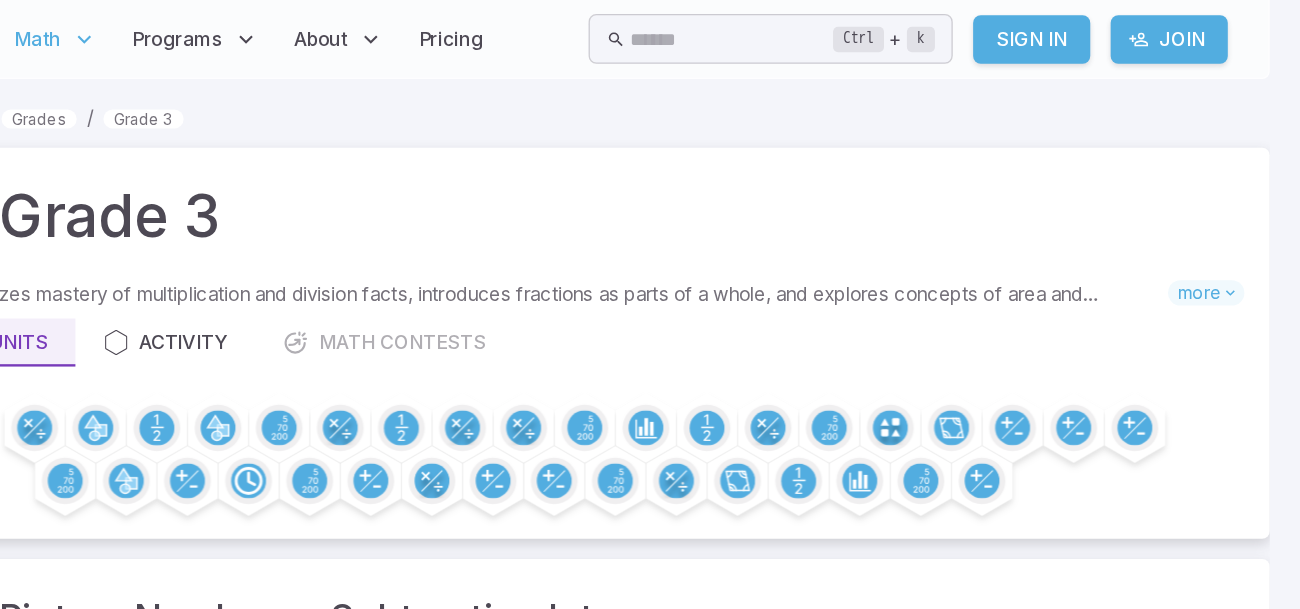 drag, startPoint x: 667, startPoint y: 242, endPoint x: 811, endPoint y: 293, distance: 152.76453 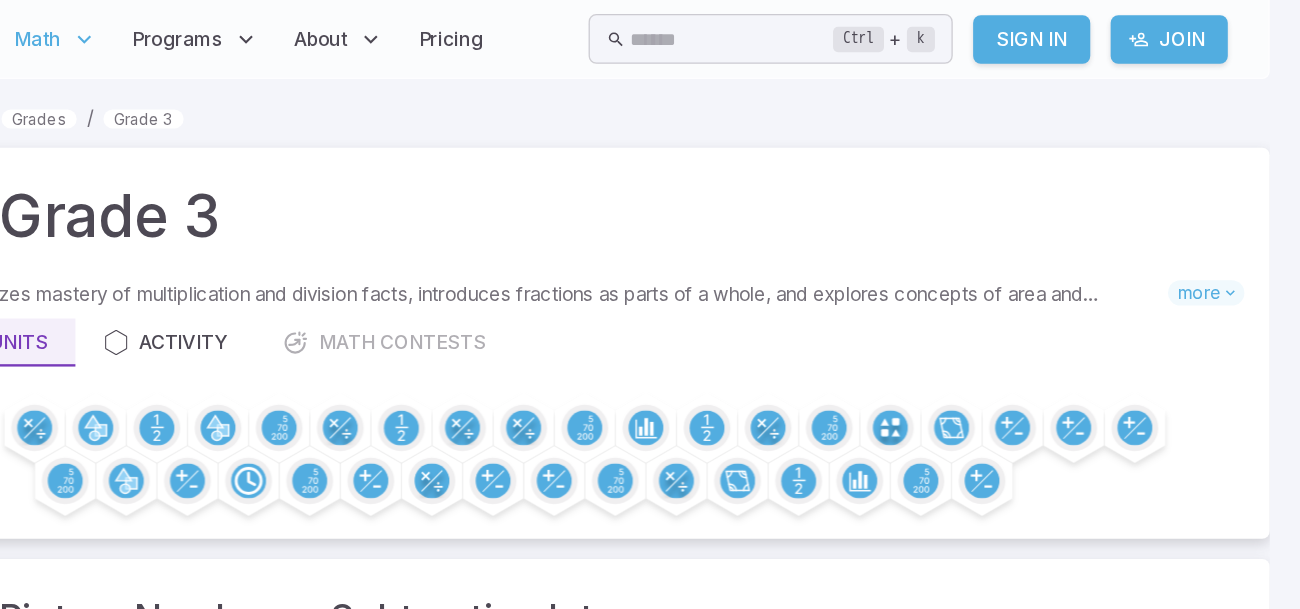 click on "Emphasizes mastery of multiplication and division facts, introduces fractions as parts of a whole, and explores concepts of area and perimeter. Strengthens skills in addition and subtraction with larger numbers and begins simple data interpretation and representation. more" at bounding box center [738, 235] 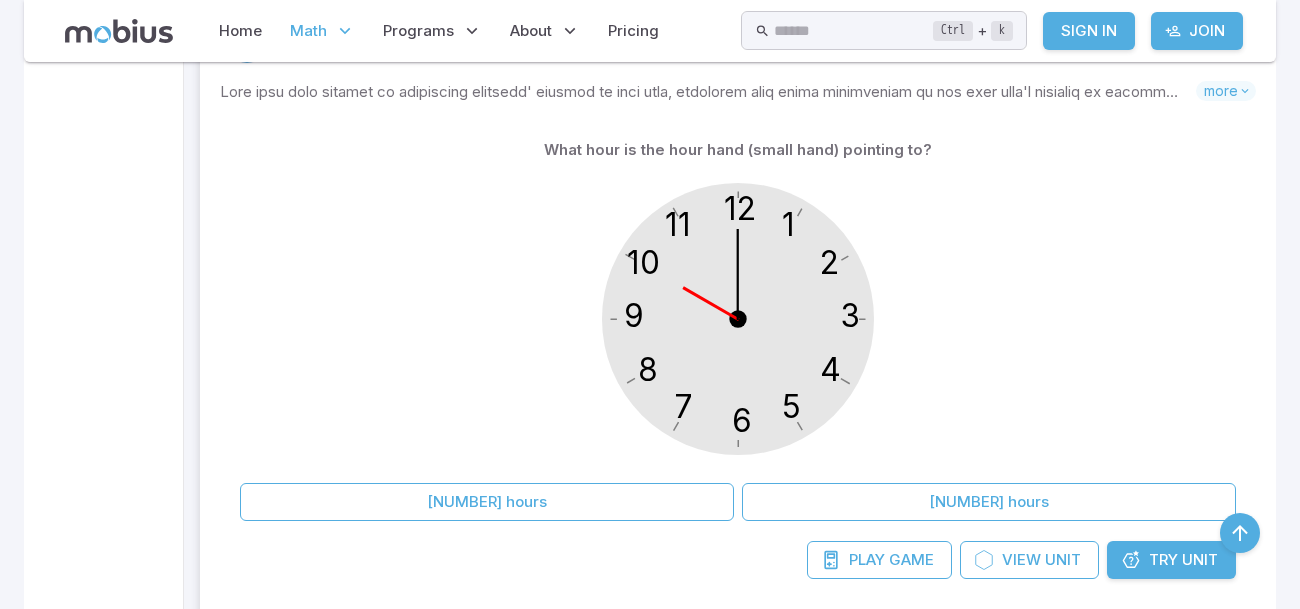 scroll, scrollTop: 7914, scrollLeft: 0, axis: vertical 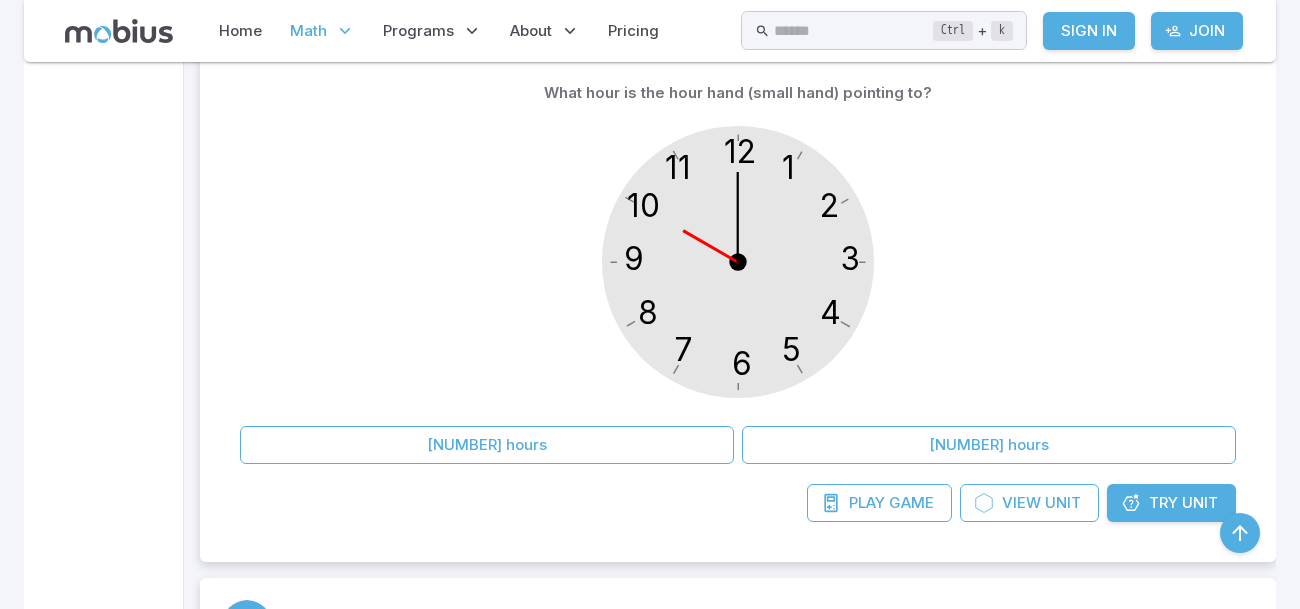 click on "Try" at bounding box center (1163, 503) 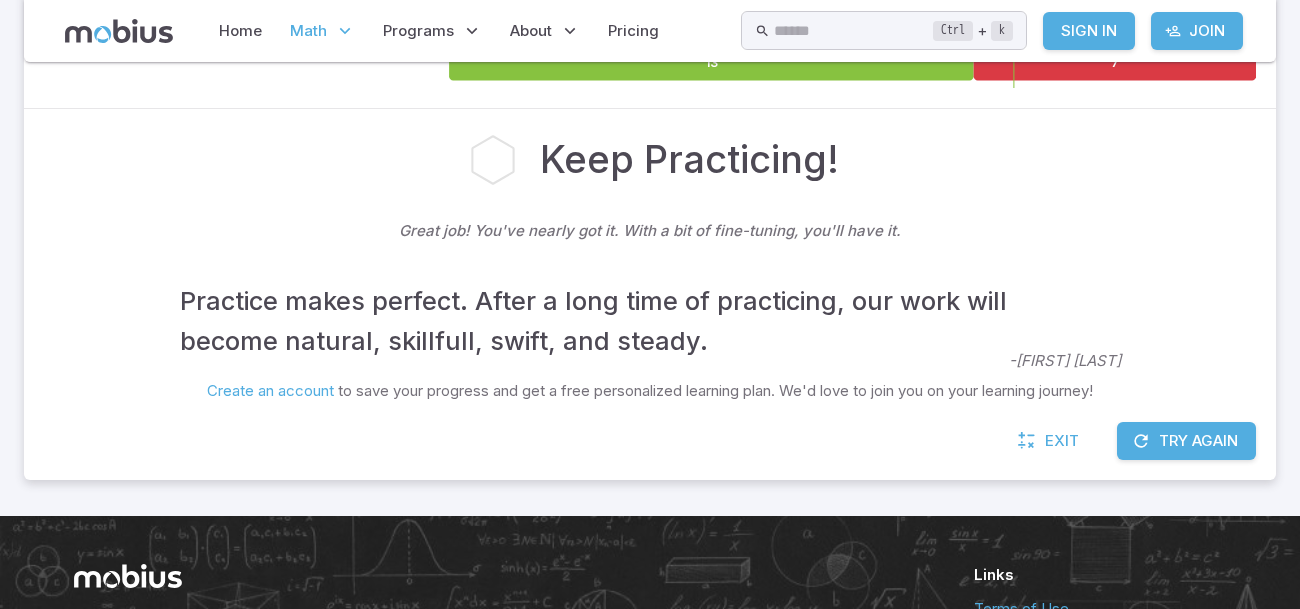 scroll, scrollTop: 439, scrollLeft: 0, axis: vertical 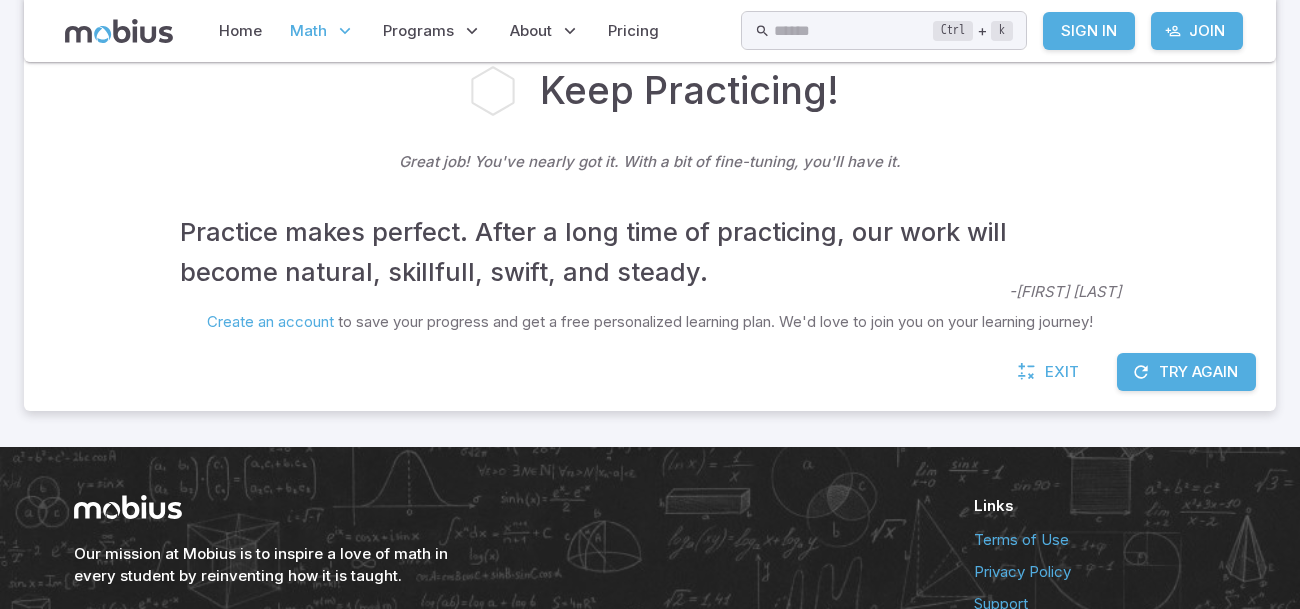 click on "Keep Practicing!" at bounding box center [650, 91] 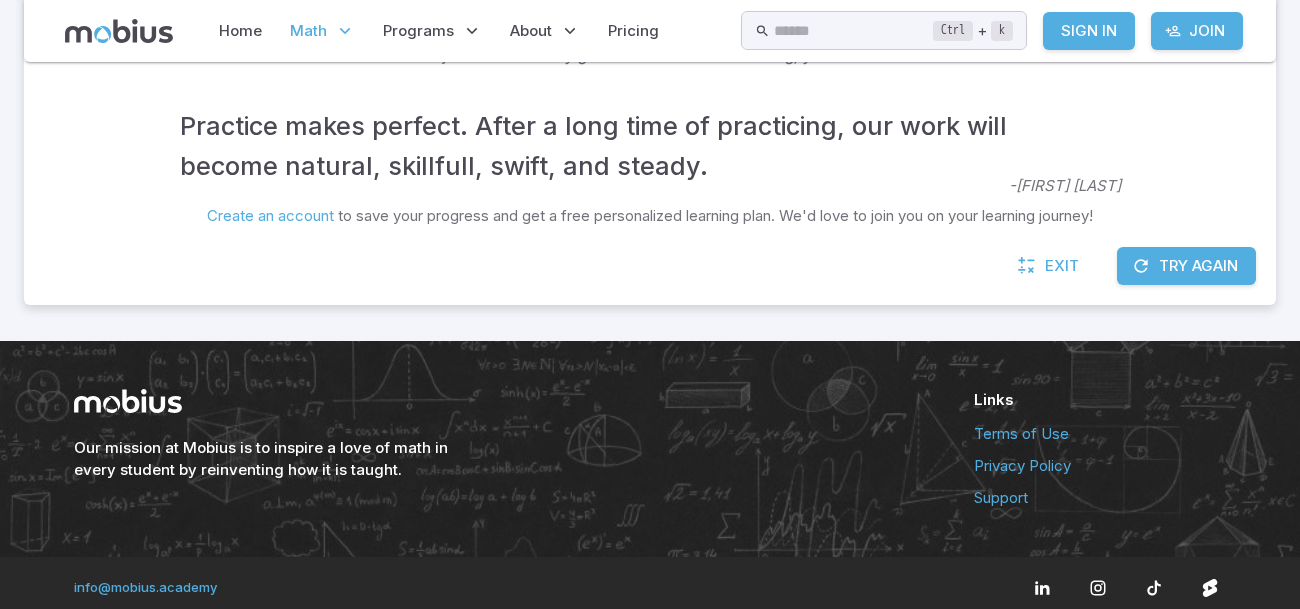 scroll, scrollTop: 553, scrollLeft: 0, axis: vertical 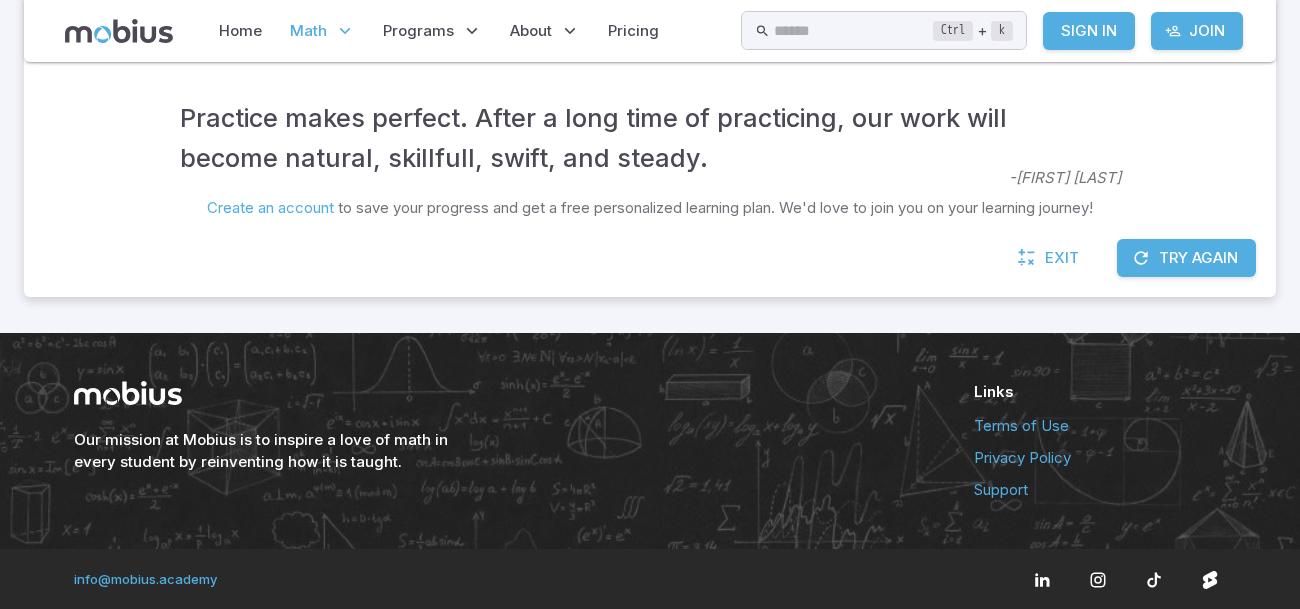 click on "Try Again" at bounding box center [1186, 258] 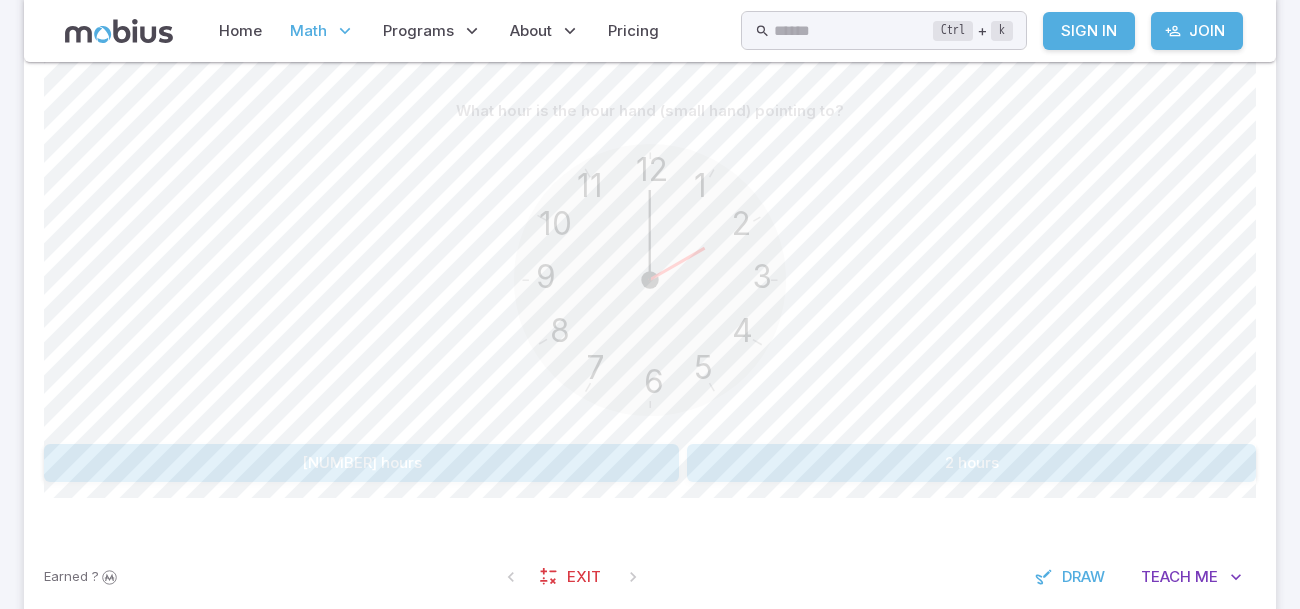scroll, scrollTop: 473, scrollLeft: 0, axis: vertical 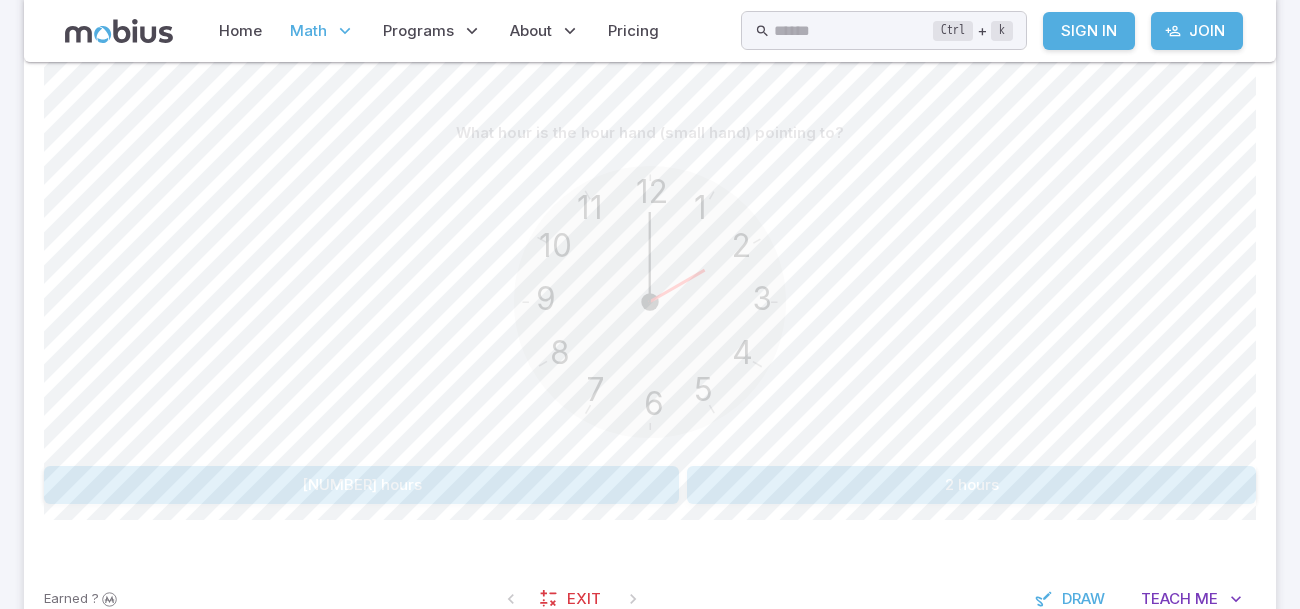 click on "2 hours" at bounding box center (971, 485) 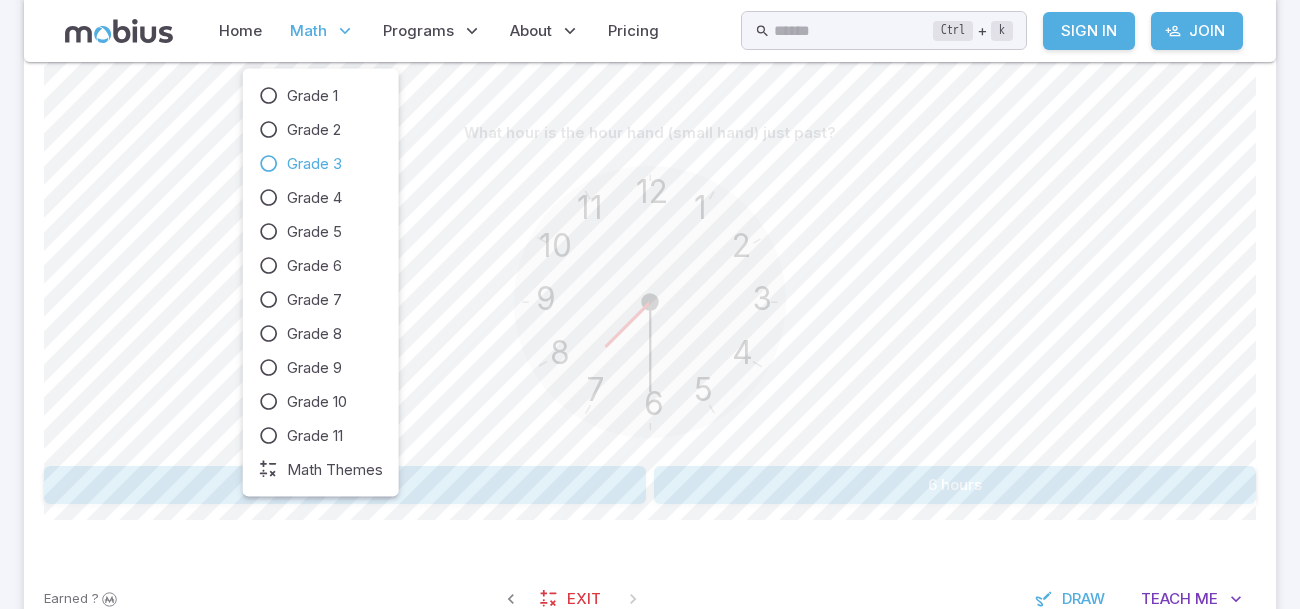 click on "Math" at bounding box center [322, 31] 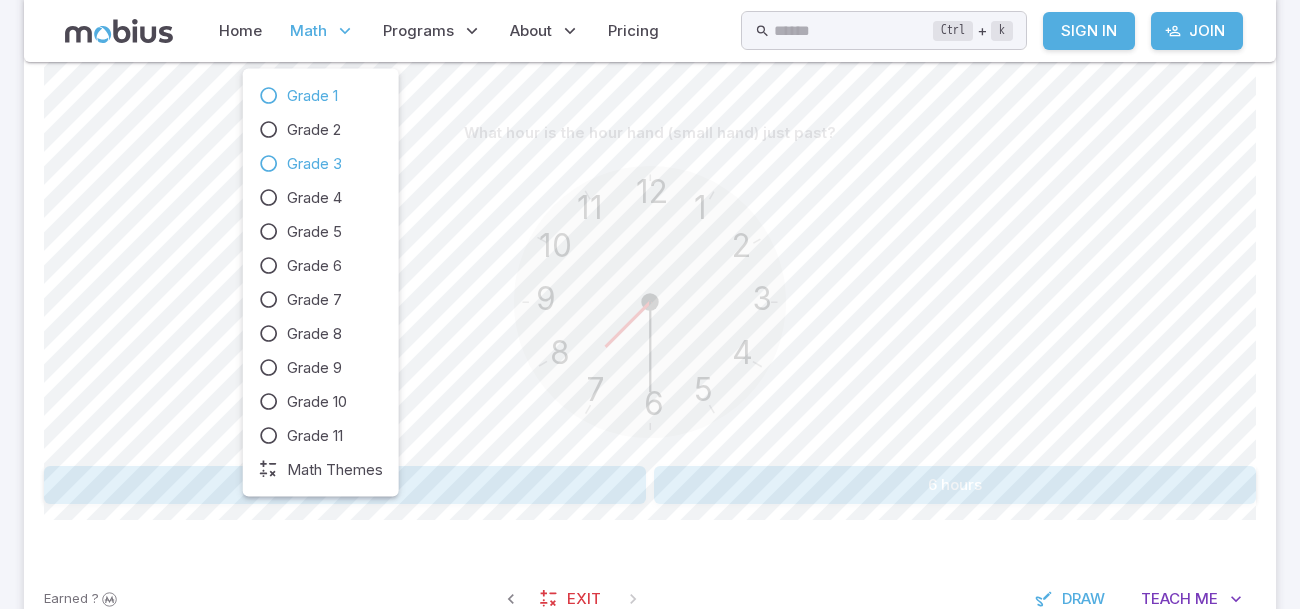 click on "Grade 1" at bounding box center (321, 96) 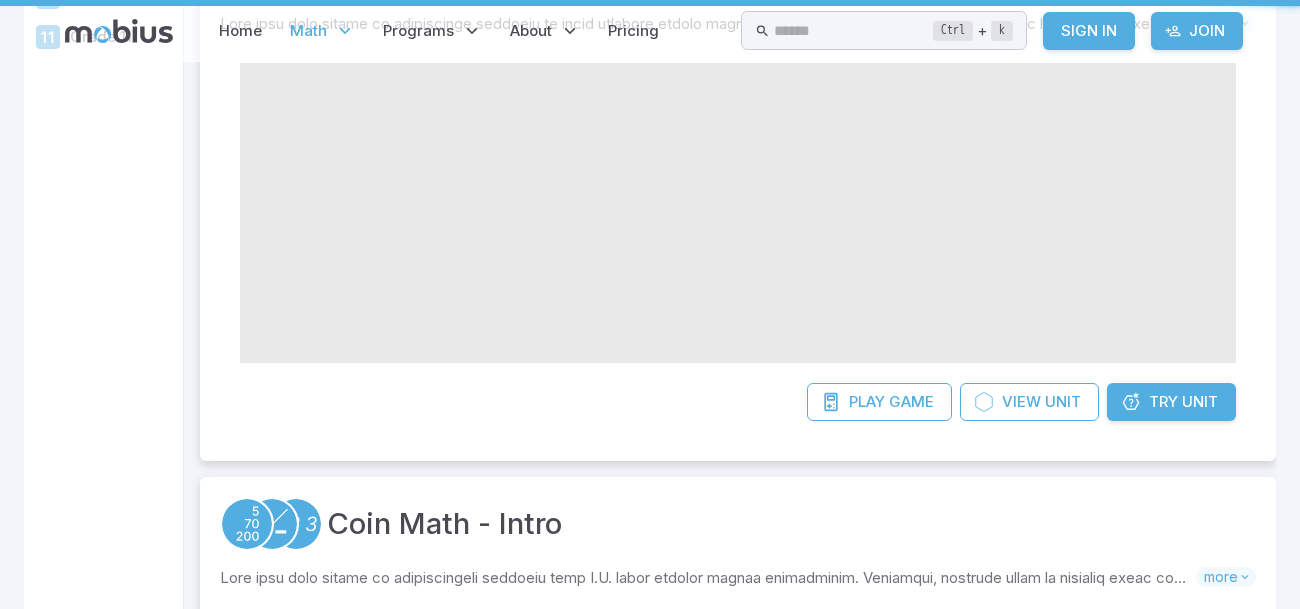 scroll, scrollTop: 0, scrollLeft: 0, axis: both 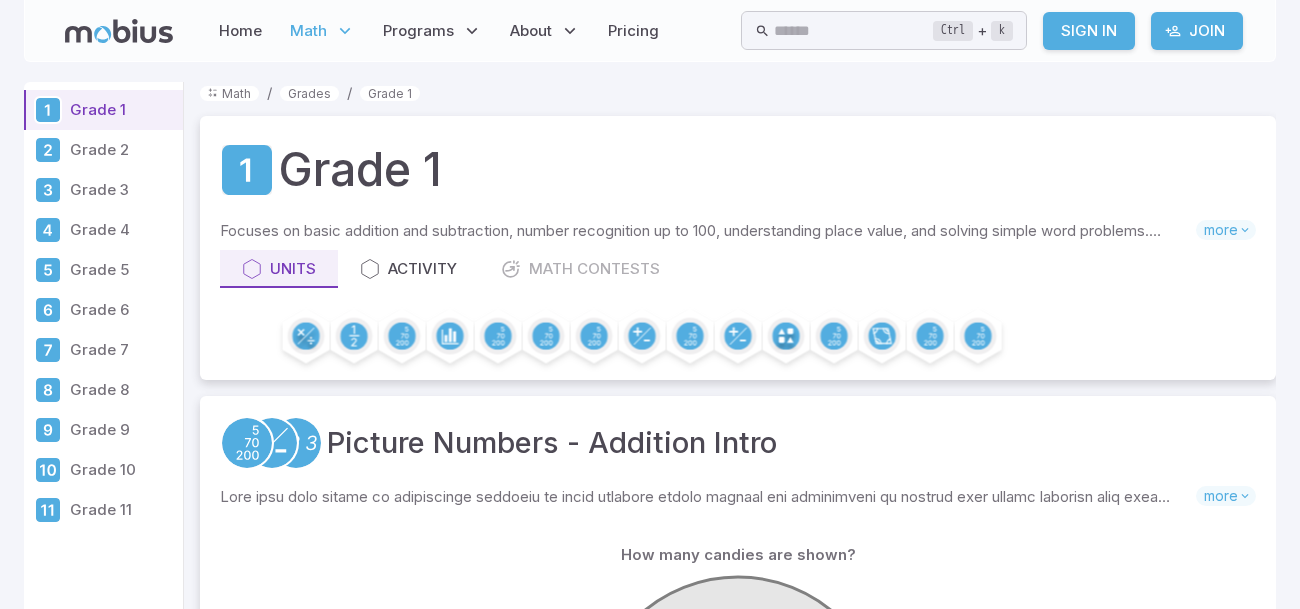 click on "Grade 1 Grade 2 Grade 3 Grade 4 Grade 5 Grade 6 Grade 7 Grade 8 Grade 9 Grade 10 Grade 11 Math / Grades / Grade 1 Grade 1 Focuses on basic addition and subtraction, number recognition up to 100, understanding place value, and solving simple word problems. Introduces concepts of time and money, and explores basic shapes and measurements to build a strong numerical foundation. more Units Activity Math Contests Picture Numbers - Addition Intro Skills you will learn include: Numbers as abstract concepts Counting shapes Numbers as words Words as numbers Counting to 10 Basic addition more How many candies are shown?
8 3 10 5 4 6 Play Game View Unit Try Unit Coin Math - Intro Skills you will learn include: Values of coins Pennies, Nickels, Dimes, Quarters Addition of values up to 25 Working with 5s, 10s, 25s more What is the name of this coin? 1c Dime Penny Quarter Nickel Play Game View Unit Try Unit Geometry Basics - Intro Skills you will learn include: Basic shapes" at bounding box center [650, 4747] 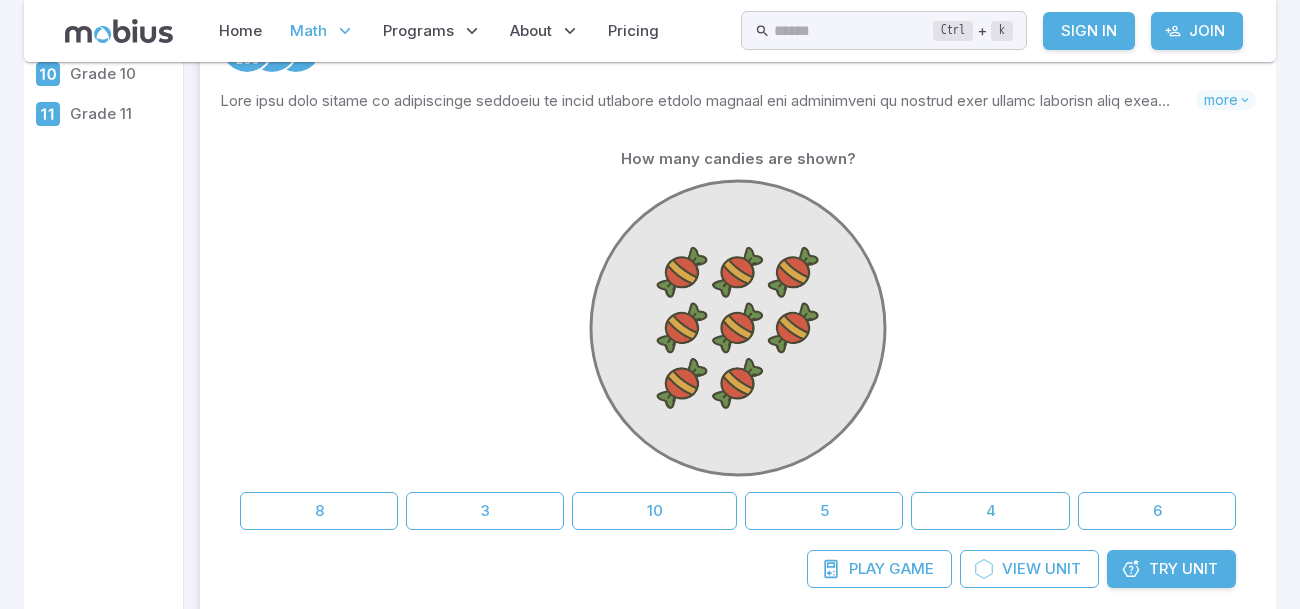 scroll, scrollTop: 399, scrollLeft: 0, axis: vertical 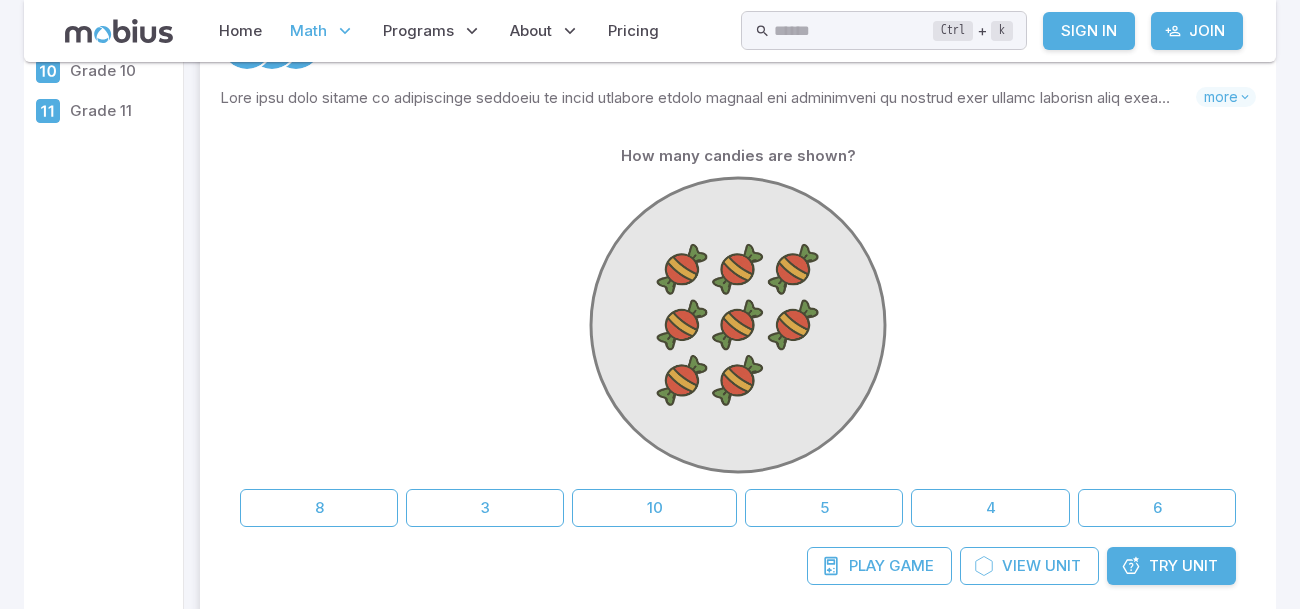 click on "Try" at bounding box center (1163, 566) 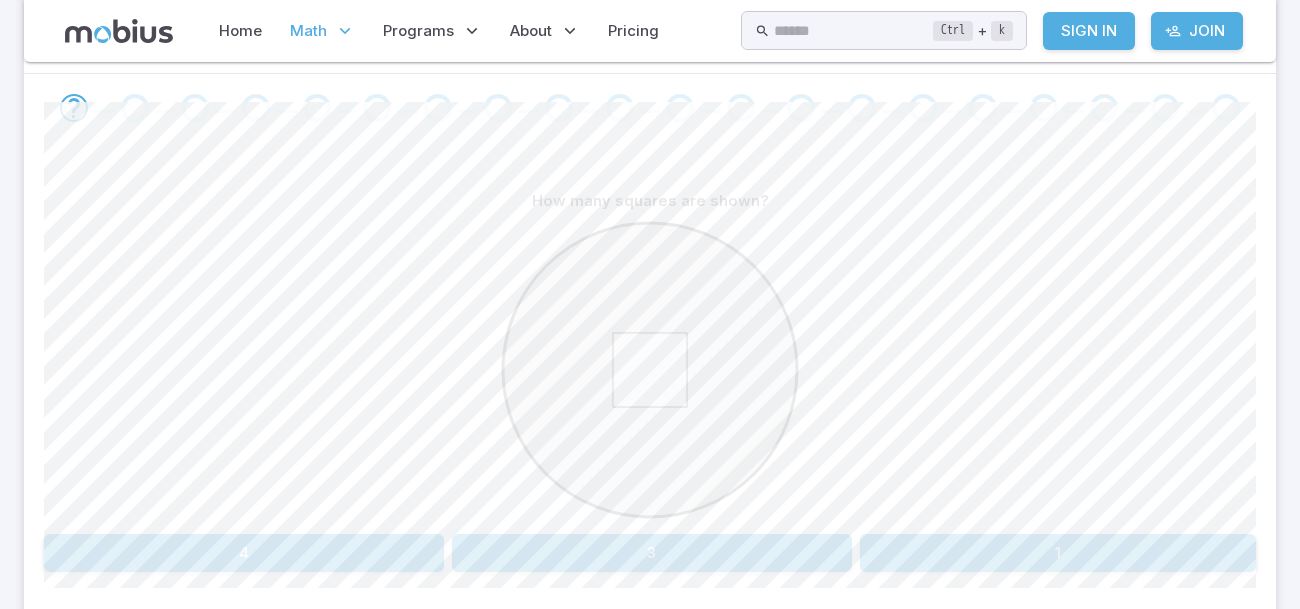 scroll, scrollTop: 439, scrollLeft: 0, axis: vertical 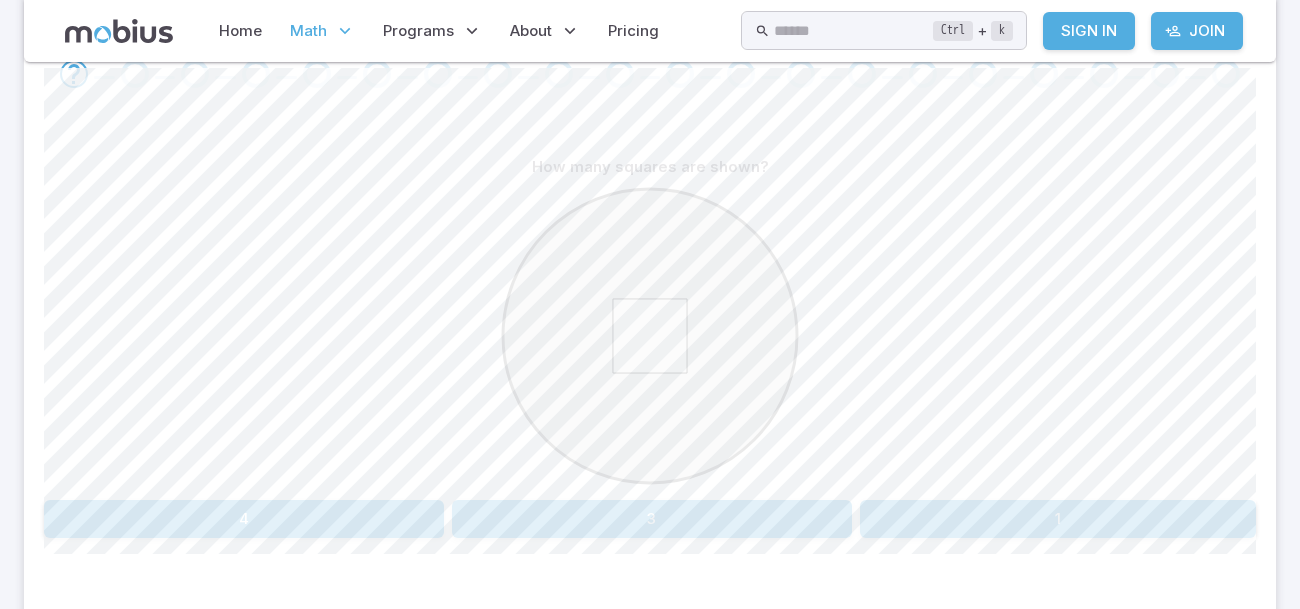 drag, startPoint x: 786, startPoint y: 263, endPoint x: 864, endPoint y: 424, distance: 178.89941 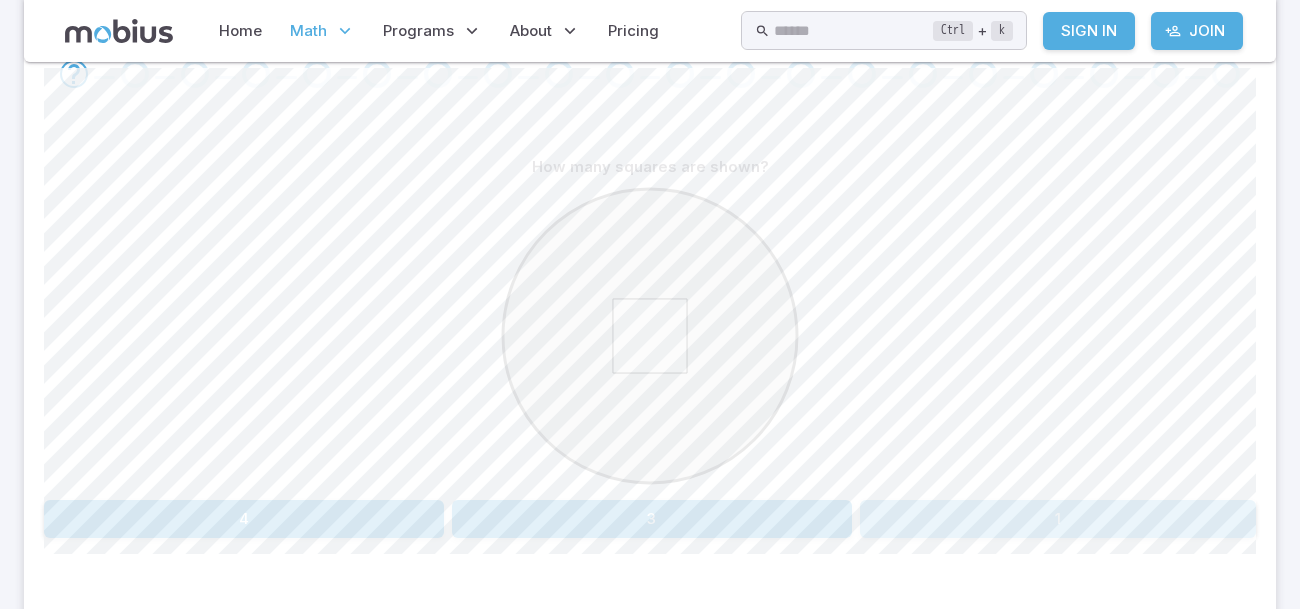 click on "1" at bounding box center (1058, 519) 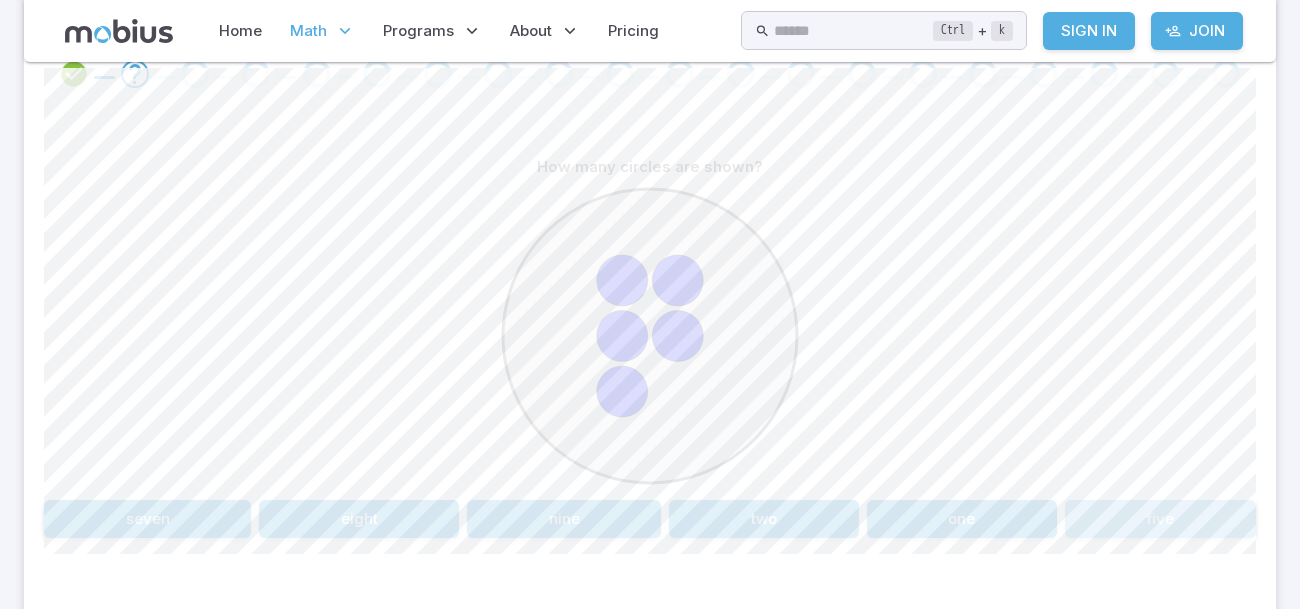 click on "five" at bounding box center (1160, 519) 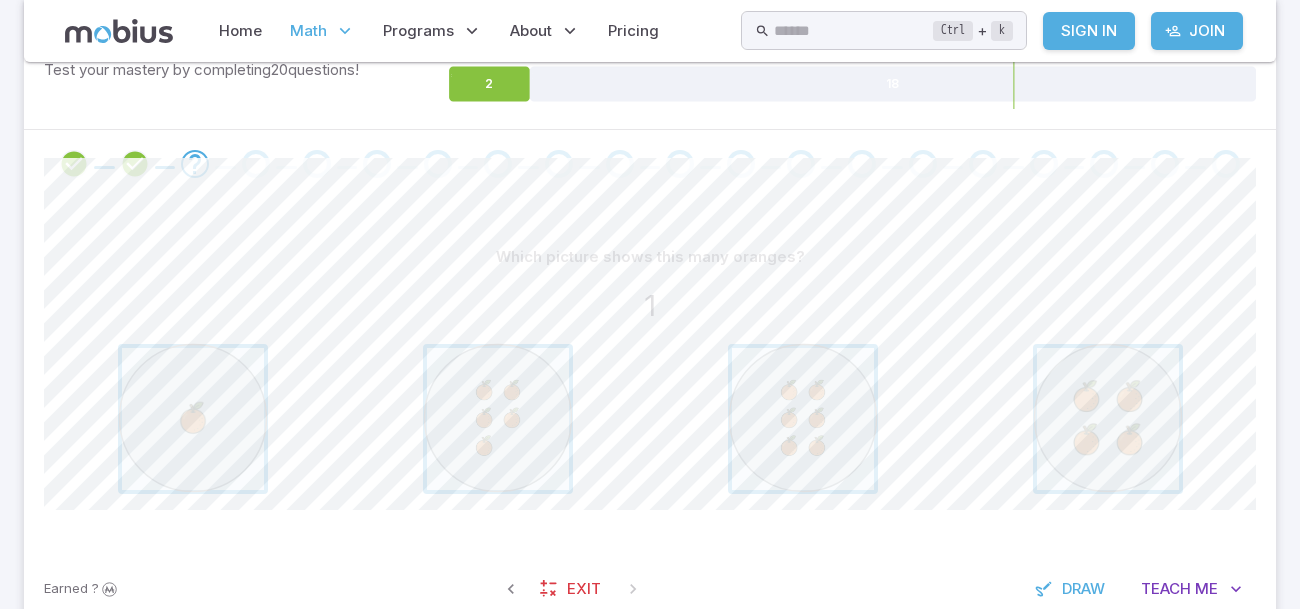 scroll, scrollTop: 291, scrollLeft: 0, axis: vertical 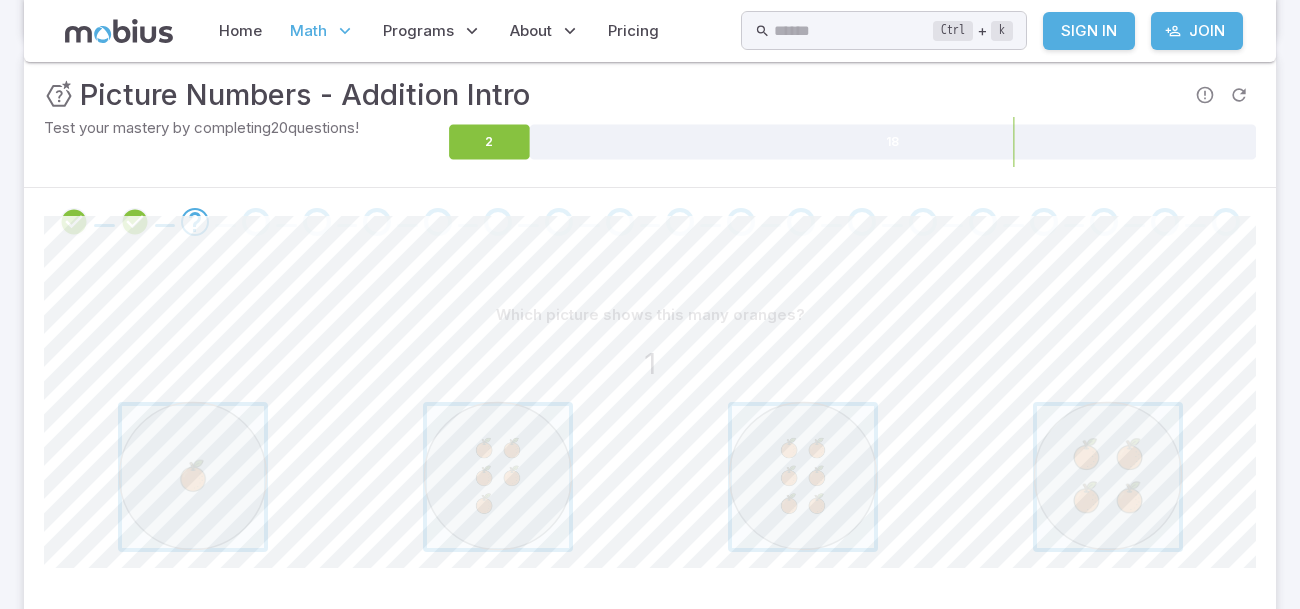 click on "Unit Mastery : Picture Numbers - Addition Intro Test your mastery by completing  20  questions! 2 18" at bounding box center (650, 120) 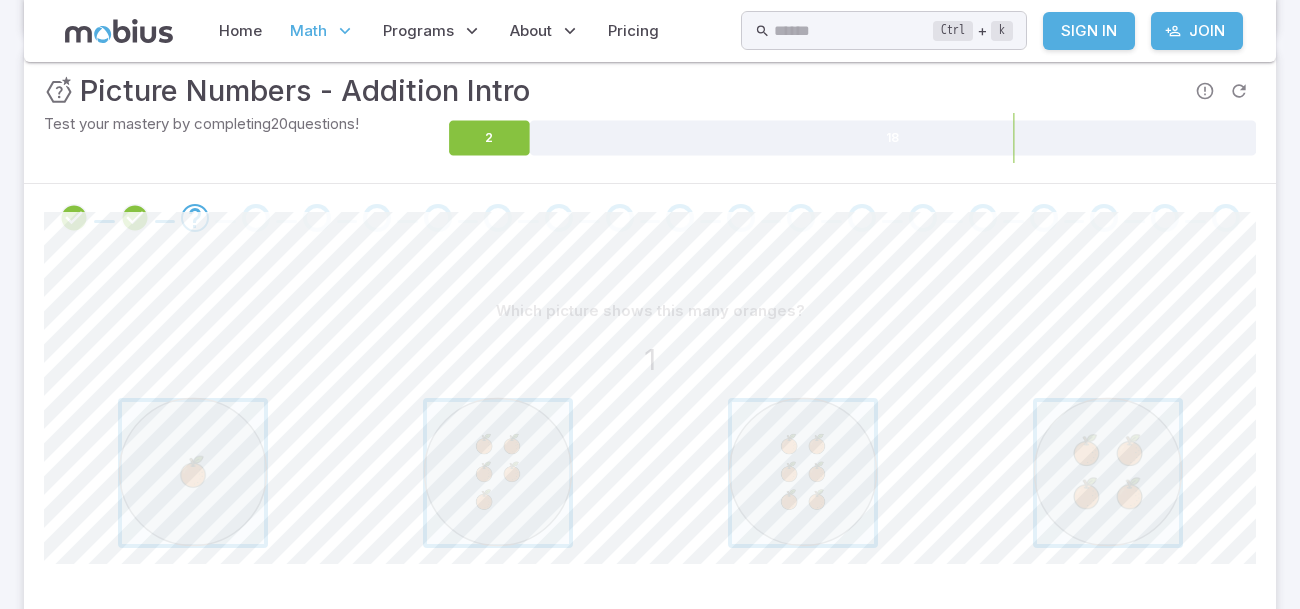scroll, scrollTop: 280, scrollLeft: 0, axis: vertical 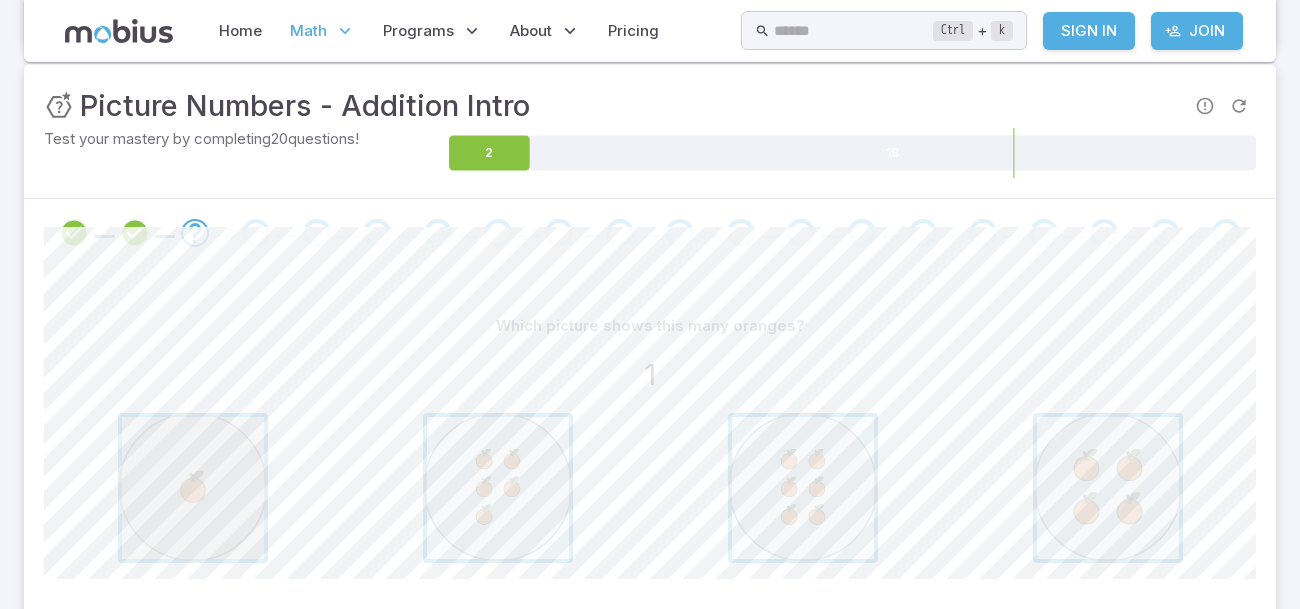 click at bounding box center (193, 488) 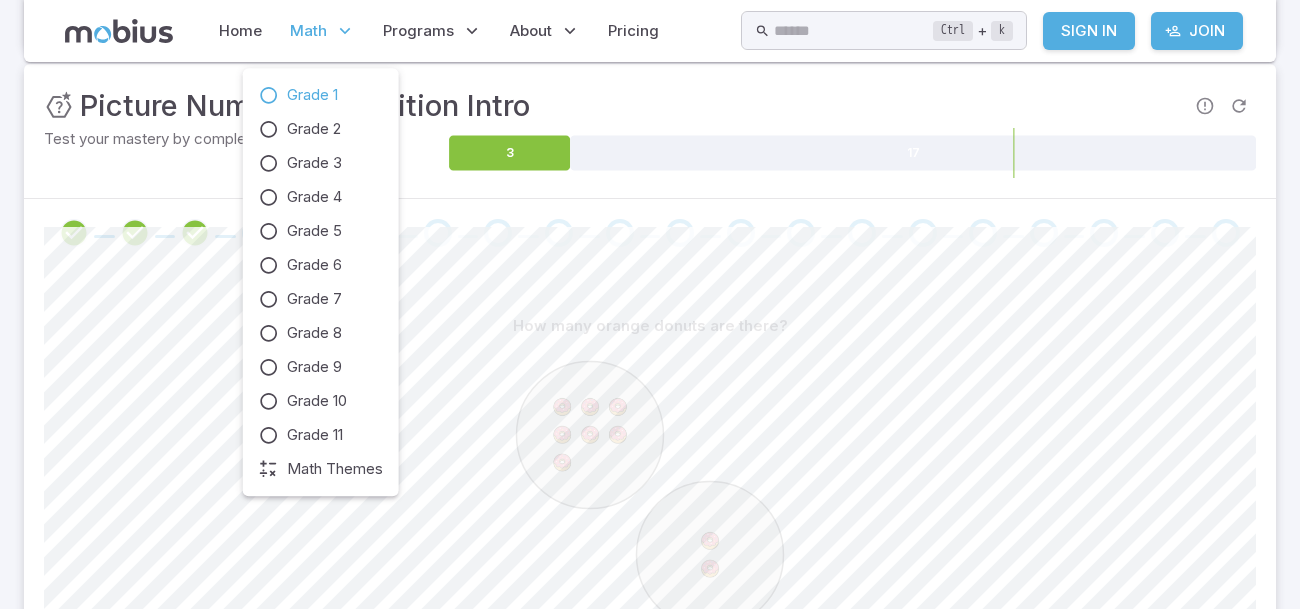 click at bounding box center [345, 31] 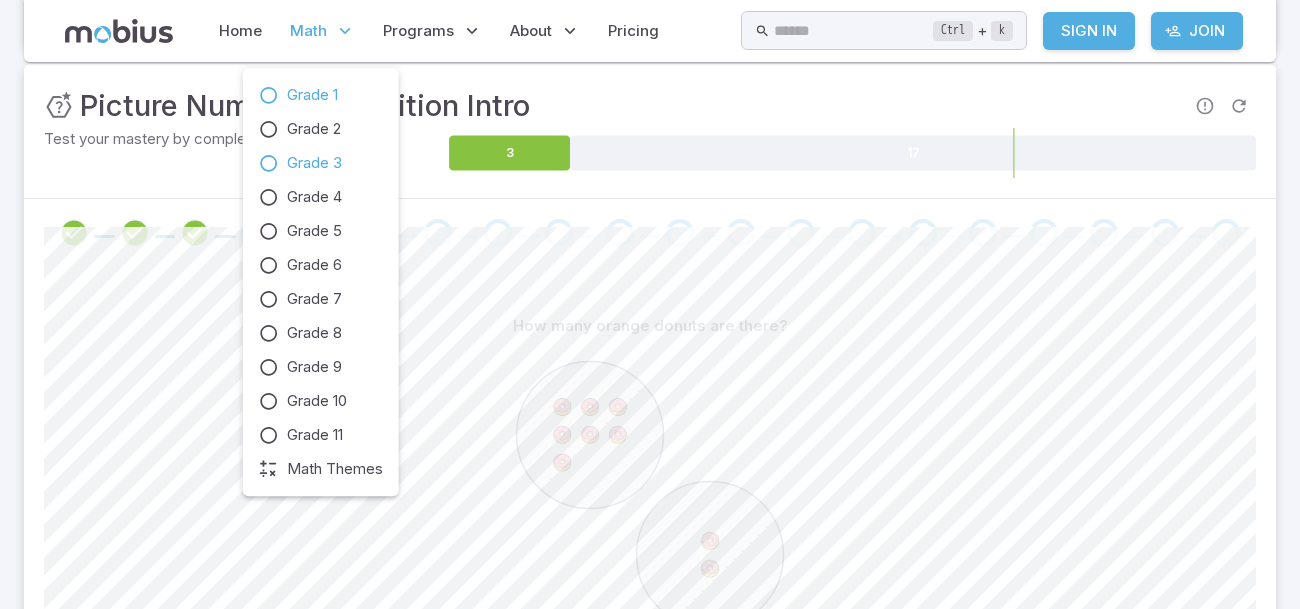 click on "Grade 3" at bounding box center [321, 163] 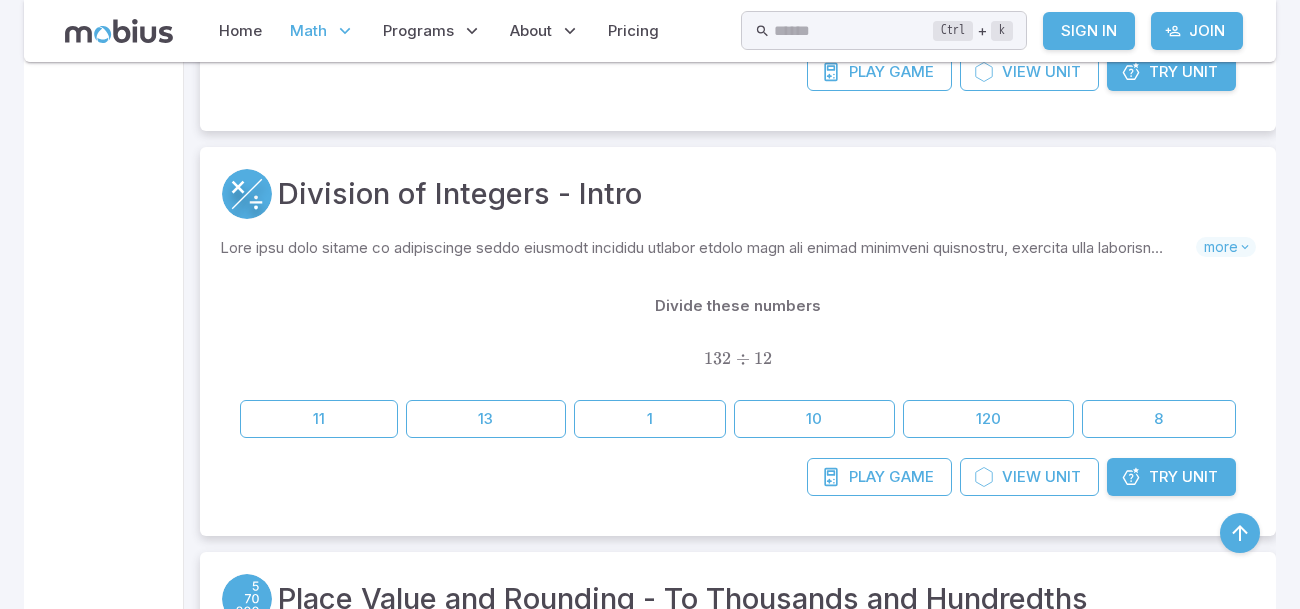 scroll, scrollTop: 18106, scrollLeft: 0, axis: vertical 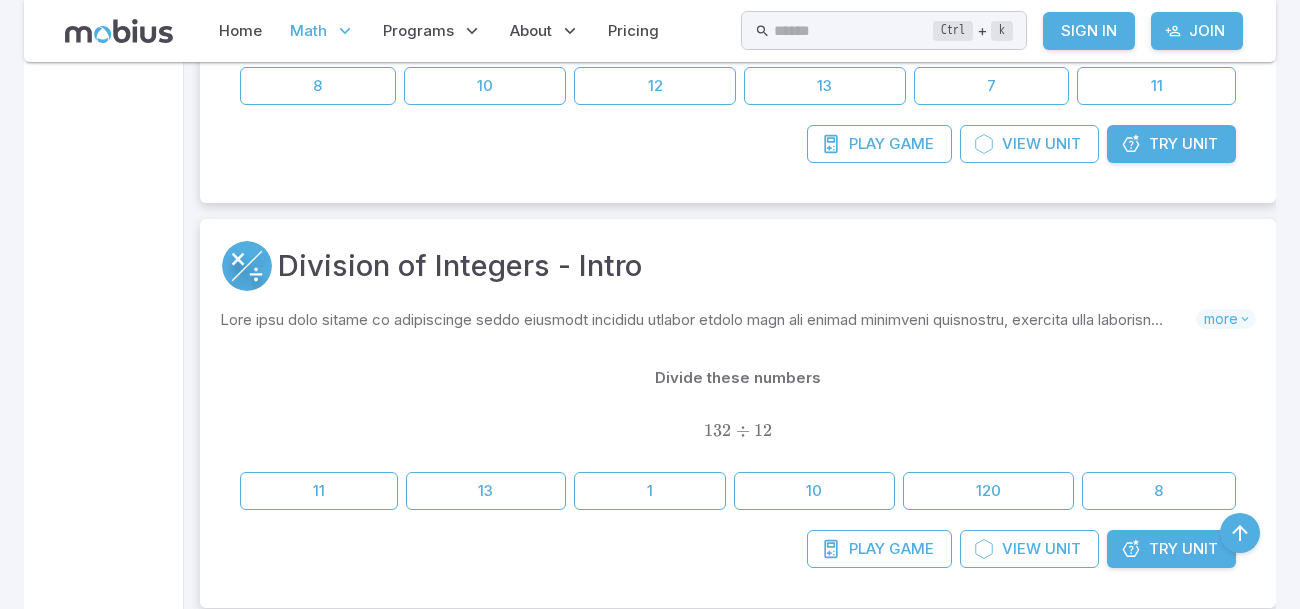 click on "Try Unit" at bounding box center [1171, 549] 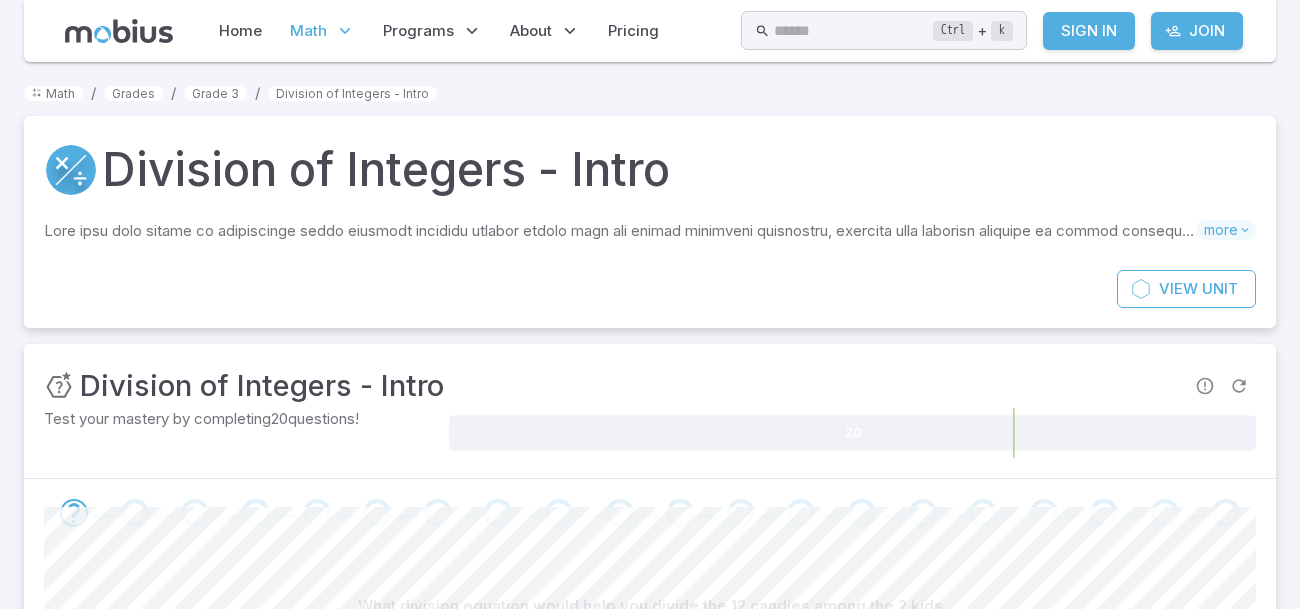 scroll, scrollTop: 39, scrollLeft: 0, axis: vertical 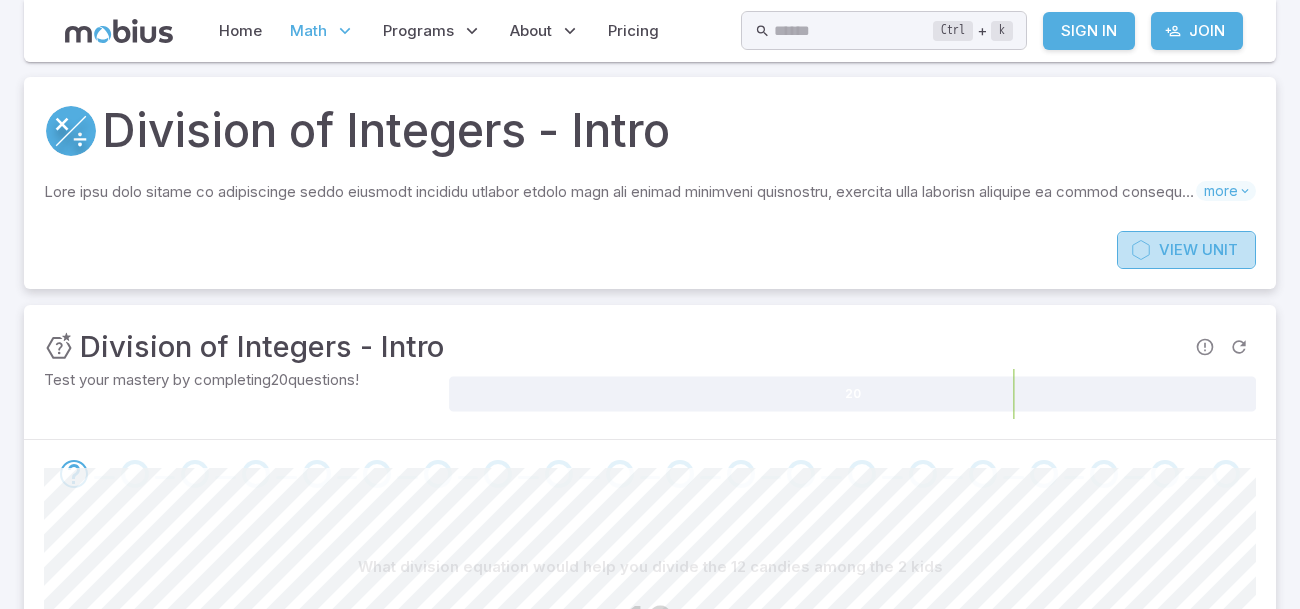click on "View Unit" at bounding box center [1186, 250] 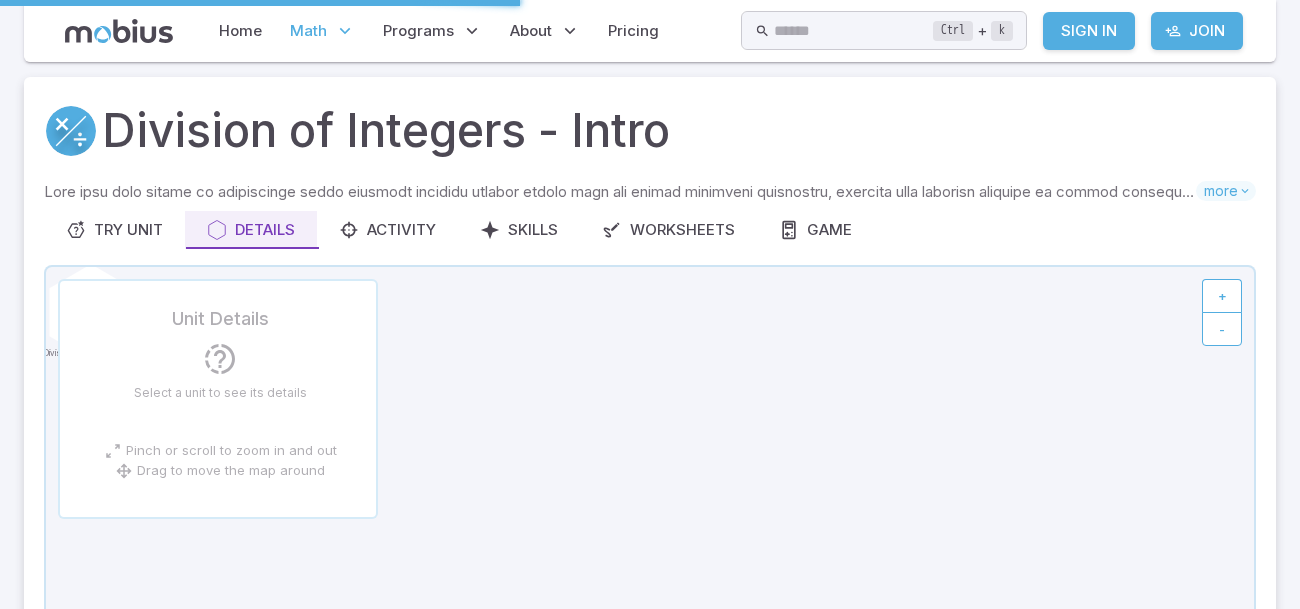 click 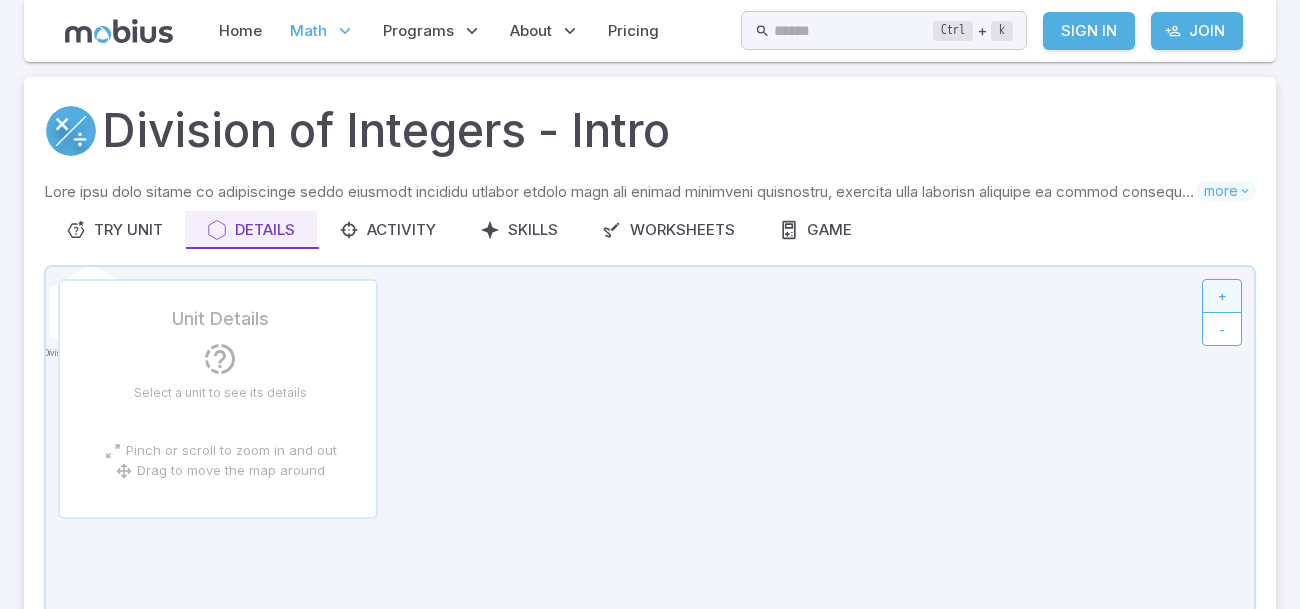 click on "-" at bounding box center (1222, 329) 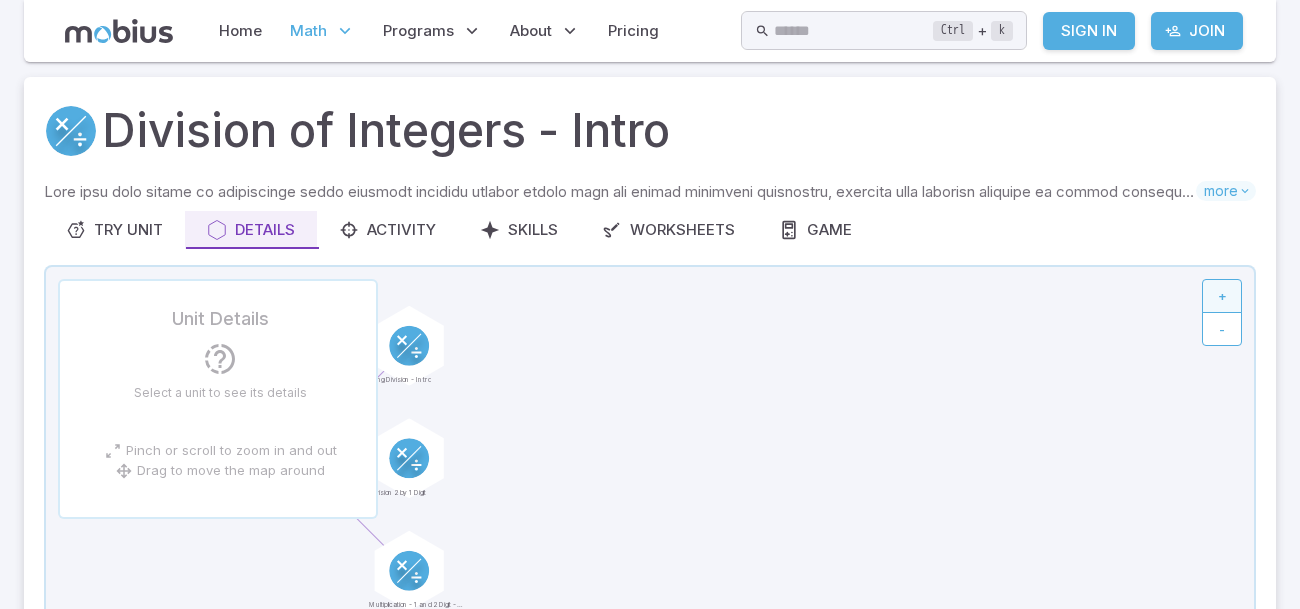 click on "+" at bounding box center [1222, 296] 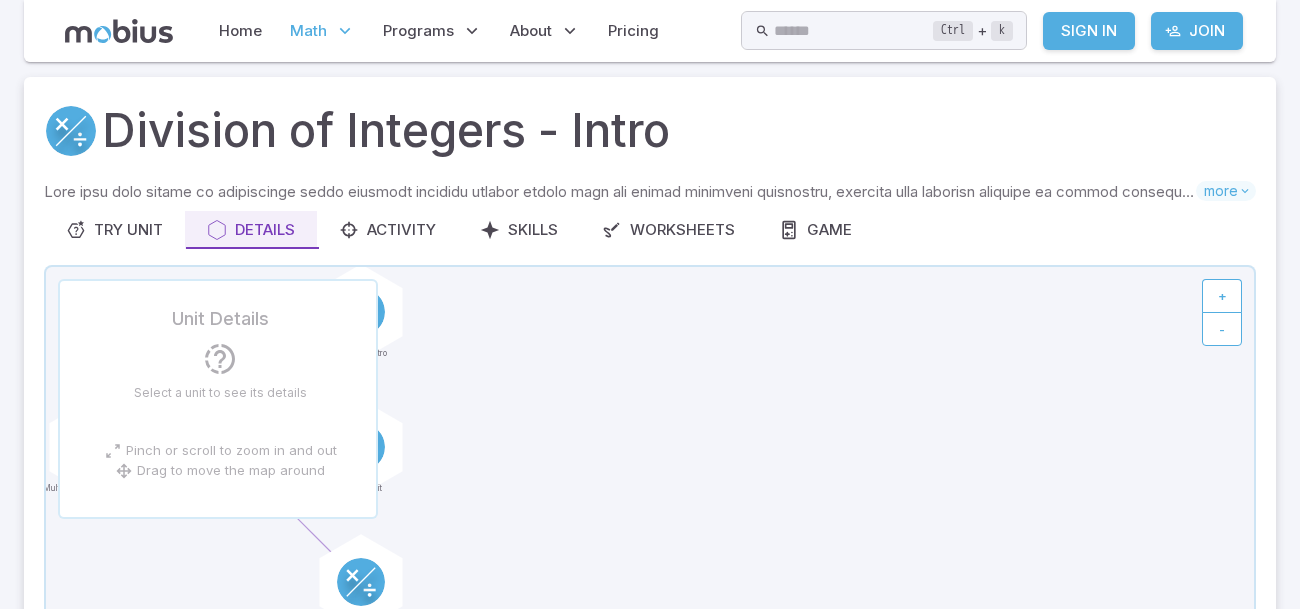 scroll, scrollTop: 0, scrollLeft: 0, axis: both 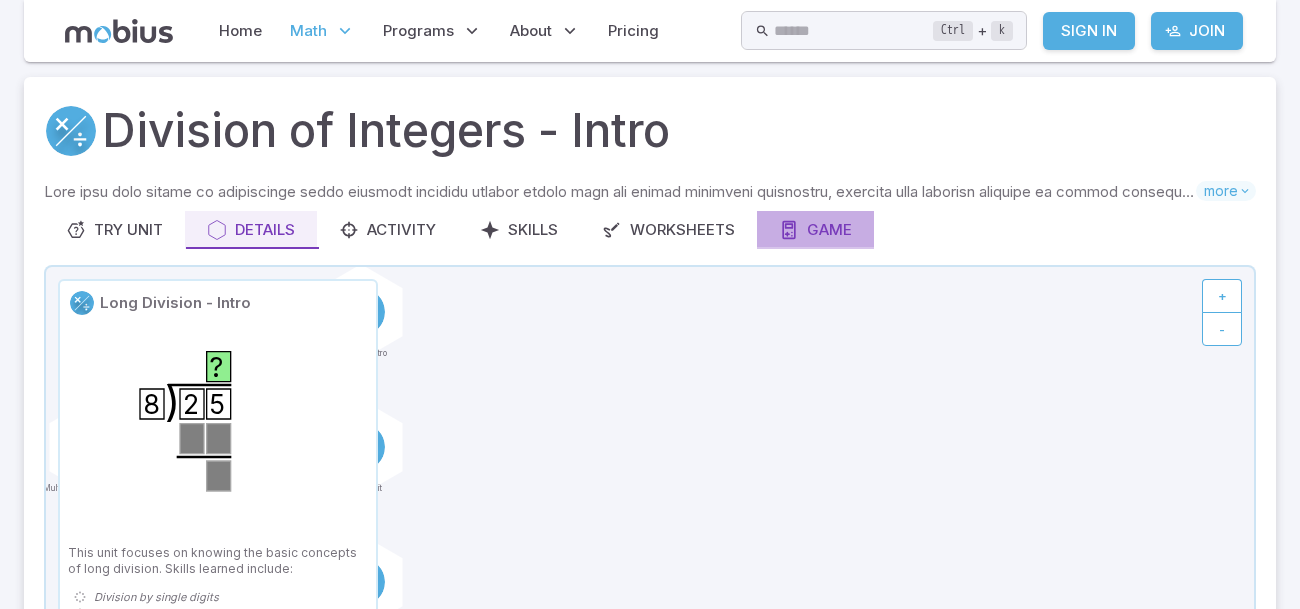 click on "Game" at bounding box center (815, 230) 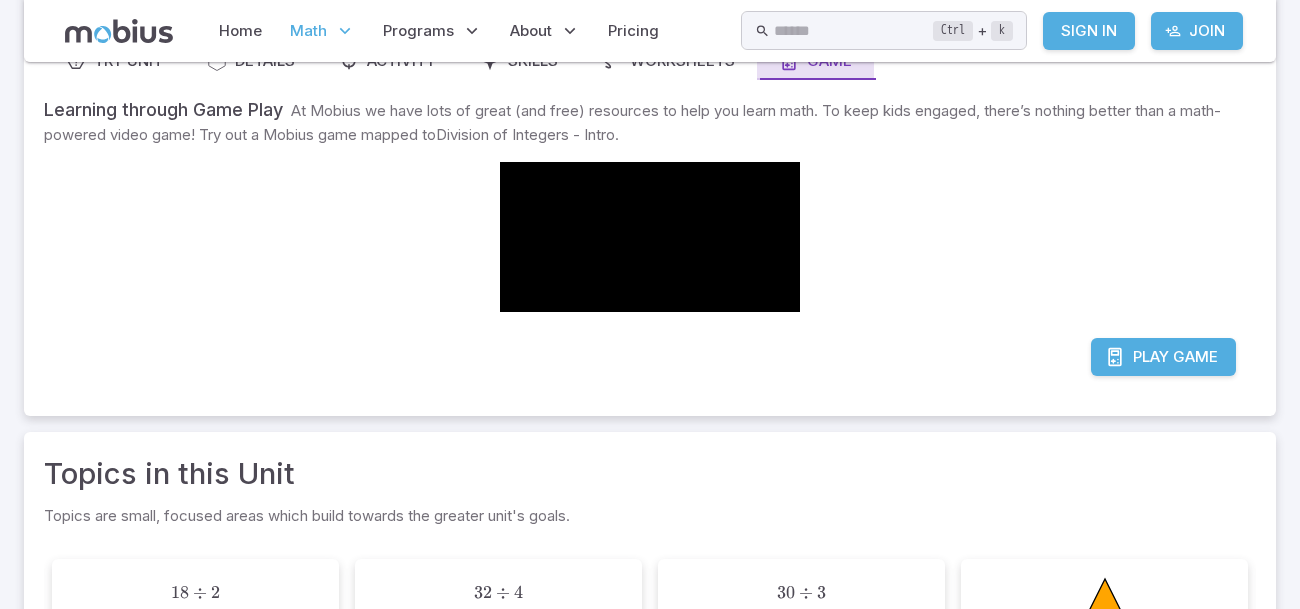 scroll, scrollTop: 279, scrollLeft: 0, axis: vertical 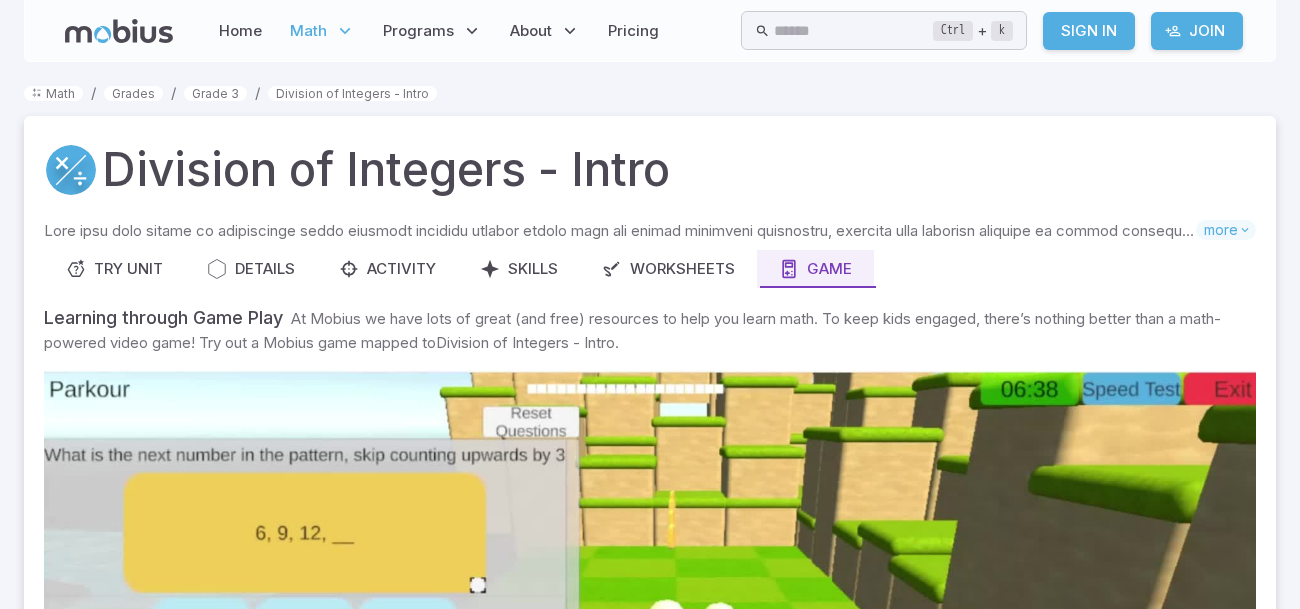 click on "Skills you will learn include: Division with visual models Division as fraction Division as equation more Try Unit Details Activity Skills Worksheets Game Learning through Game Play At Mobius we have lots of great (and free) resources to help you learn math. To keep kids engaged, there’s nothing better than a math-powered video game! Try out a Mobius game mapped to  Division of Integers - Intro . Play Game" at bounding box center (650, 678) 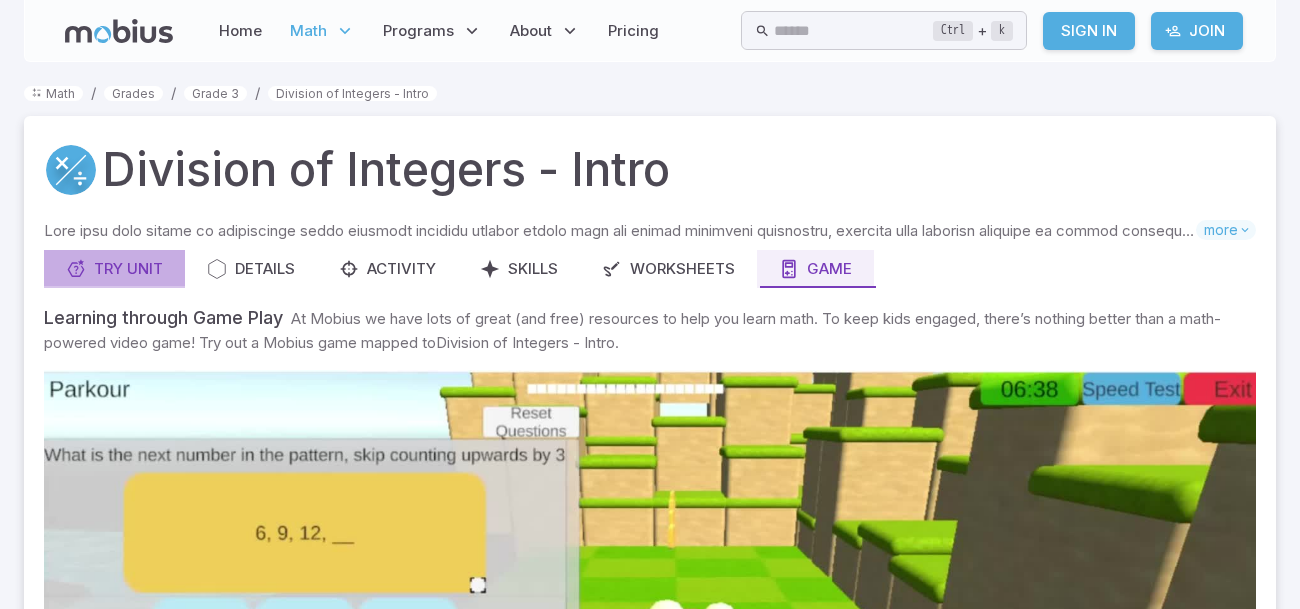 click on "Try Unit" at bounding box center [114, 269] 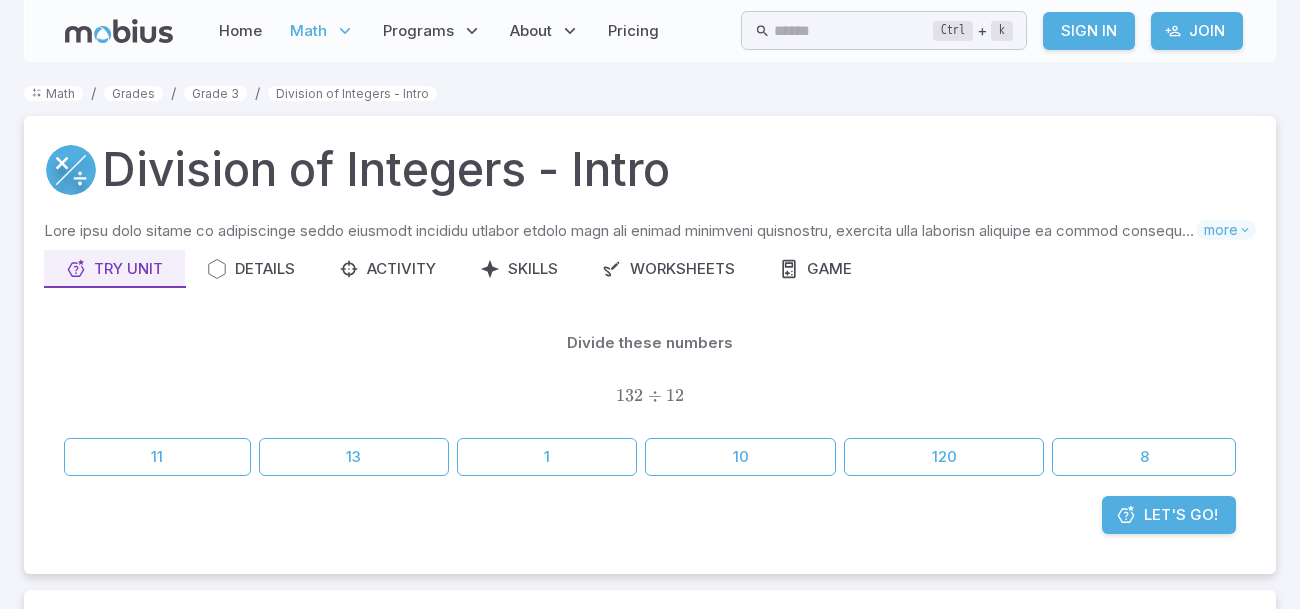 click on "132 ÷ 12 132 \div 12 132 ÷ 12" at bounding box center (650, 396) 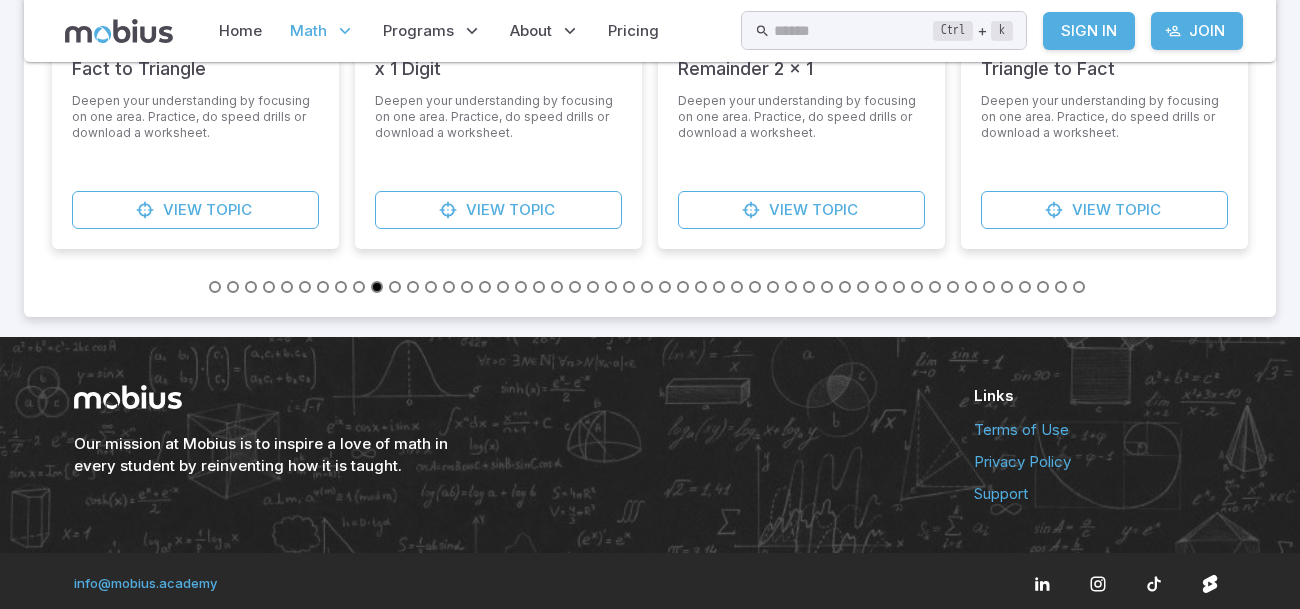 scroll, scrollTop: 923, scrollLeft: 0, axis: vertical 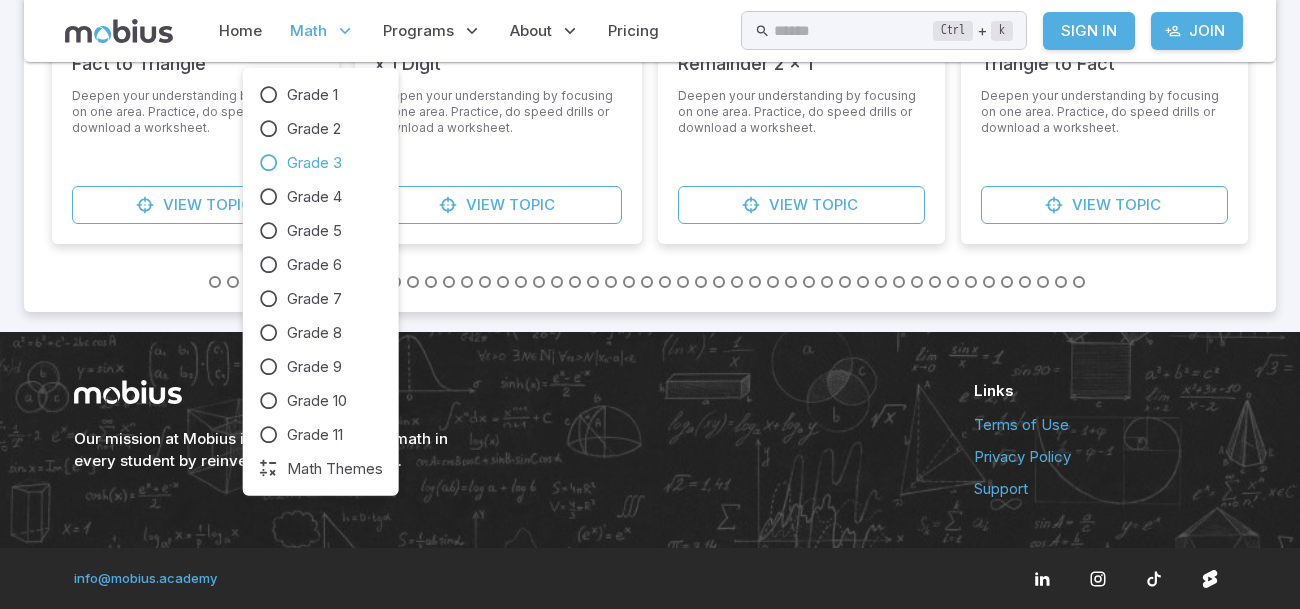 click at bounding box center (345, 31) 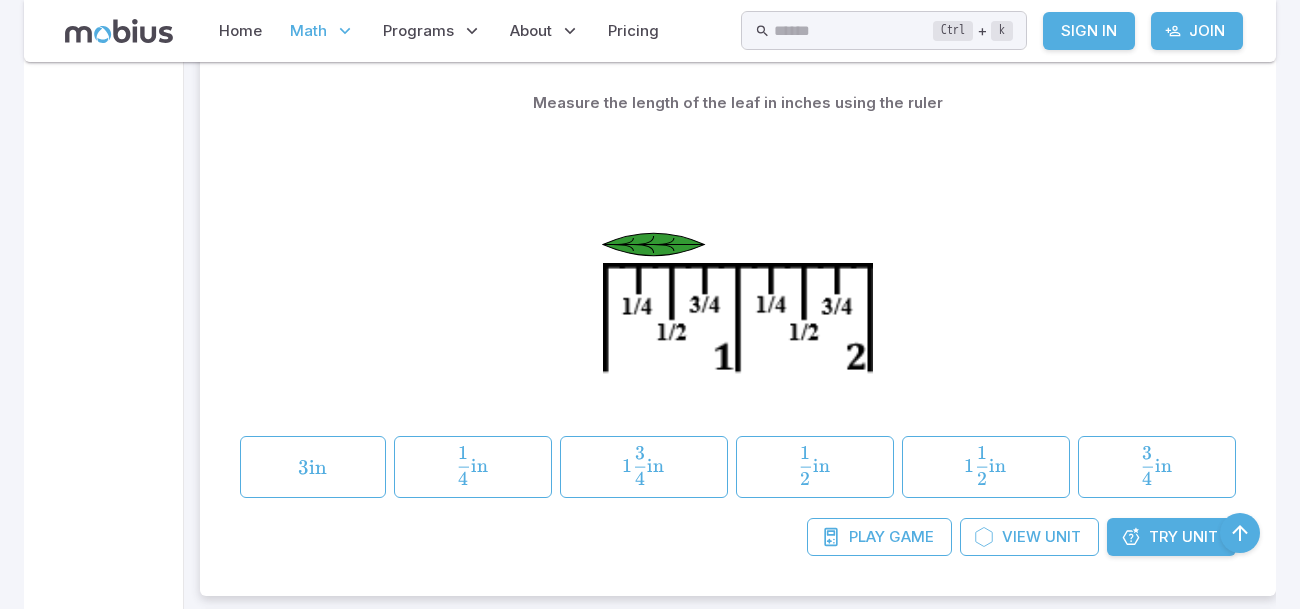 scroll, scrollTop: 19825, scrollLeft: 0, axis: vertical 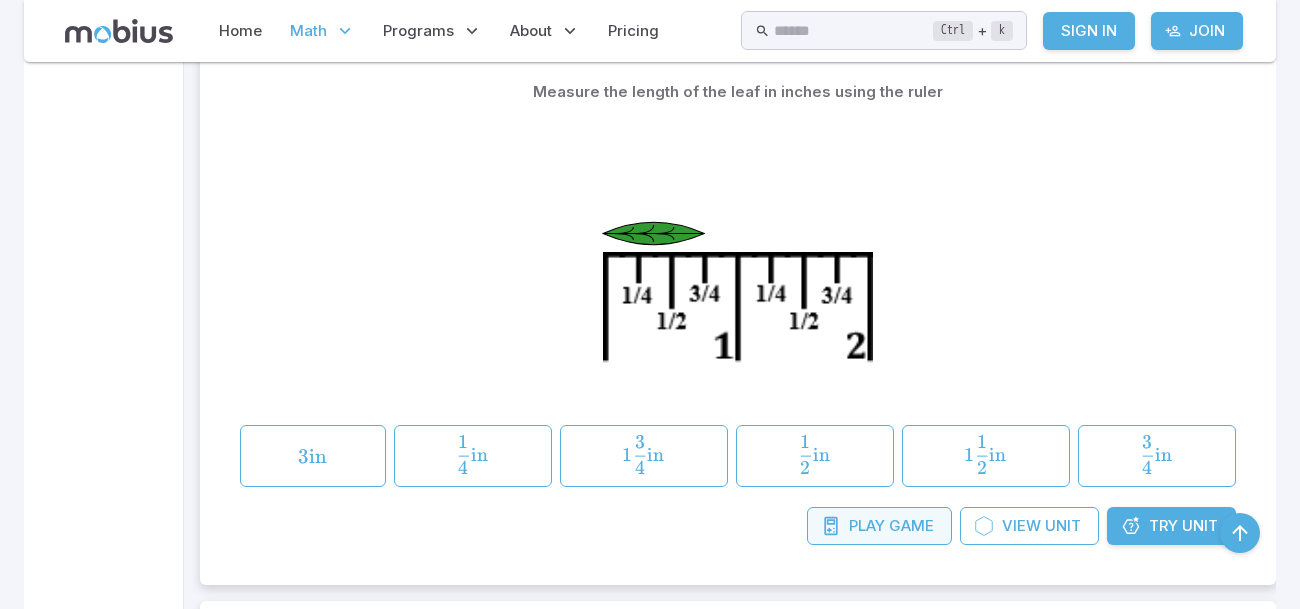 click on "Play" at bounding box center [867, 526] 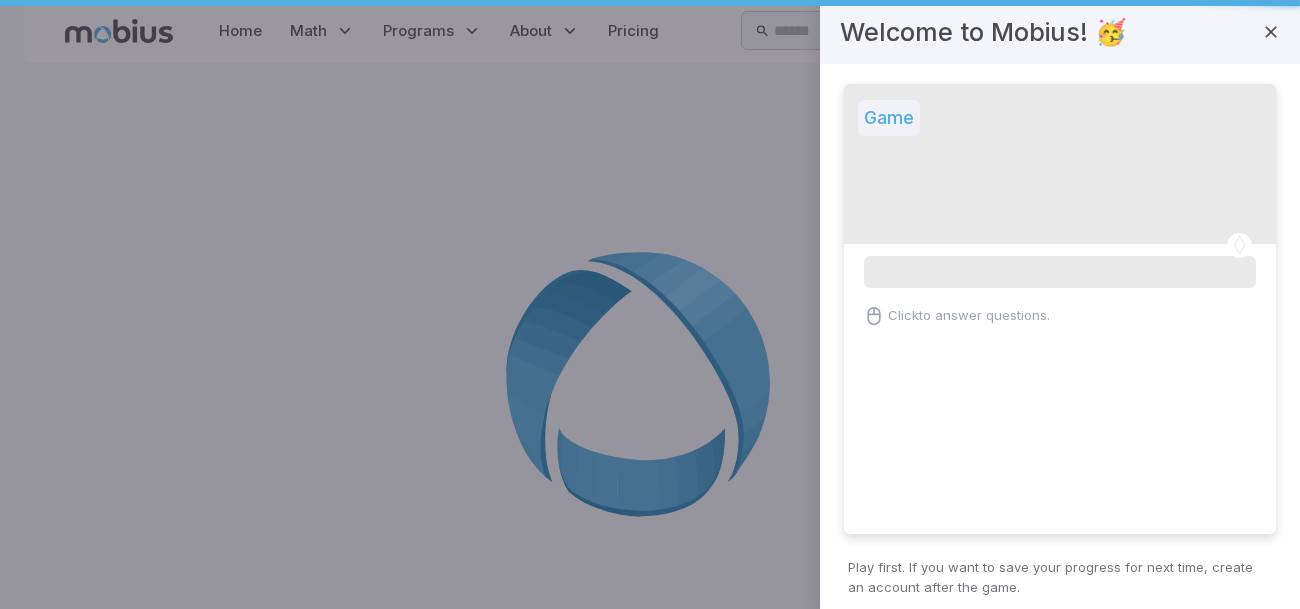 scroll, scrollTop: 0, scrollLeft: 0, axis: both 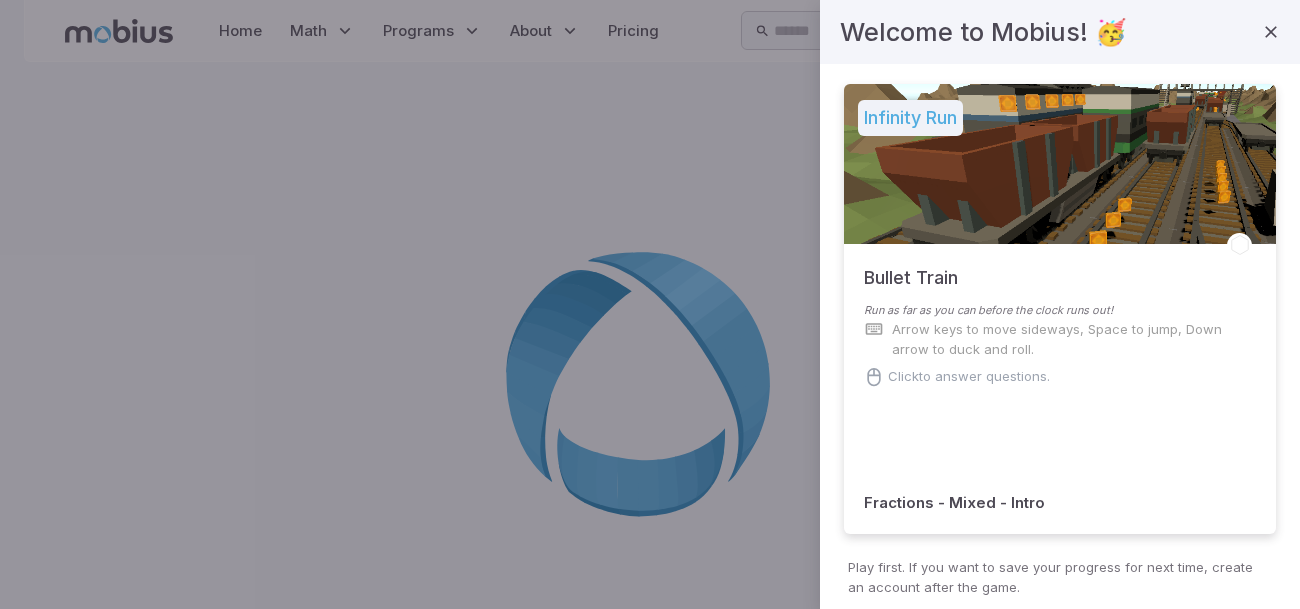 click at bounding box center (1271, 32) 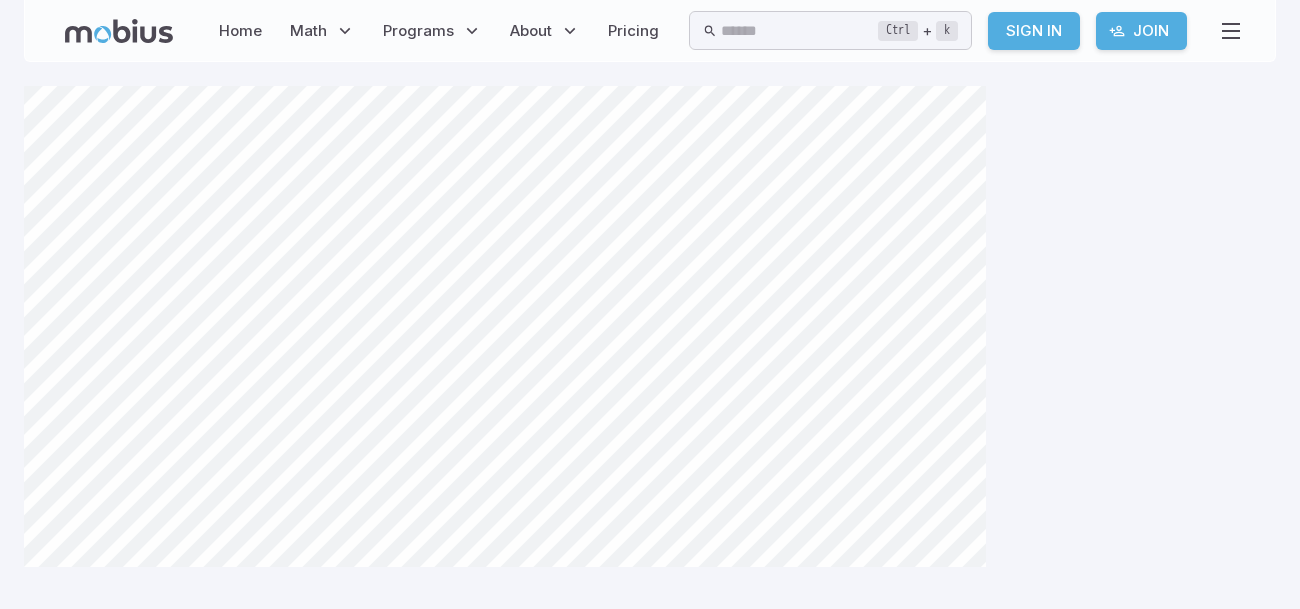 scroll, scrollTop: 39, scrollLeft: 0, axis: vertical 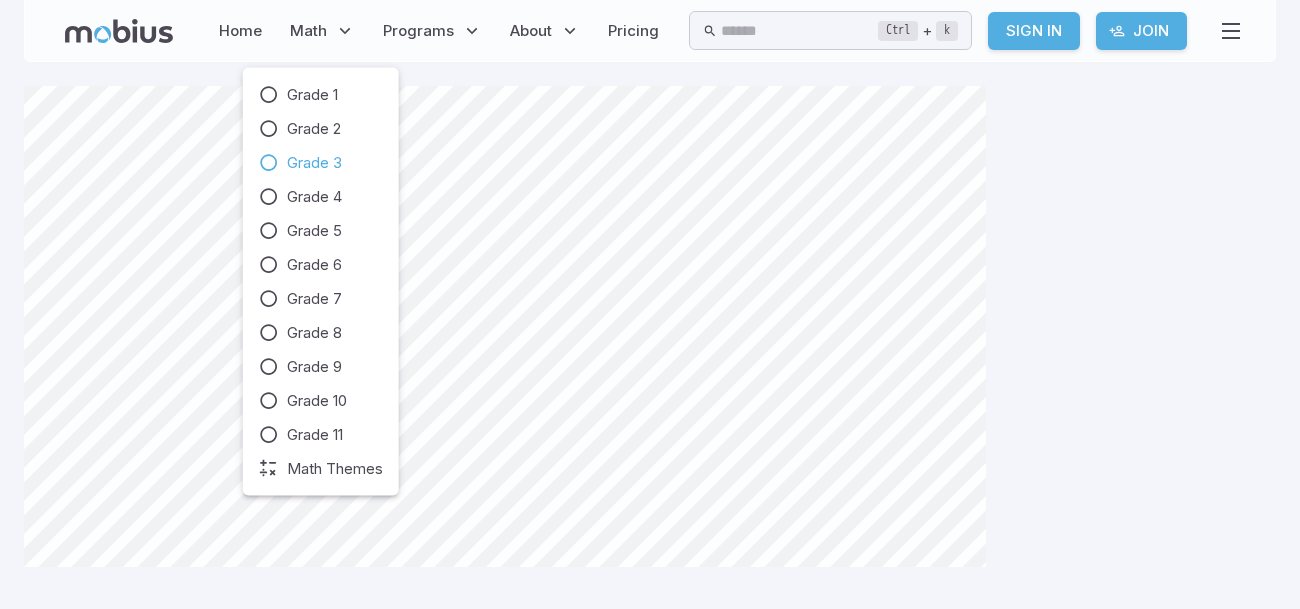 click on "Grade 3" at bounding box center [314, 163] 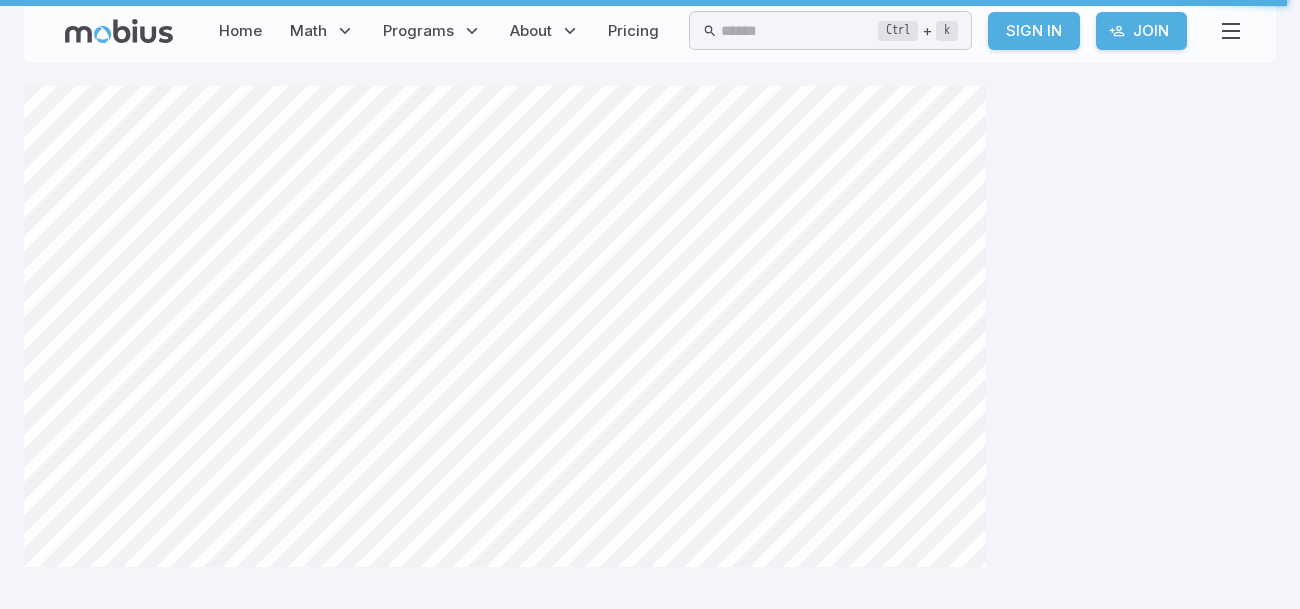 click on "Home Math Grade 1 Grade 2 Grade 3 Grade 4 Grade 5 Grade 6 Grade 7 Grade 8 Grade 9 Grade 10 Grade 11 Math Themes Programs Explorers (Grades 1-3) Explorers Elite (1-3) Navigators (Grades 4-6) Navigators Elite (4-6) Challengers (Grades 7-9) Challengers Elite (7-9) Schedule an Evaluation About Mobius Method Flexible Classes Company Support Pricing Ctrl + k ​ Sign In Join" at bounding box center [650, 304] 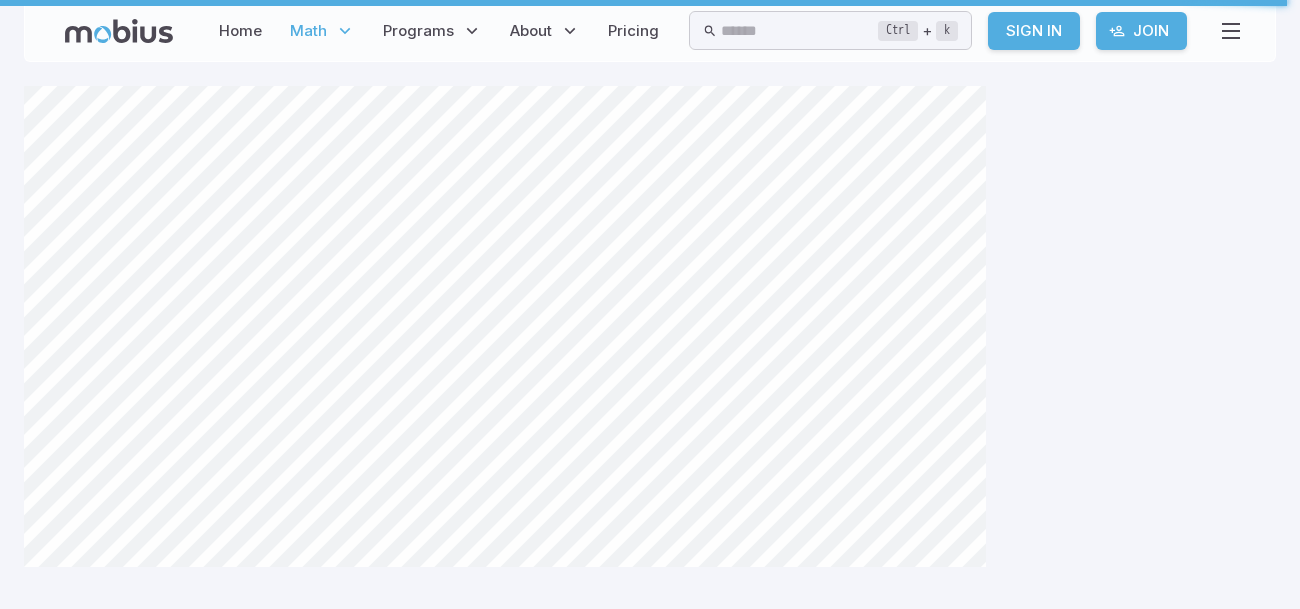 click at bounding box center (345, 31) 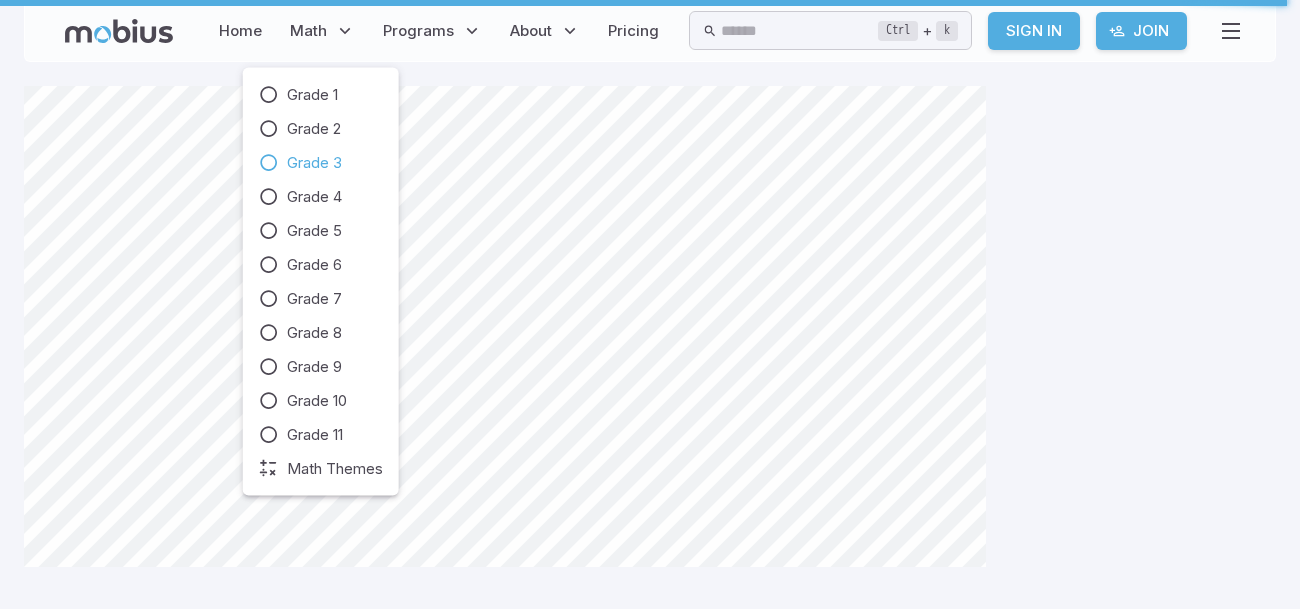 click on "Grade 3" at bounding box center (321, 163) 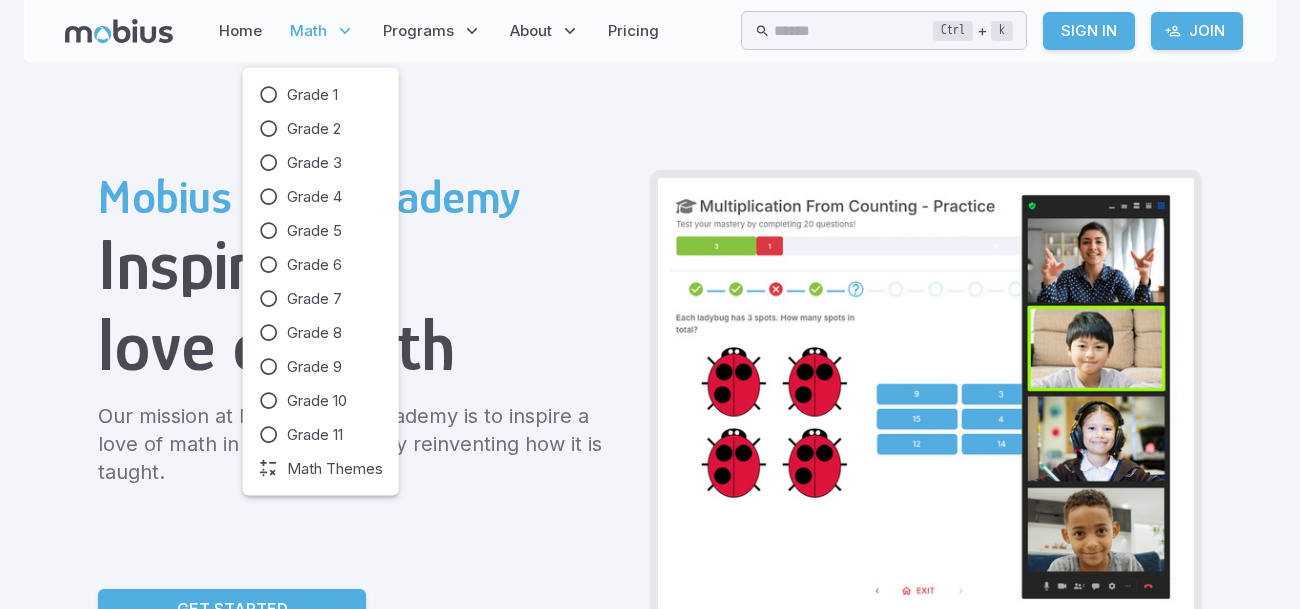 scroll, scrollTop: 0, scrollLeft: 0, axis: both 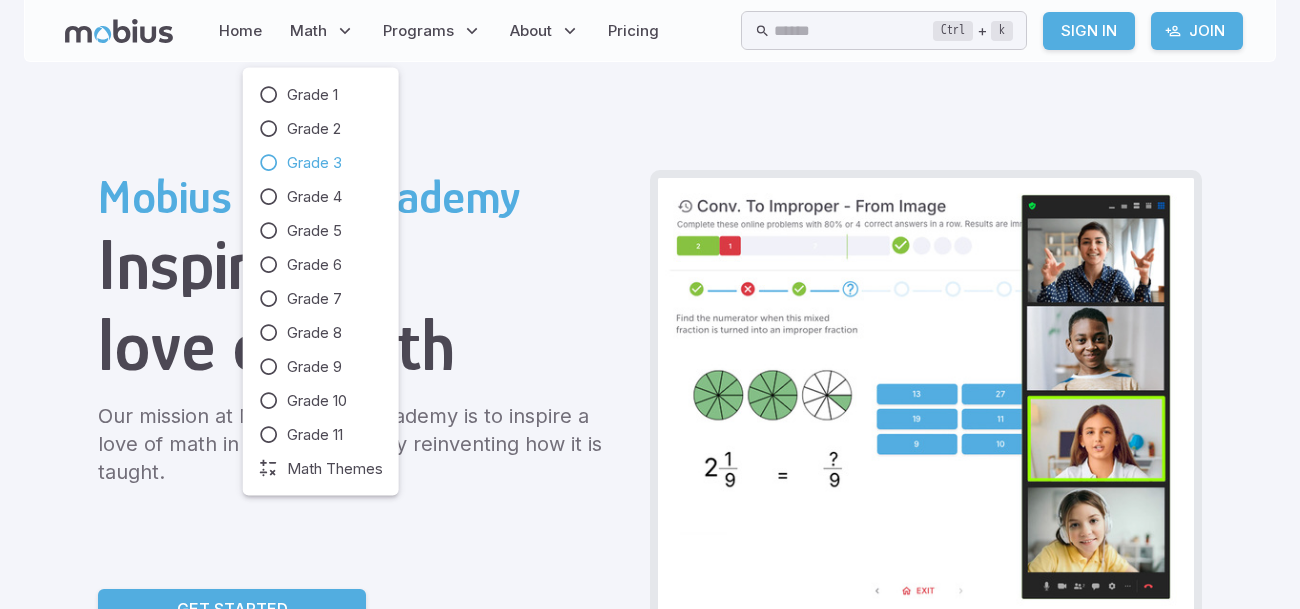 click on "Grade 3" at bounding box center (321, 163) 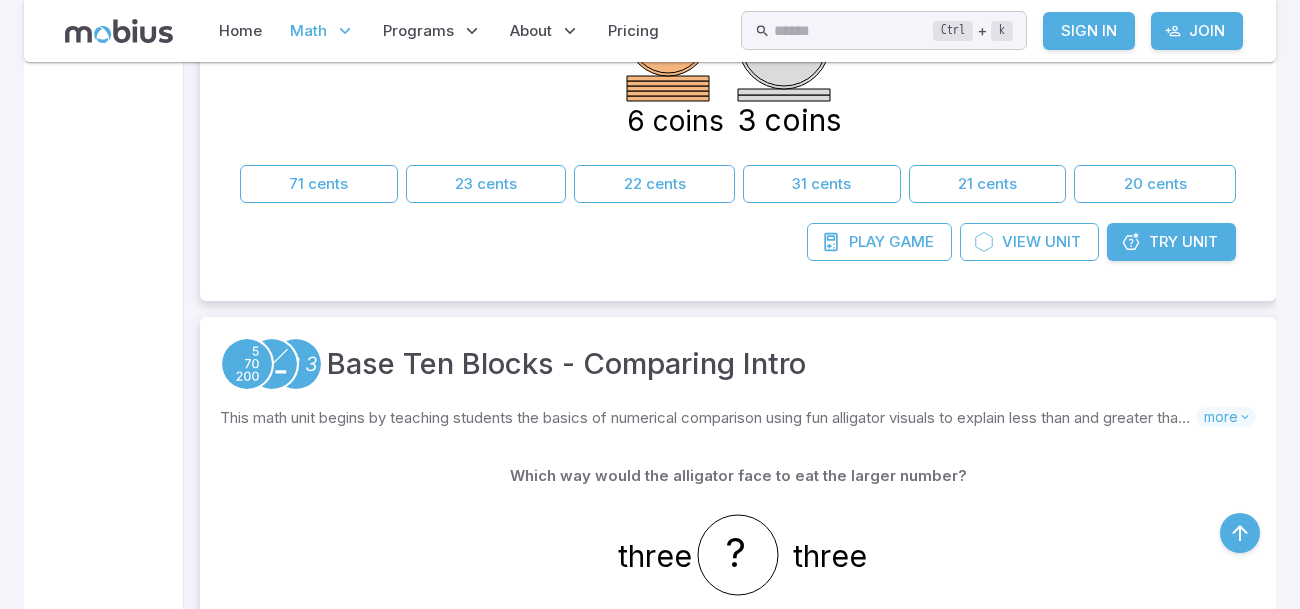 scroll, scrollTop: 3837, scrollLeft: 0, axis: vertical 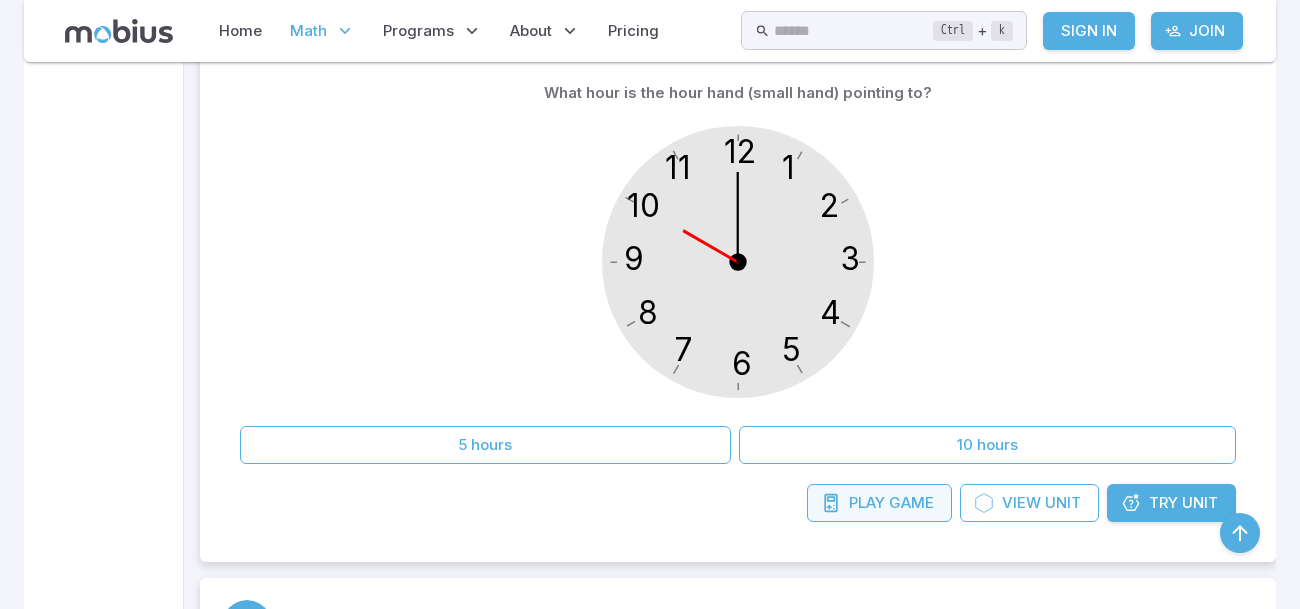 click on "Play" at bounding box center (867, 503) 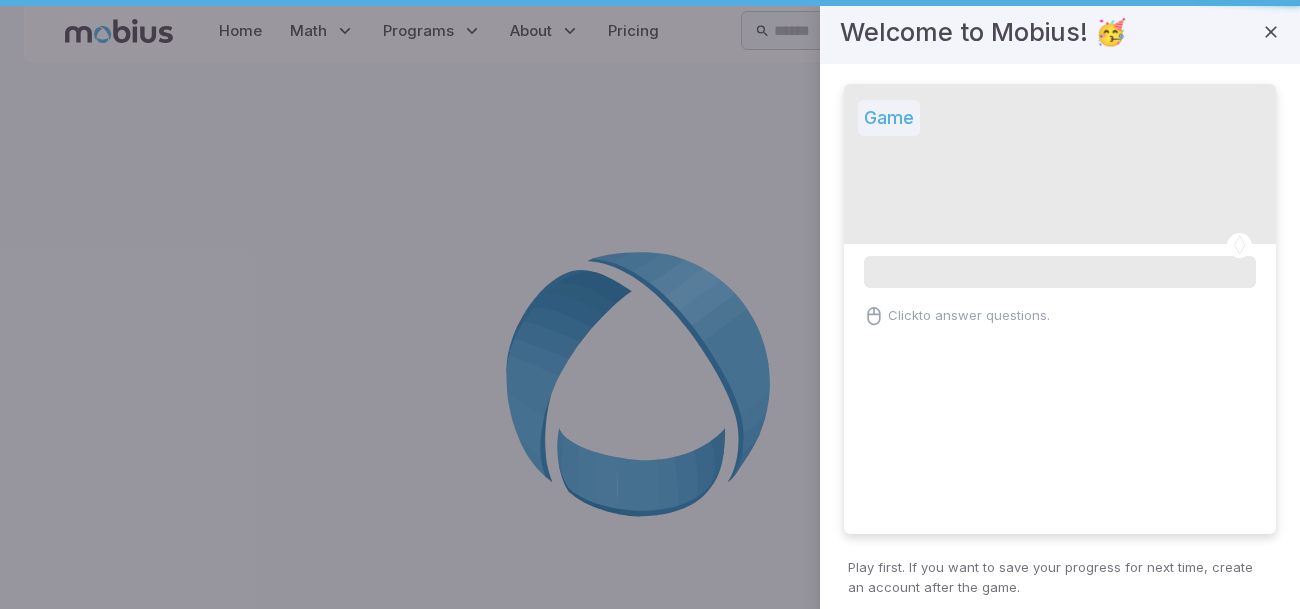 scroll, scrollTop: 0, scrollLeft: 0, axis: both 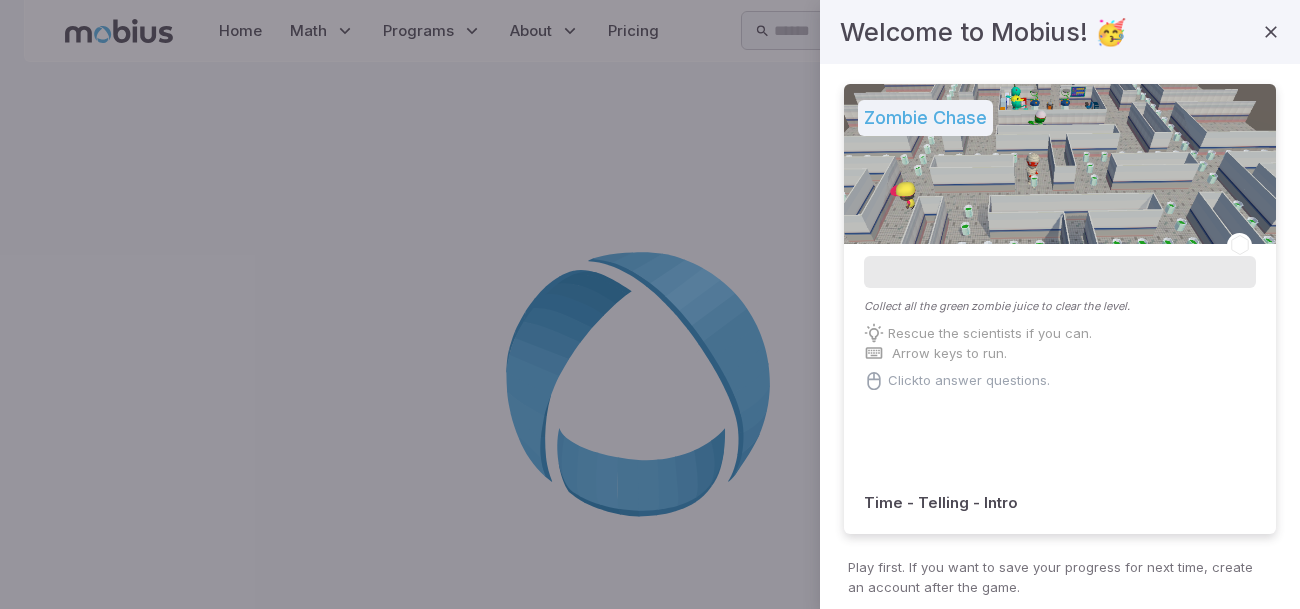 click on "Welcome to Mobius! 🥳" at bounding box center [1060, 32] 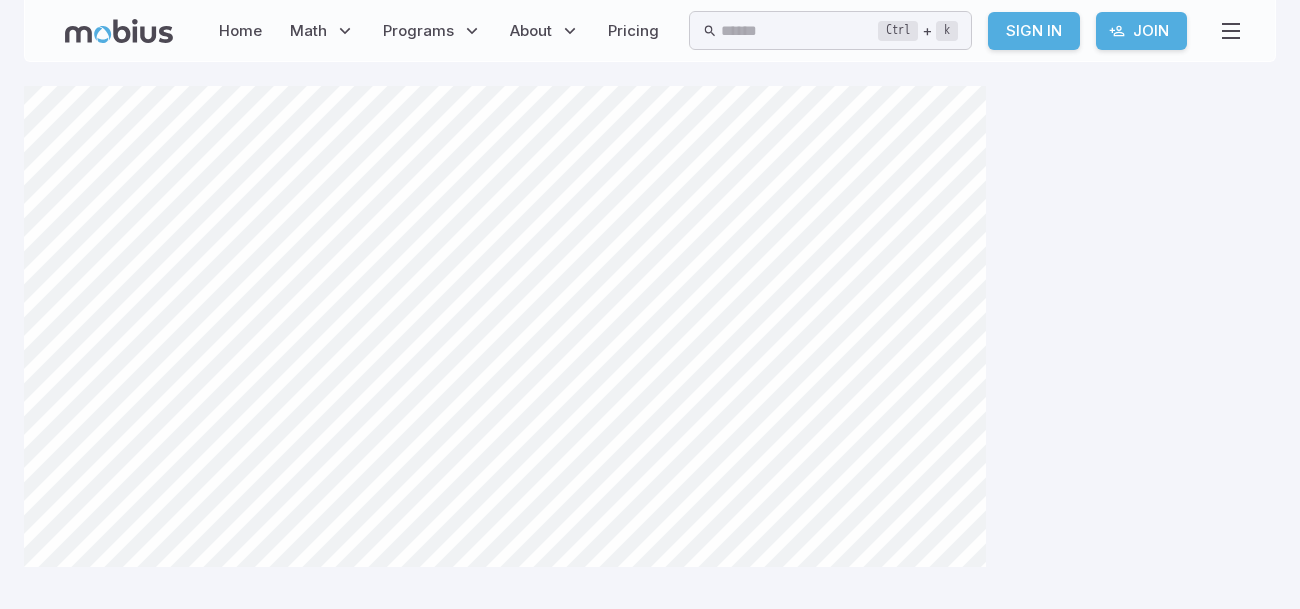 click on "Home Math Grade 1 Grade 2 Grade 3 Grade 4 Grade 5 Grade 6 Grade 7 Grade 8 Grade 9 Grade 10 Grade 11 Math Themes Programs Explorers (Grades 1-3) Explorers Elite (1-3) Navigators (Grades 4-6) Navigators Elite (4-6) Challengers (Grades 7-9) Challengers Elite (7-9) Schedule an Evaluation About Mobius Method Flexible Classes Company Support Pricing Ctrl + k ​ Sign In Join" at bounding box center (650, 31) 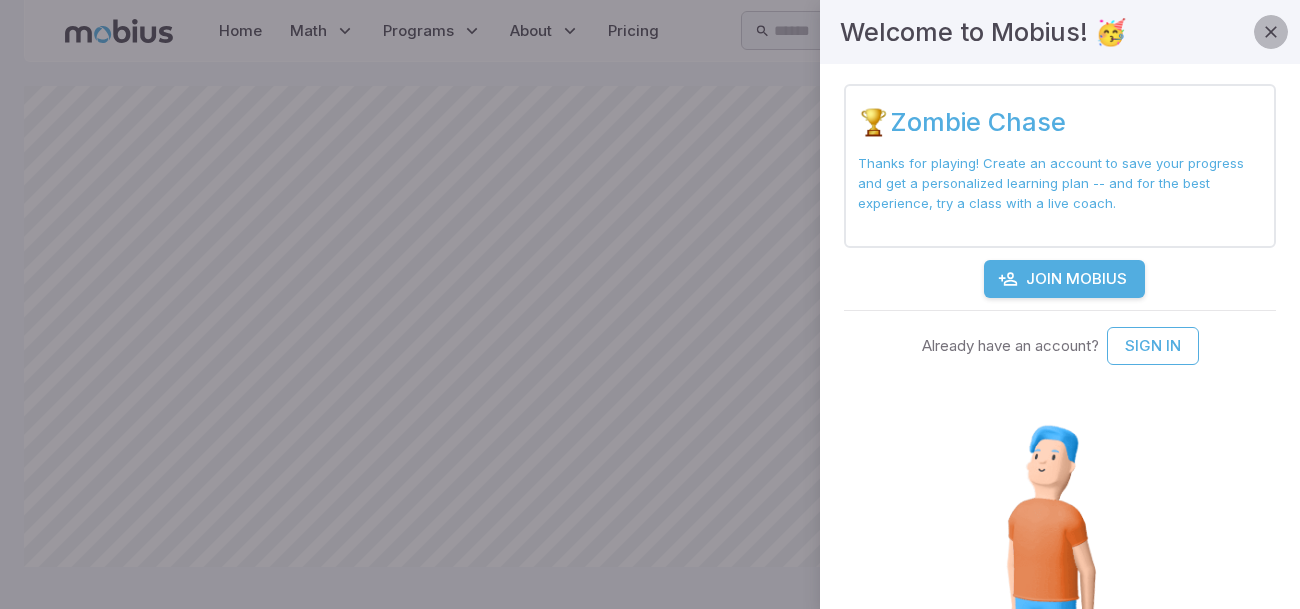 click at bounding box center [1271, 32] 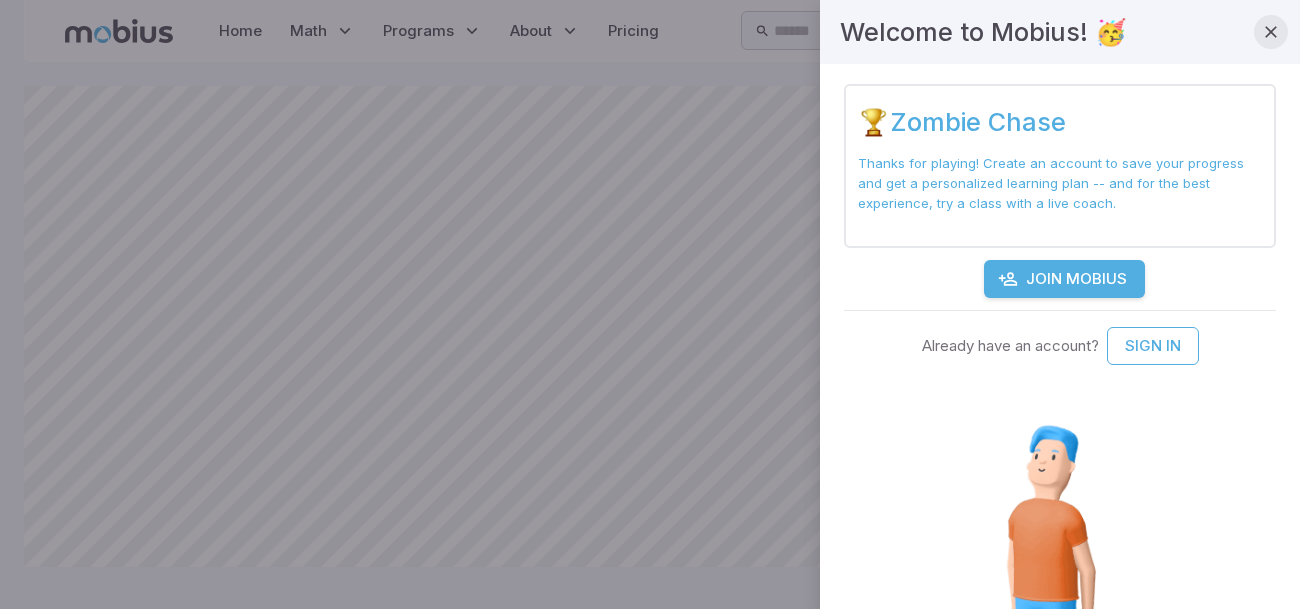 click at bounding box center [1271, 32] 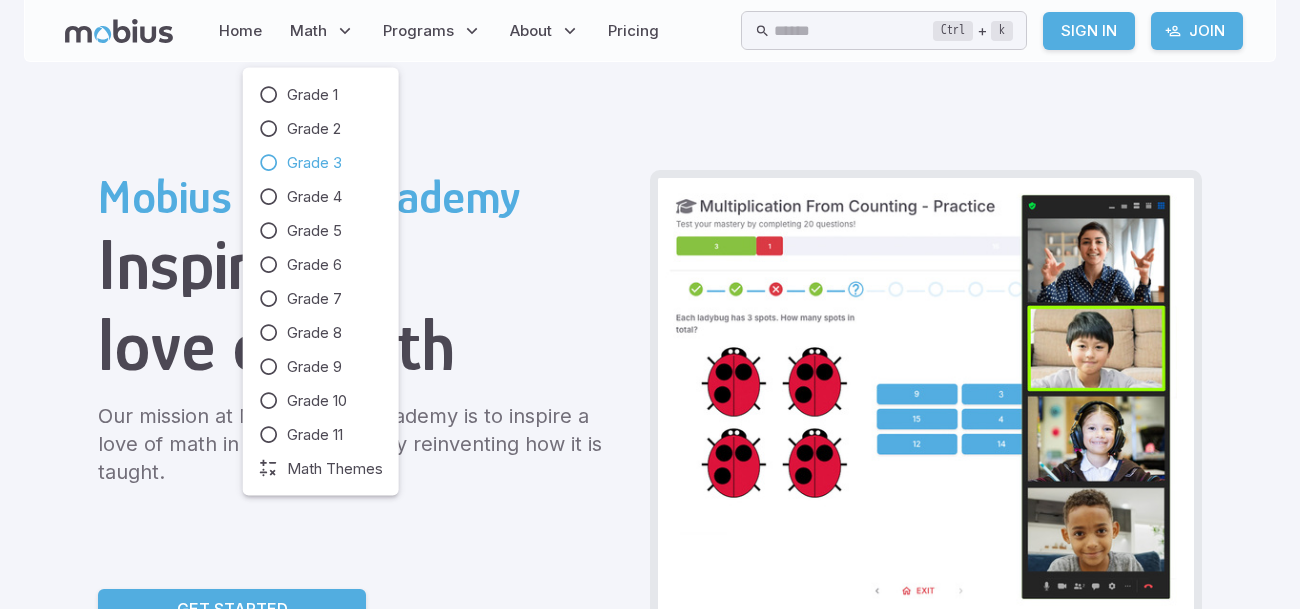 scroll, scrollTop: 0, scrollLeft: 0, axis: both 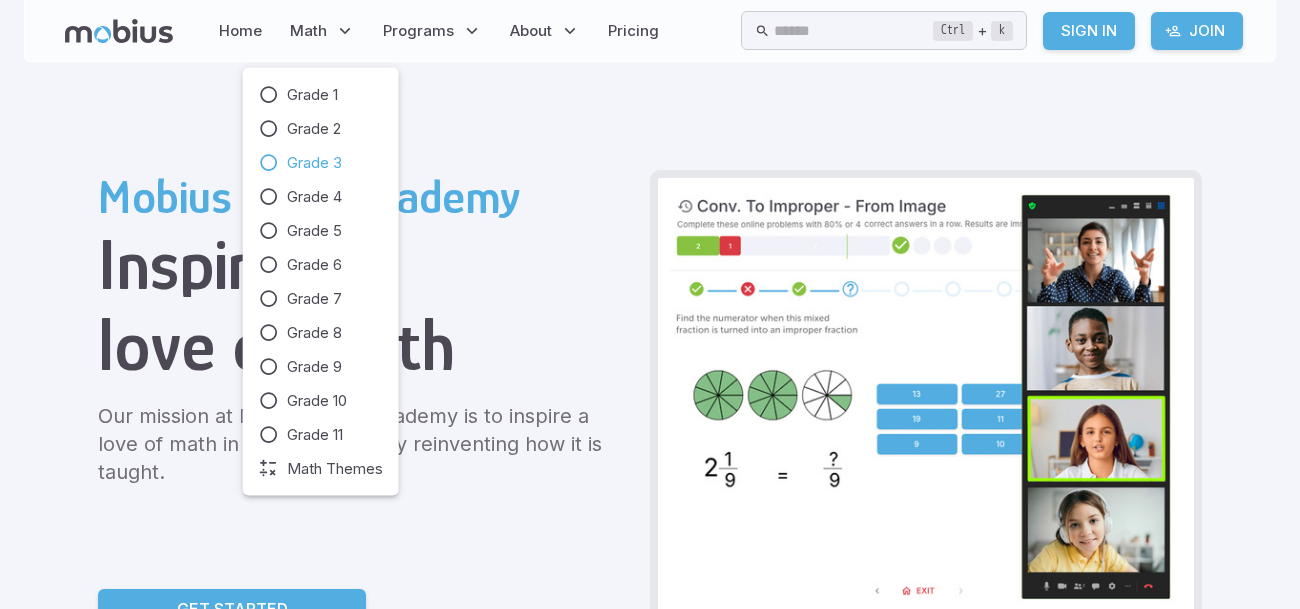 click on "Grade 3" at bounding box center [314, 163] 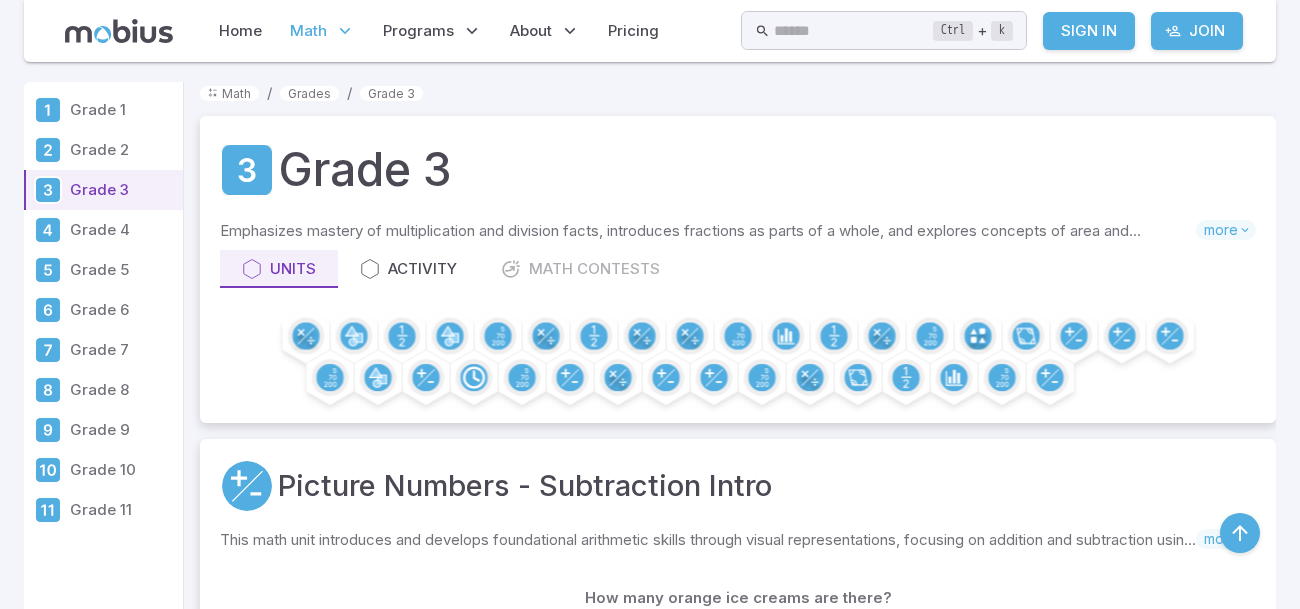scroll, scrollTop: 2038, scrollLeft: 0, axis: vertical 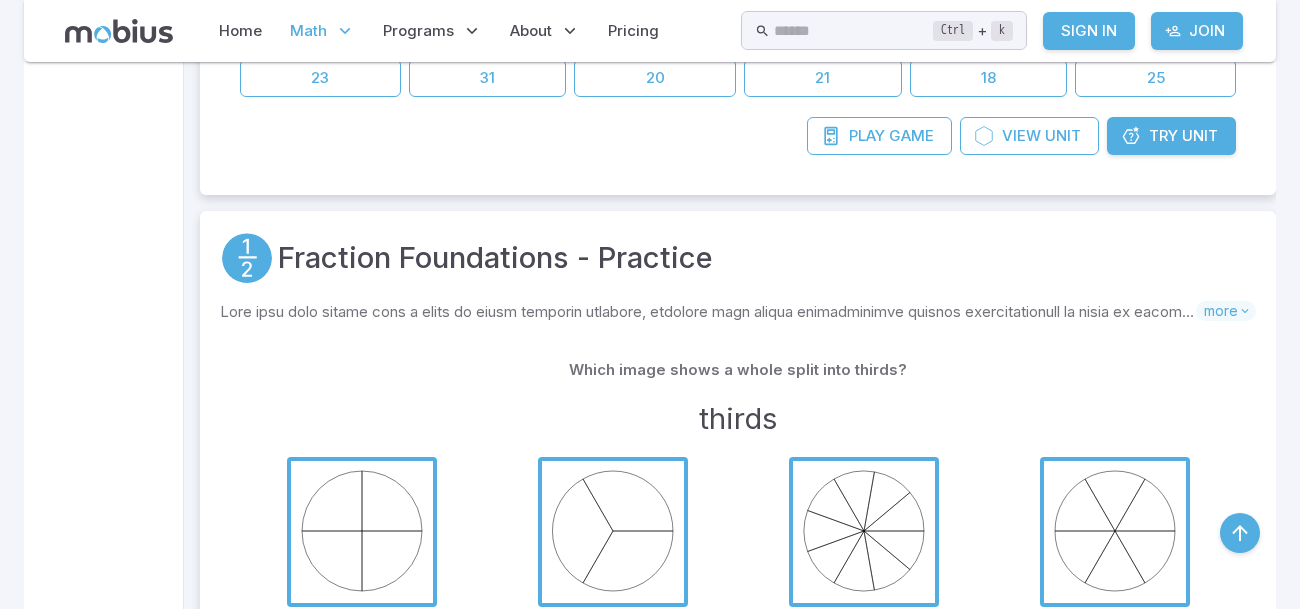 click on "Unit" at bounding box center [1200, 136] 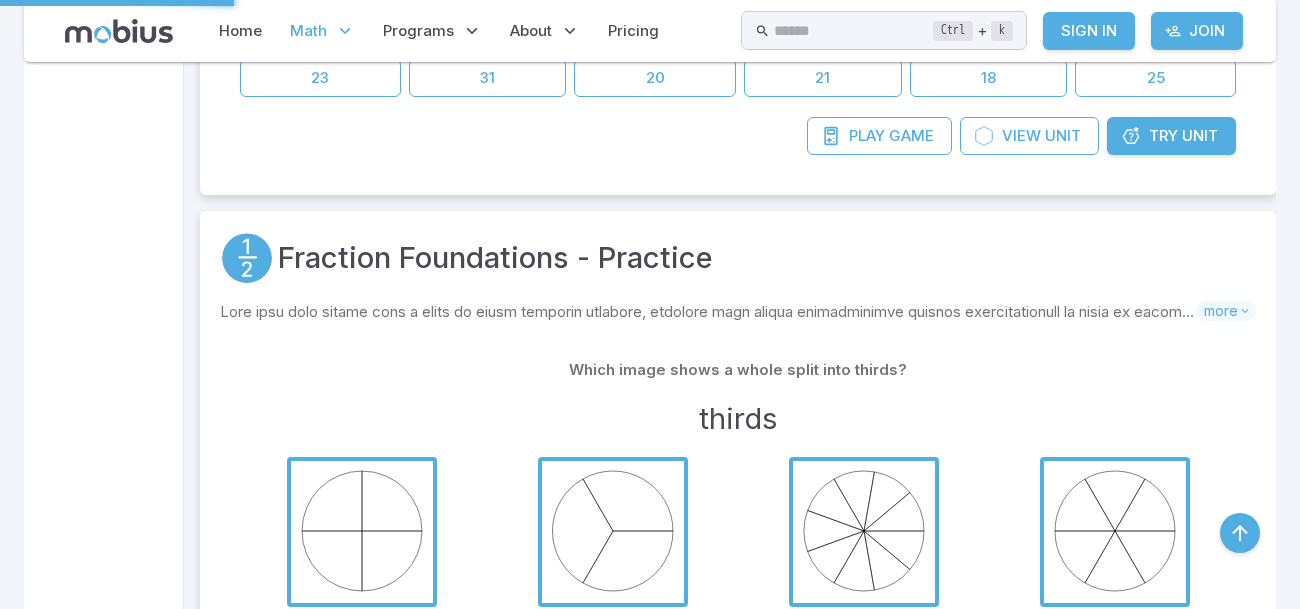 scroll, scrollTop: 2038, scrollLeft: 0, axis: vertical 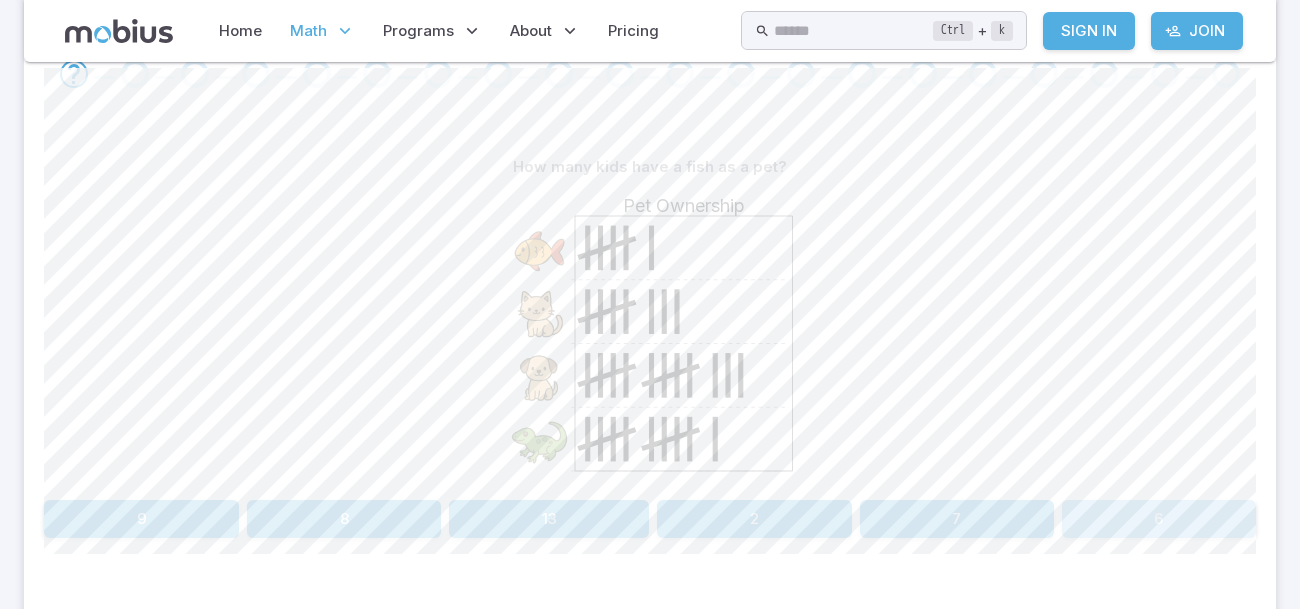 click on "6" at bounding box center [1159, 519] 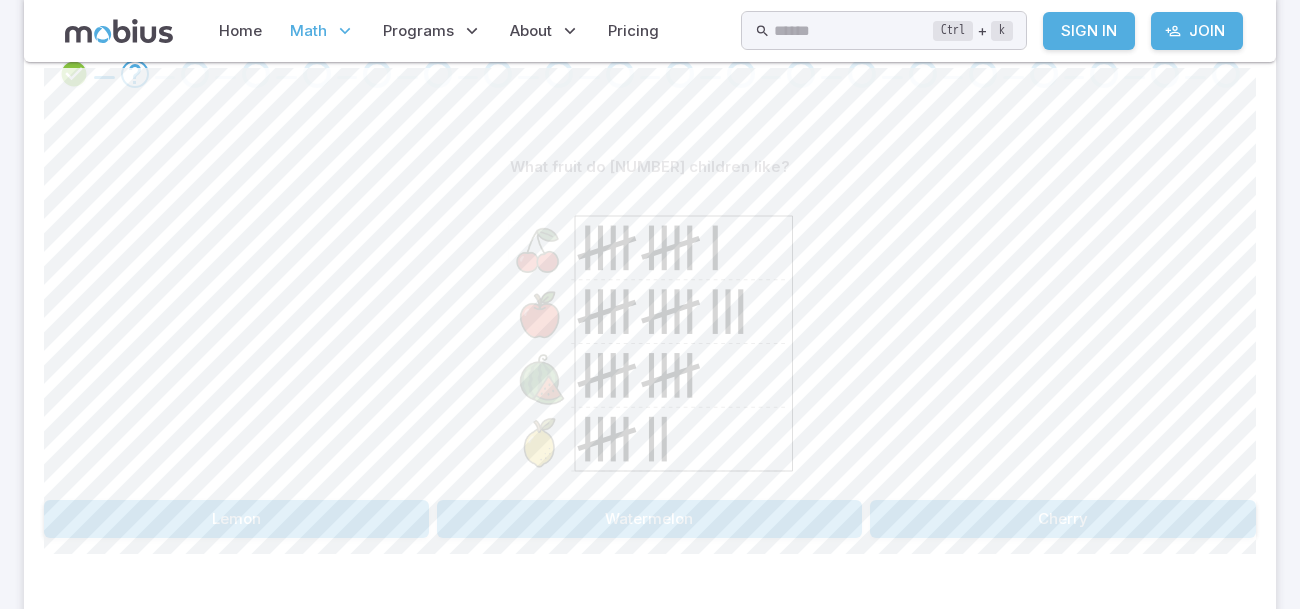 click on "Cherry" at bounding box center (1063, 519) 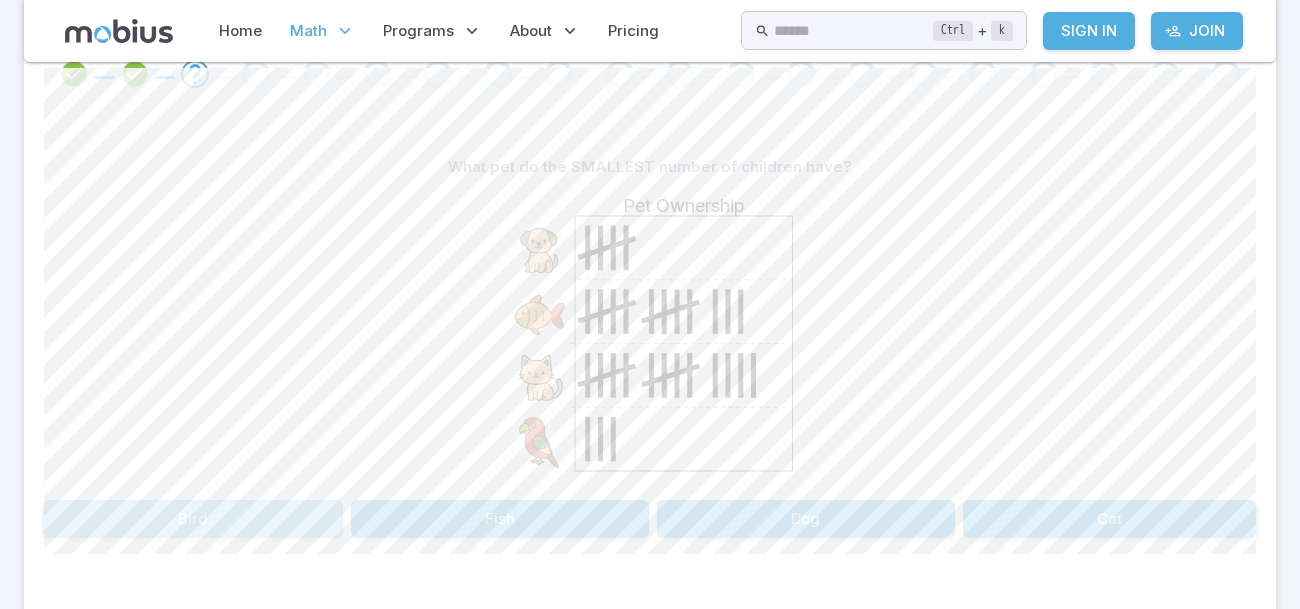 click on "Bird" at bounding box center [193, 519] 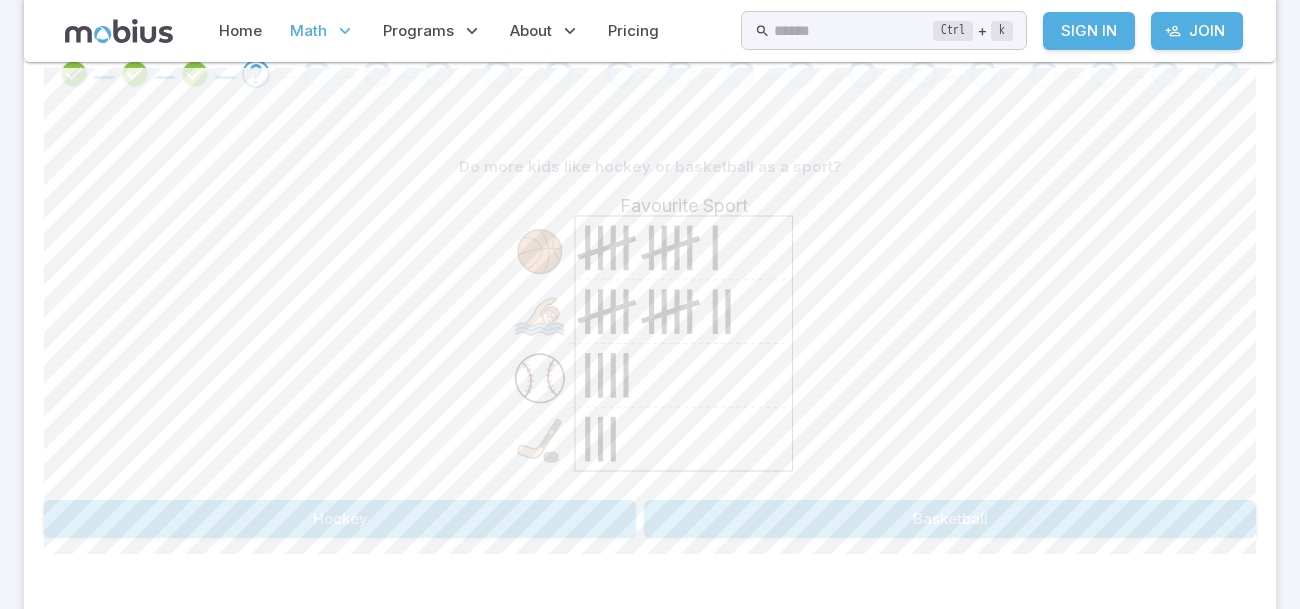 click on "Favourite Sport" at bounding box center [650, 339] 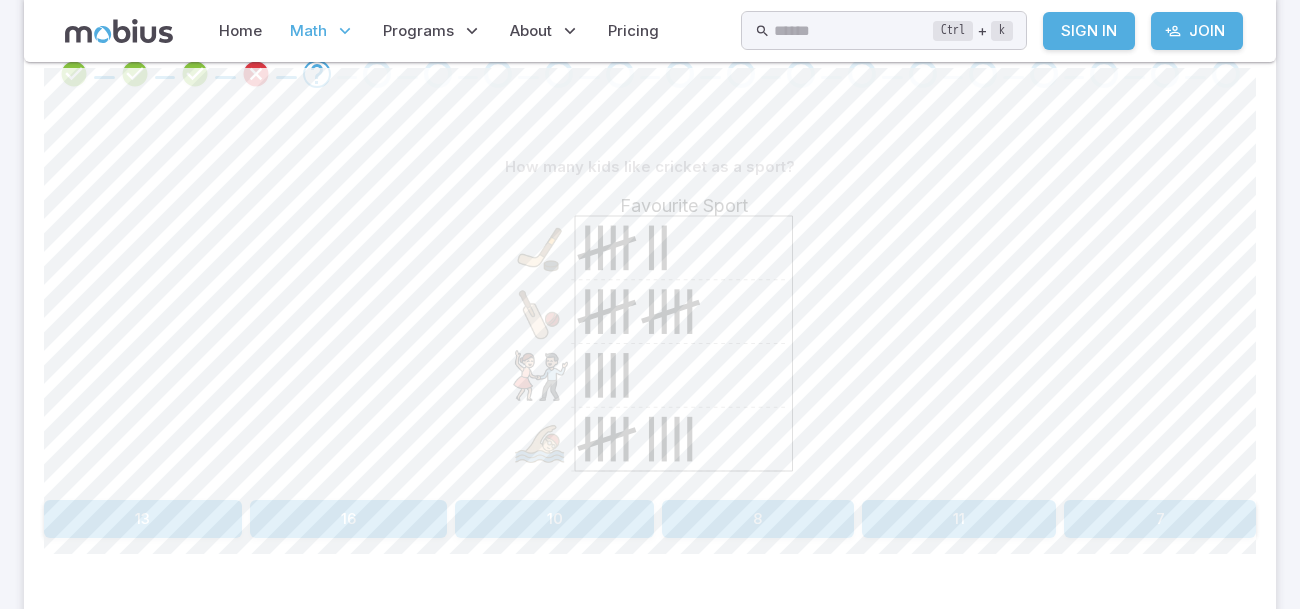 click on "How many kids like cricket as a sport?
Favourite Sport
13 16 10 8 11 7" at bounding box center [650, 343] 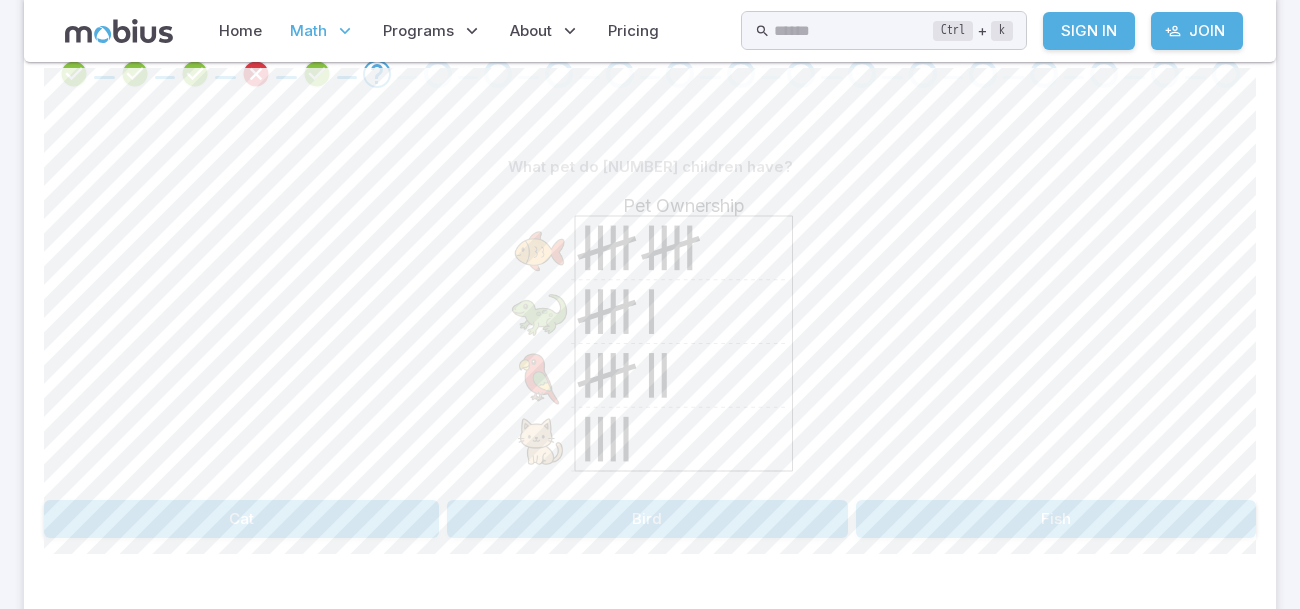click on "Cat" at bounding box center [241, 519] 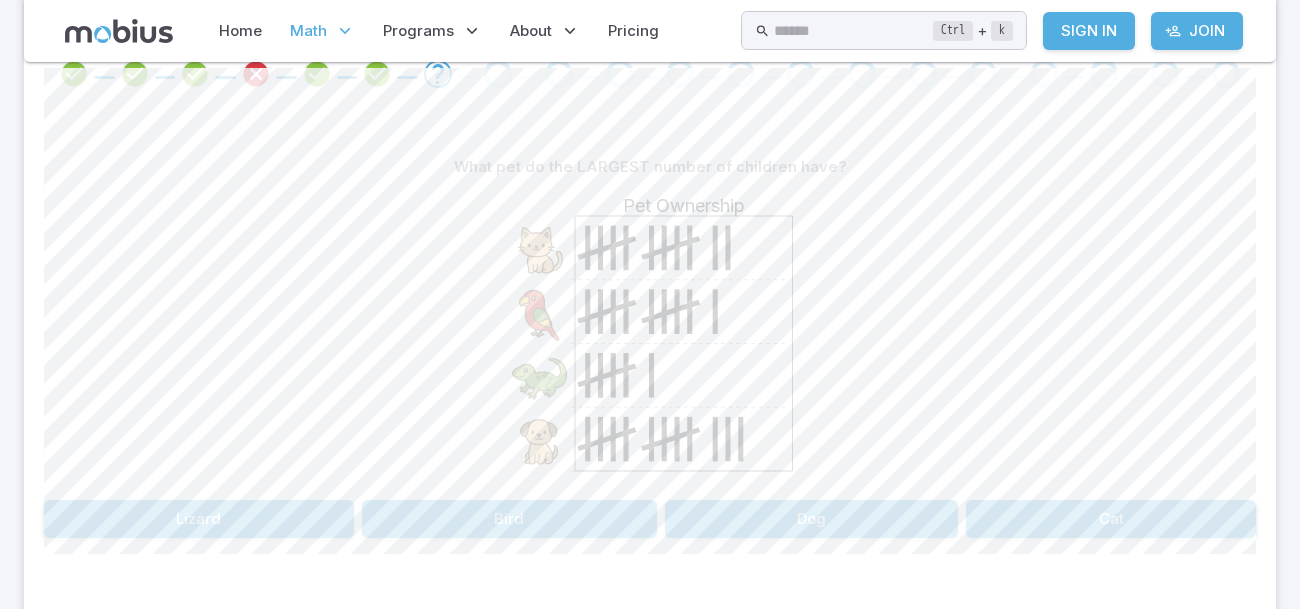 click on "Dog" at bounding box center [812, 519] 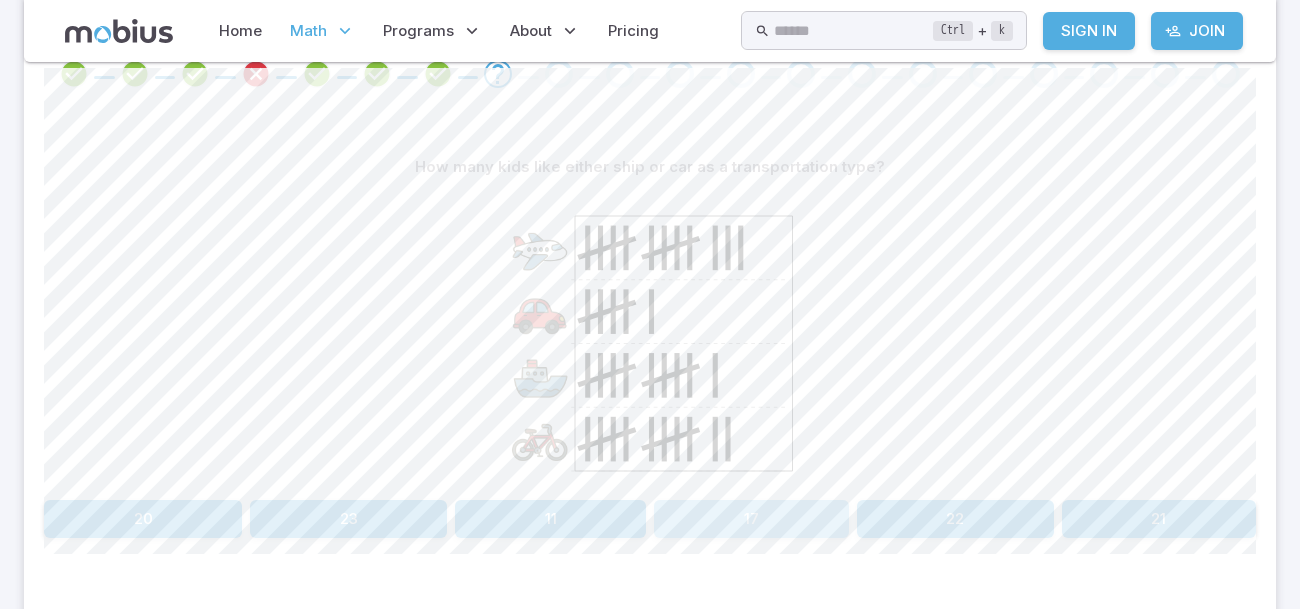 click on "17" at bounding box center (751, 519) 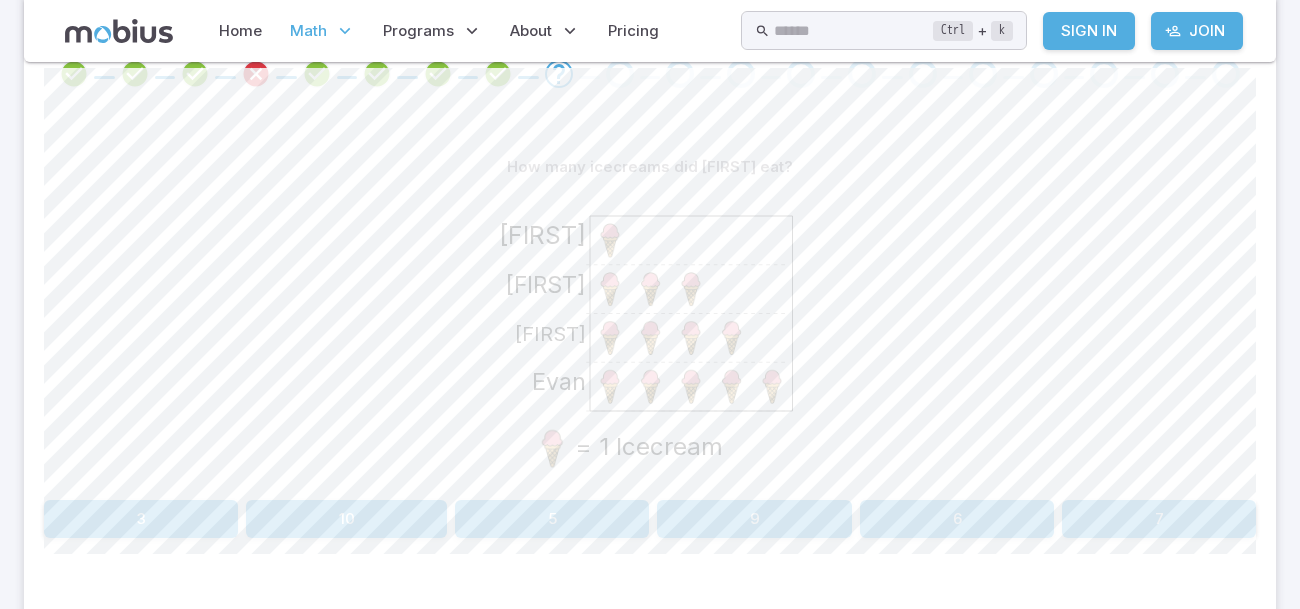 click on "How many icecreams did [FIRST] eat?
[FIRST]
[FIRST]
[FIRST]
[FIRST]
= 1 Icecream
3 10 5 9 6 7 Canvas actions 100 % Exit zen mode" at bounding box center (650, 351) 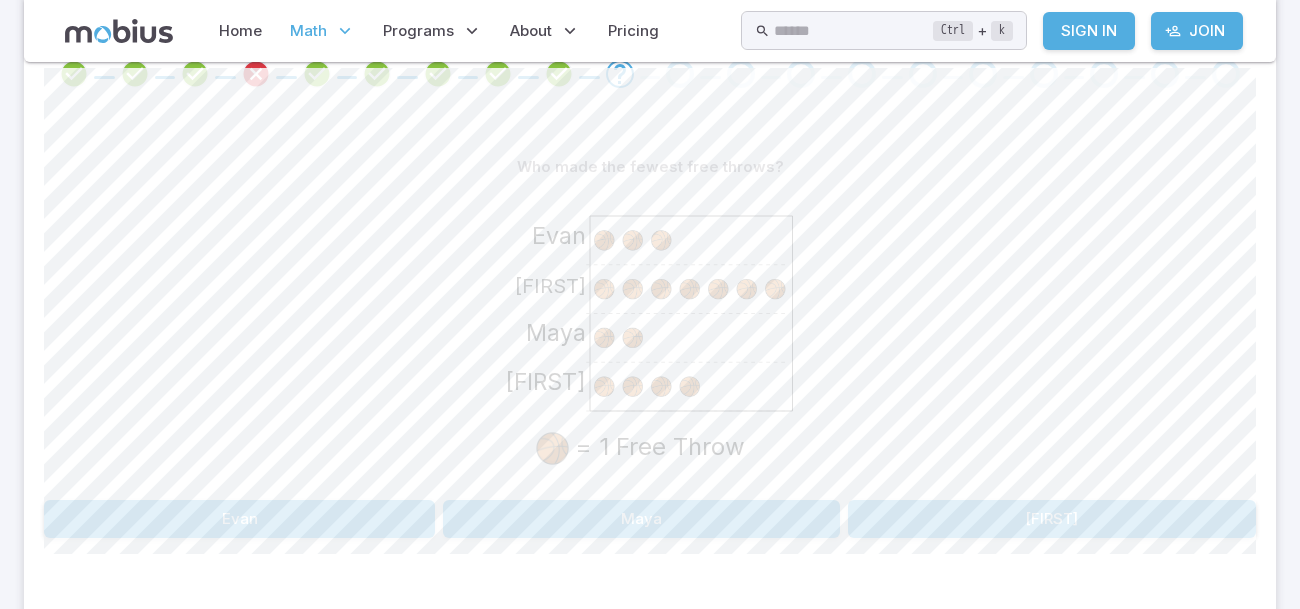 click on "Math / Grades / Grade 3 / Data and Graphs - Intro Data and Graphs - Intro Skills you will learn include: Data and graphs Reading numbers from a graph Choosing a value from a number Finding maximum or minimum on a graph more View Unit Unit Mastery : Data and Graphs - Intro Test your mastery by completing  20  questions! 8 1 11 Who made the fewest free throws?
[FIRST]
[FIRST]
[FIRST]
[FIRST]
= 1 Free Throw
[FIRST] [FIRST] [FIRST] Canvas actions 100 % Exit zen mode Earned  ? Exit Draw Teach Me" at bounding box center [650, 165] 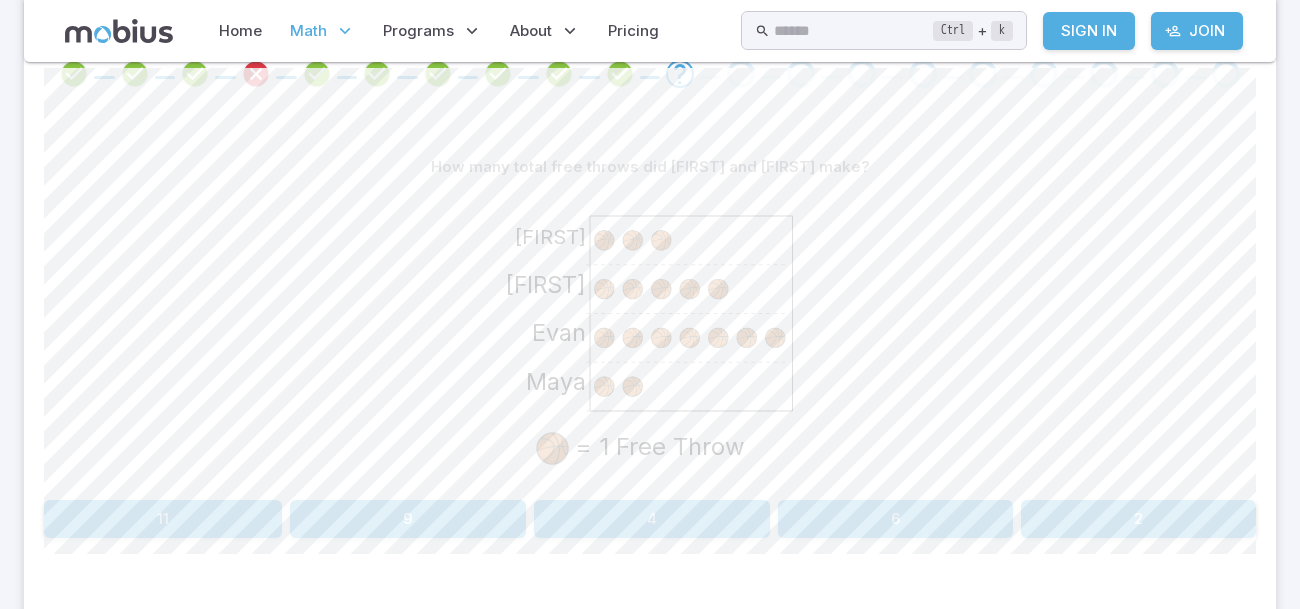 click on "2" at bounding box center (1138, 519) 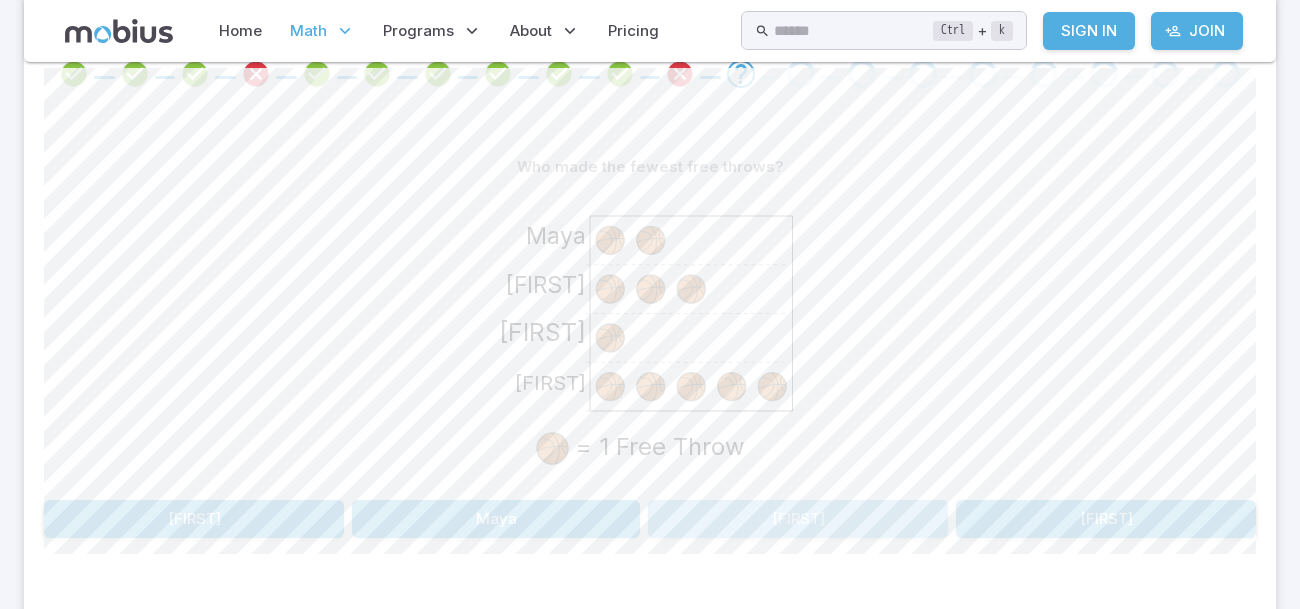 click on "[FIRST]" at bounding box center (798, 519) 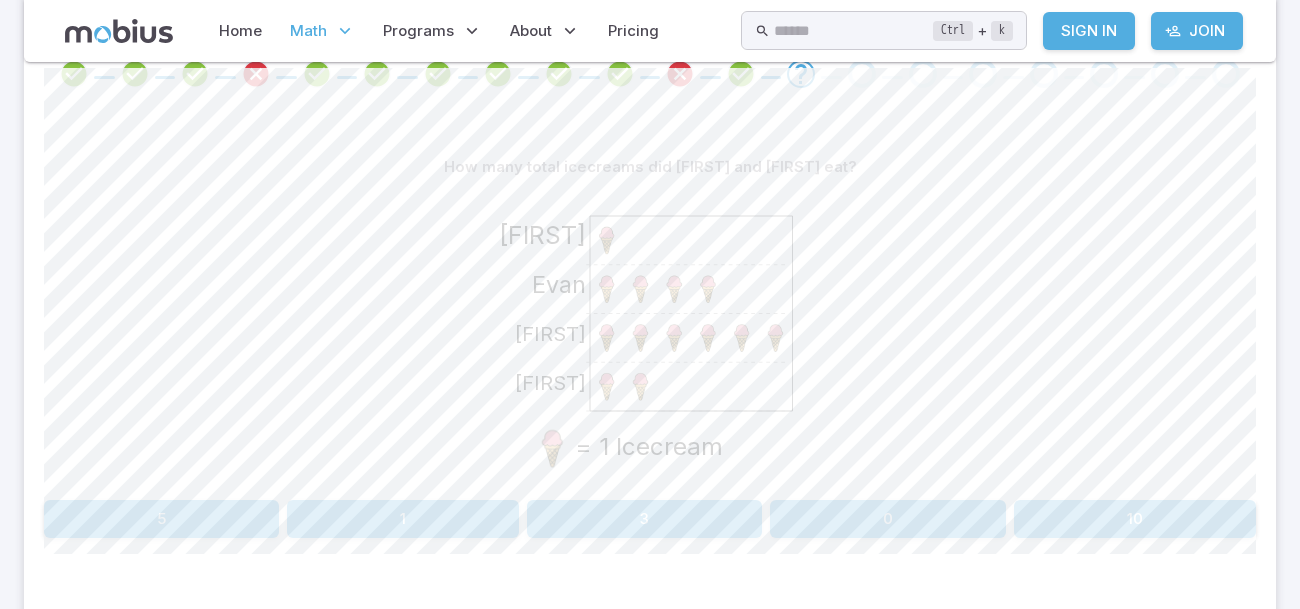 click on "3" at bounding box center [644, 519] 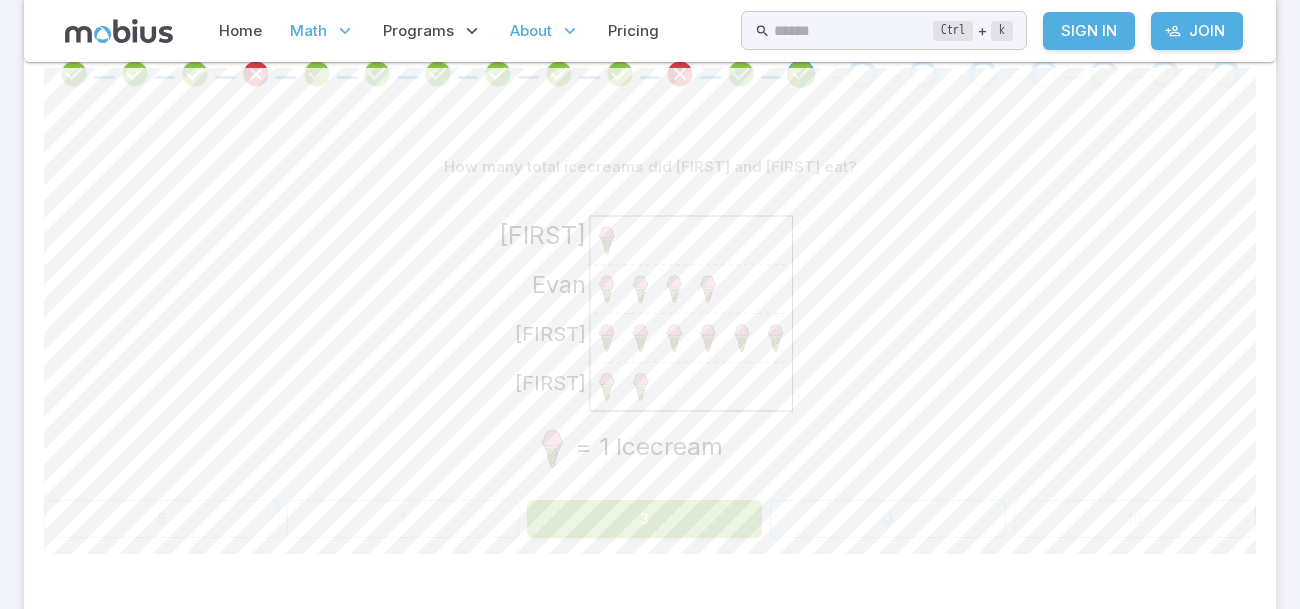 click on "Home Math Grade 1 Grade 2 Grade 3 Grade 4 Grade 5 Grade 6 Grade 7 Grade 8 Grade 9 Grade 10 Grade 11 Math Themes Programs Explorers (Grades 1-3) Explorers Elite (1-3) Navigators (Grades 4-6) Navigators Elite (4-6) Challengers (Grades 7-9) Challengers Elite (7-9) Schedule an Evaluation About Mobius Method Flexible Classes Company Support Pricing Ctrl + k ​ Sign In Join Math / Grades / Grade 3 / Data and Graphs - Intro Data and Graphs - Intro Skills you will learn include: Data and graphs Reading numbers from a graph Choosing a value from a number Finding maximum or minimum on a graph more View Unit Unit Mastery : Data and Graphs - Intro Test your mastery by completing  20  questions! 11 2 7 How many total icecreams did carter and mia eat?
Carter
Alyssa
Evan
Mia
= 1 Icecream
5 1 3 0 10 Canvas actions 100 % Exit zen mode Earned  ? Exit Draw Teach Me Links   Terms of Use Privacy Policy Support info@mobius.academy" at bounding box center [650, 273] 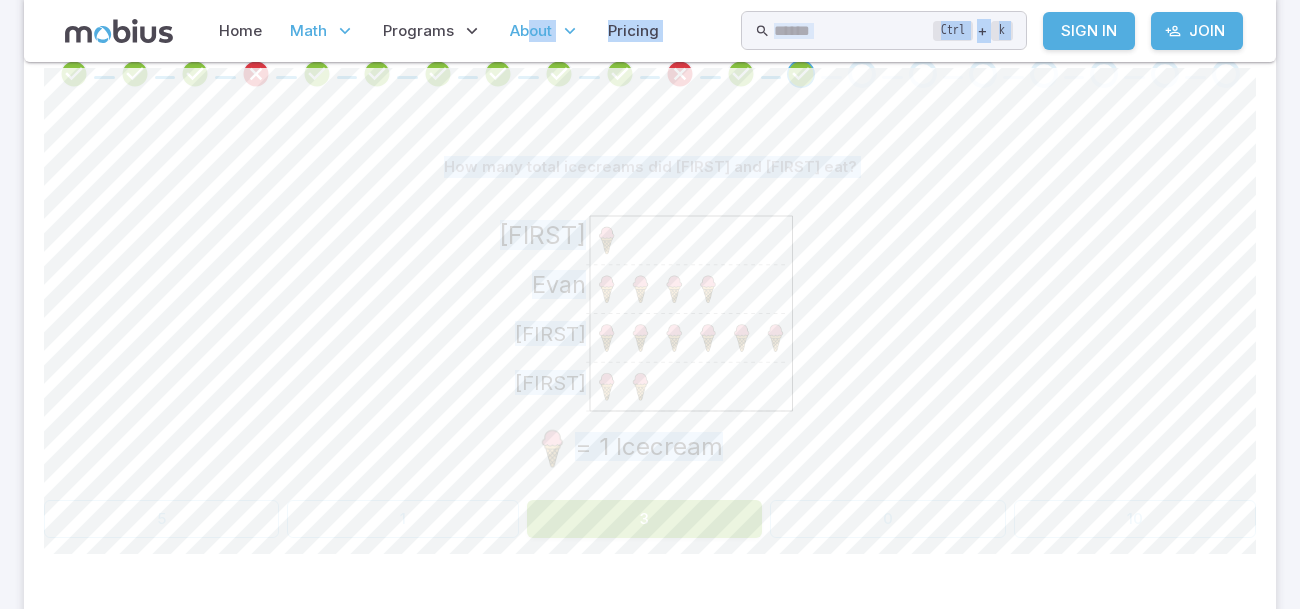 scroll, scrollTop: 436, scrollLeft: 0, axis: vertical 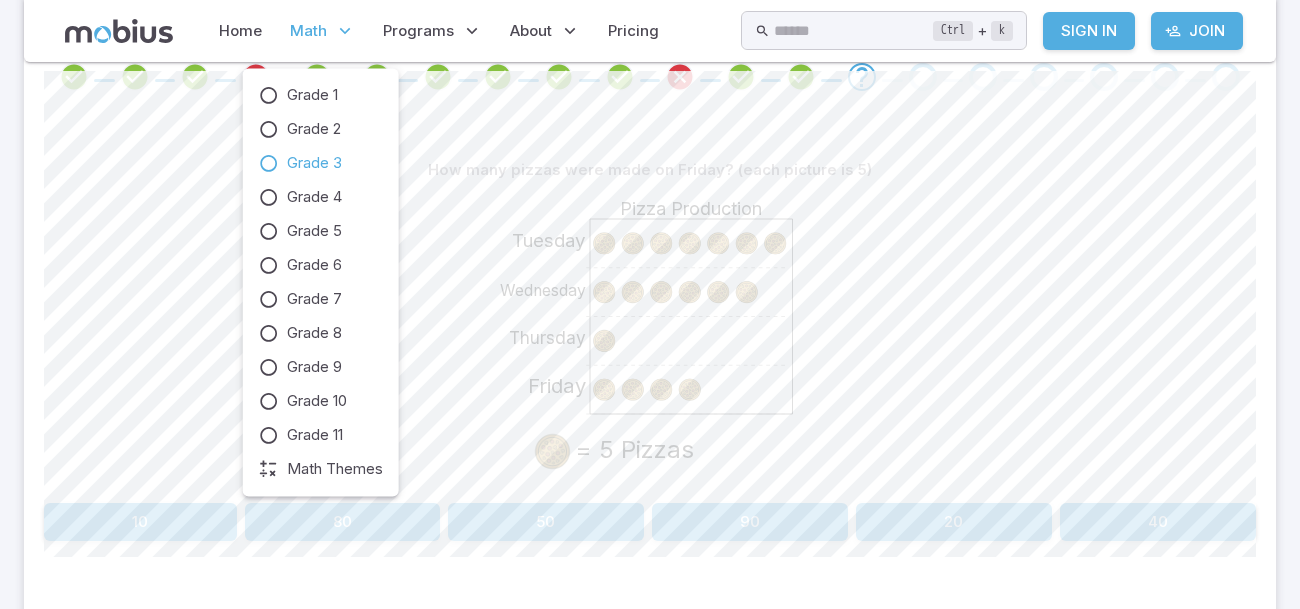 click on "Math" at bounding box center [322, 31] 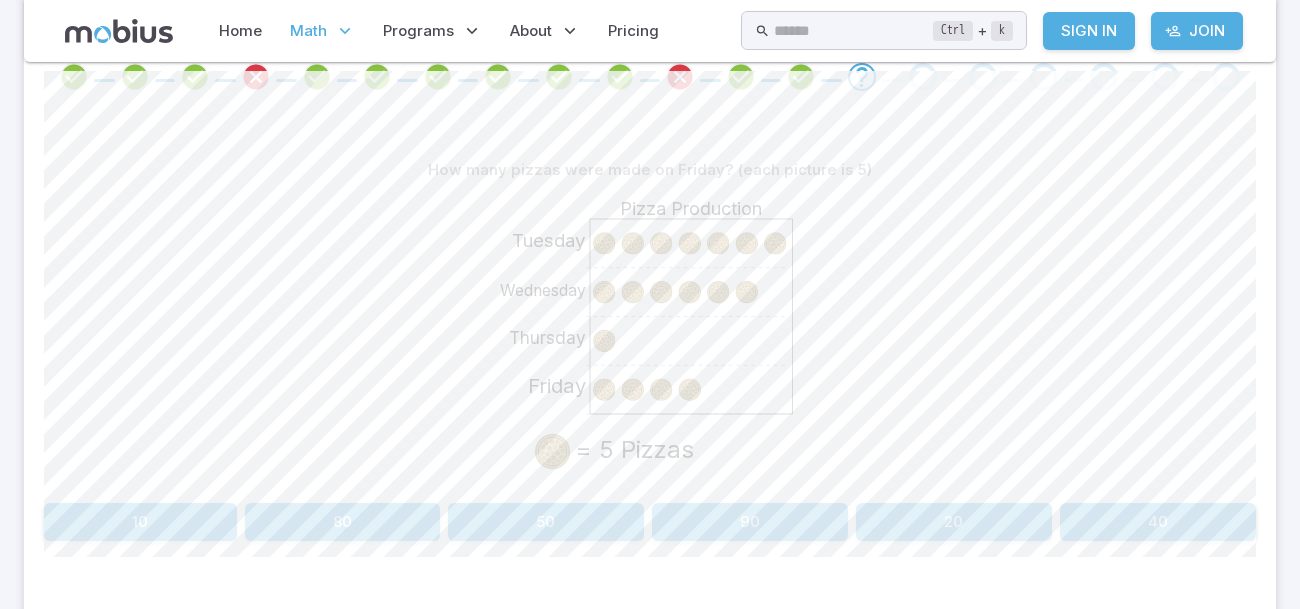 click on "20" at bounding box center (954, 522) 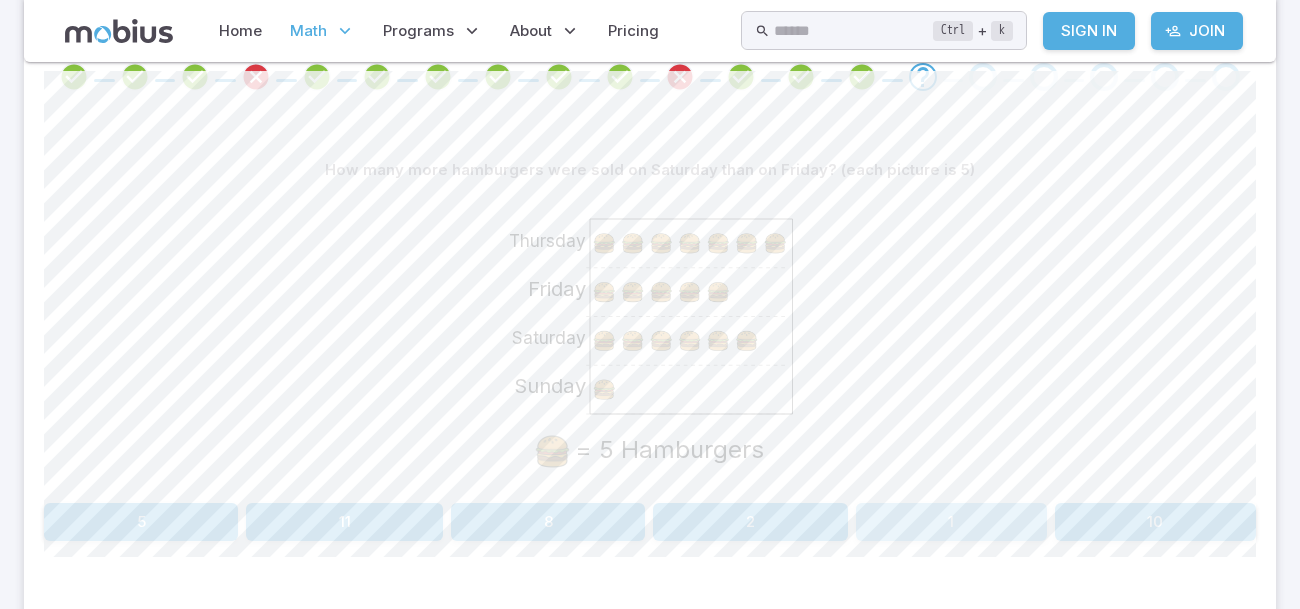 click on "1" at bounding box center [951, 522] 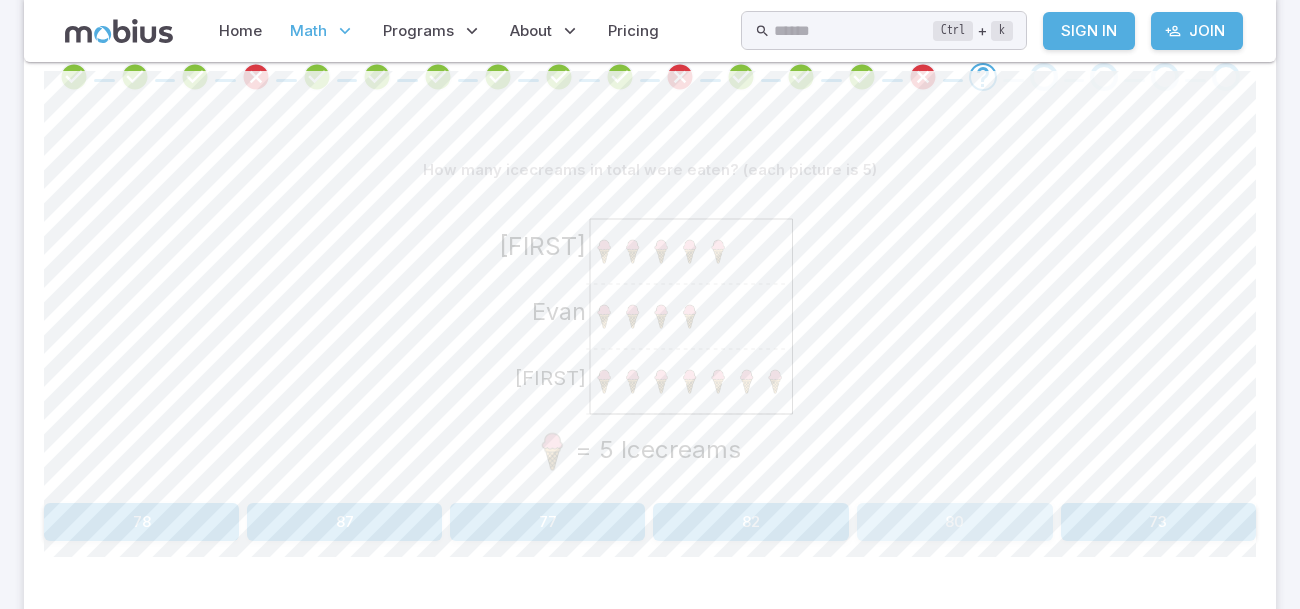 click on "80" at bounding box center (955, 522) 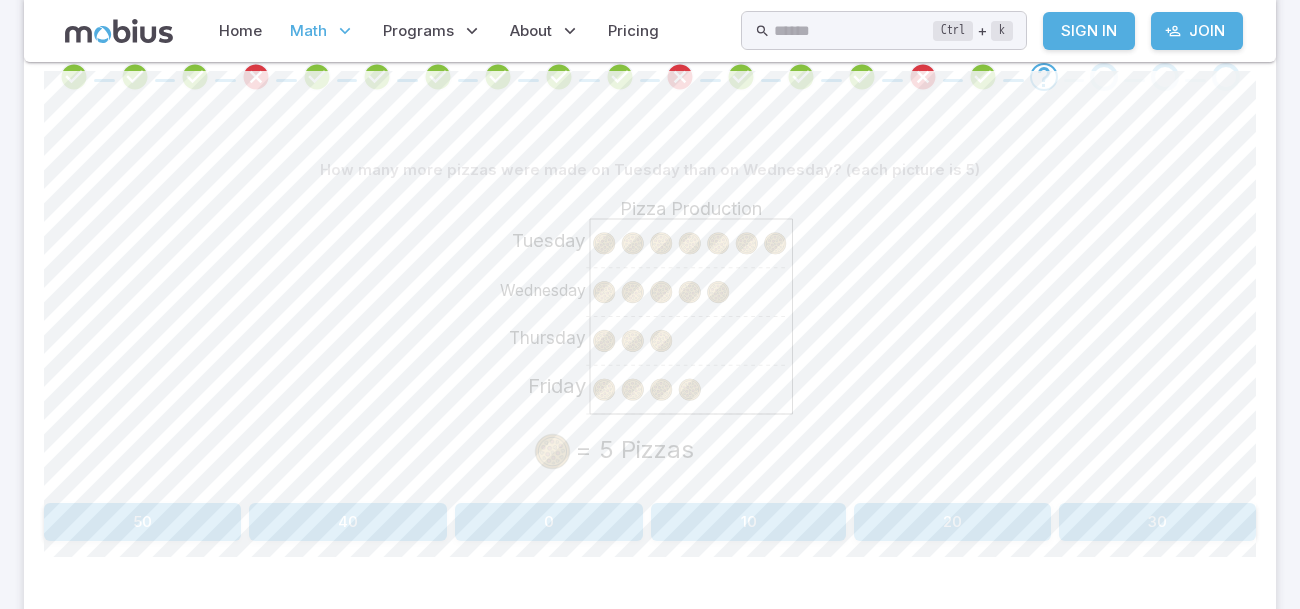 click on "10" at bounding box center [748, 522] 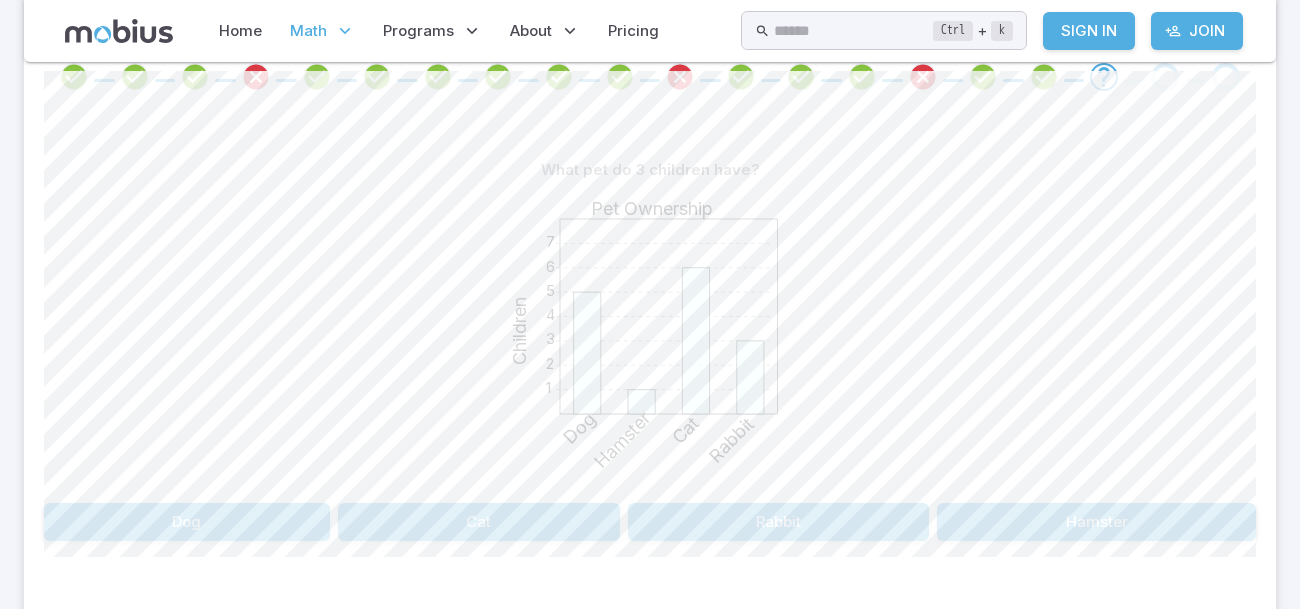 click 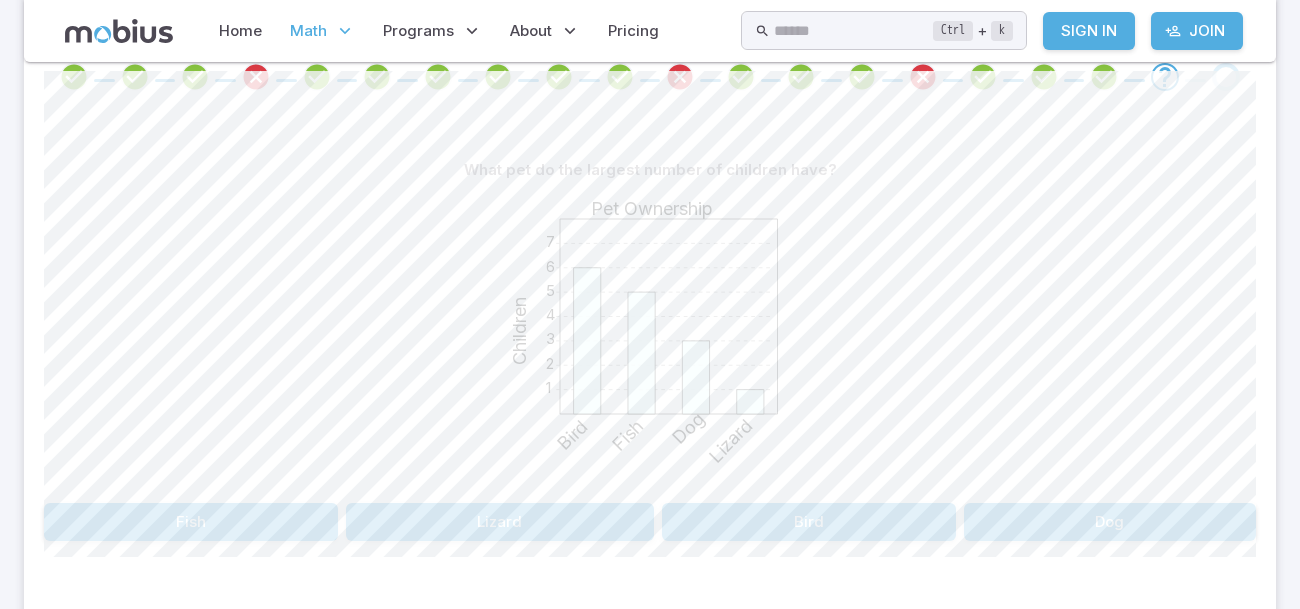 click on "Bird" at bounding box center (809, 522) 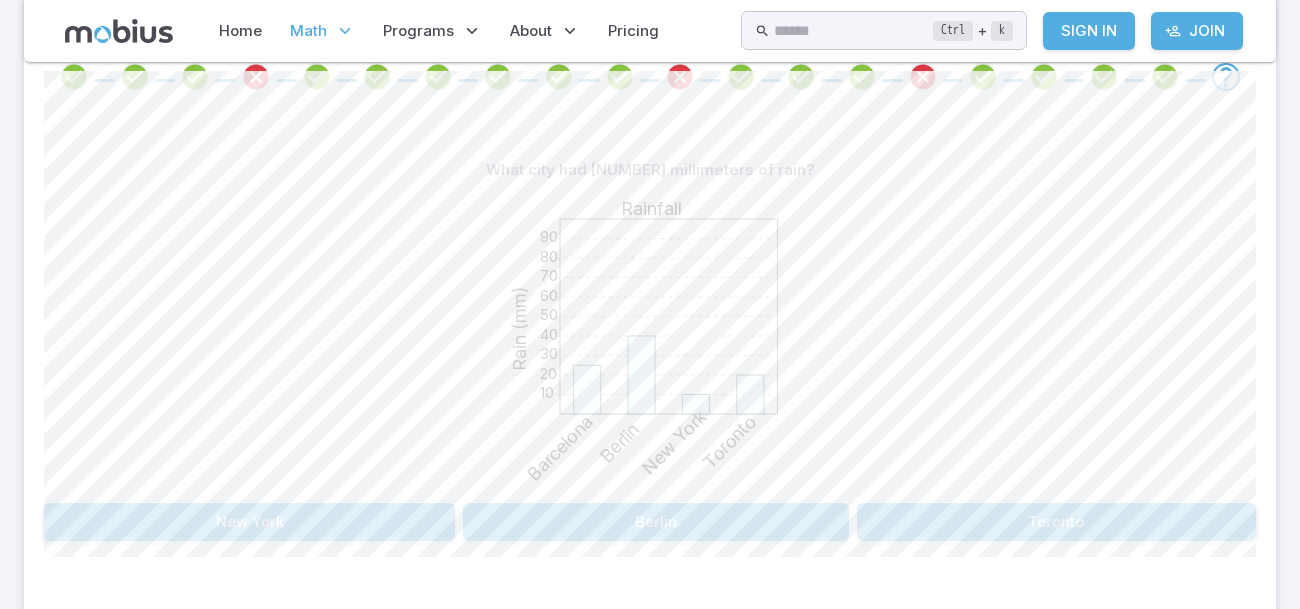 click on "Toronto" at bounding box center [1056, 522] 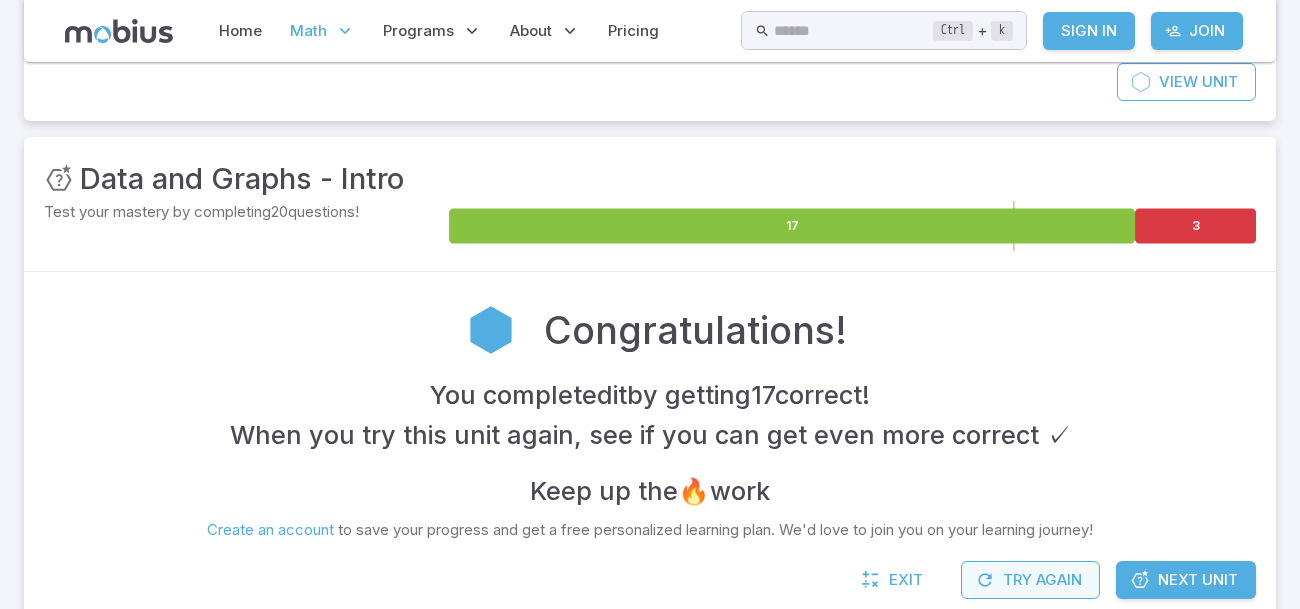 scroll, scrollTop: 236, scrollLeft: 0, axis: vertical 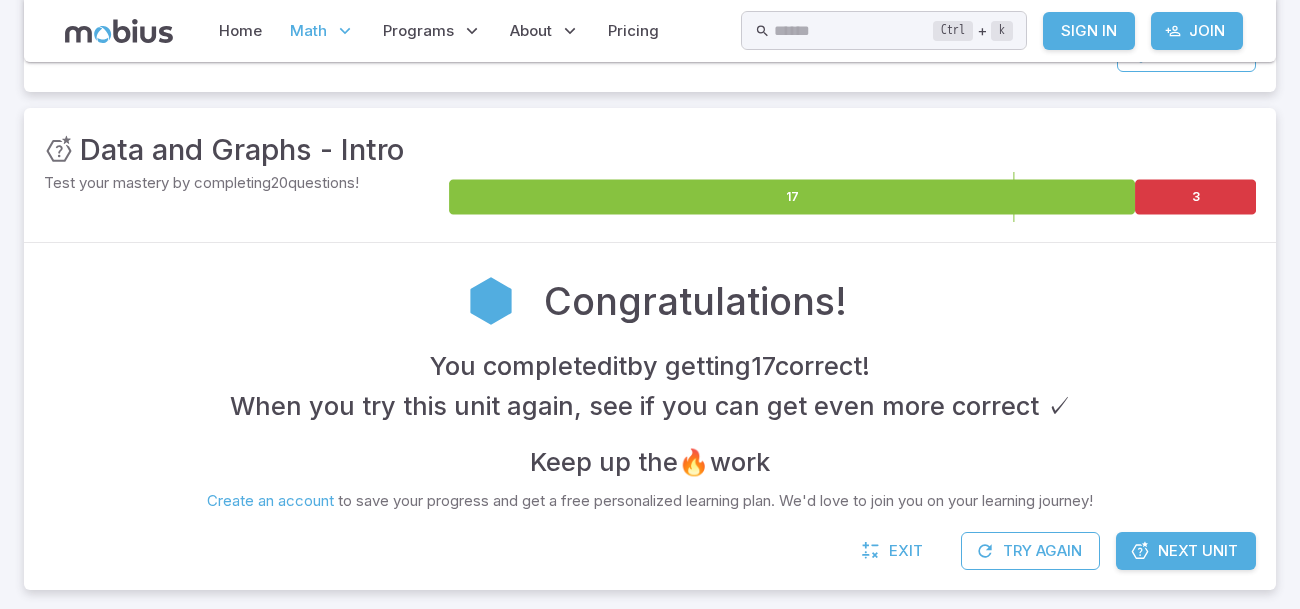 click on "Next Unit" at bounding box center [1198, 551] 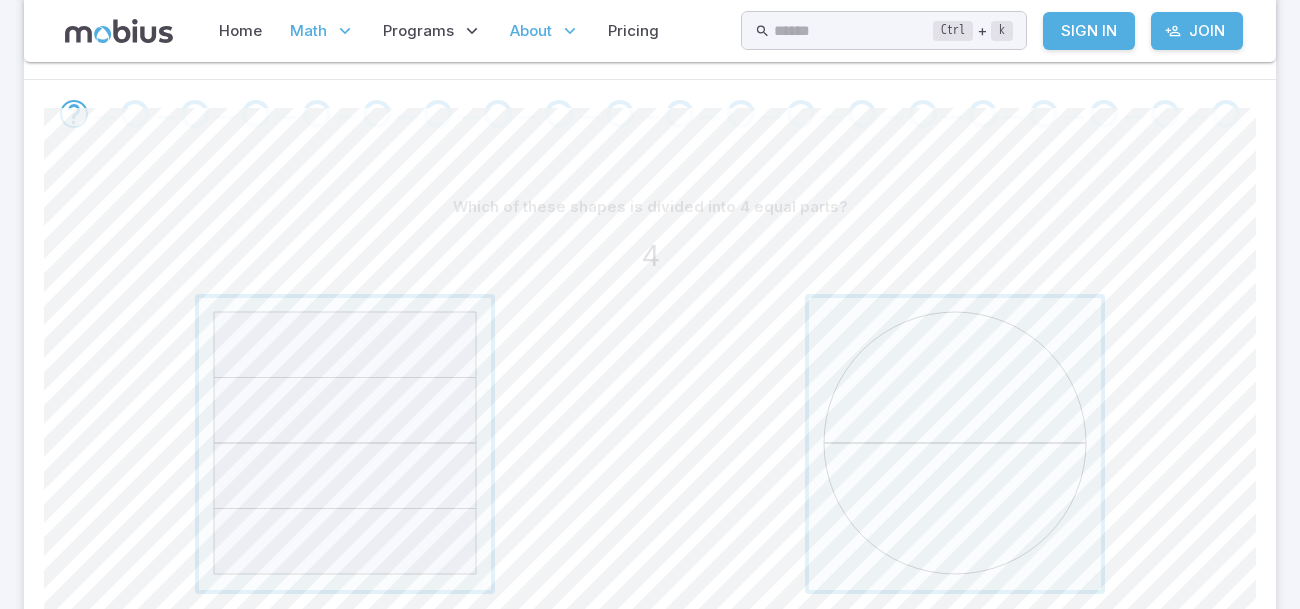 scroll, scrollTop: 439, scrollLeft: 0, axis: vertical 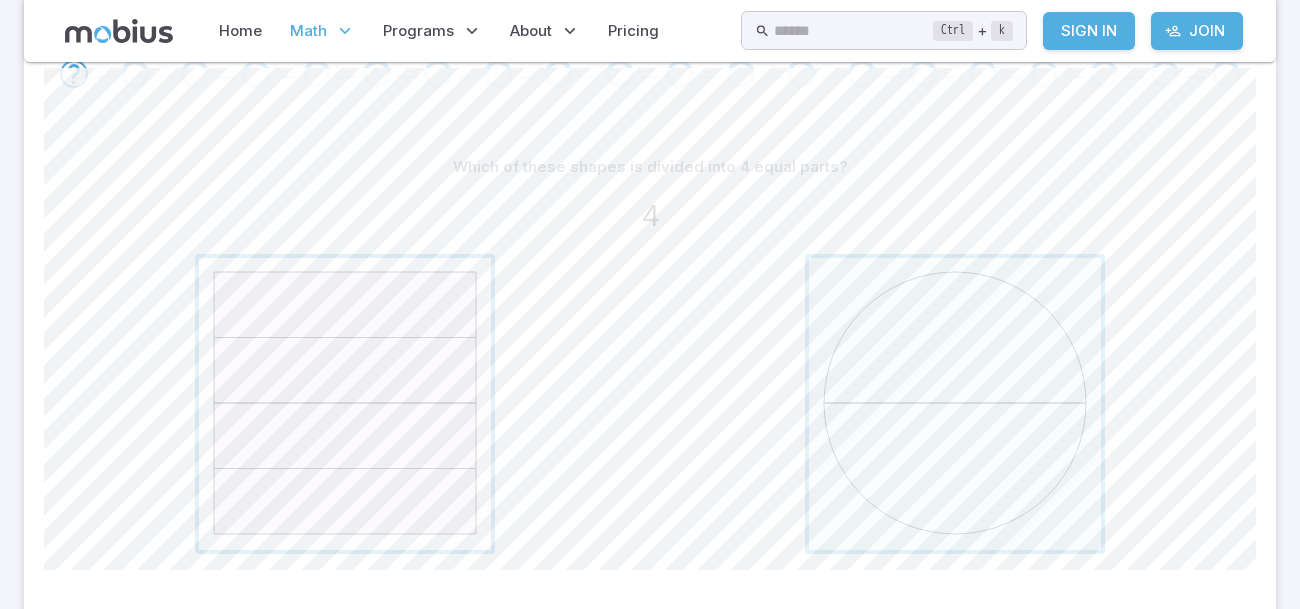 click at bounding box center (345, 404) 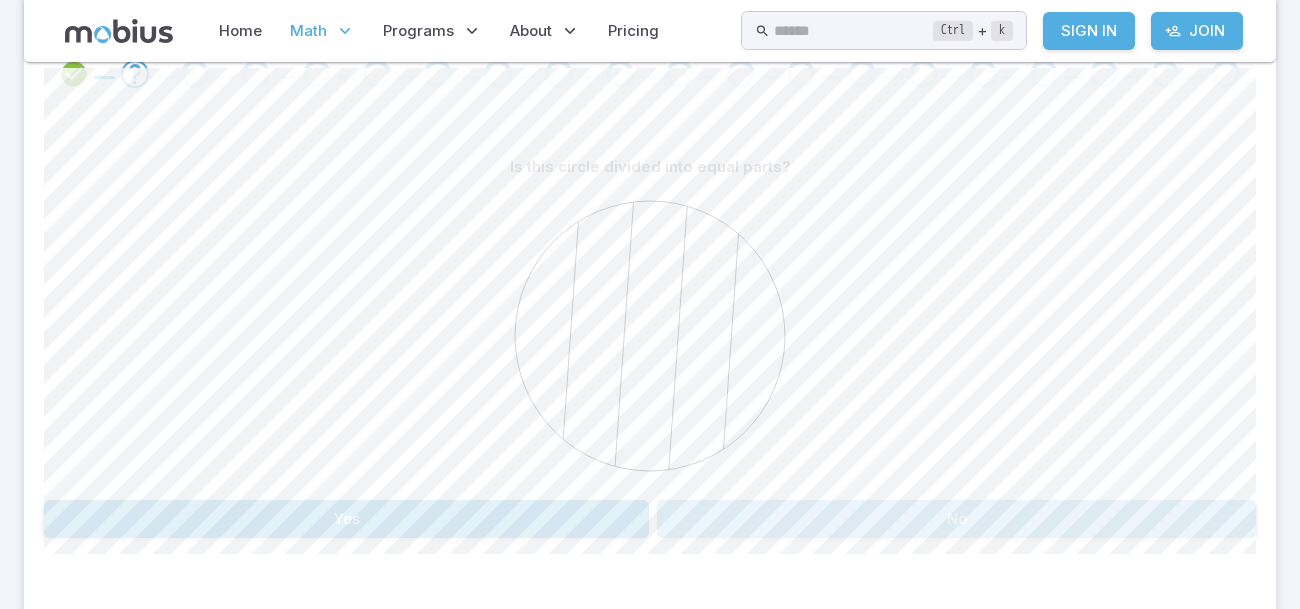 click on "No" at bounding box center (956, 519) 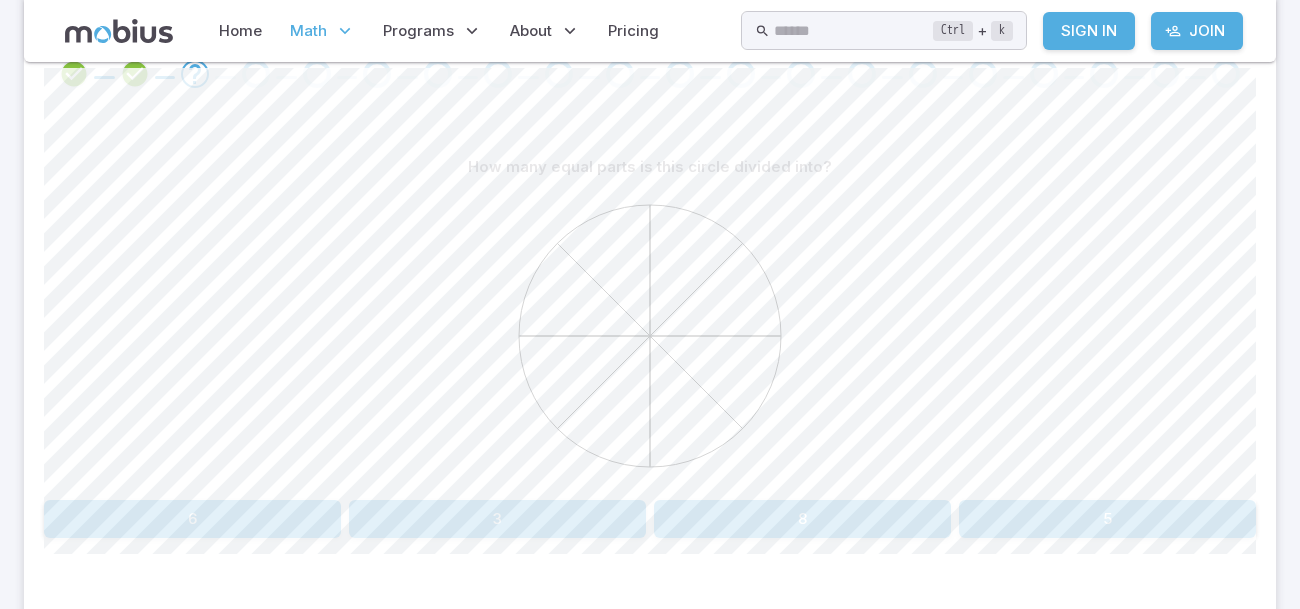 click on "How many equal parts is this circle divided into? 6 3 8 5 Canvas actions 100 % Exit zen mode" at bounding box center [650, 351] 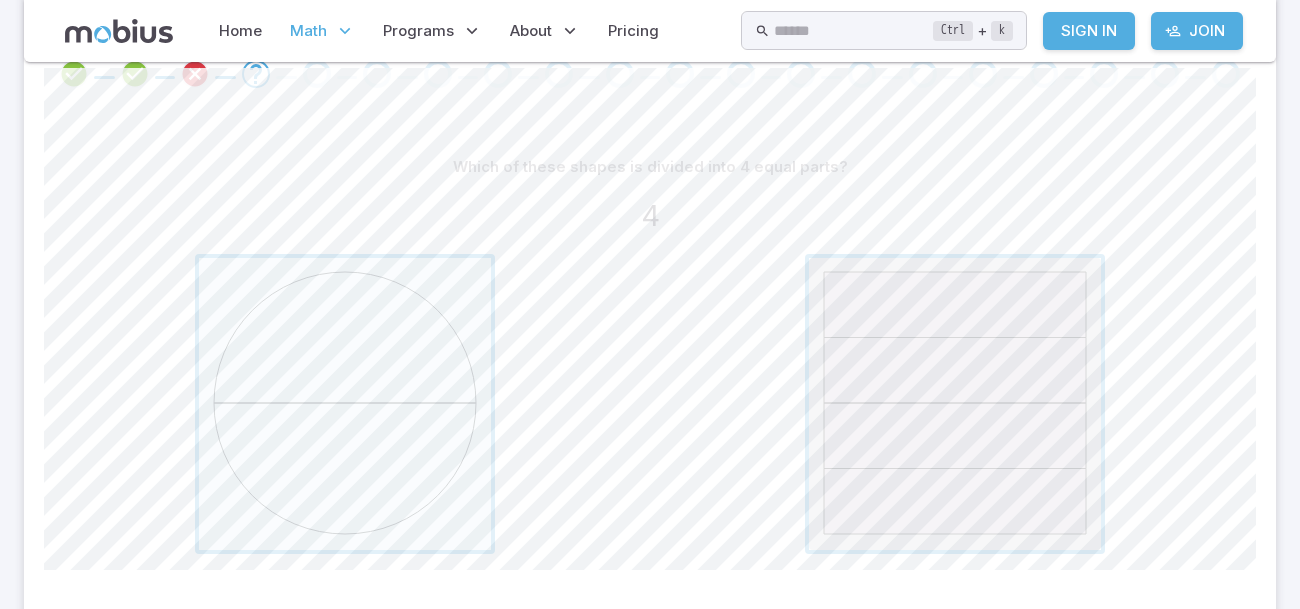click at bounding box center (955, 404) 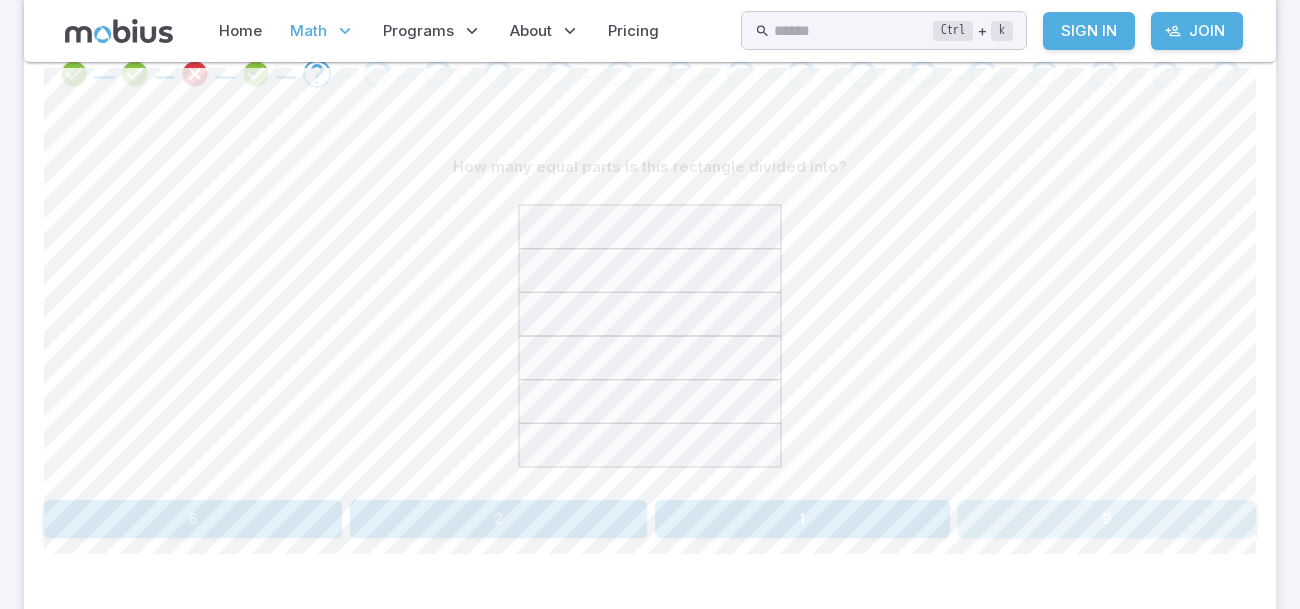 click on "9" at bounding box center [1107, 519] 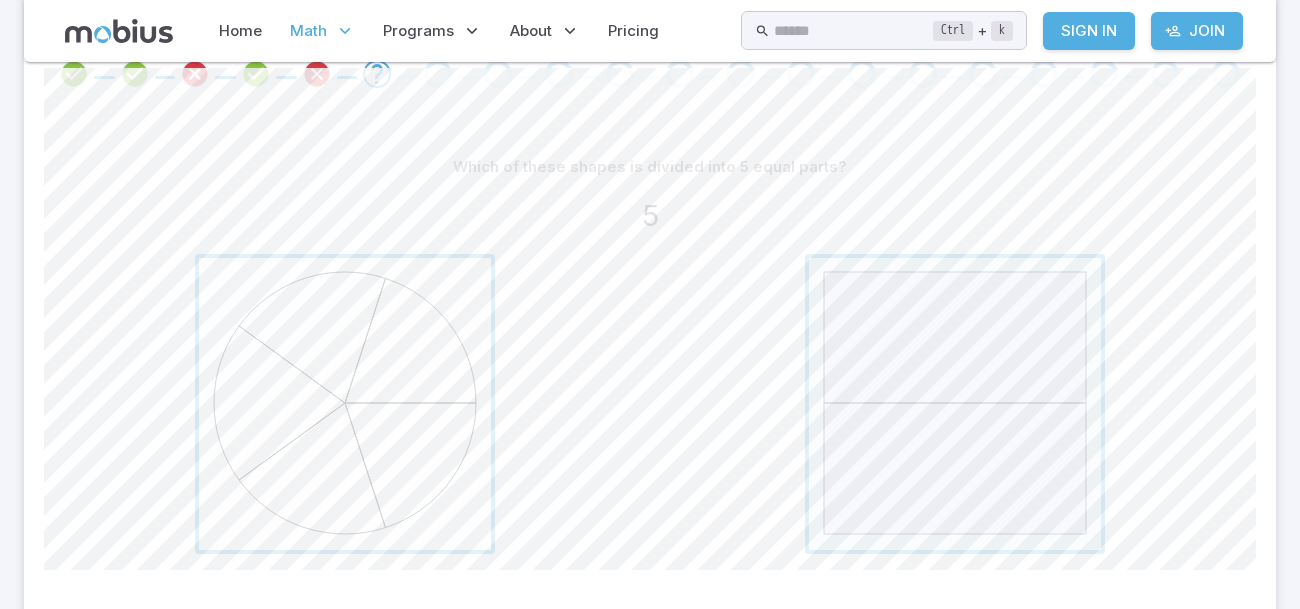 click at bounding box center (345, 404) 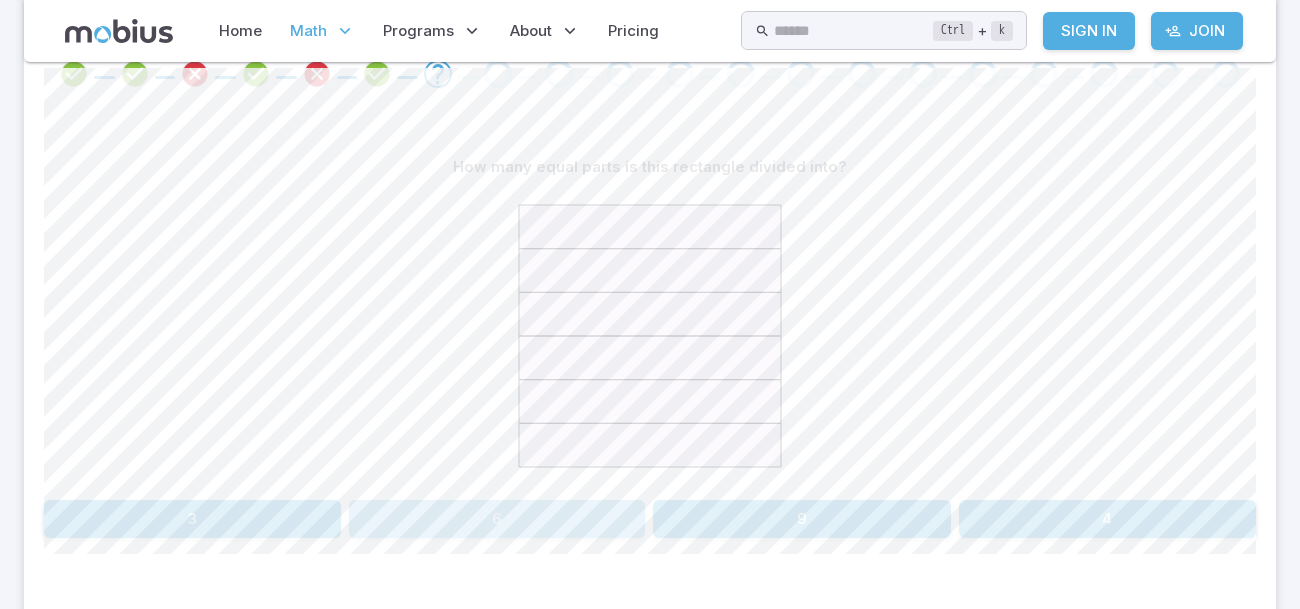 click on "6" at bounding box center [497, 519] 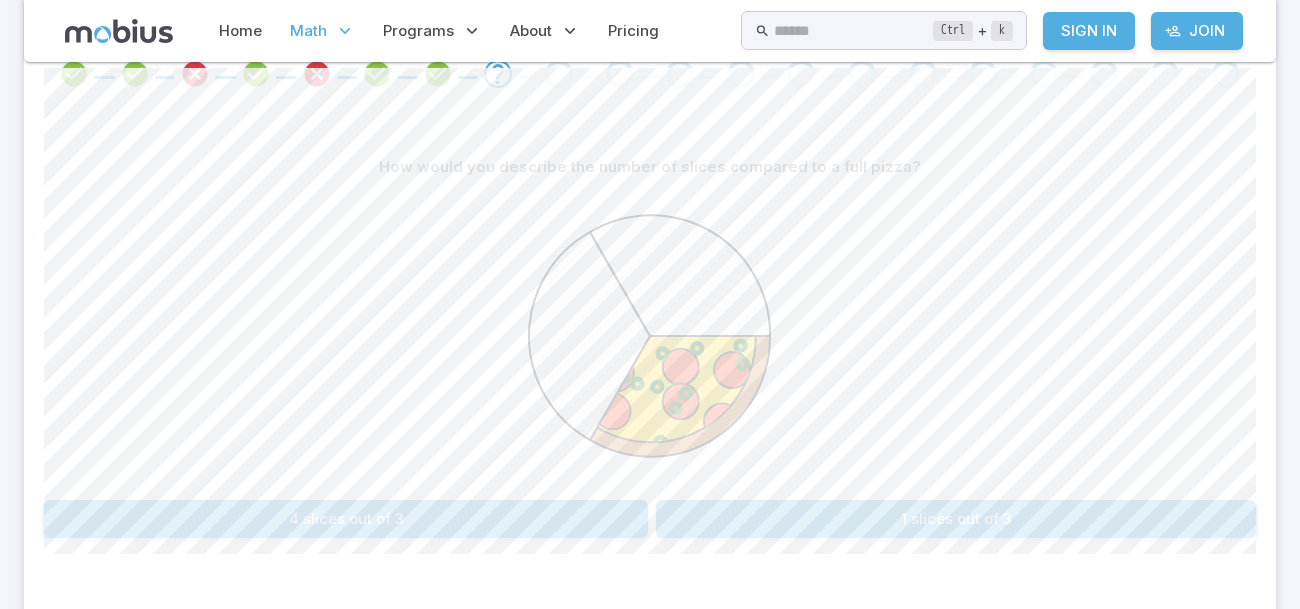 click on "How would you describe the number of slices compared to a full pizza? 4 slices out of 3 1 slices out of 3 Canvas actions 100 % Exit zen mode" at bounding box center [650, 351] 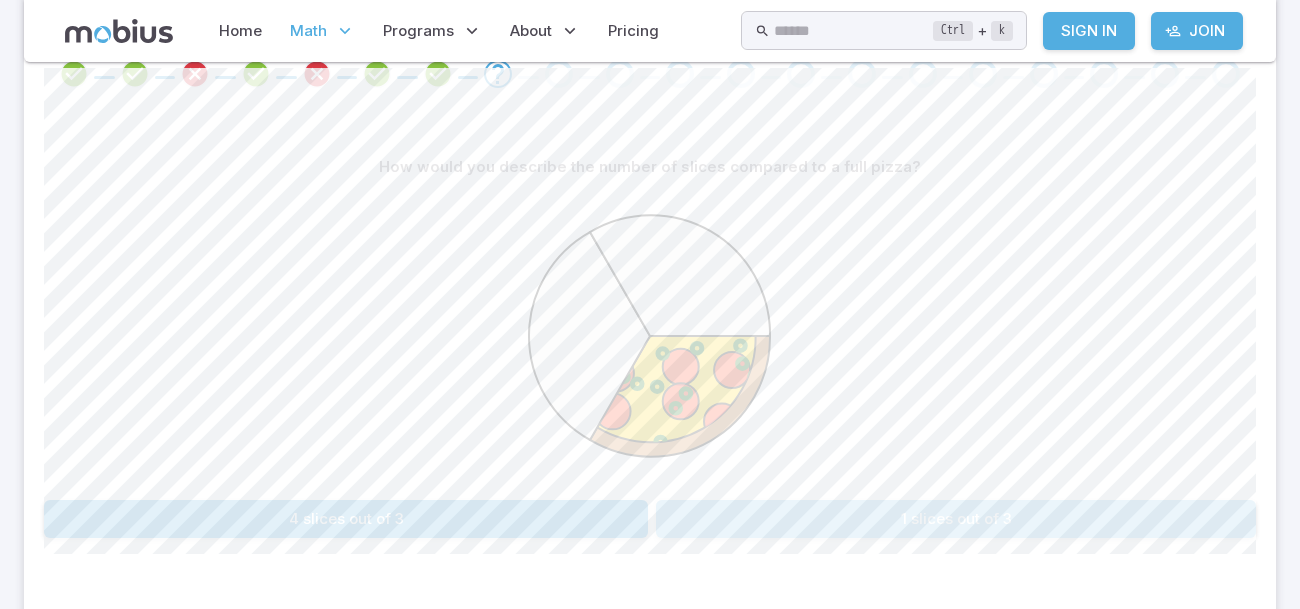 click on "1 slices out of 3" at bounding box center [956, 519] 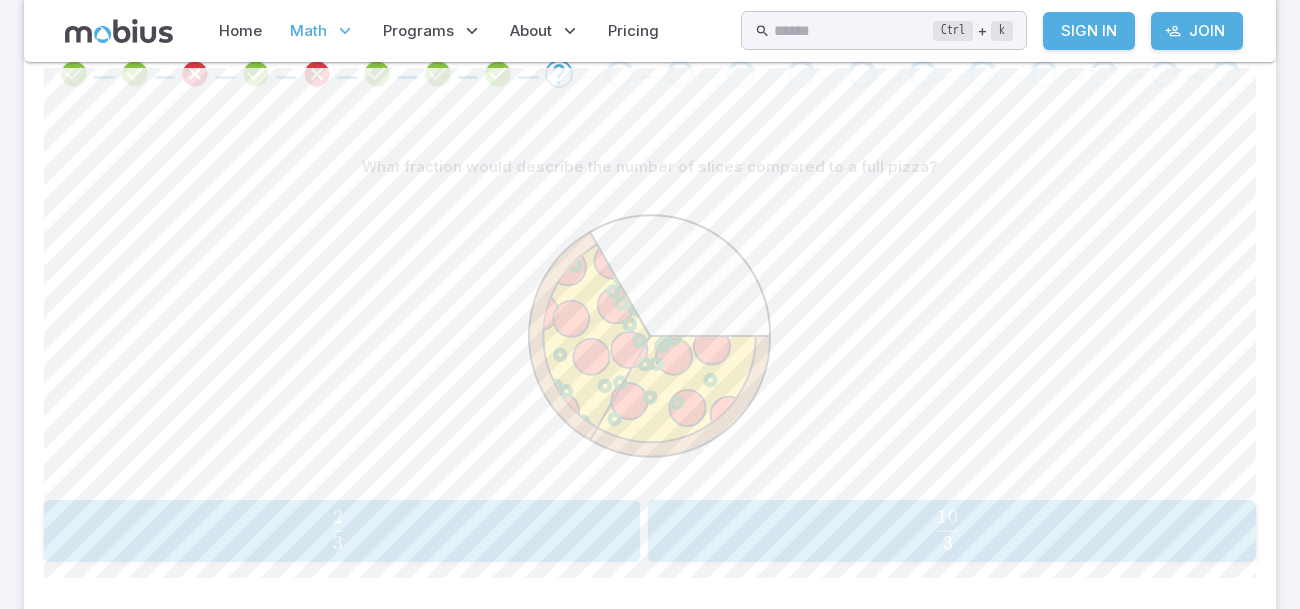 click on "3 2 ​" at bounding box center [338, 530] 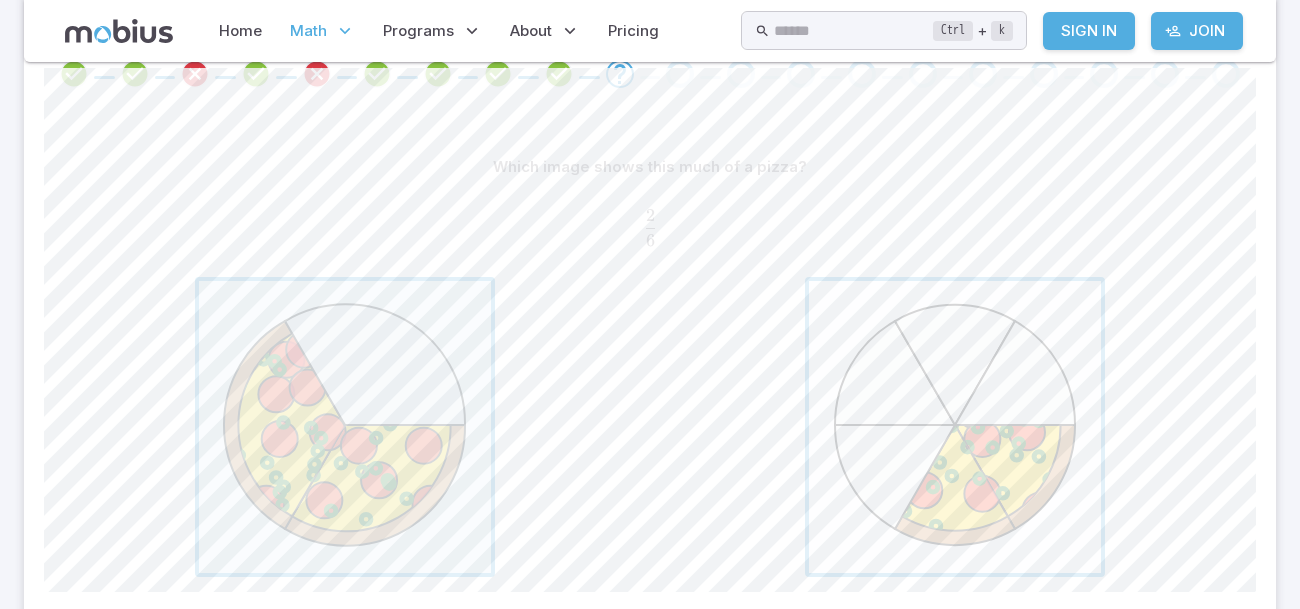 click at bounding box center [955, 427] 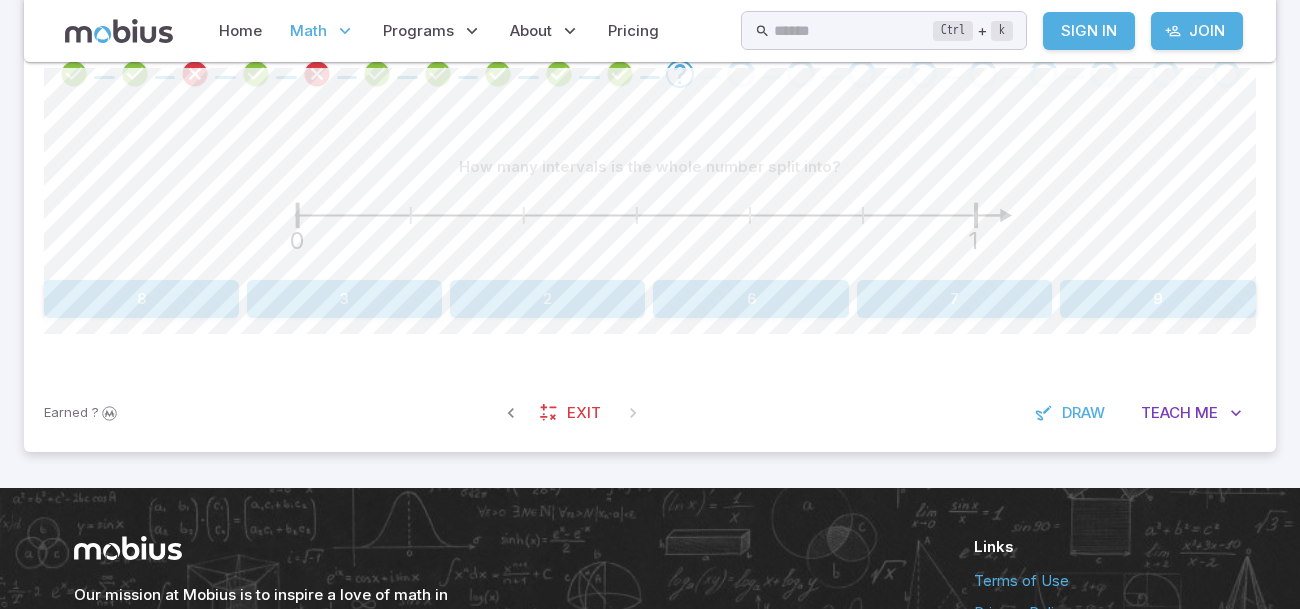 click on "6" at bounding box center [750, 299] 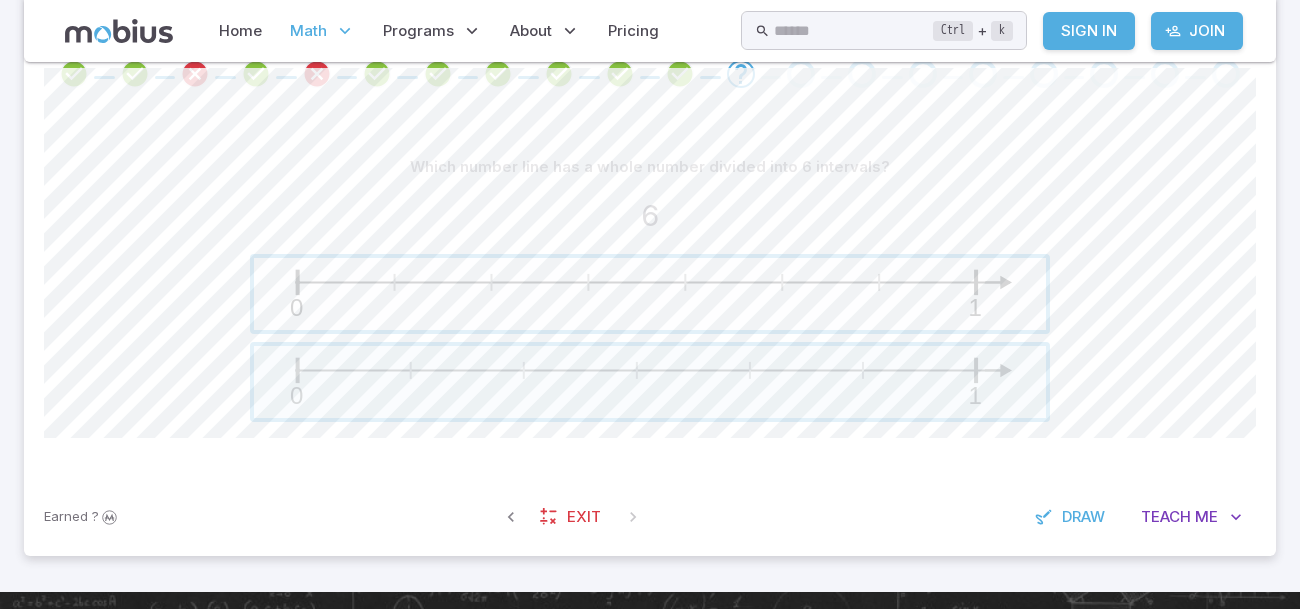 click at bounding box center (650, 294) 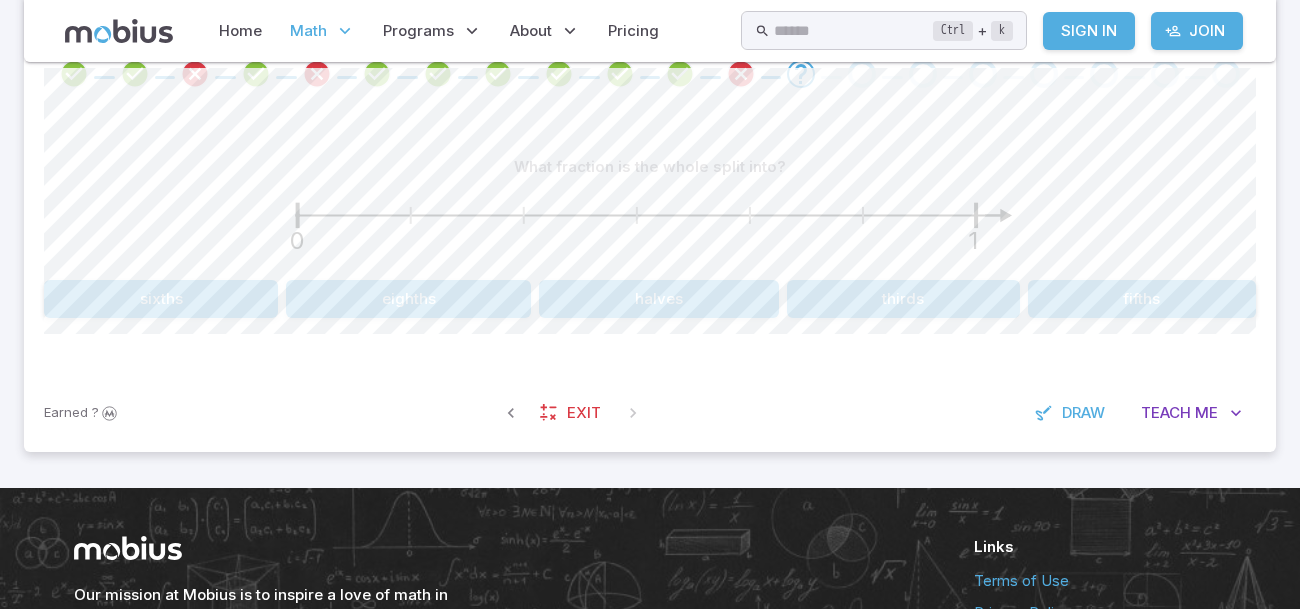 click on "fifths" at bounding box center [1142, 299] 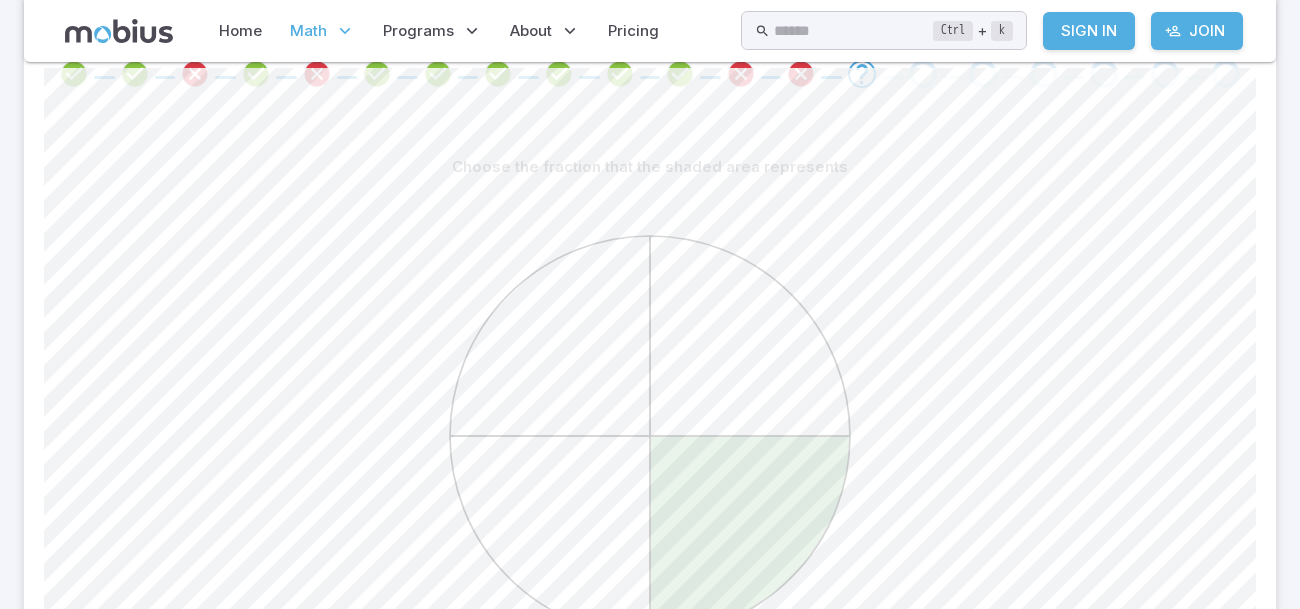 click at bounding box center [650, 439] 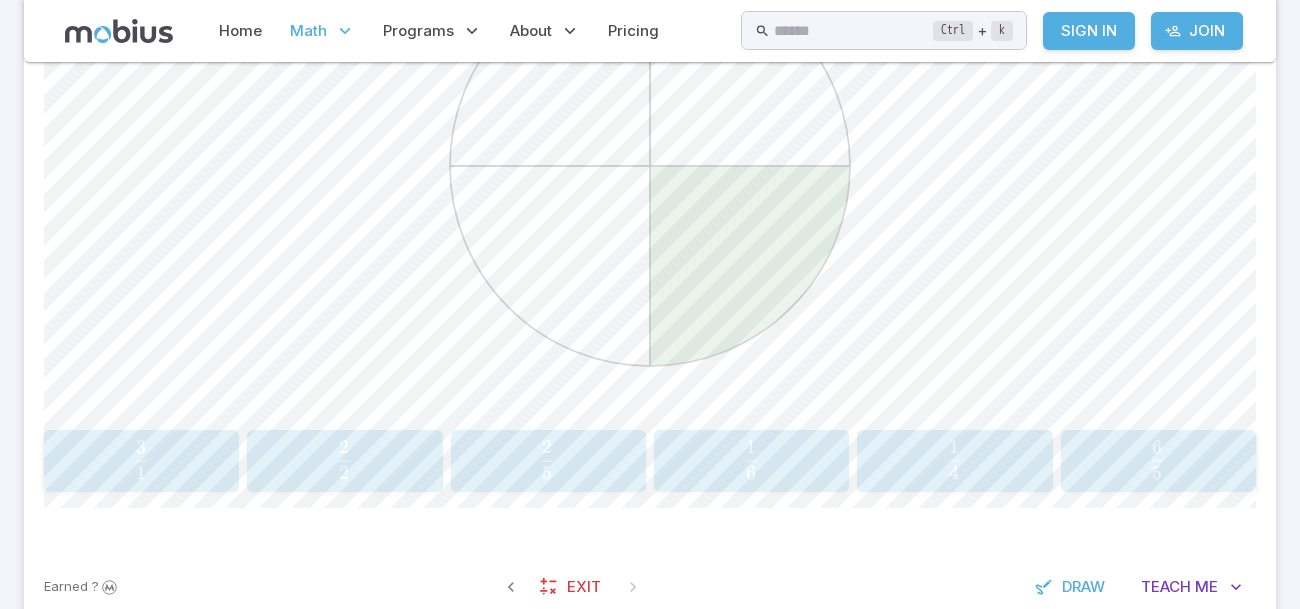 scroll, scrollTop: 679, scrollLeft: 0, axis: vertical 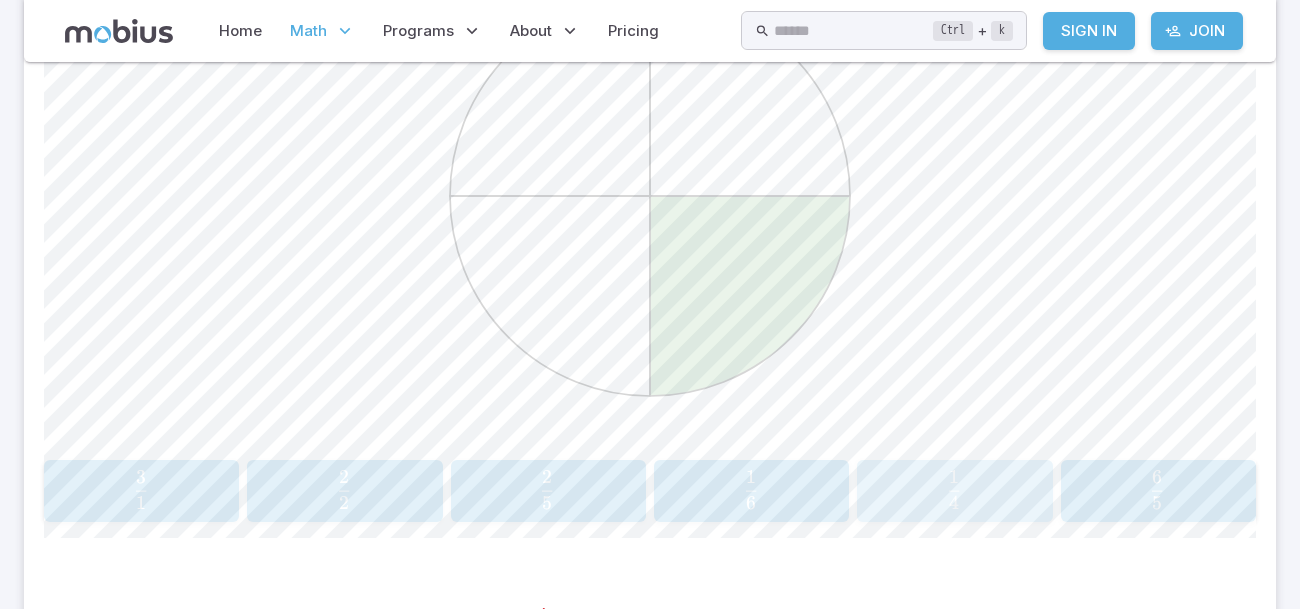 click on "4" at bounding box center (954, 503) 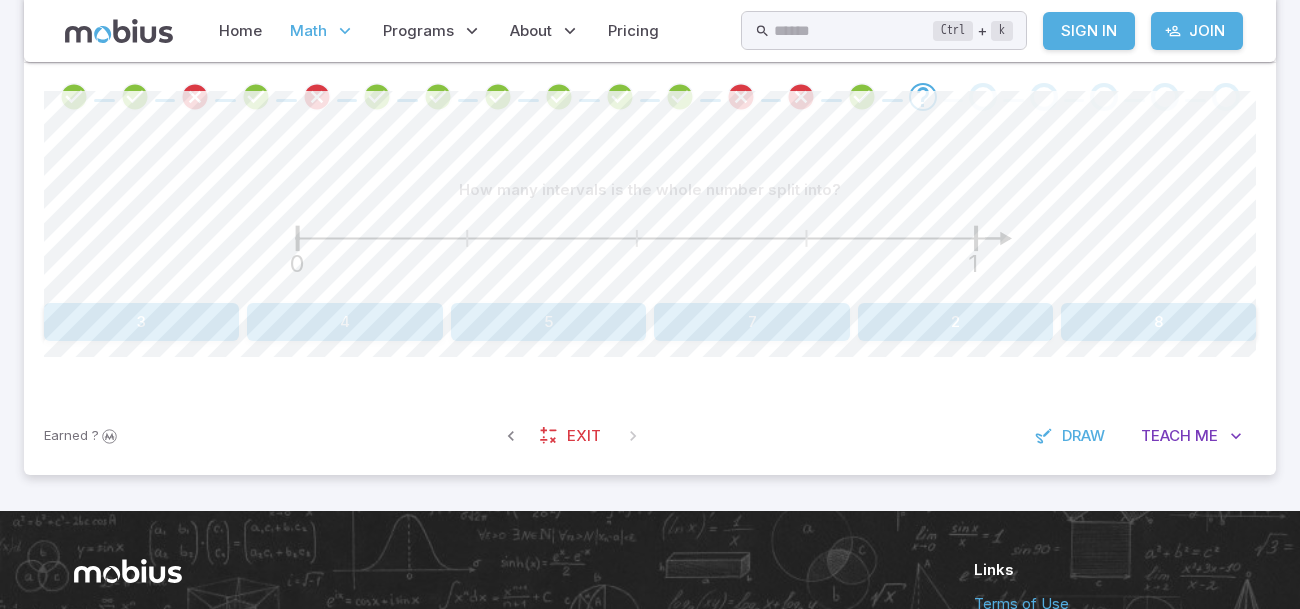 scroll, scrollTop: 394, scrollLeft: 0, axis: vertical 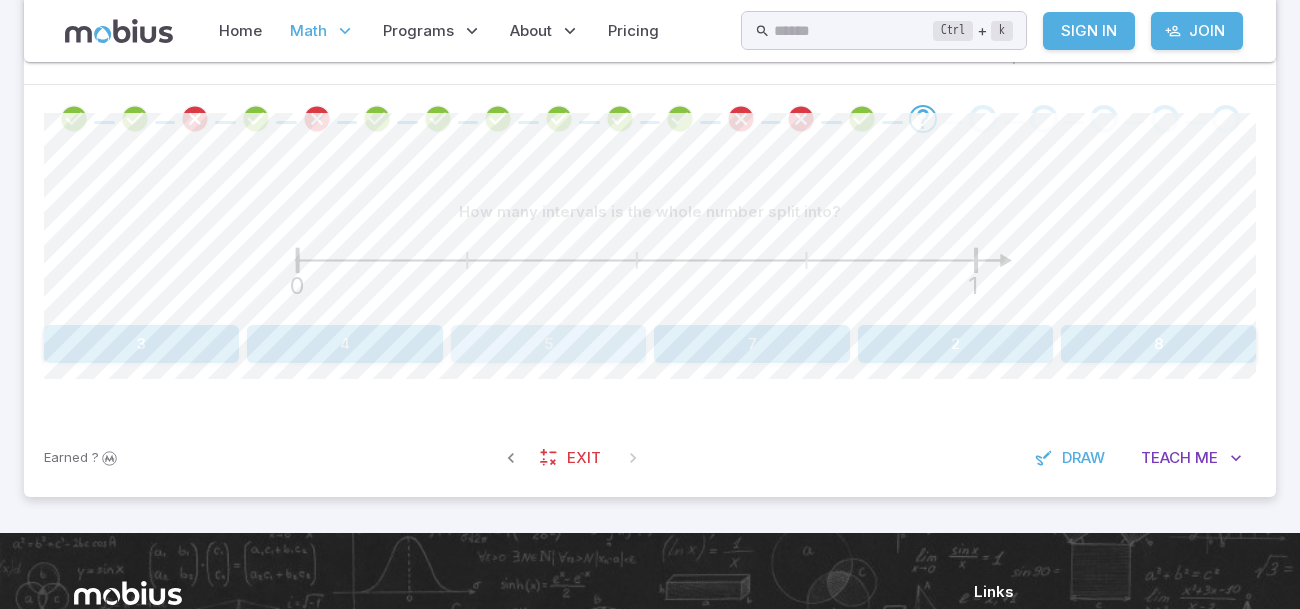 click on "5" at bounding box center (548, 344) 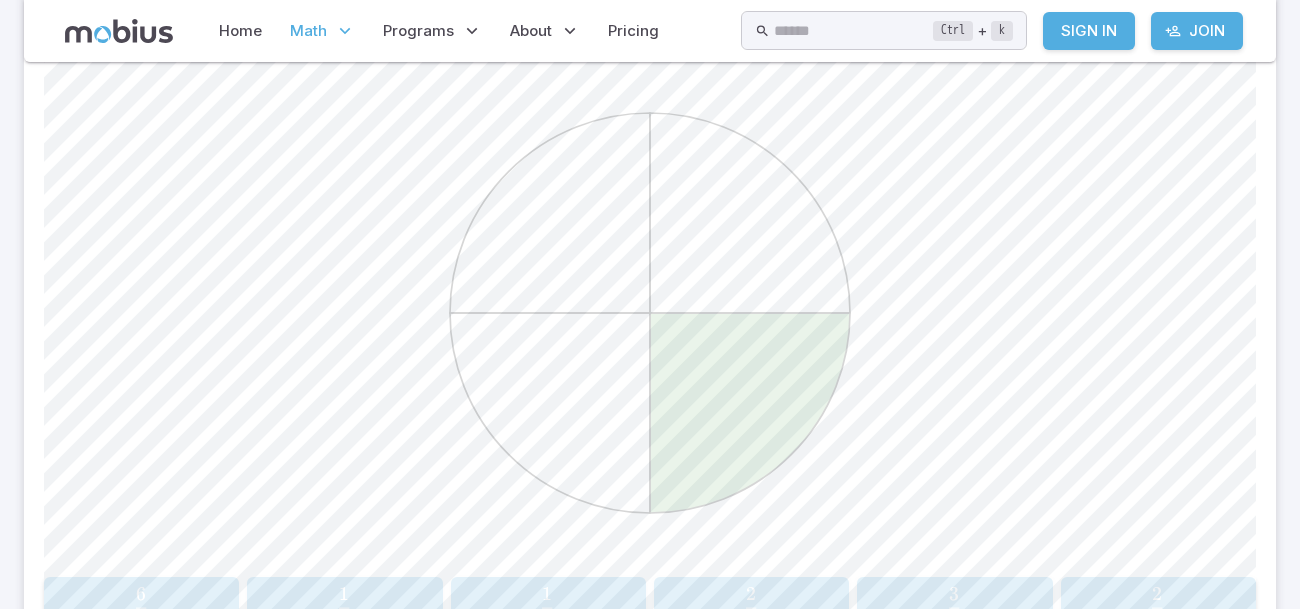 scroll, scrollTop: 594, scrollLeft: 0, axis: vertical 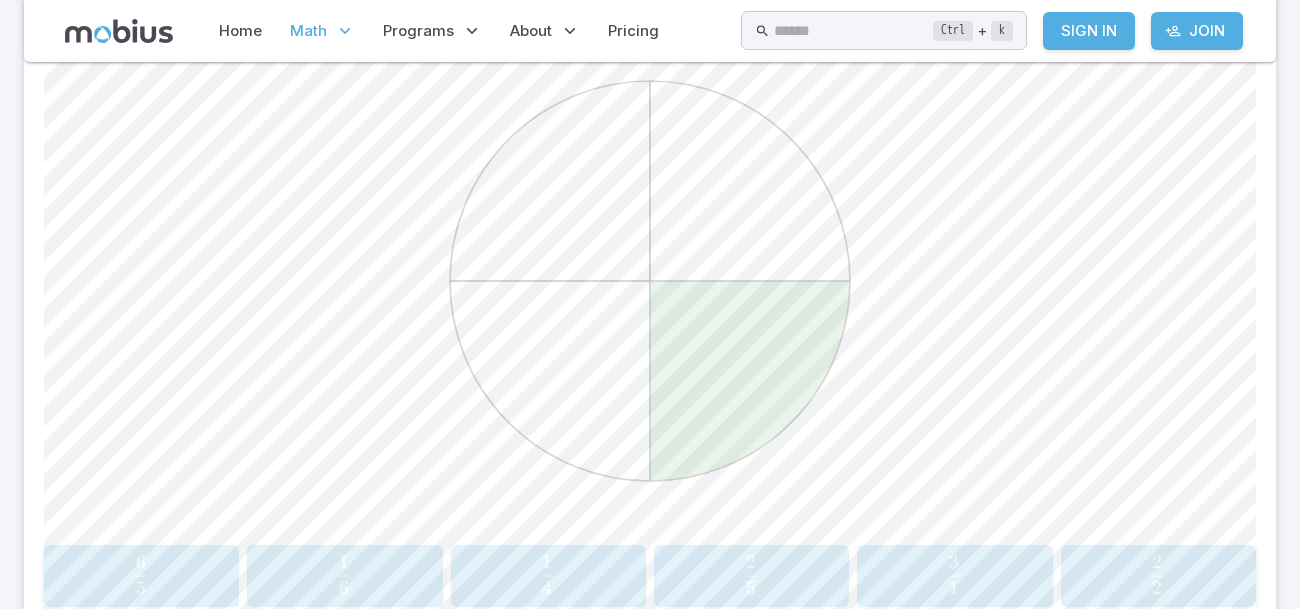 click at bounding box center (547, 588) 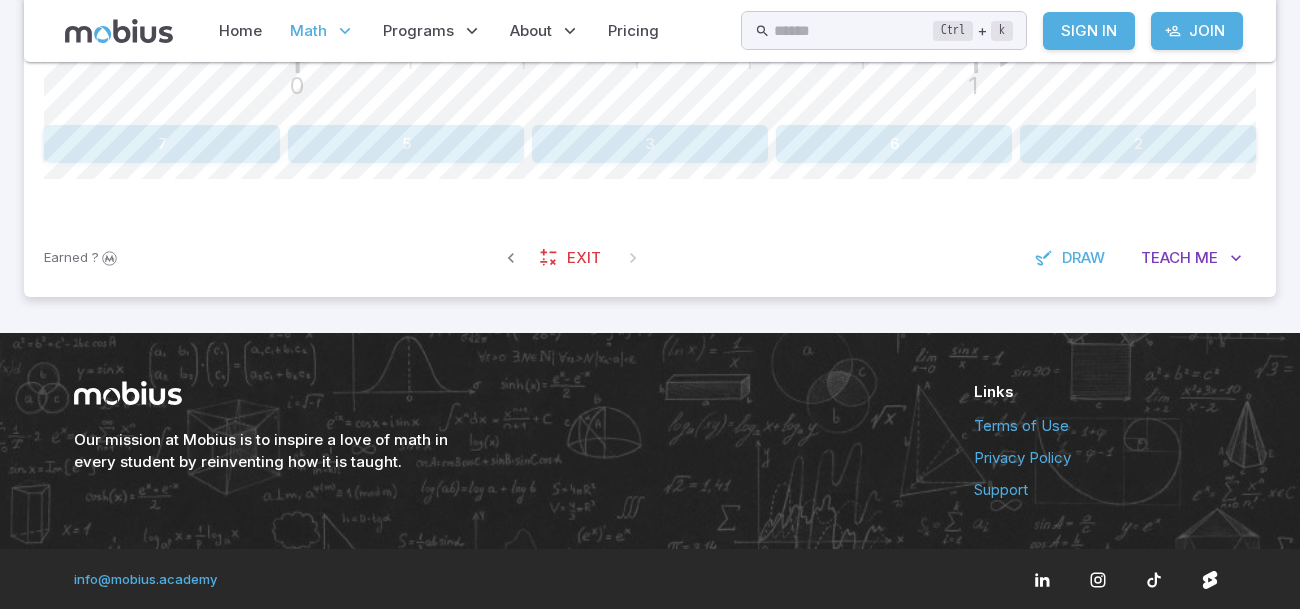 click on "3" at bounding box center [650, 144] 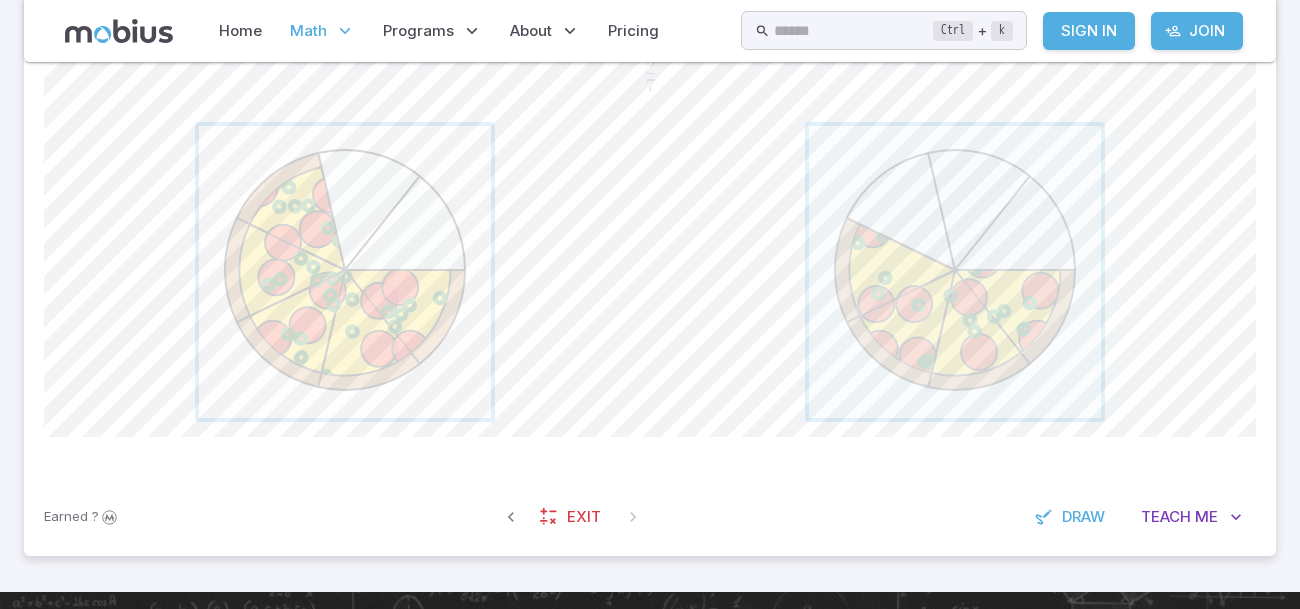 click at bounding box center (345, 272) 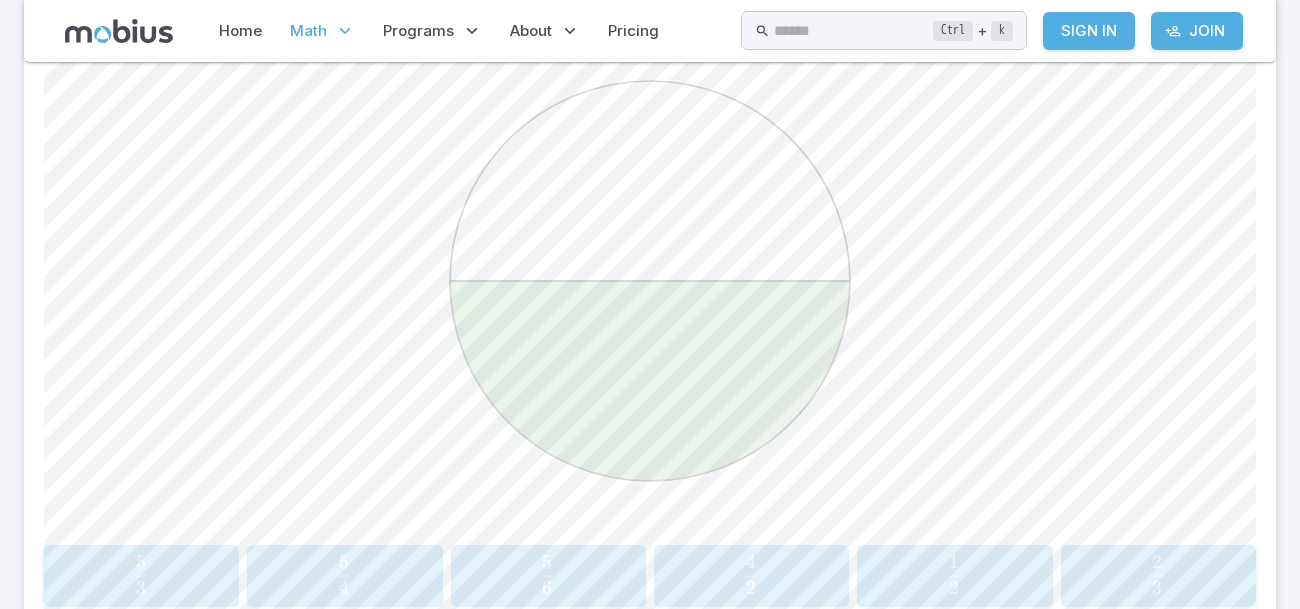click on "2 4 ​" at bounding box center (750, 575) 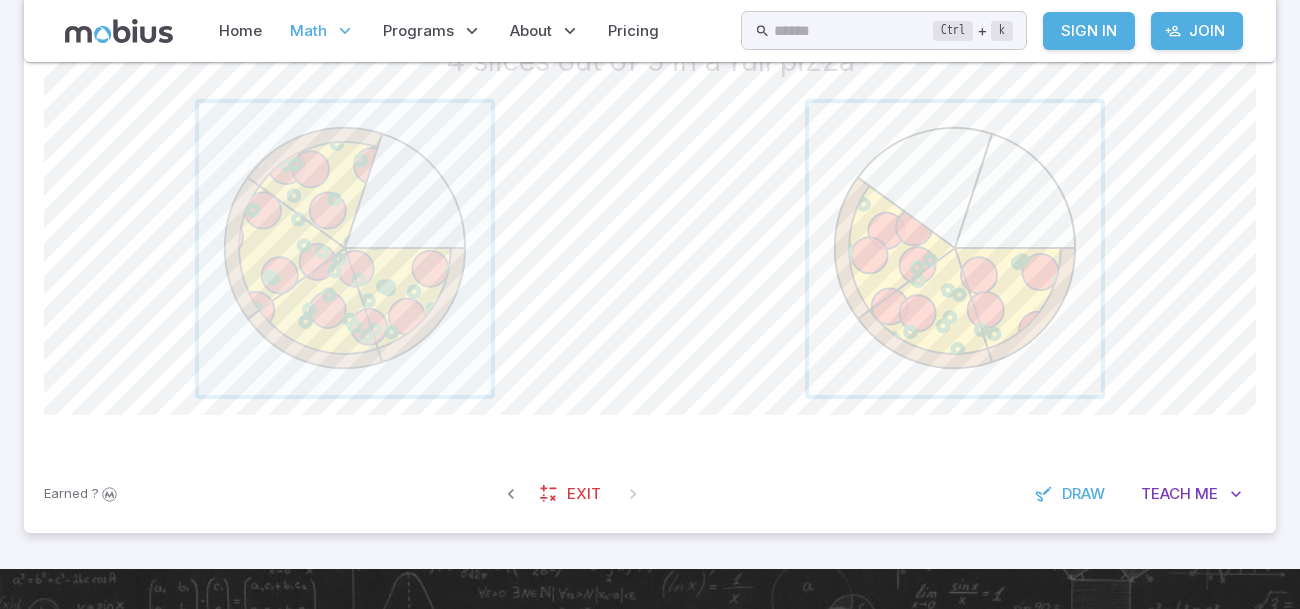 click at bounding box center (955, 249) 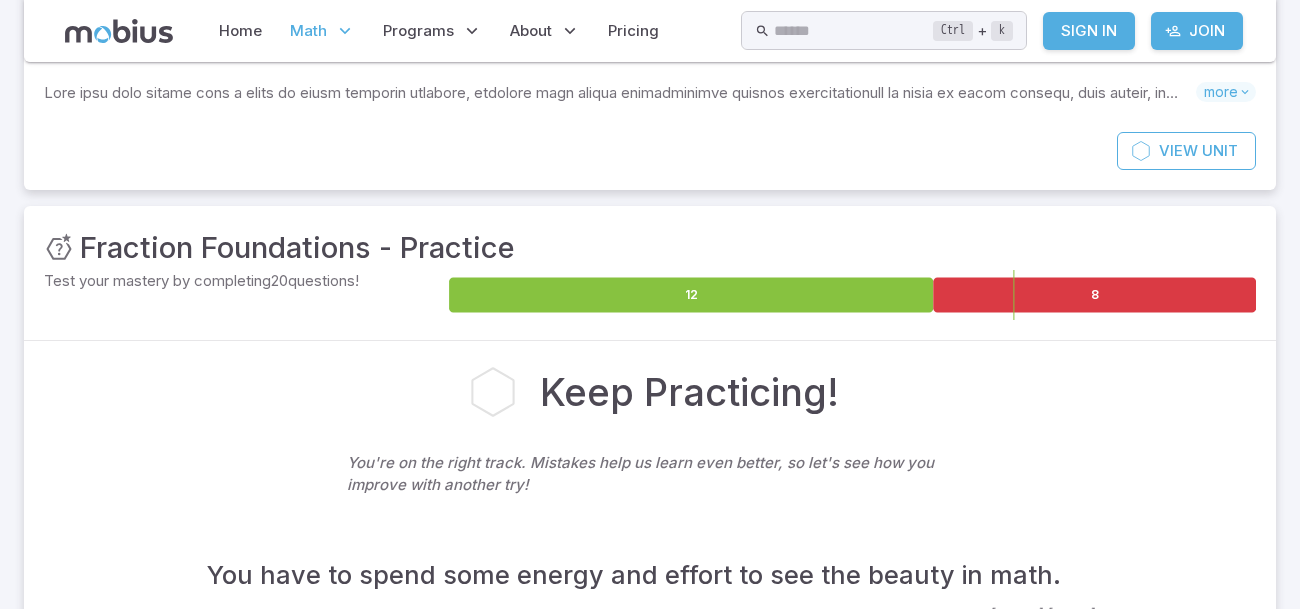 scroll, scrollTop: 96, scrollLeft: 0, axis: vertical 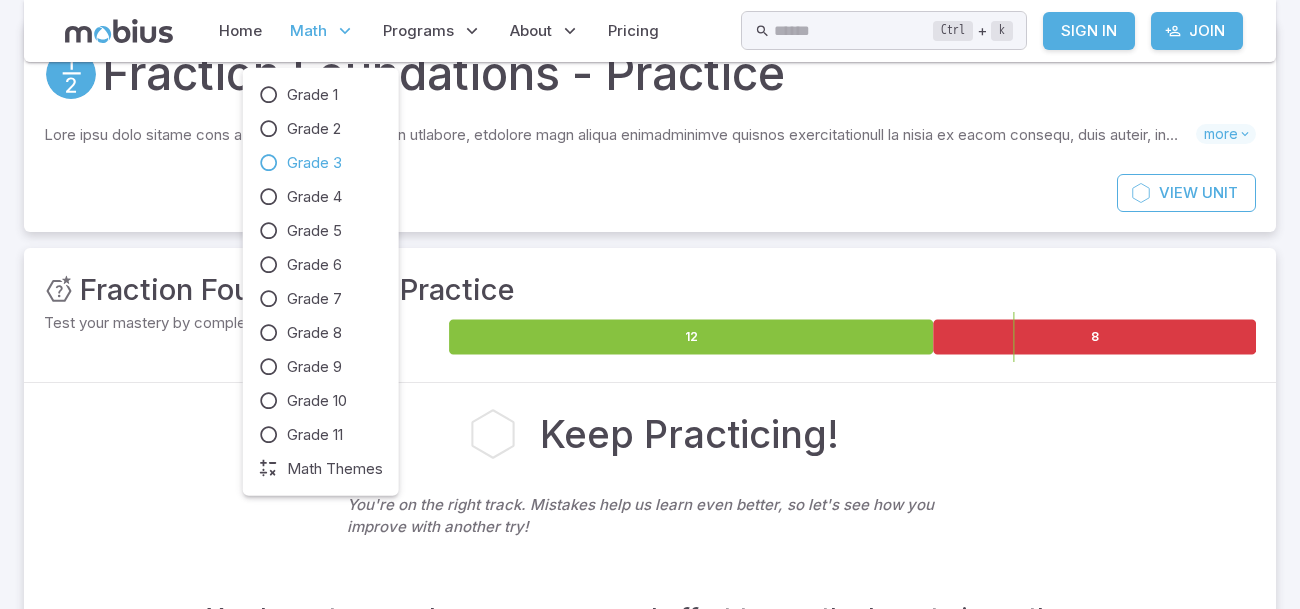 click at bounding box center (345, 31) 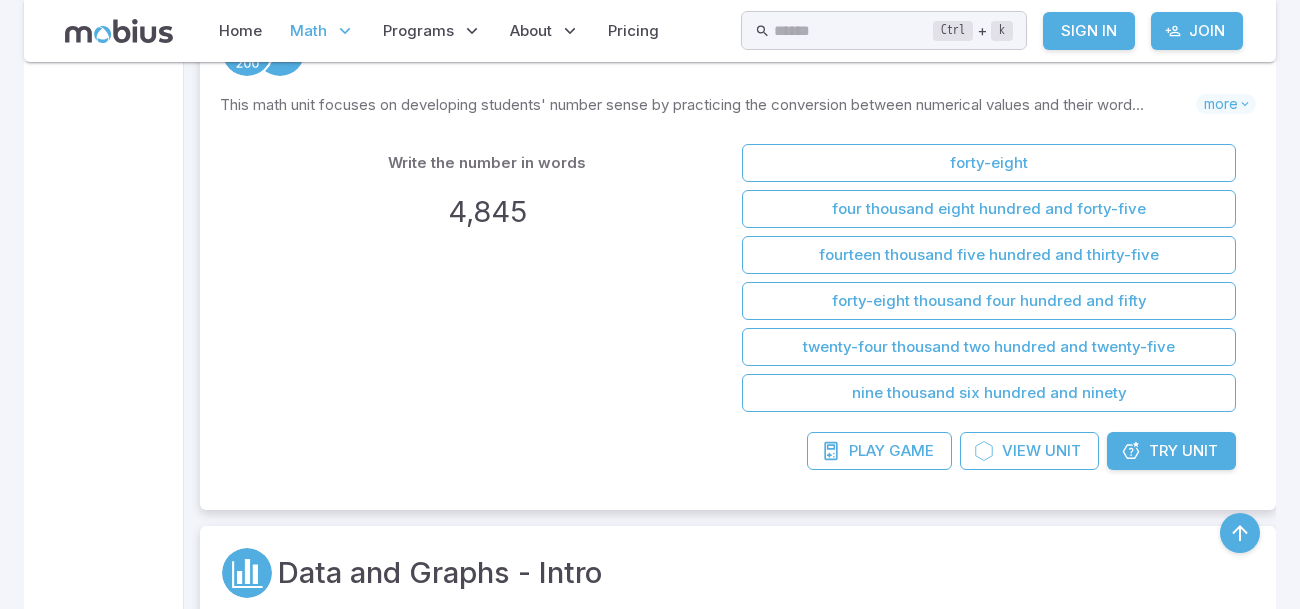 scroll, scrollTop: 1161, scrollLeft: 0, axis: vertical 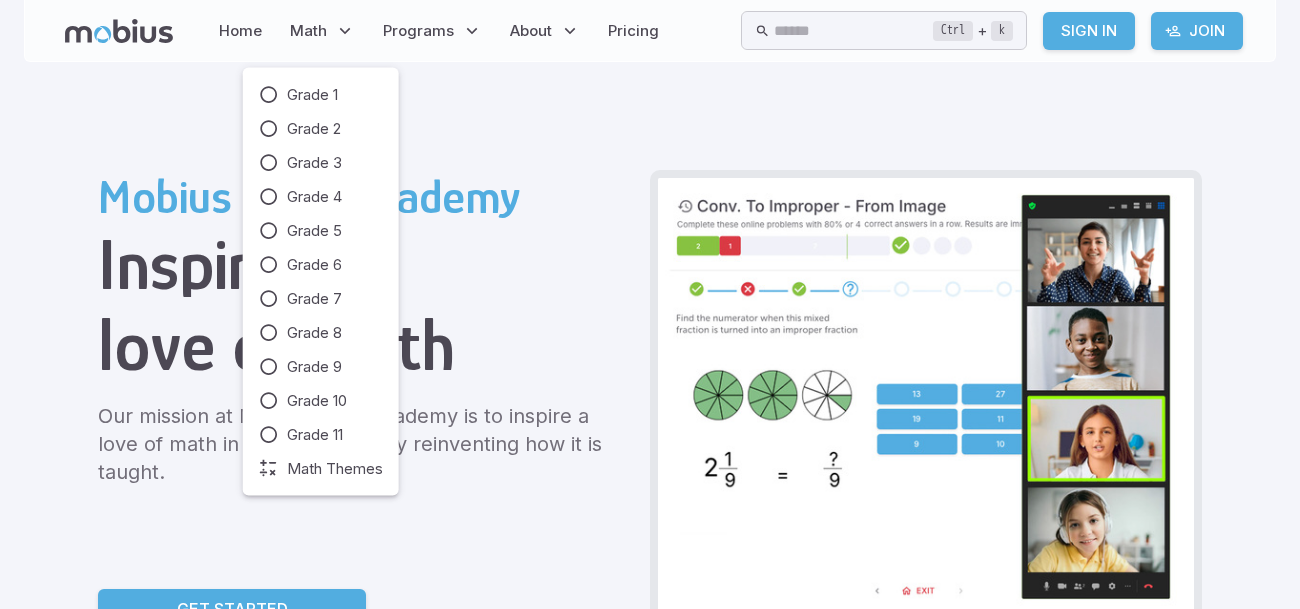 click on "Grade 1 Grade 2 Grade 3 Grade 4 Grade 5 Grade 6 Grade 7 Grade 8 Grade 9 Grade 10 Grade 11 Math Themes" at bounding box center (321, 282) 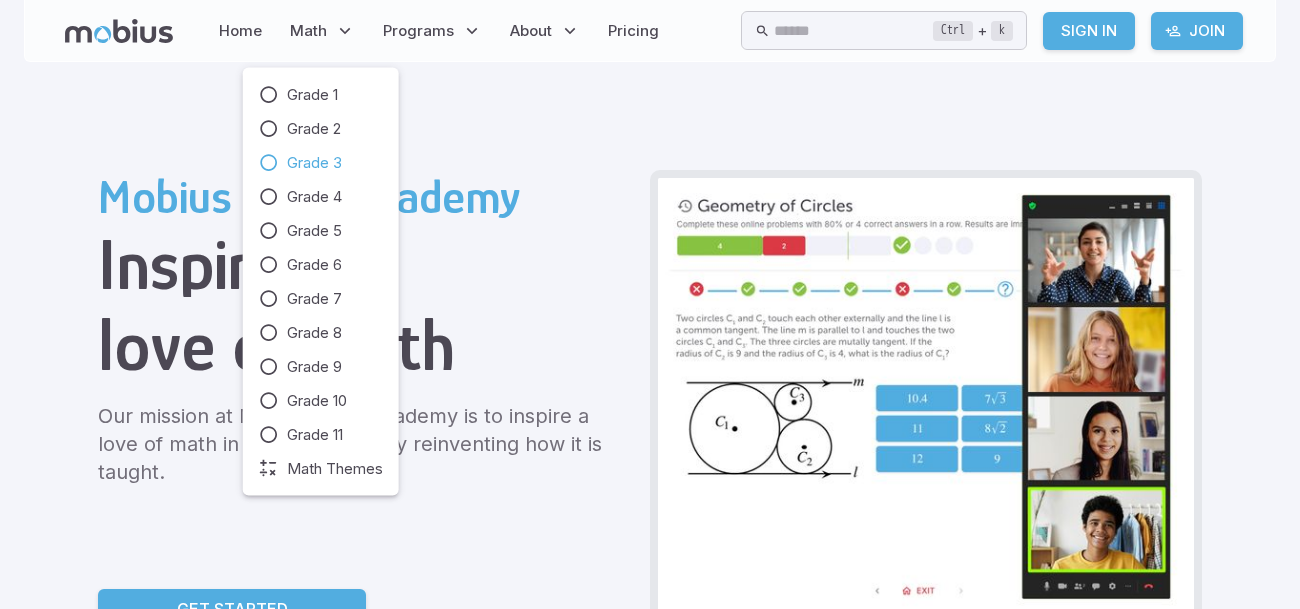click on "Grade 3" at bounding box center (314, 163) 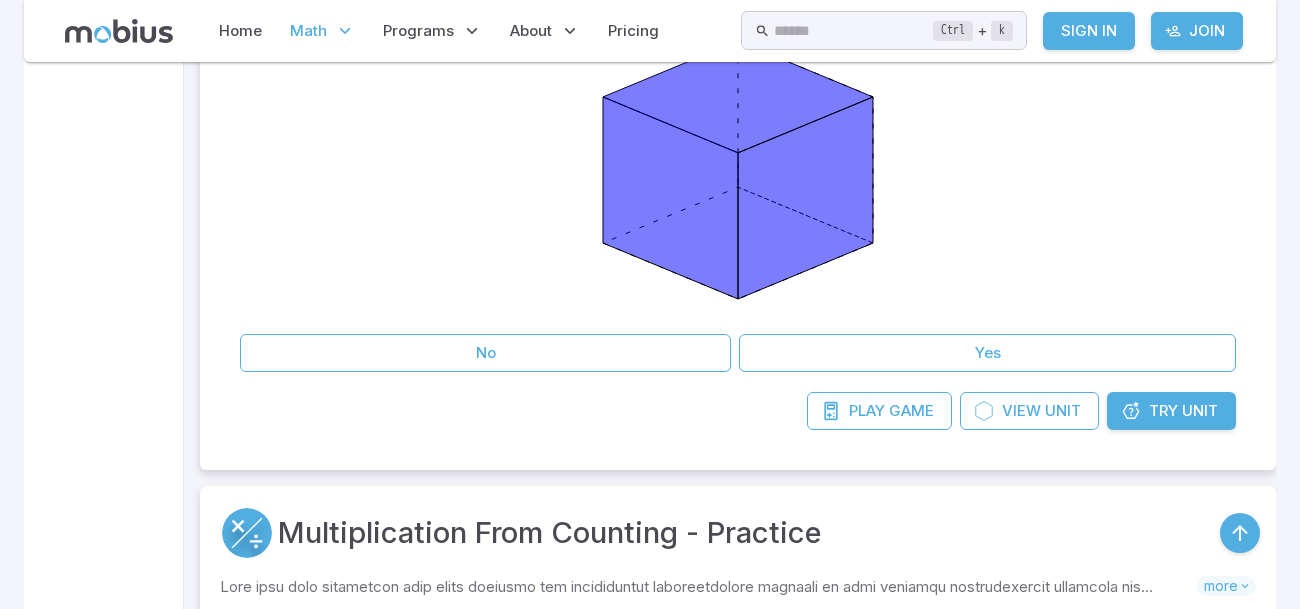 scroll, scrollTop: 2917, scrollLeft: 0, axis: vertical 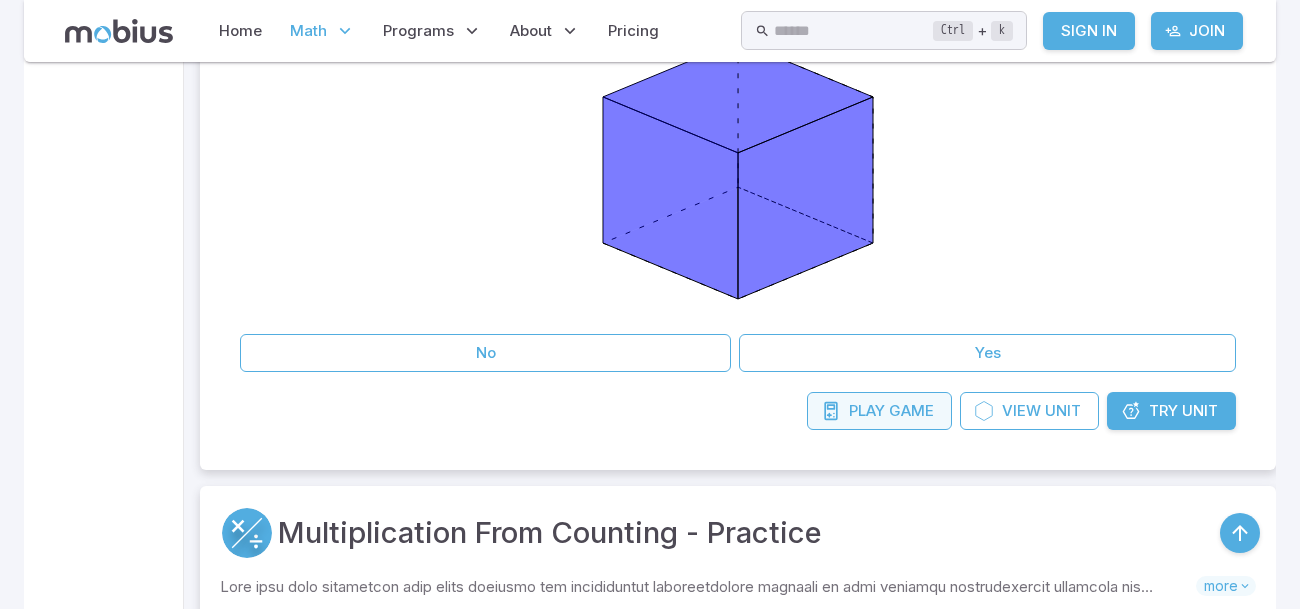 click at bounding box center (831, 411) 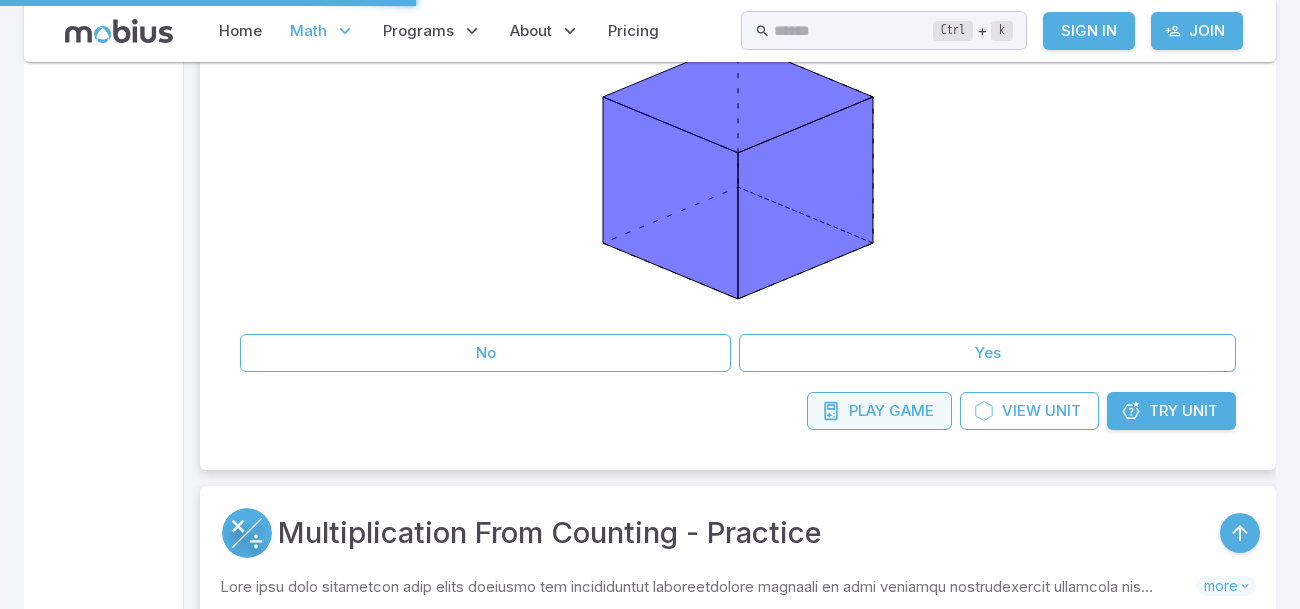 scroll, scrollTop: 0, scrollLeft: 0, axis: both 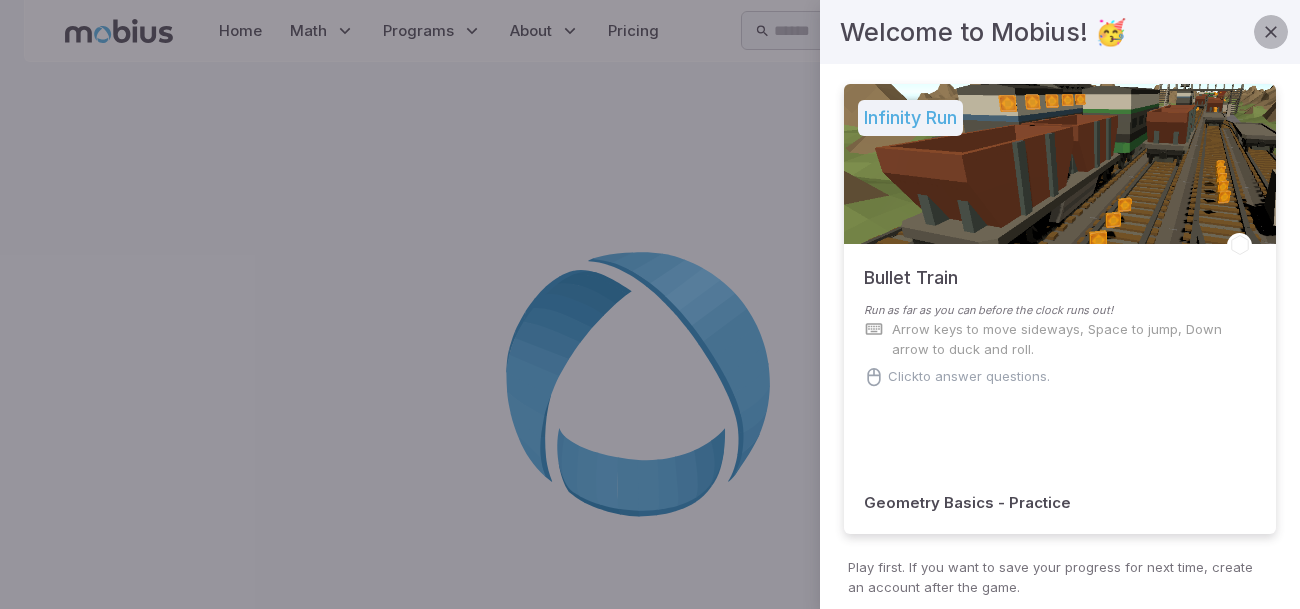 click at bounding box center [1271, 32] 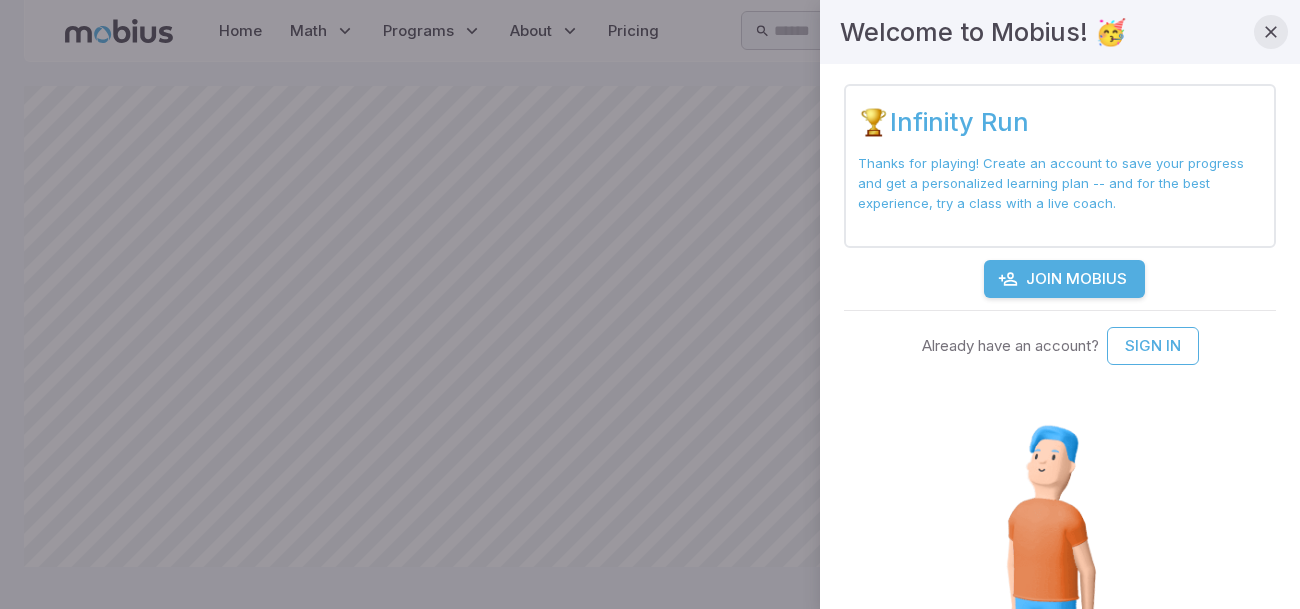 click at bounding box center [1271, 32] 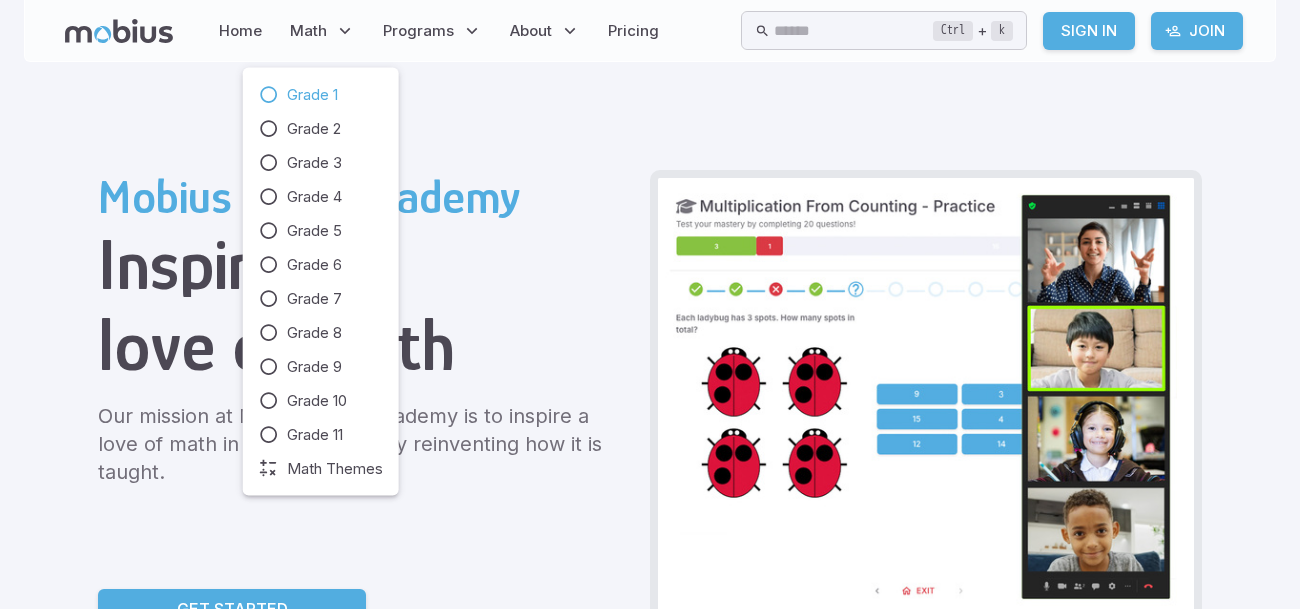 scroll, scrollTop: 0, scrollLeft: 0, axis: both 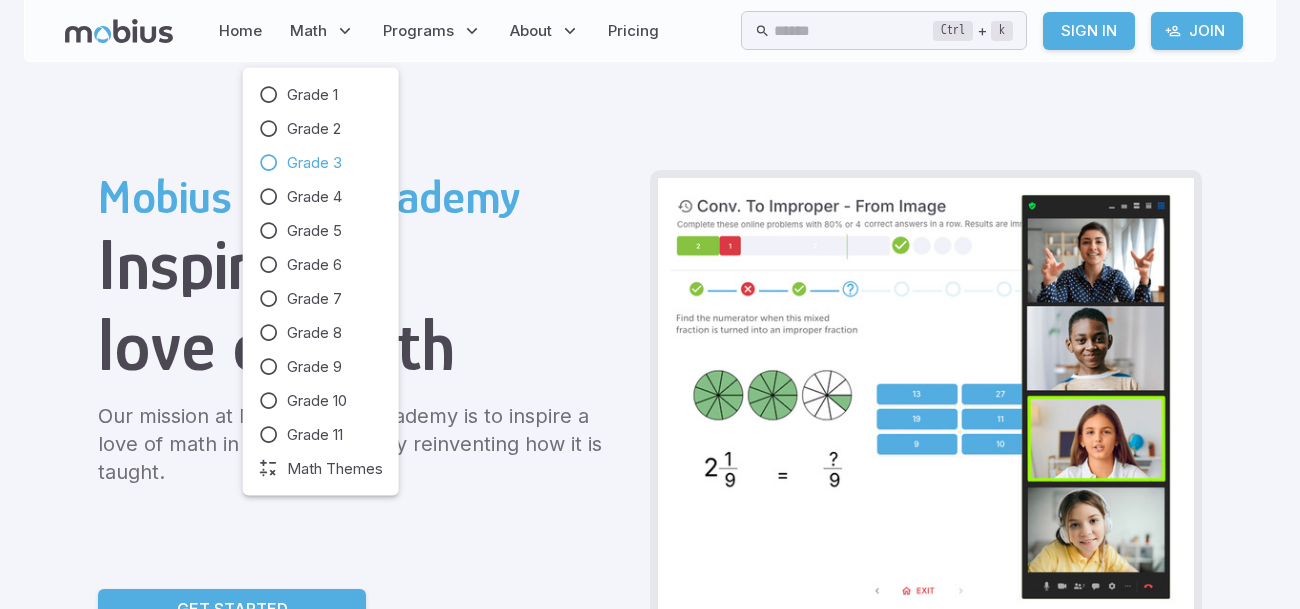 click on "Grade 3" at bounding box center [314, 163] 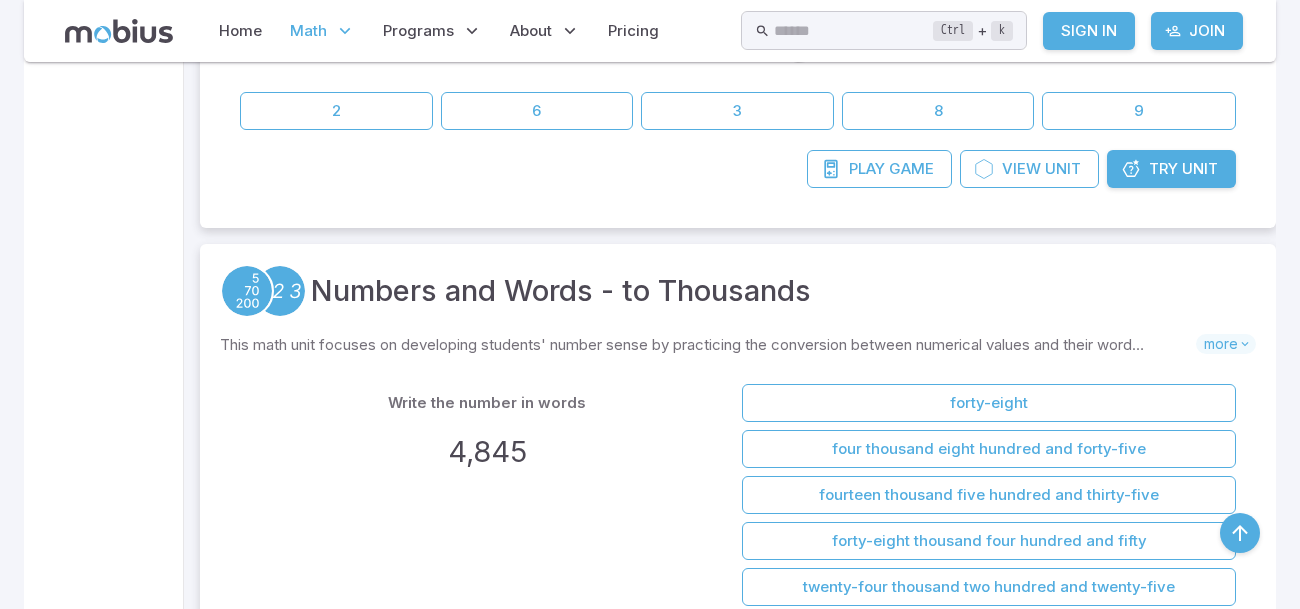 scroll, scrollTop: 839, scrollLeft: 0, axis: vertical 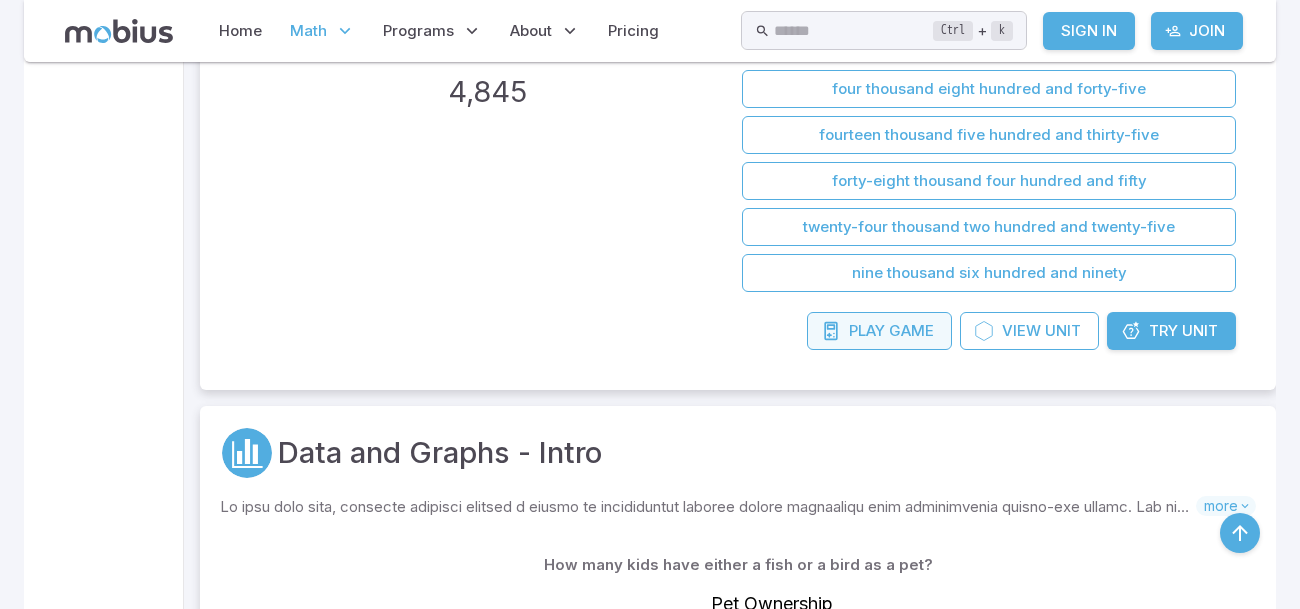 click on "Play Game" at bounding box center (879, 331) 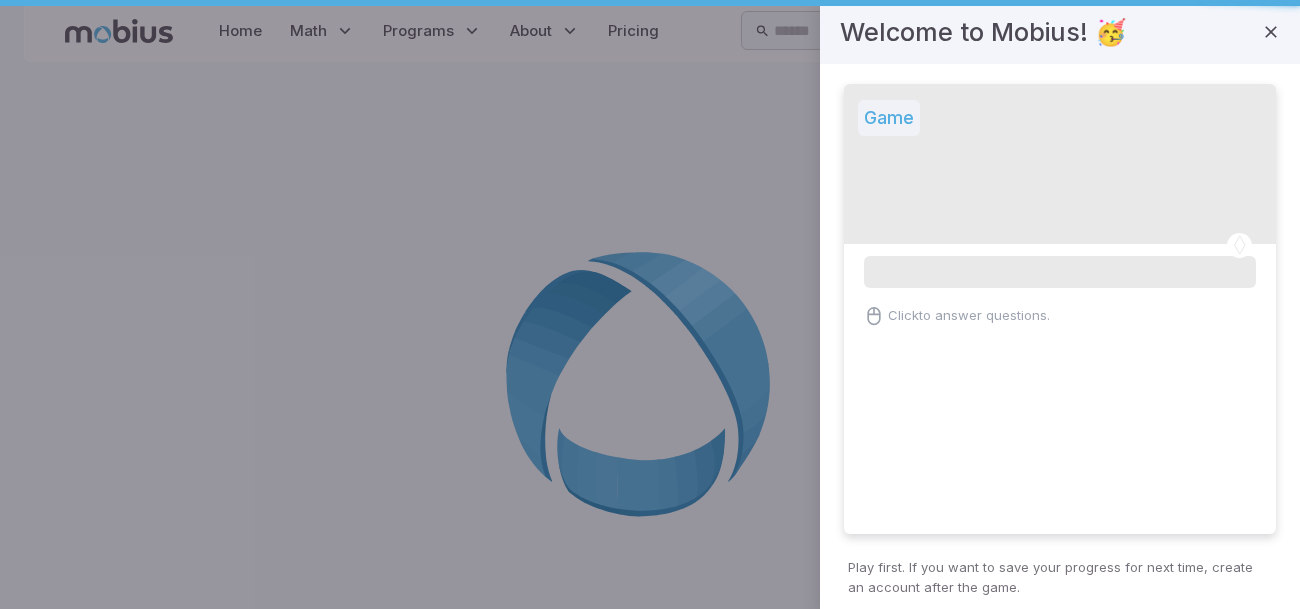 scroll, scrollTop: 0, scrollLeft: 0, axis: both 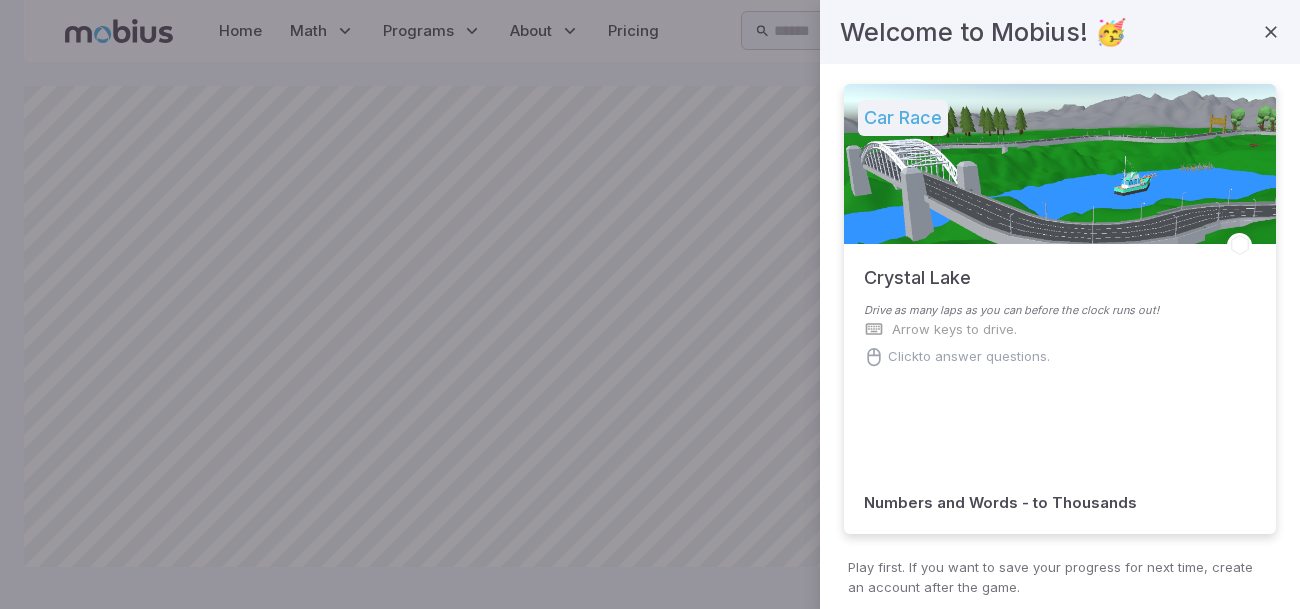 click at bounding box center [1271, 32] 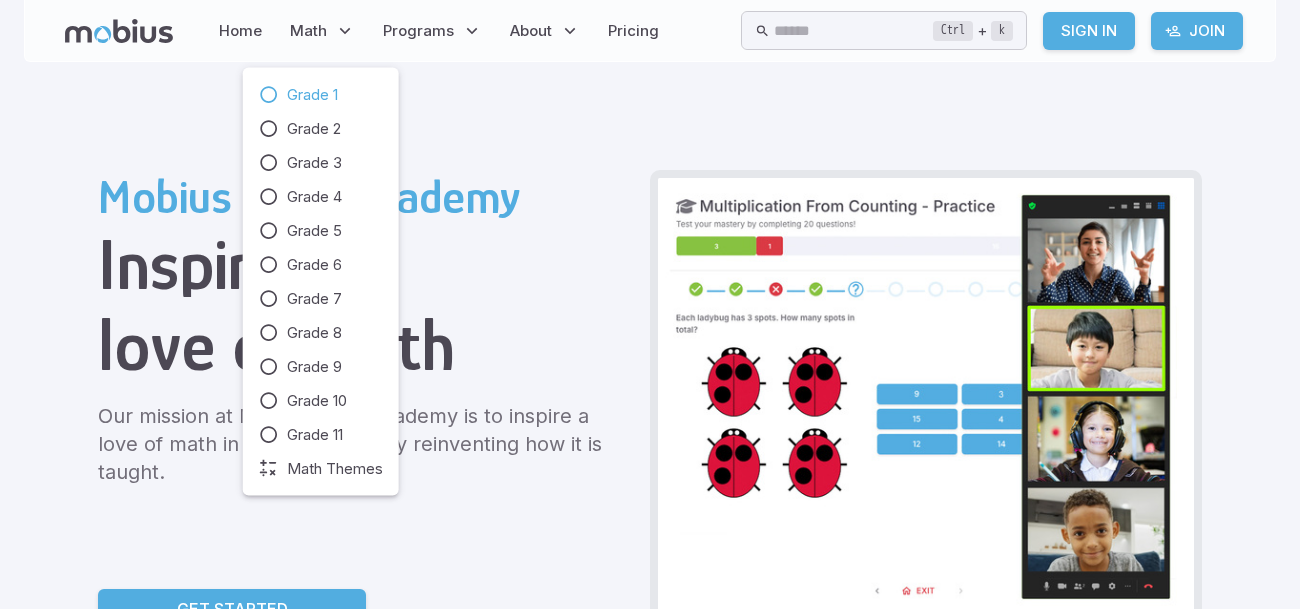 scroll, scrollTop: 0, scrollLeft: 0, axis: both 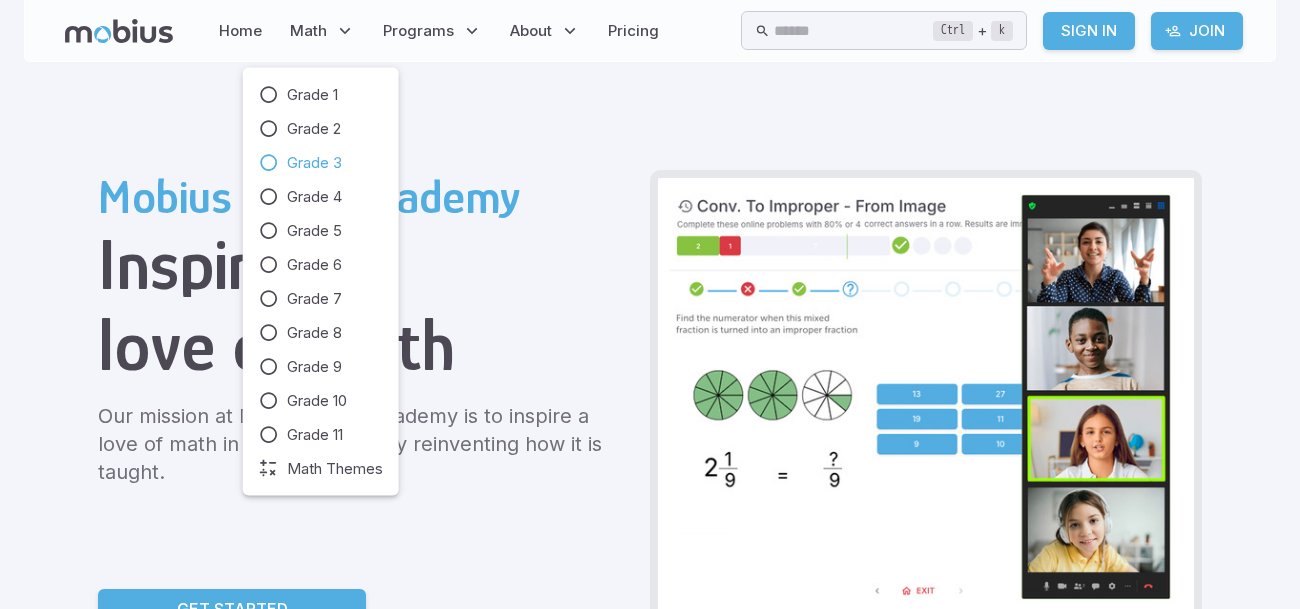 click on "Grade 3" at bounding box center [321, 163] 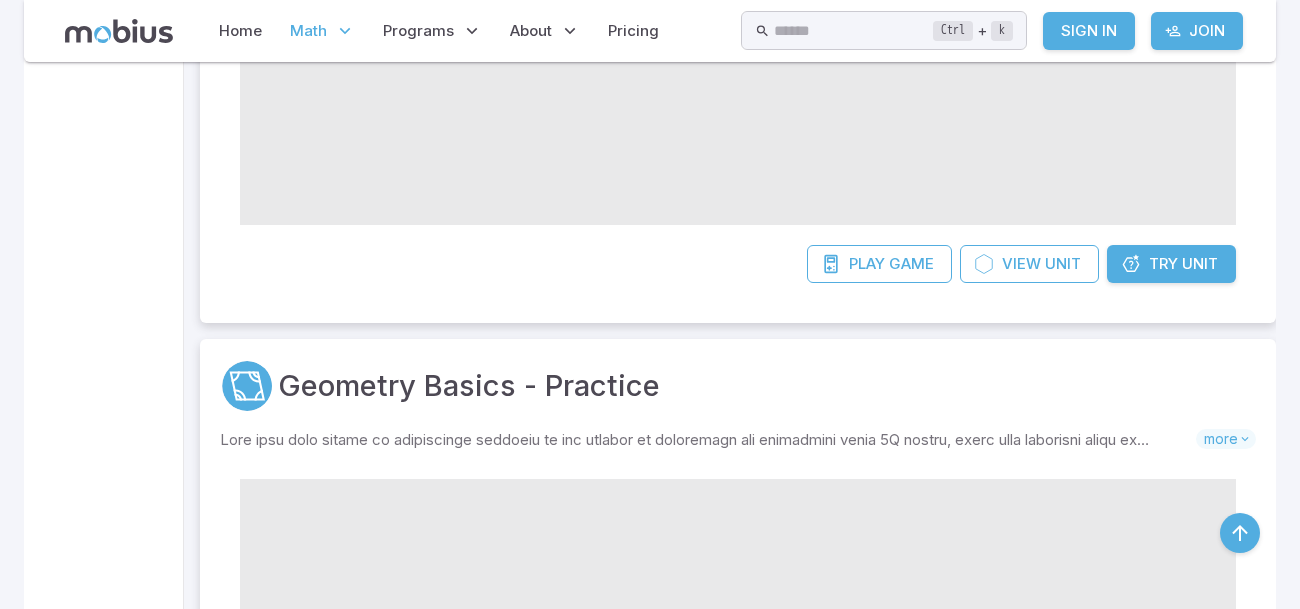 scroll, scrollTop: 2318, scrollLeft: 0, axis: vertical 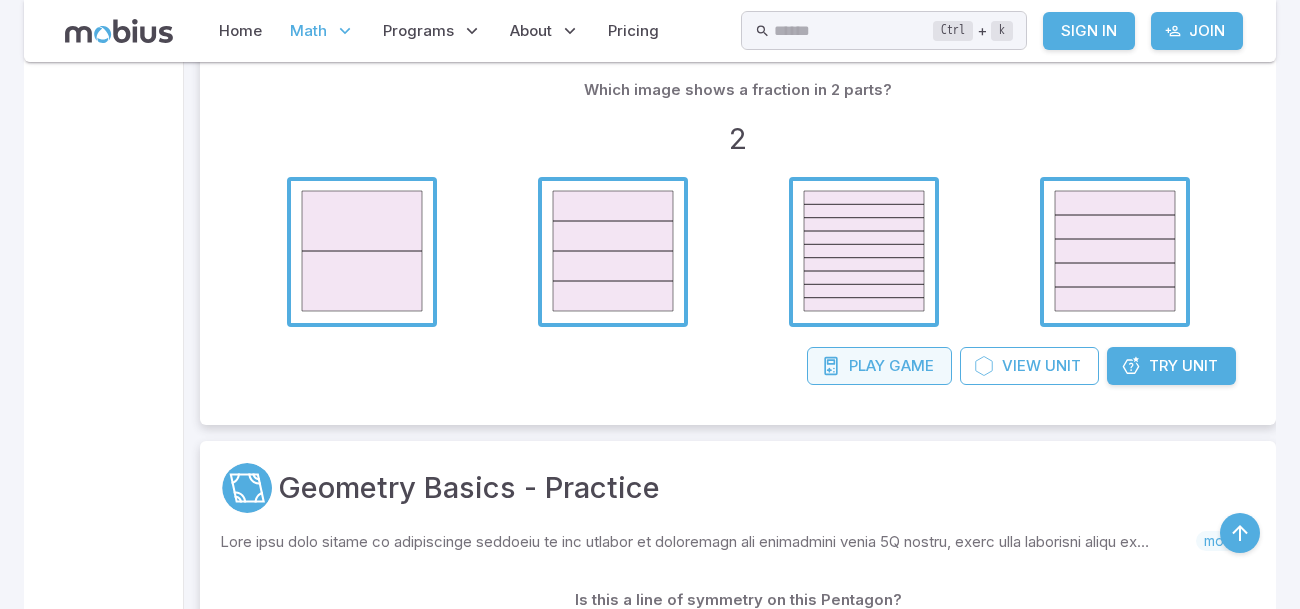 click on "Game" at bounding box center (911, 366) 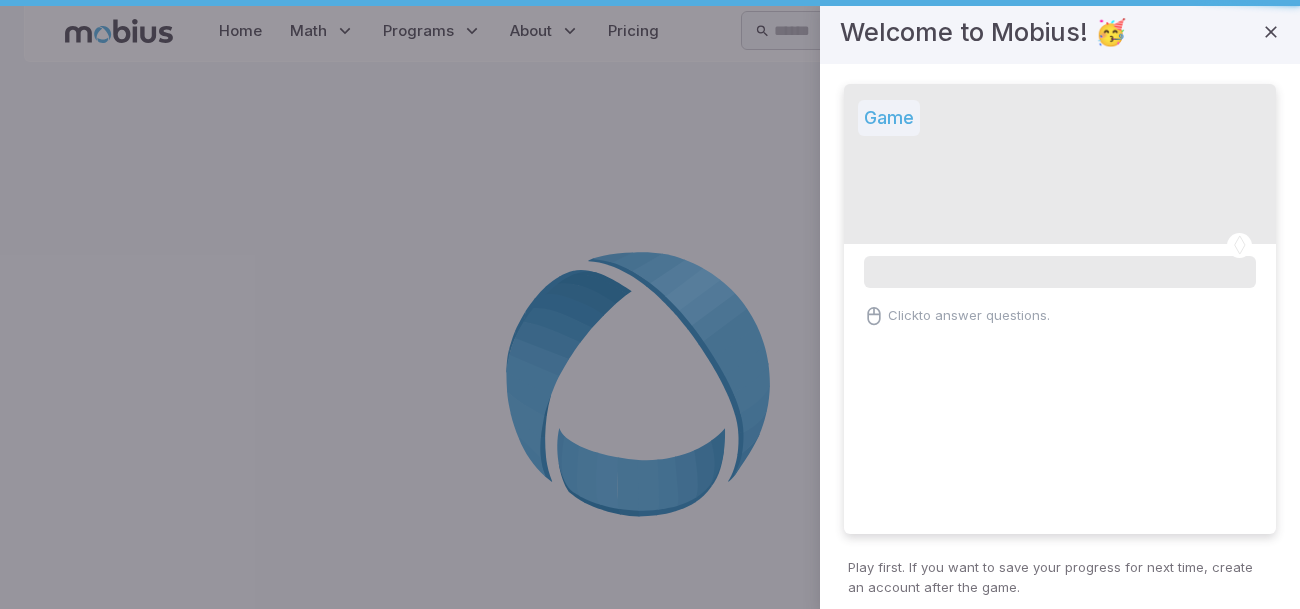 scroll, scrollTop: 0, scrollLeft: 0, axis: both 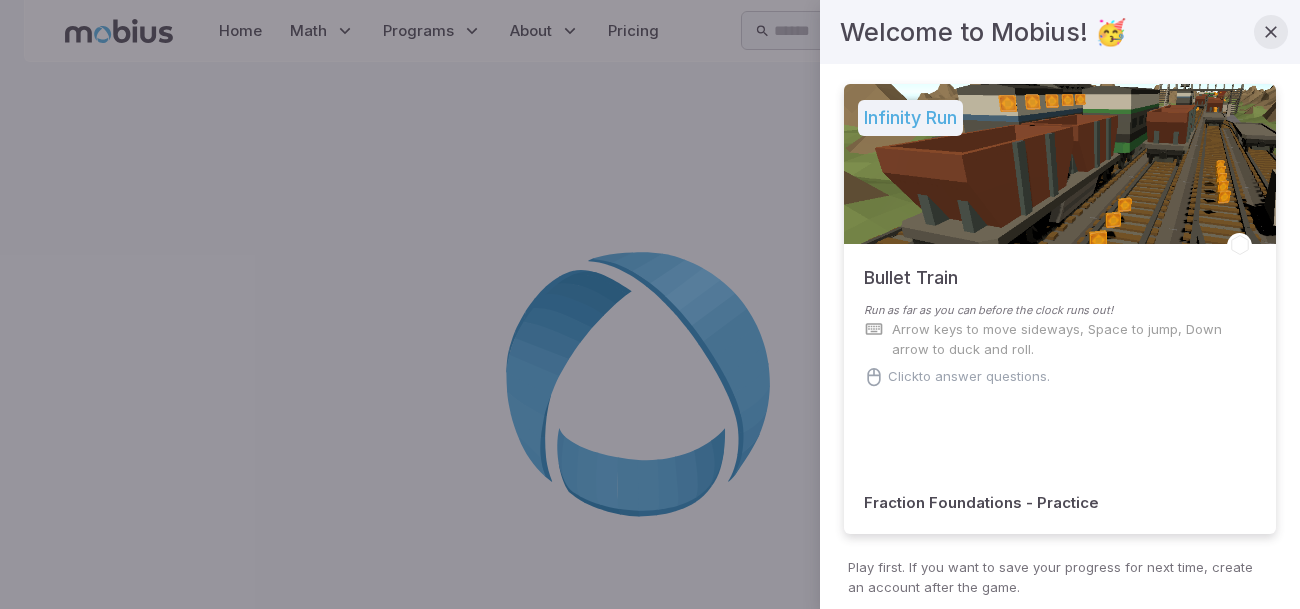 click at bounding box center (1271, 32) 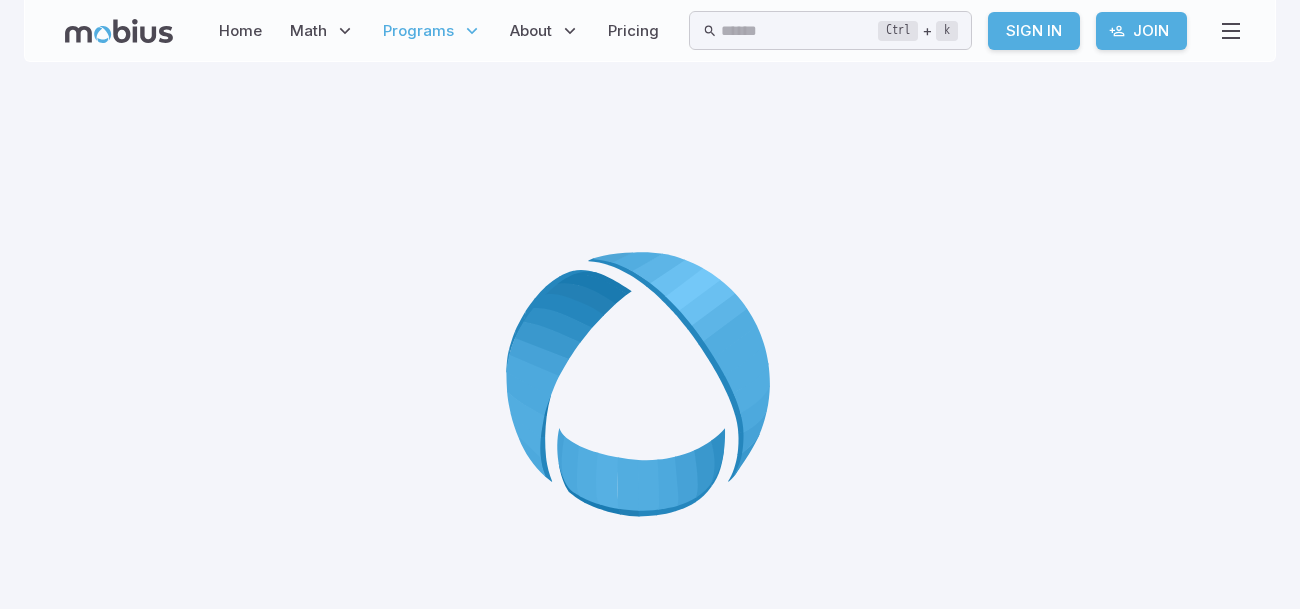 click at bounding box center (650, 390) 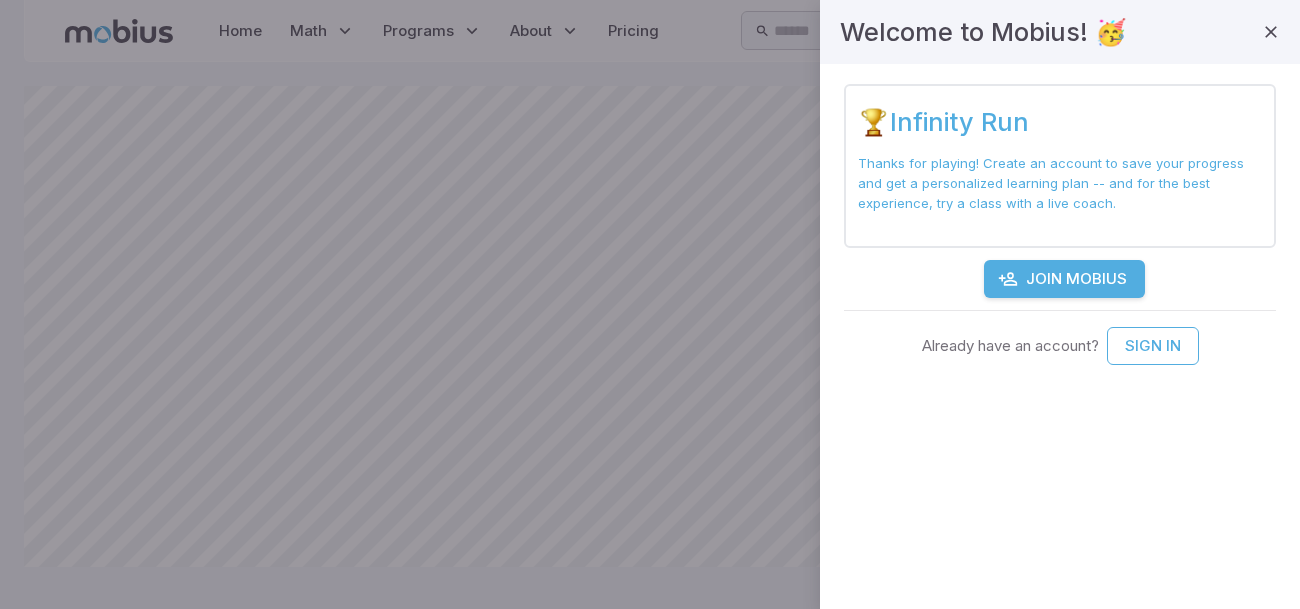 scroll, scrollTop: 39, scrollLeft: 0, axis: vertical 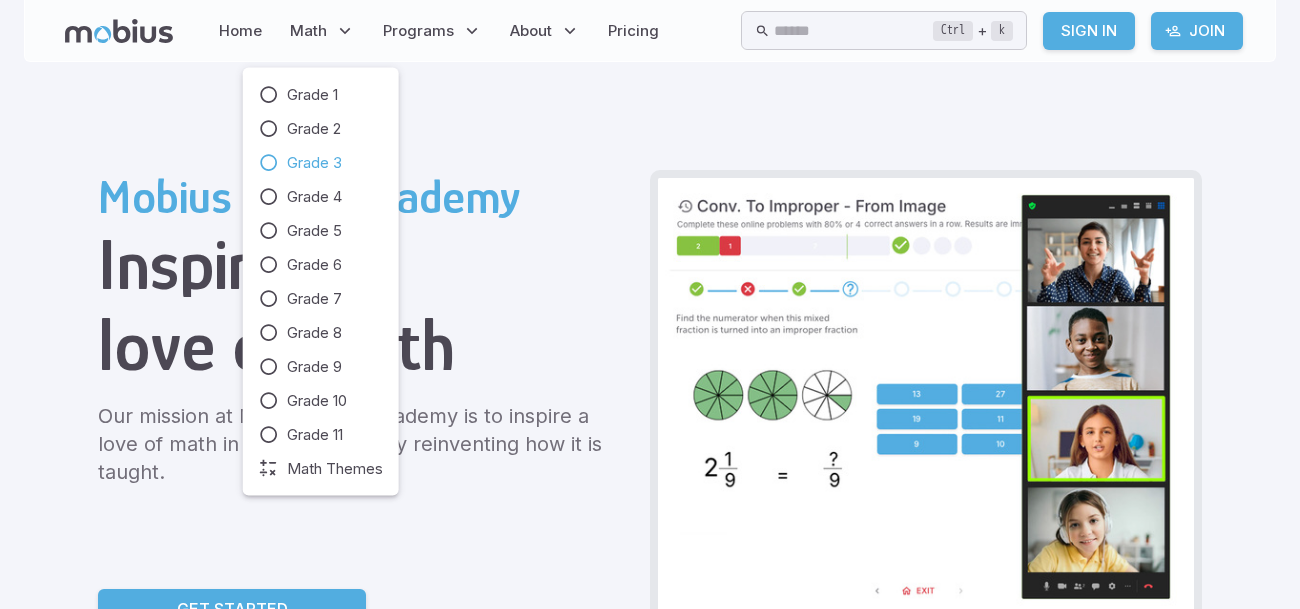 click on "Grade 3" at bounding box center [321, 163] 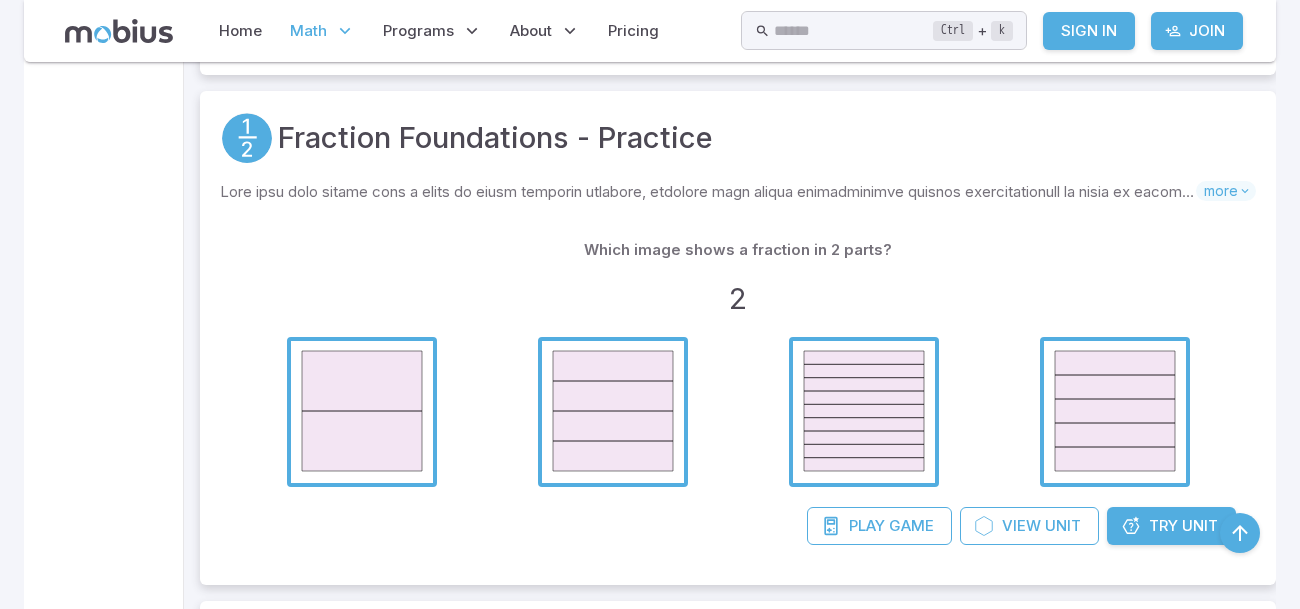 scroll, scrollTop: 2158, scrollLeft: 0, axis: vertical 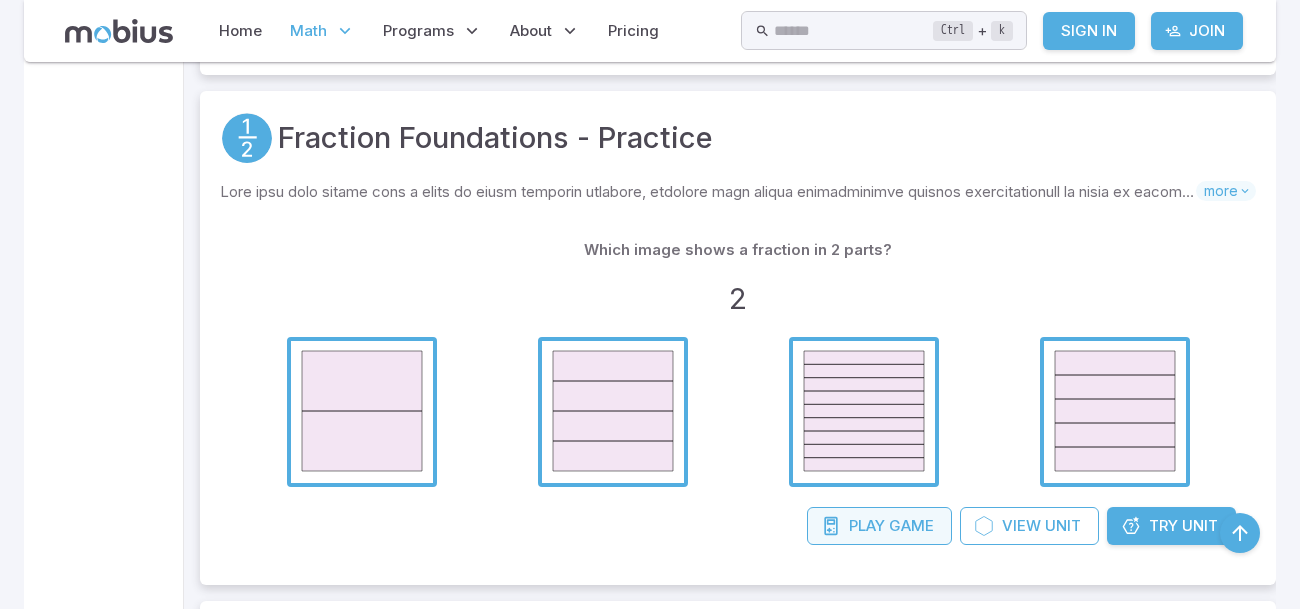 click at bounding box center [831, 526] 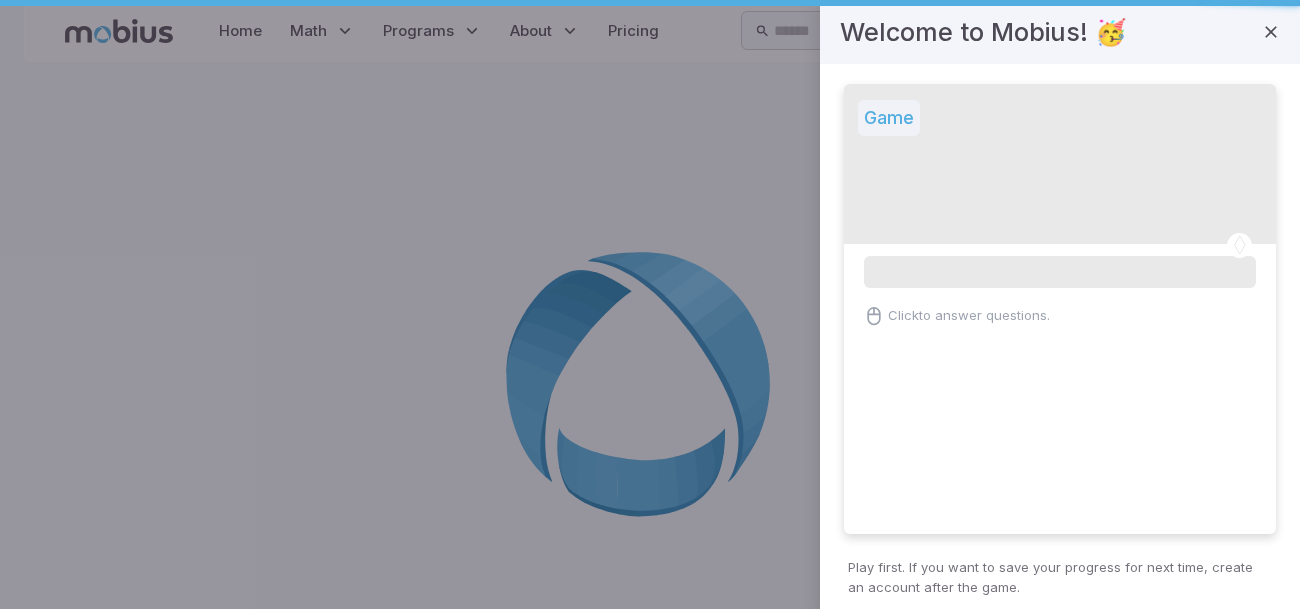 scroll, scrollTop: 0, scrollLeft: 0, axis: both 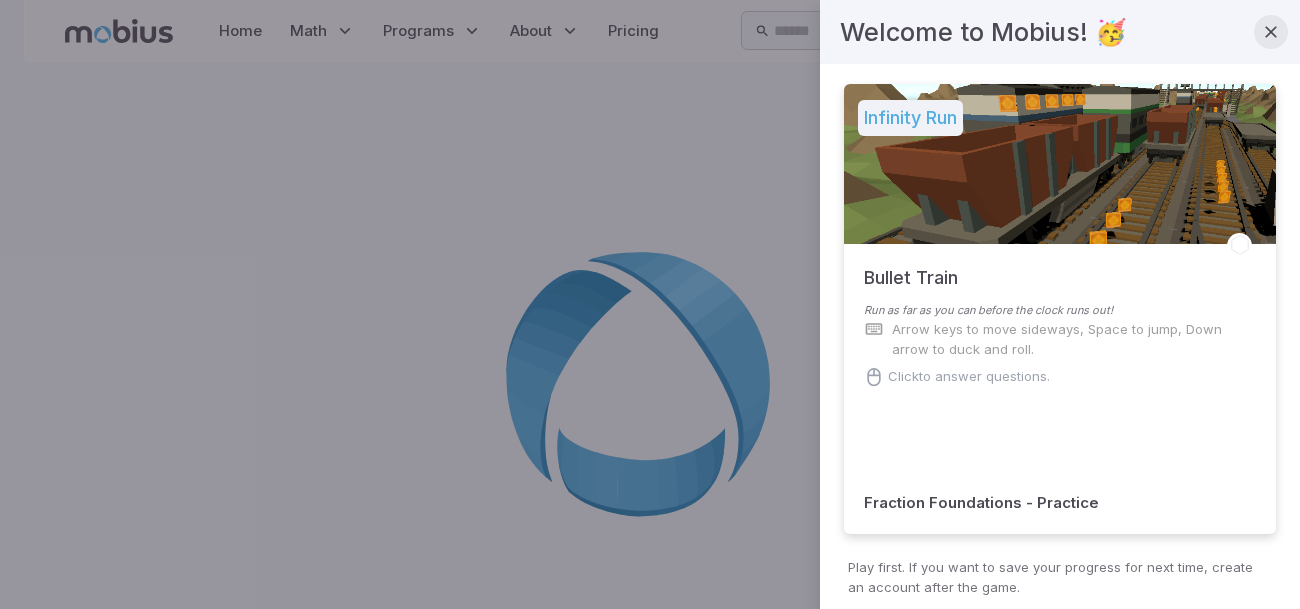 click at bounding box center (1271, 32) 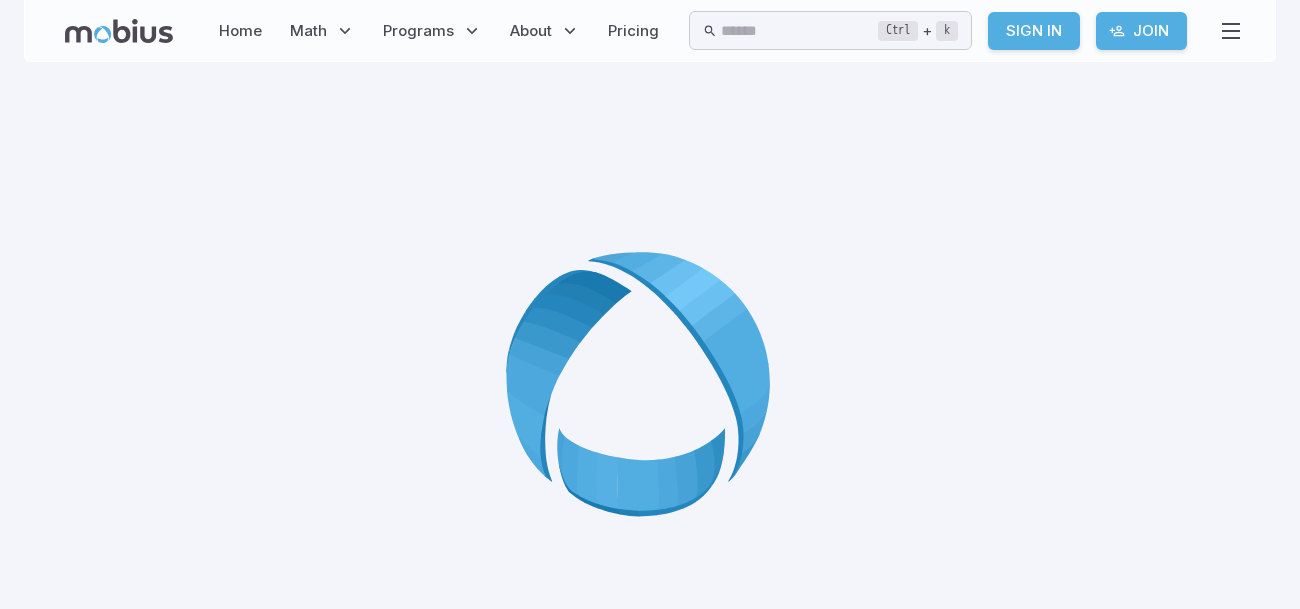click at bounding box center (650, 391) 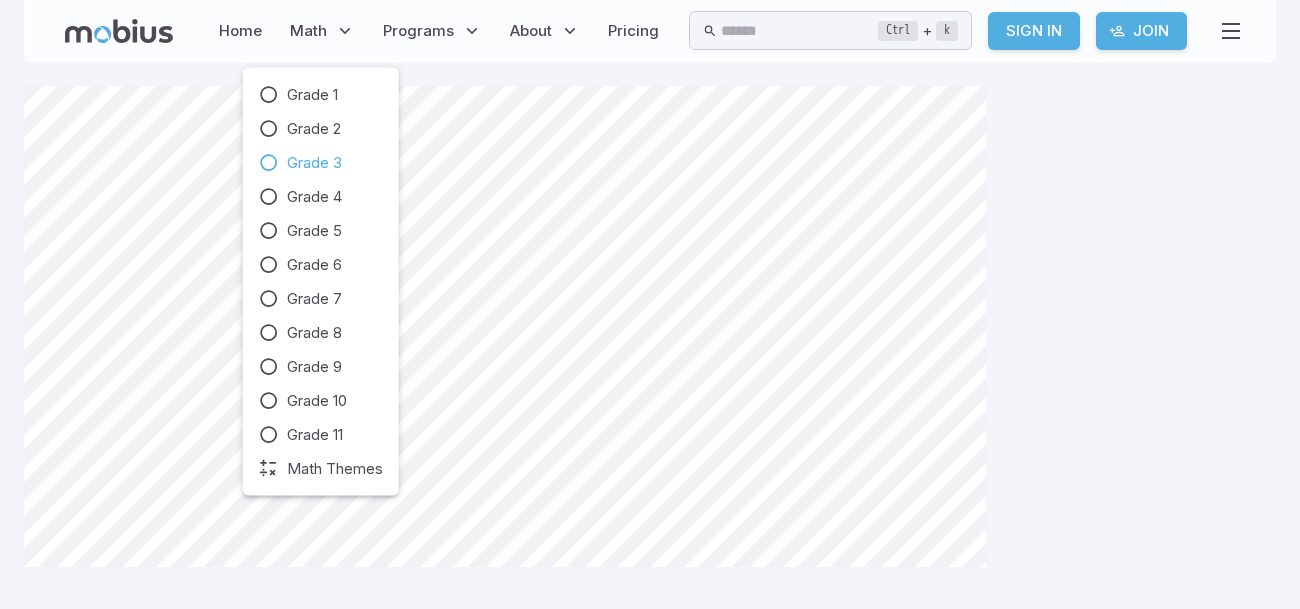 click on "Grade 3" at bounding box center [314, 163] 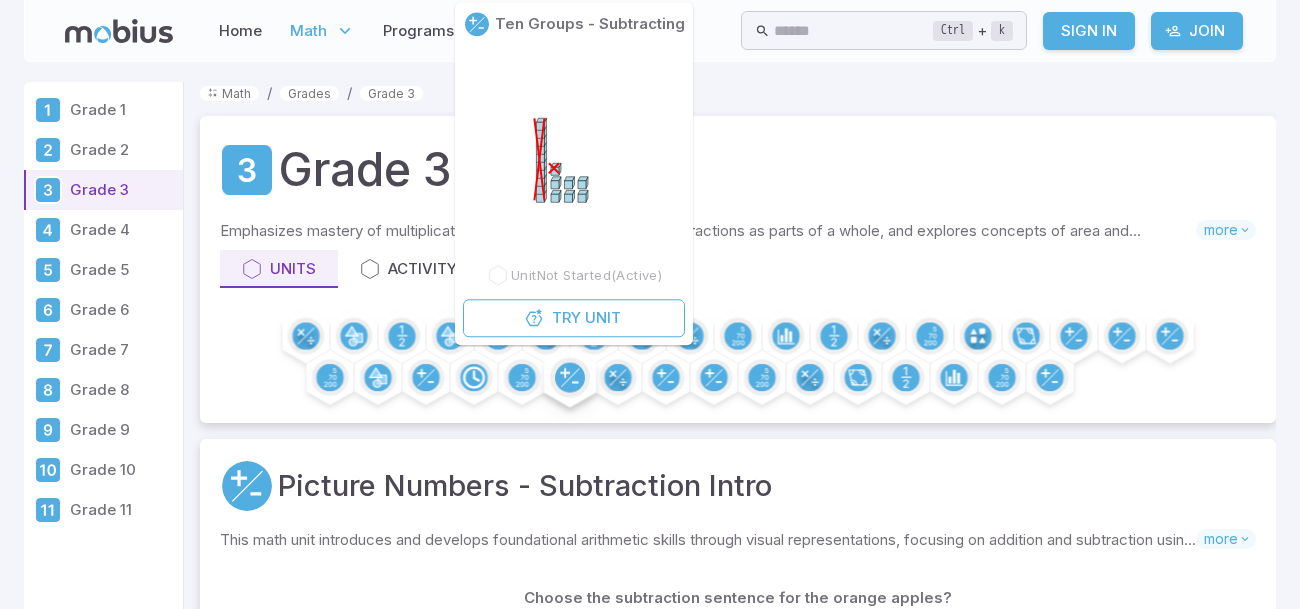 scroll, scrollTop: 0, scrollLeft: 0, axis: both 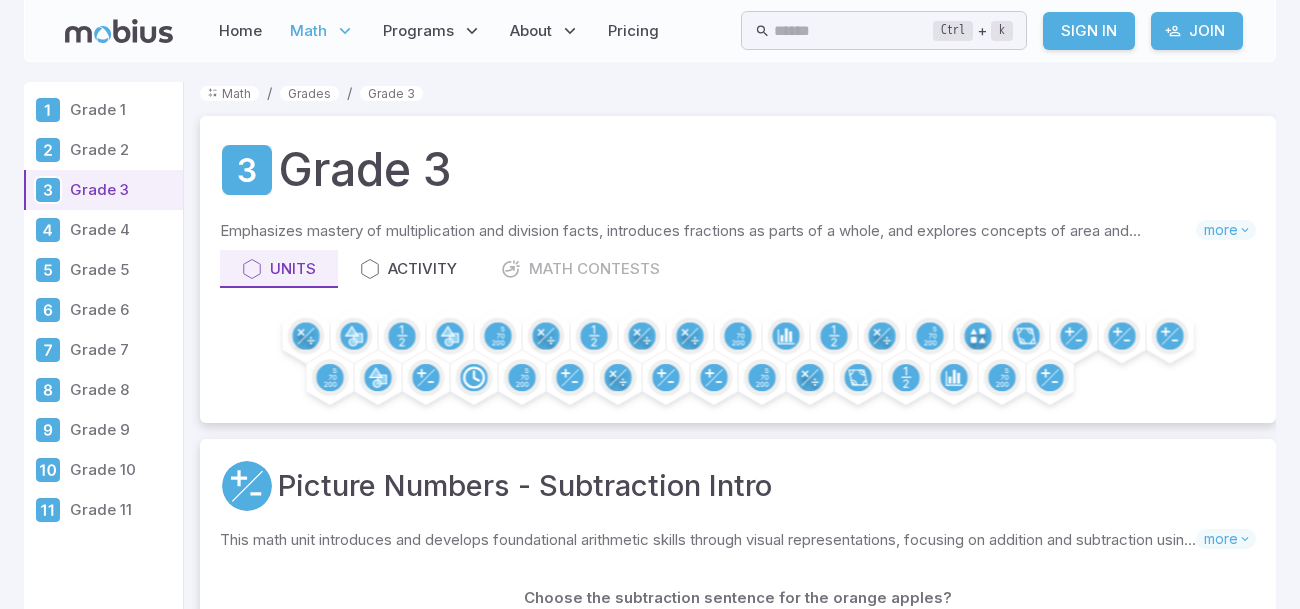 click on "Grade 3 Emphasizes mastery of multiplication and division facts, introduces fractions as parts of a whole, and explores concepts of area and perimeter. Strengthens skills in addition and subtraction with larger numbers and begins simple data interpretation and representation. more Units Activity Math Contests" at bounding box center (738, 269) 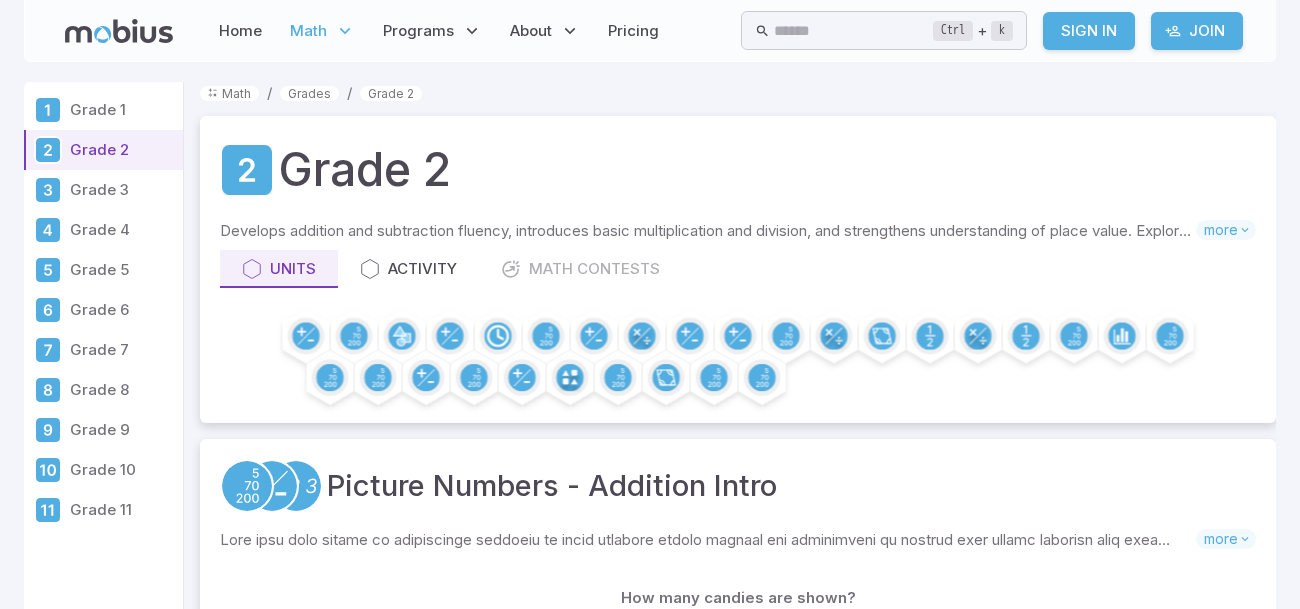 click on "Grade 3" at bounding box center (103, 190) 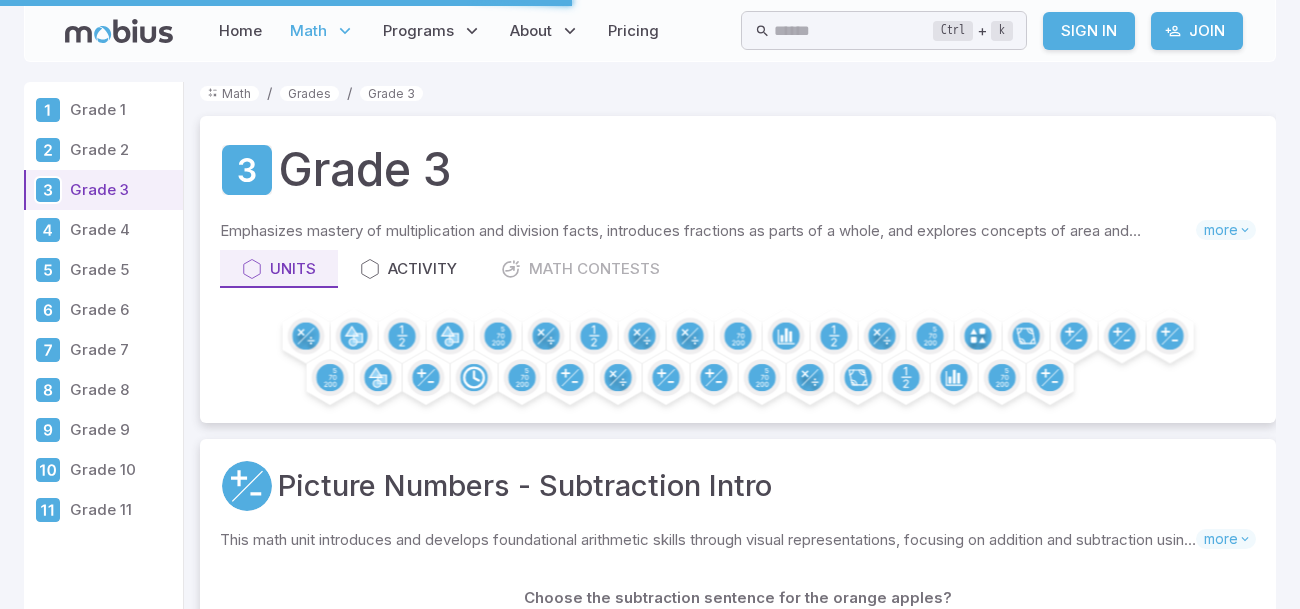 click on "Grade 3" at bounding box center (122, 190) 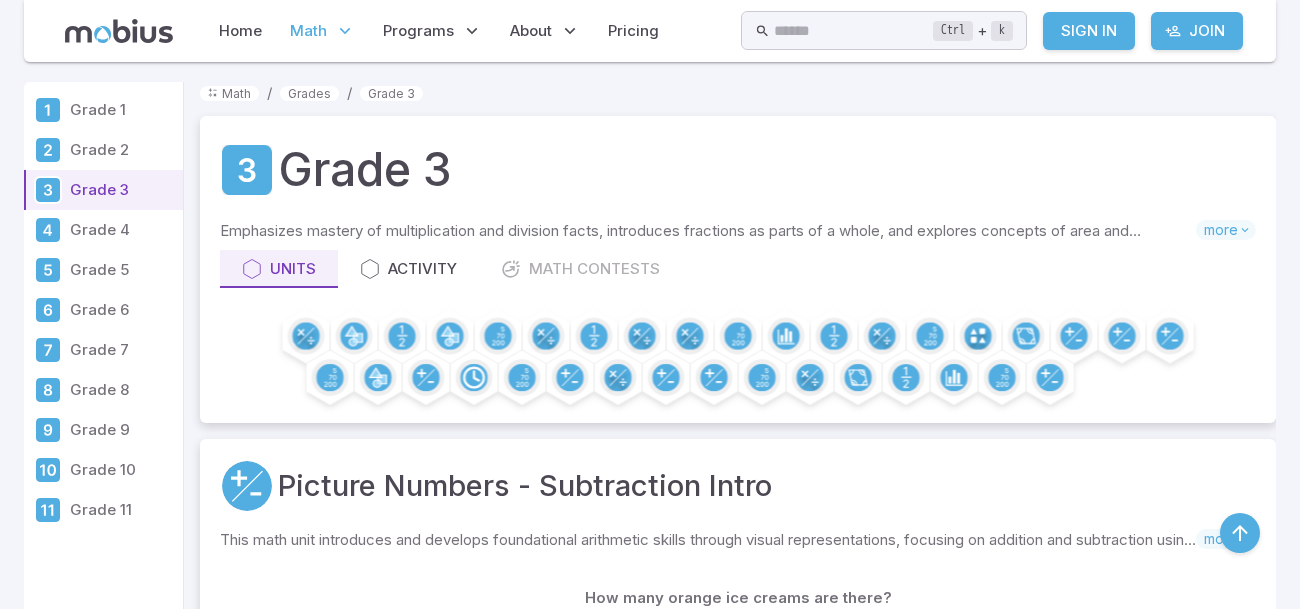 scroll, scrollTop: 2175, scrollLeft: 0, axis: vertical 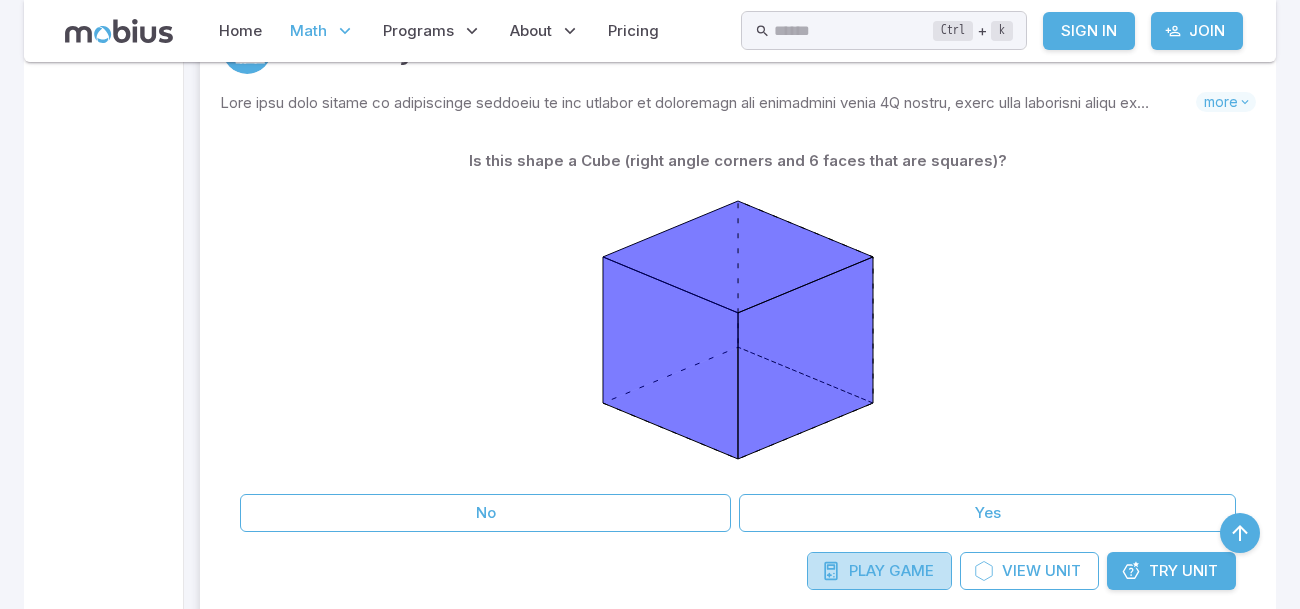 click on "Play" at bounding box center (867, 571) 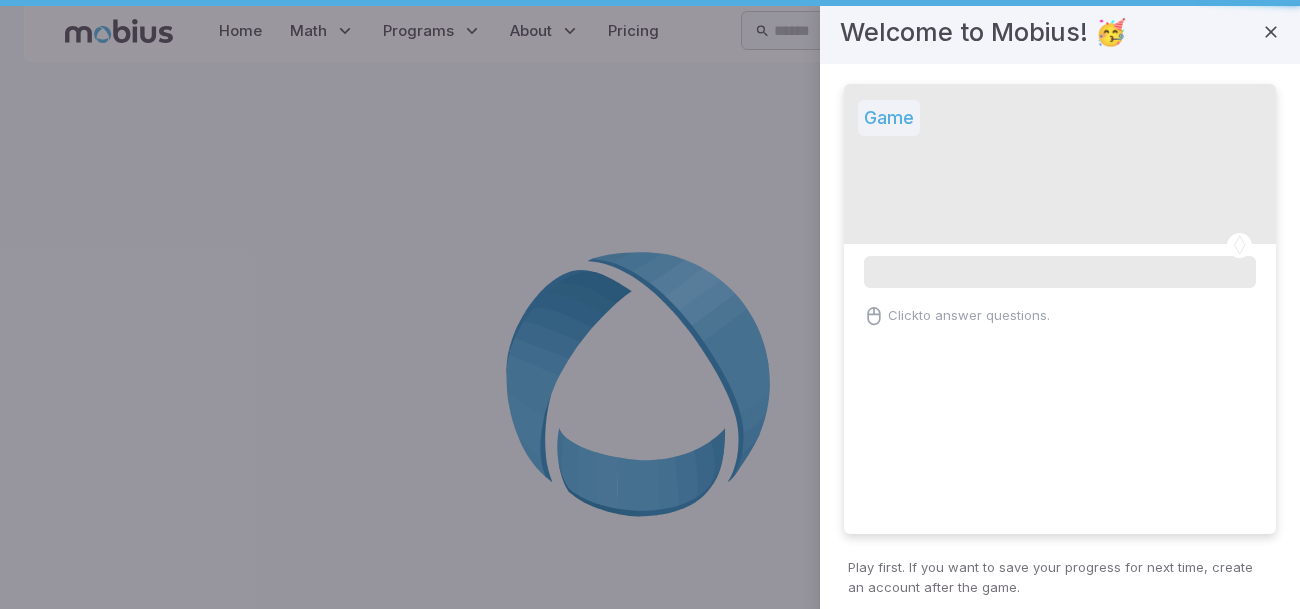 scroll, scrollTop: 0, scrollLeft: 0, axis: both 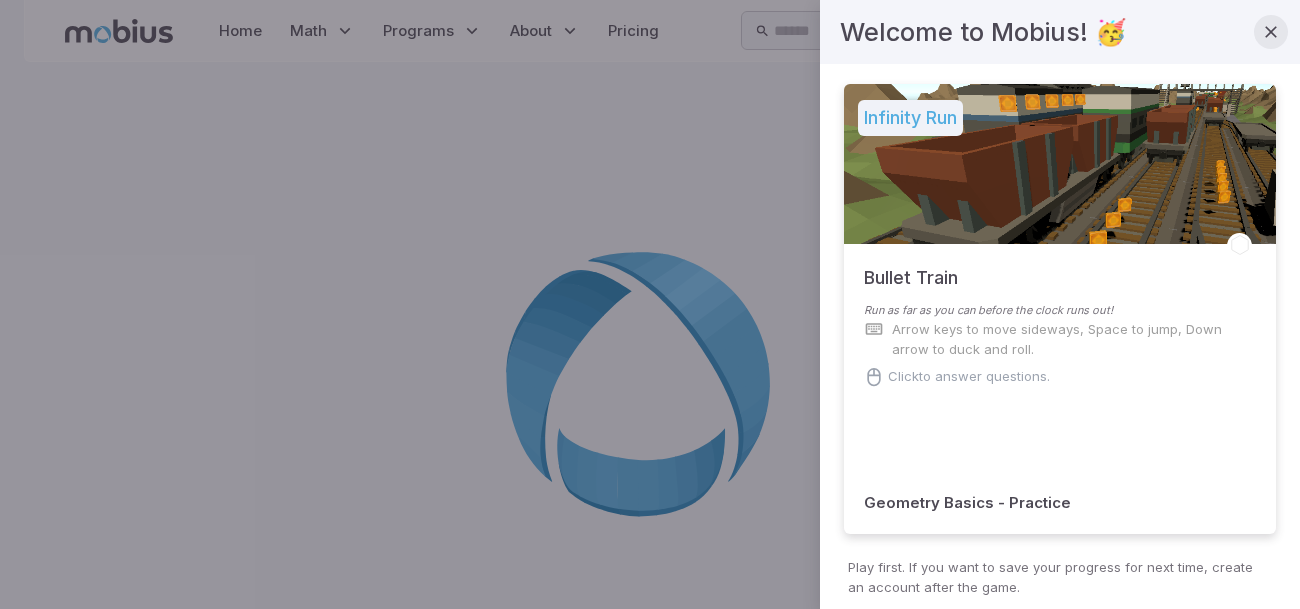click at bounding box center [1271, 32] 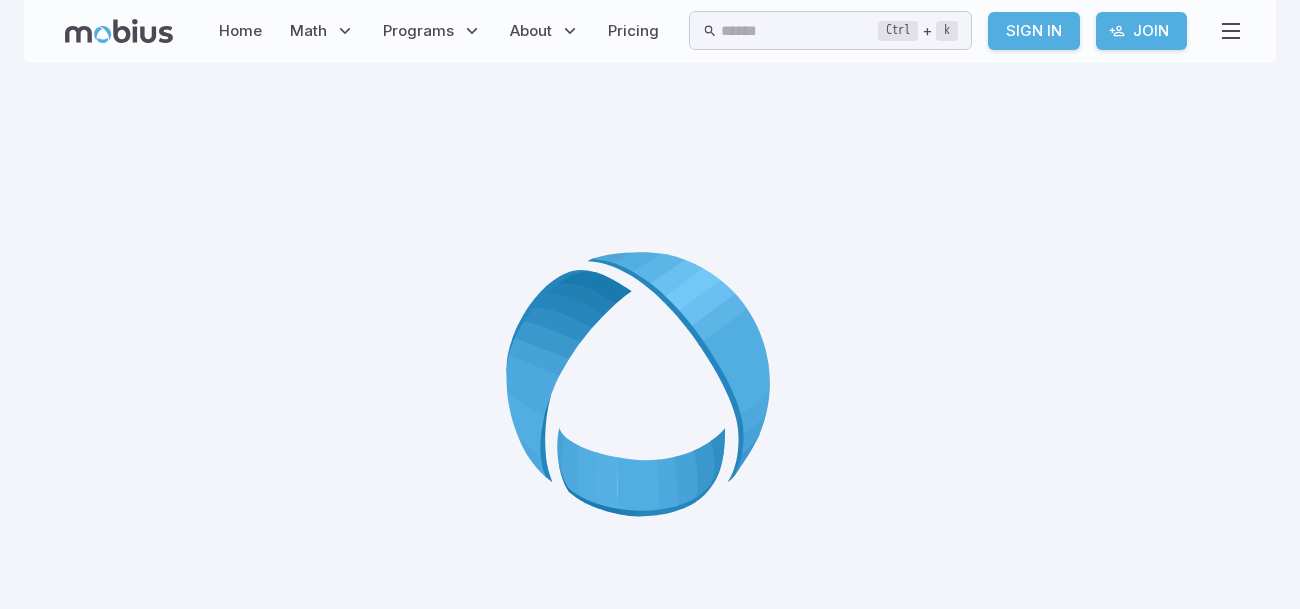 click at bounding box center [650, 391] 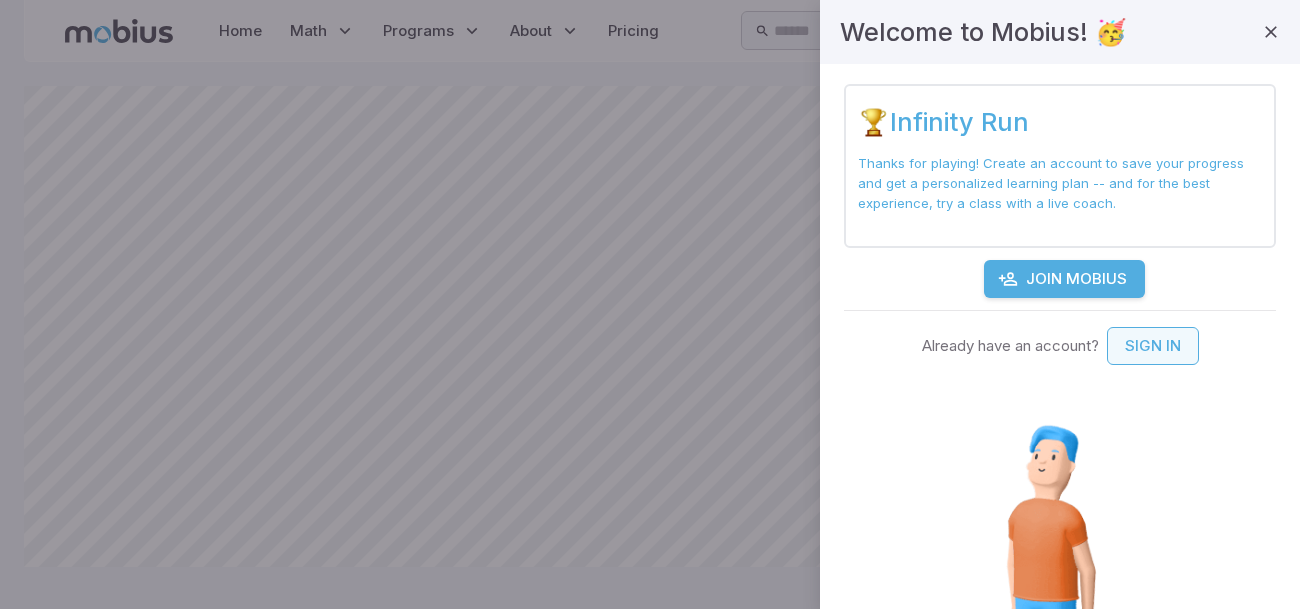 click on "Sign In" at bounding box center (1153, 346) 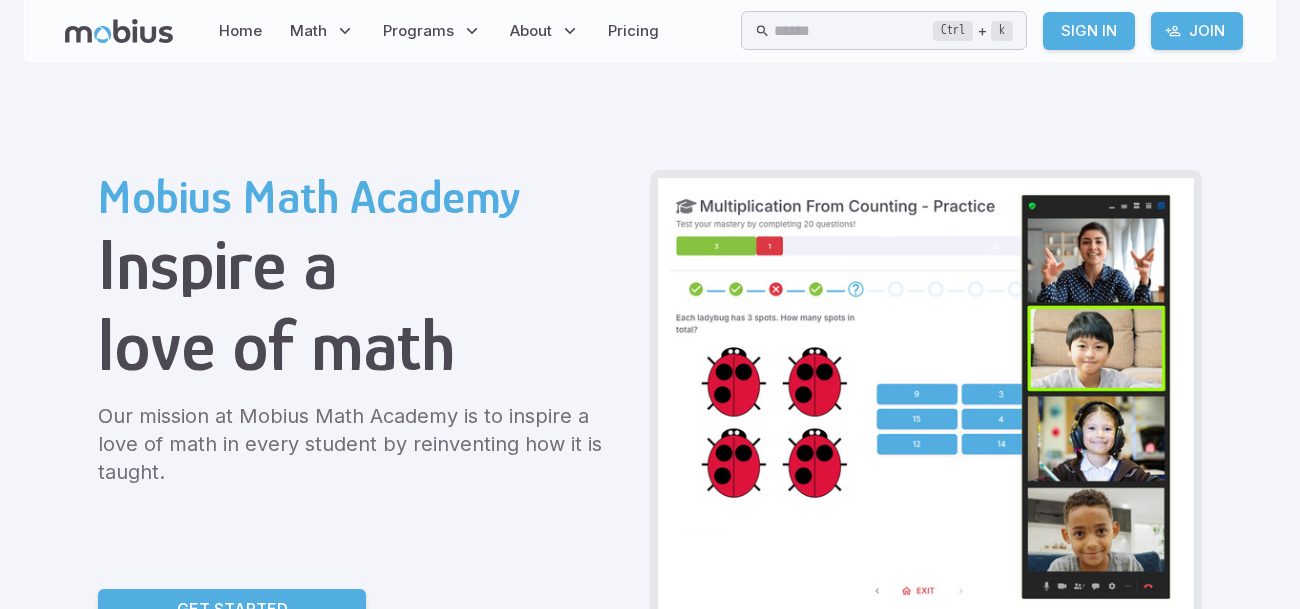 scroll, scrollTop: 0, scrollLeft: 0, axis: both 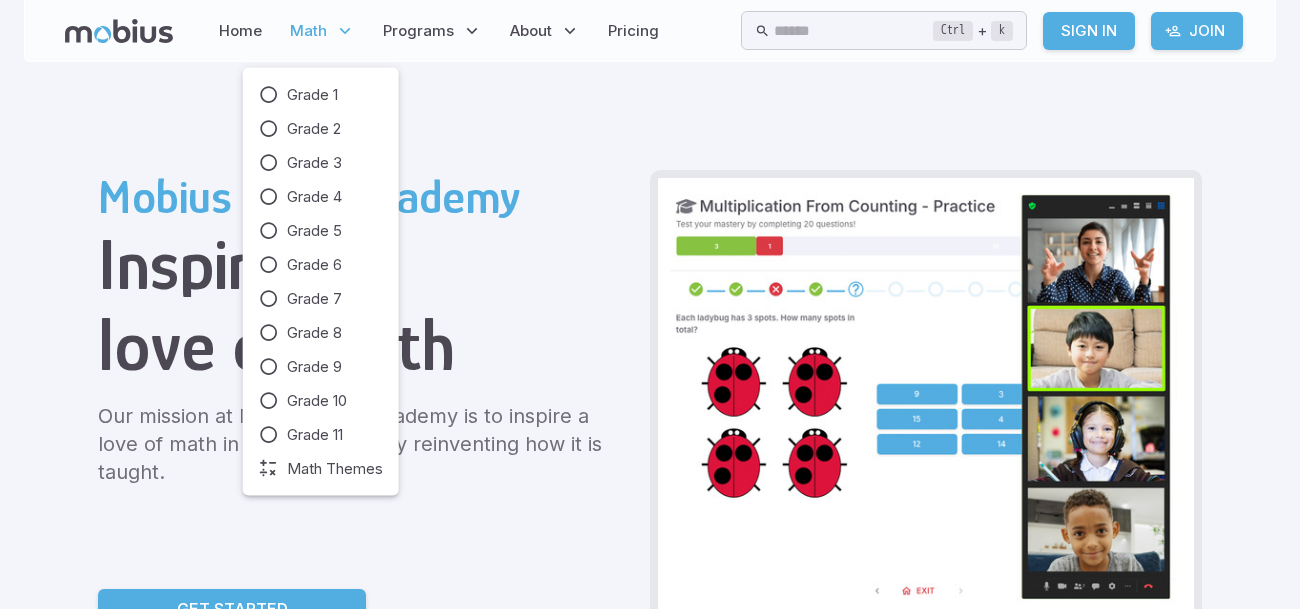 click at bounding box center [345, 31] 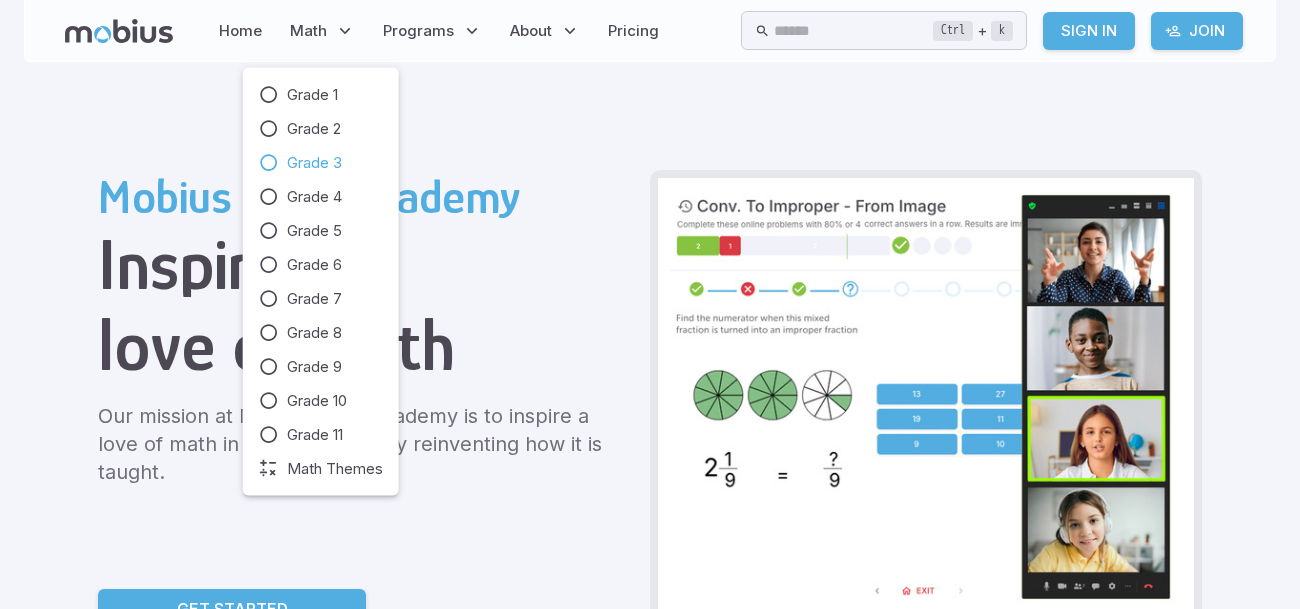 click on "Grade 3" at bounding box center (314, 163) 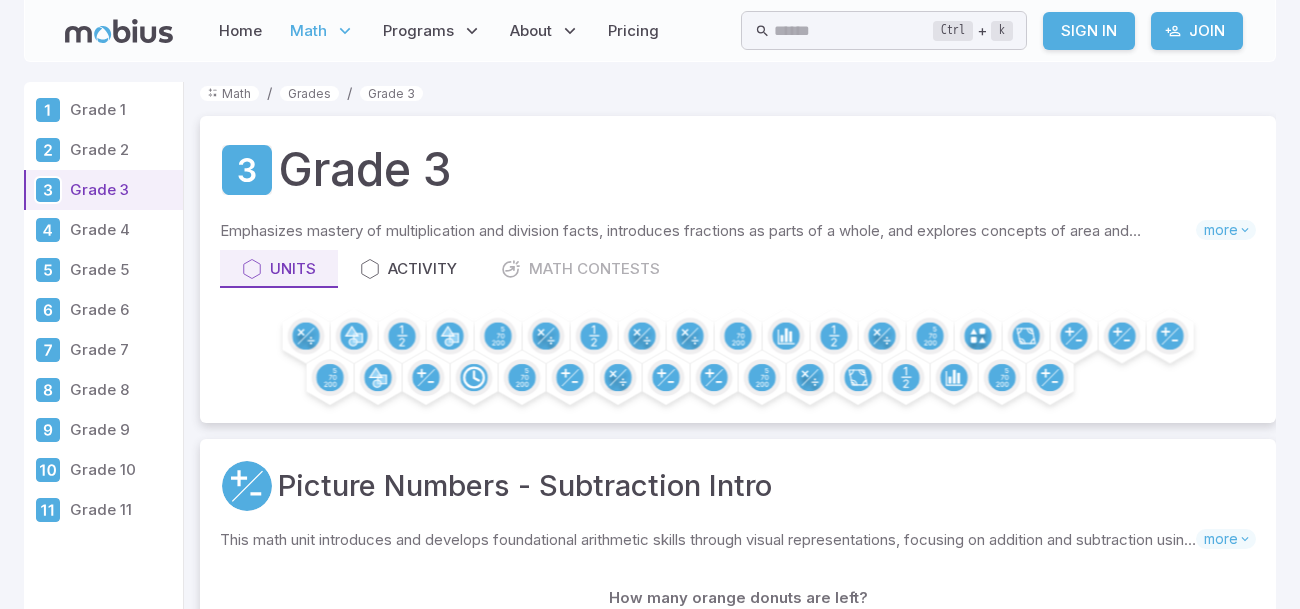click on "Home Math Grade 1 Grade 2 Grade 3 Grade 4 Grade 5 Grade 6 Grade 7 Grade 8 Grade 9 Grade 10 Grade 11 Math Themes Programs Explorers (Grades 1-3) Explorers Elite (1-3) Navigators (Grades 4-6) Navigators Elite (4-6) Challengers (Grades 7-9) Challengers Elite (7-9) Schedule an Evaluation About Mobius Method Flexible Classes Company Support Pricing Ctrl + k ​ Sign In Join Grade 1 Grade 2 Grade 3 Grade 4 Grade 5 Grade 6 Grade 7 Grade 8 Grade 9 Grade 10 Grade 11 Math / Grades / Grade 3 Grade 3 Emphasizes mastery of multiplication and division facts, introduces fractions as parts of a whole, and explores concepts of area and perimeter. Strengthens skills in addition and subtraction with larger numbers and begins simple data interpretation and representation. more Units Activity Math Contests Picture Numbers - Subtraction Intro Skills you will learn include: Numbers as abstract concepts Counting shapes Numbers as words Words as numbers Counting to 10 Removing from a group Basic subtraction more" at bounding box center (650, 10733) 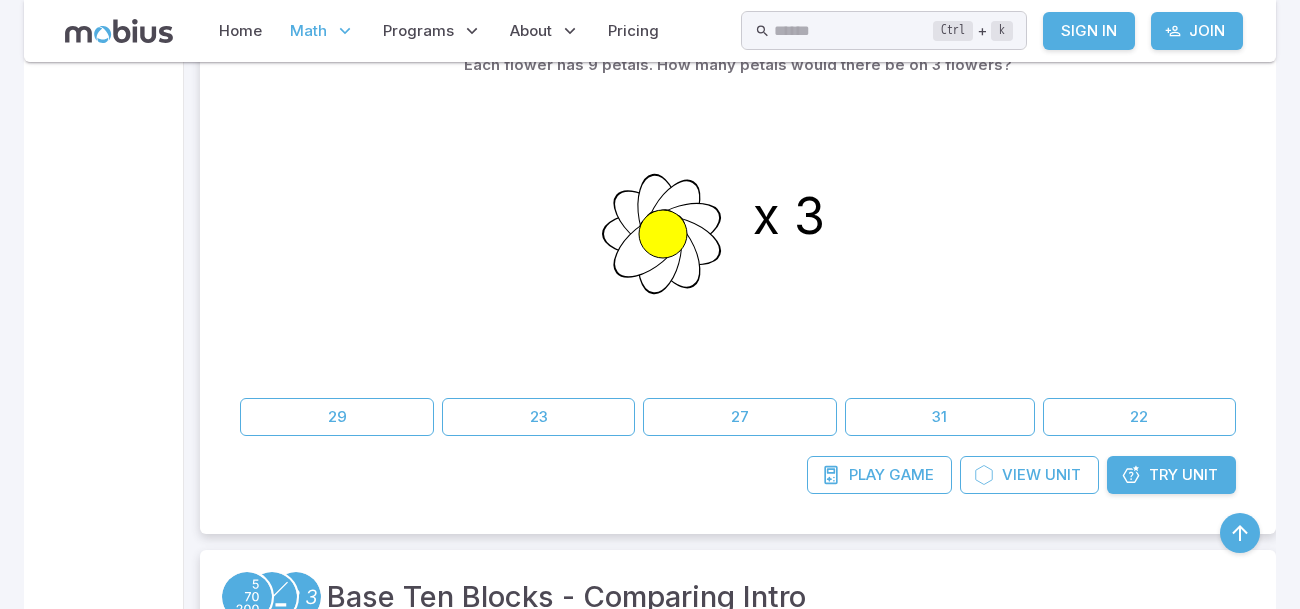 scroll, scrollTop: 3557, scrollLeft: 0, axis: vertical 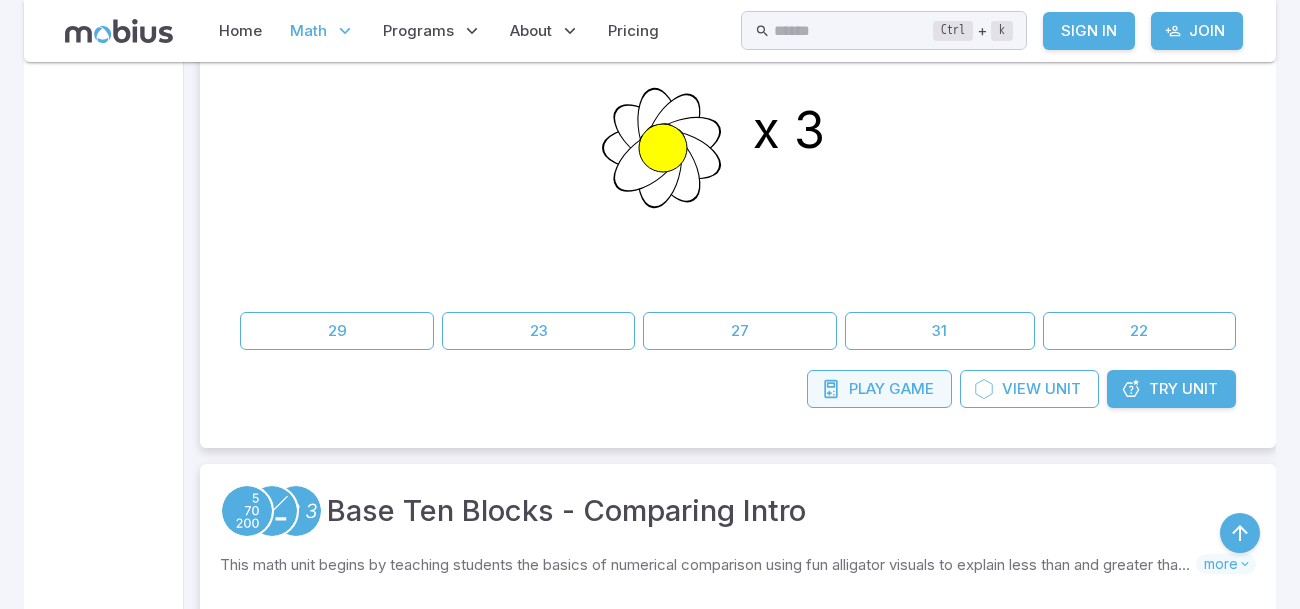 click on "Play" at bounding box center (867, 389) 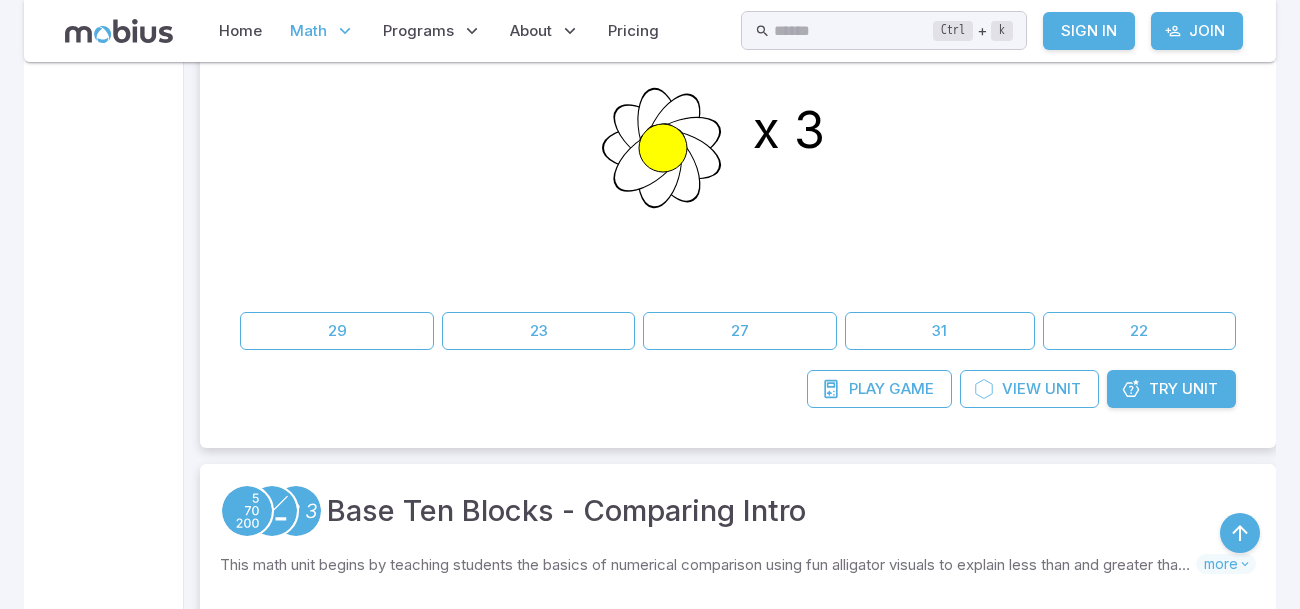 click on "Try" at bounding box center (1163, 389) 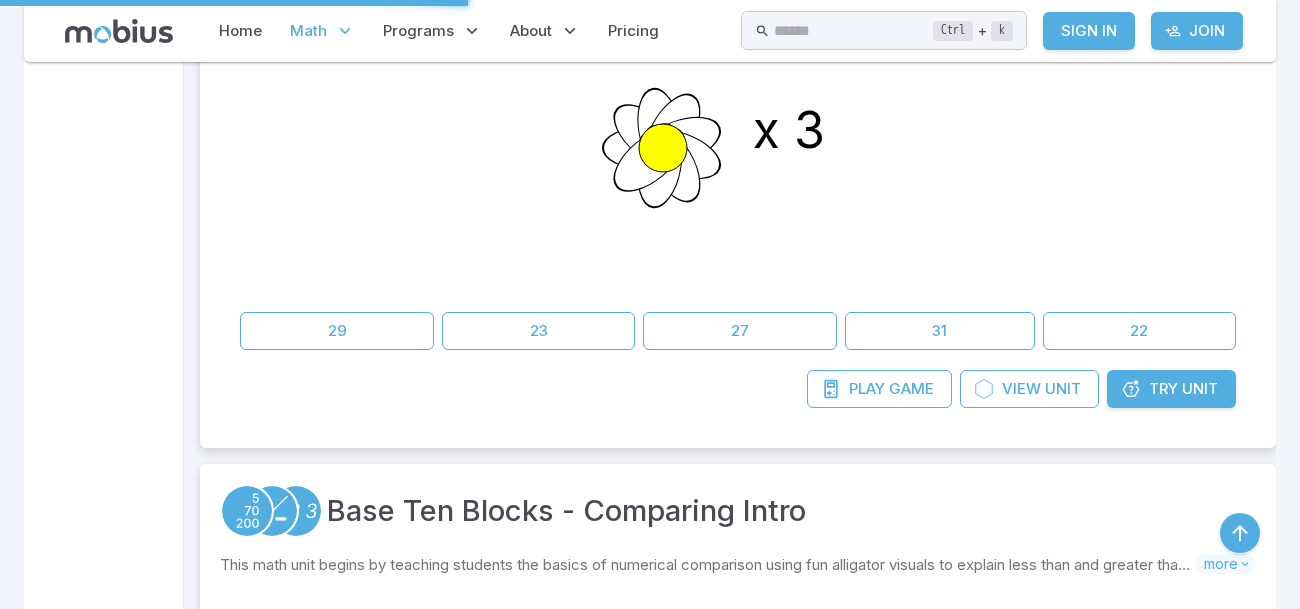click on "Try" at bounding box center (1163, 389) 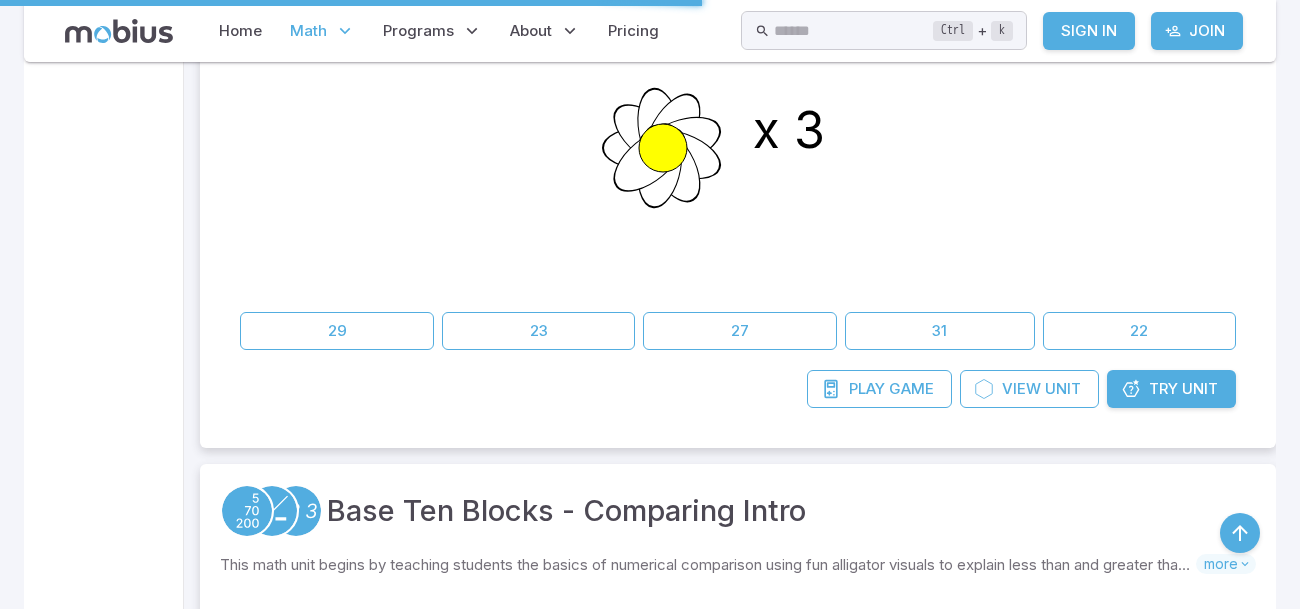 click on "Try" at bounding box center [1163, 389] 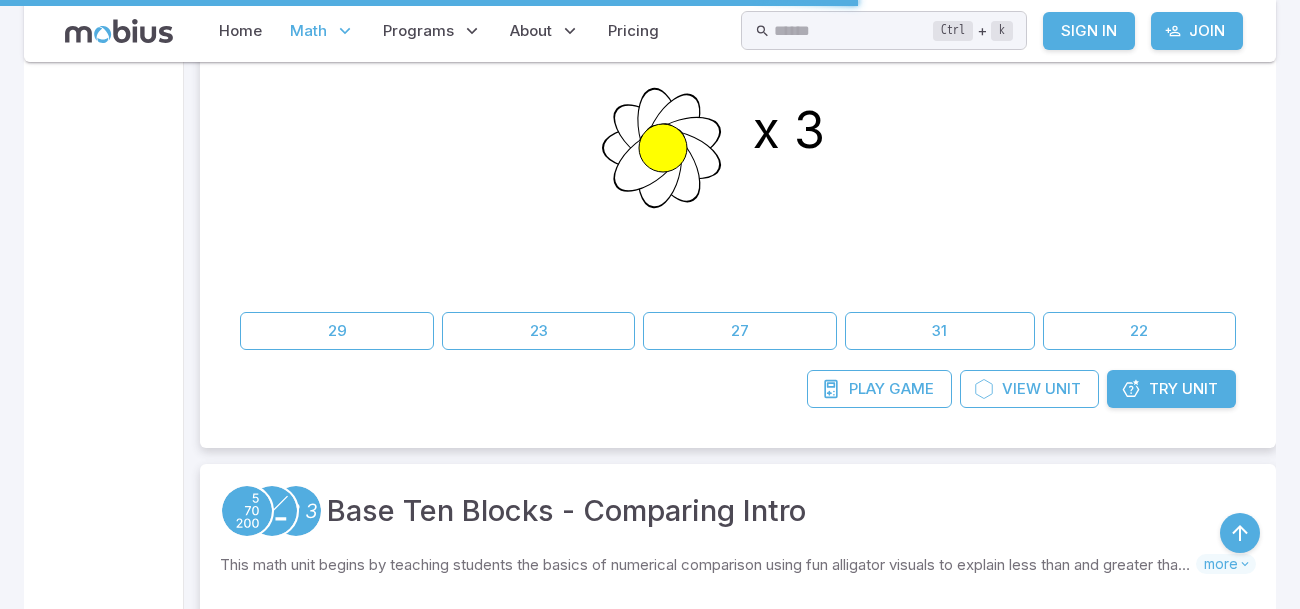 click on "Try" at bounding box center [1163, 389] 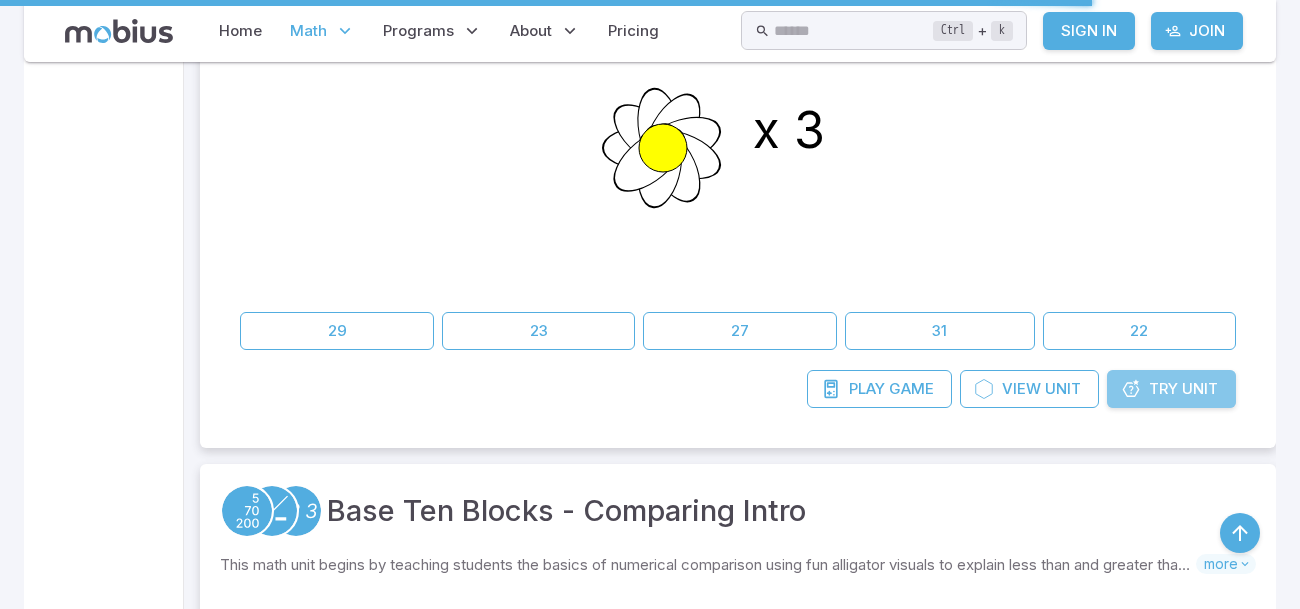 click on "Try" at bounding box center (1163, 389) 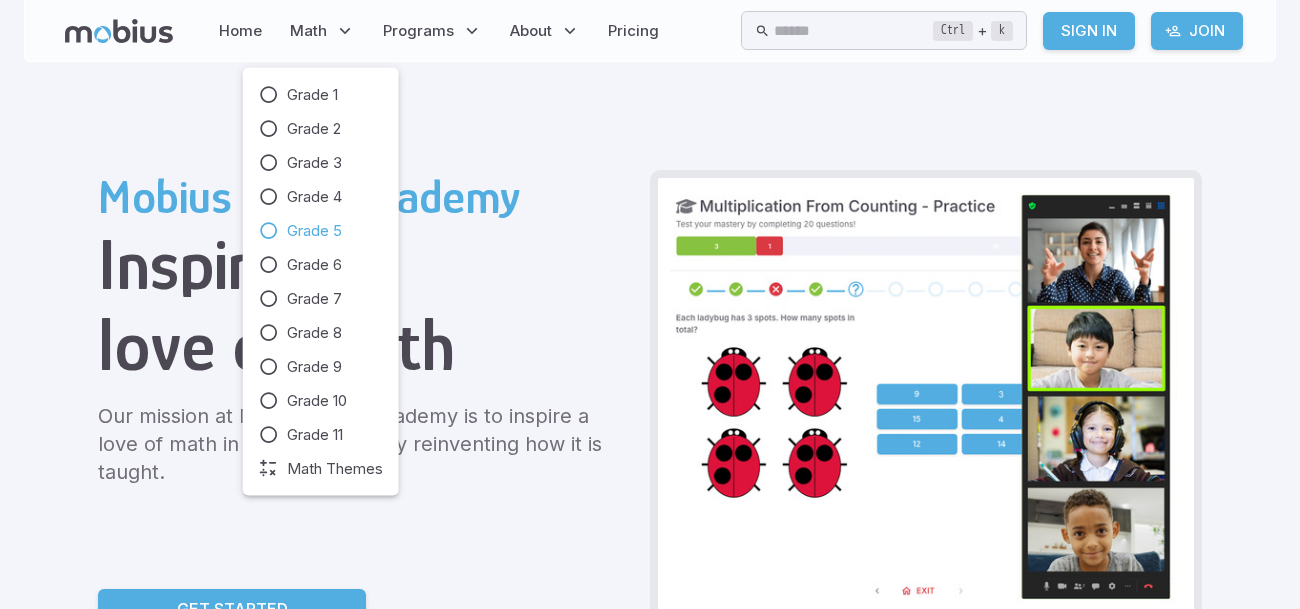 scroll, scrollTop: 0, scrollLeft: 0, axis: both 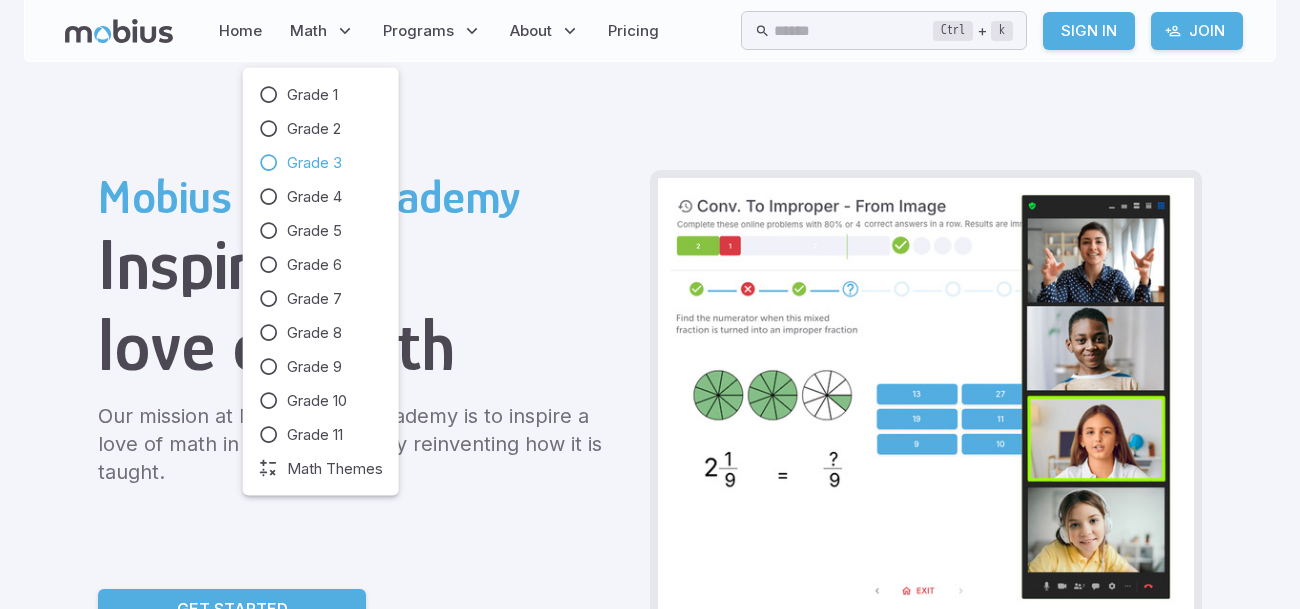 click on "Grade 3" at bounding box center [314, 163] 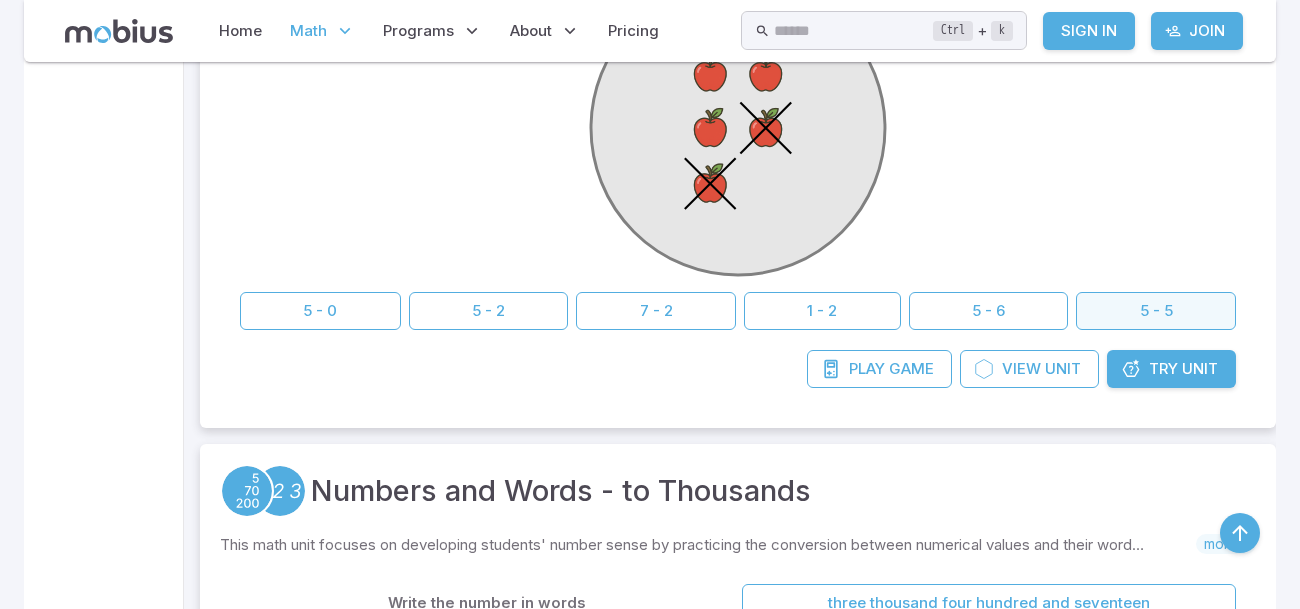 scroll, scrollTop: 639, scrollLeft: 0, axis: vertical 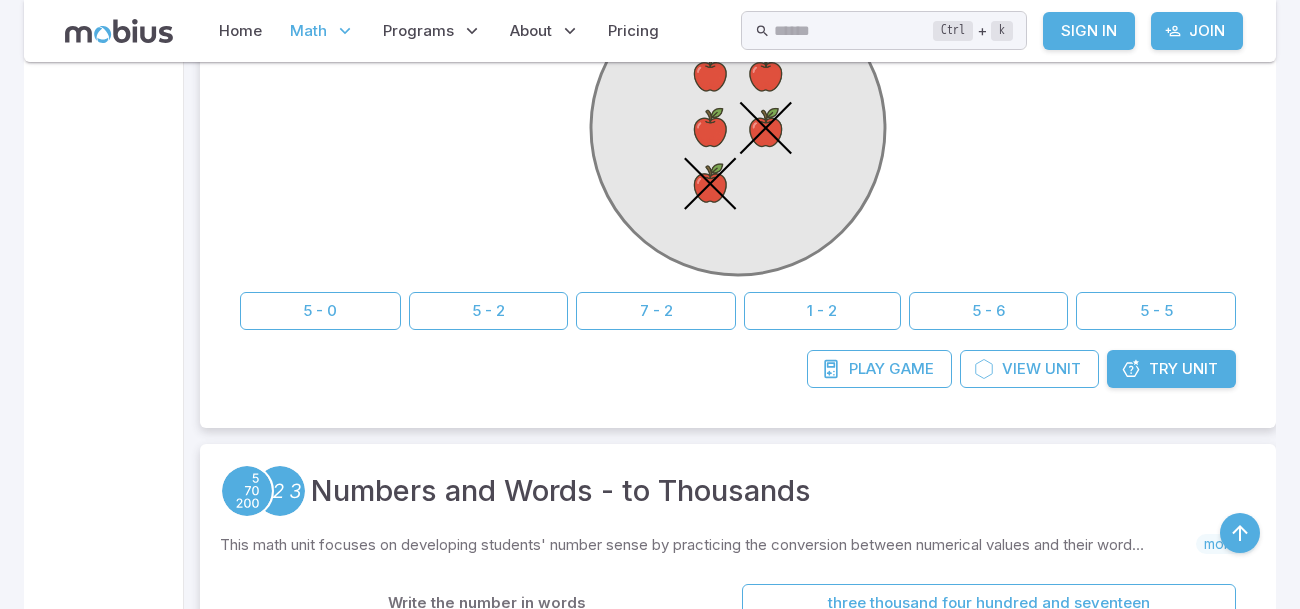 click on "Unit" at bounding box center (1200, 369) 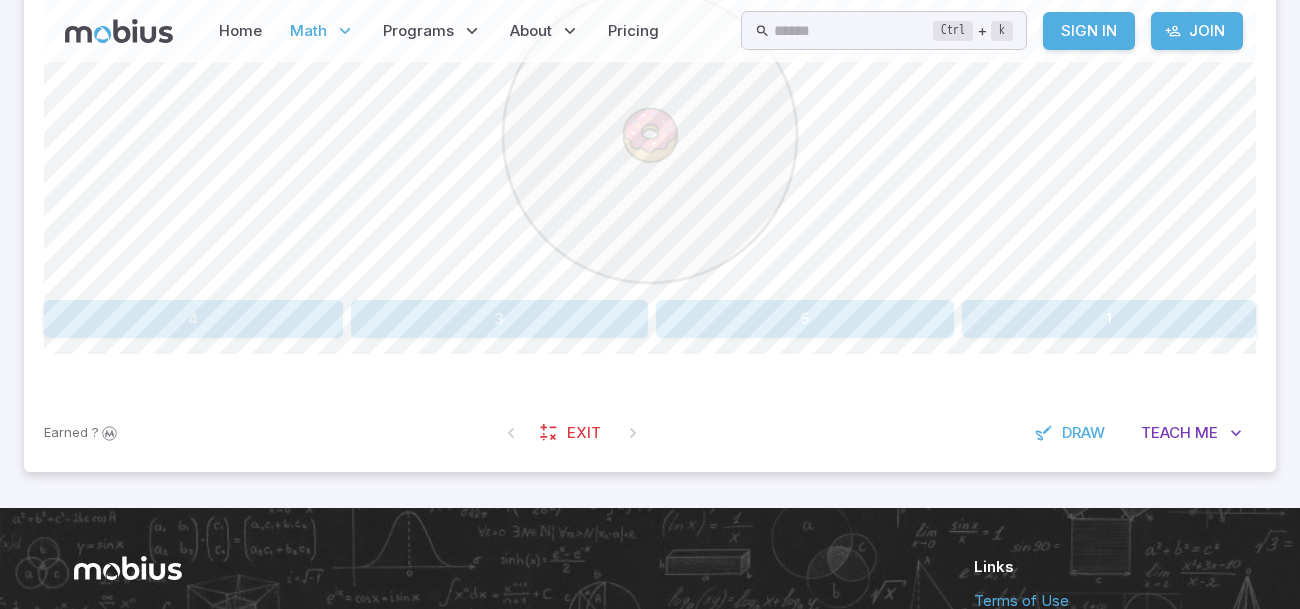 scroll, scrollTop: 0, scrollLeft: 0, axis: both 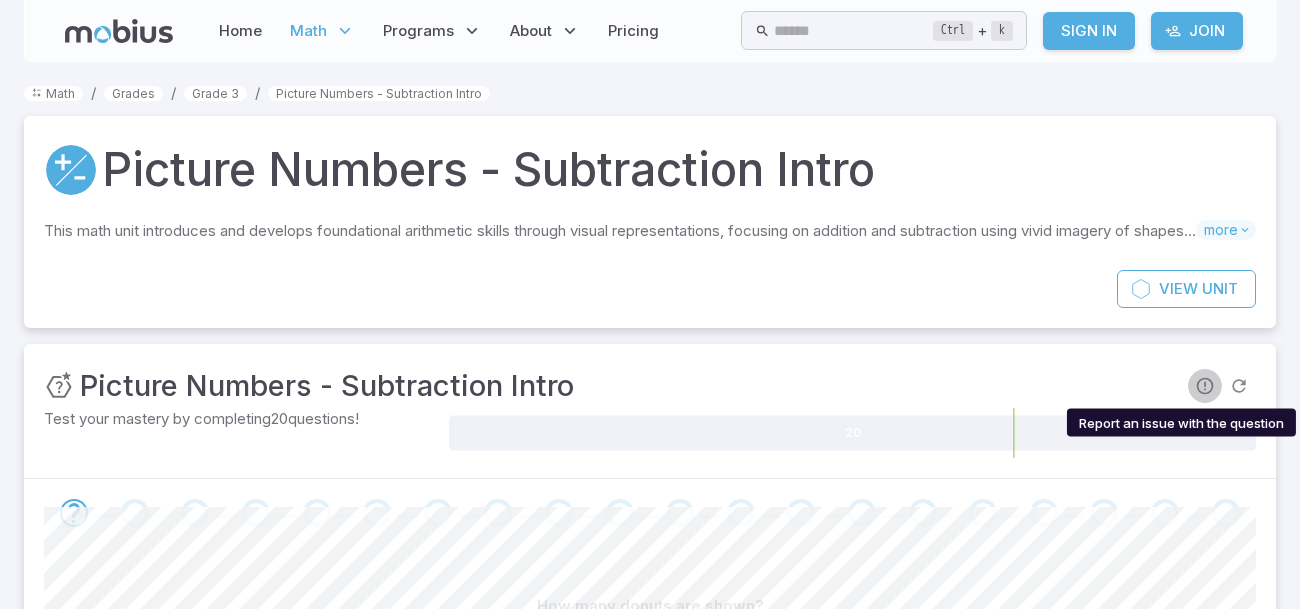 click at bounding box center [1205, 386] 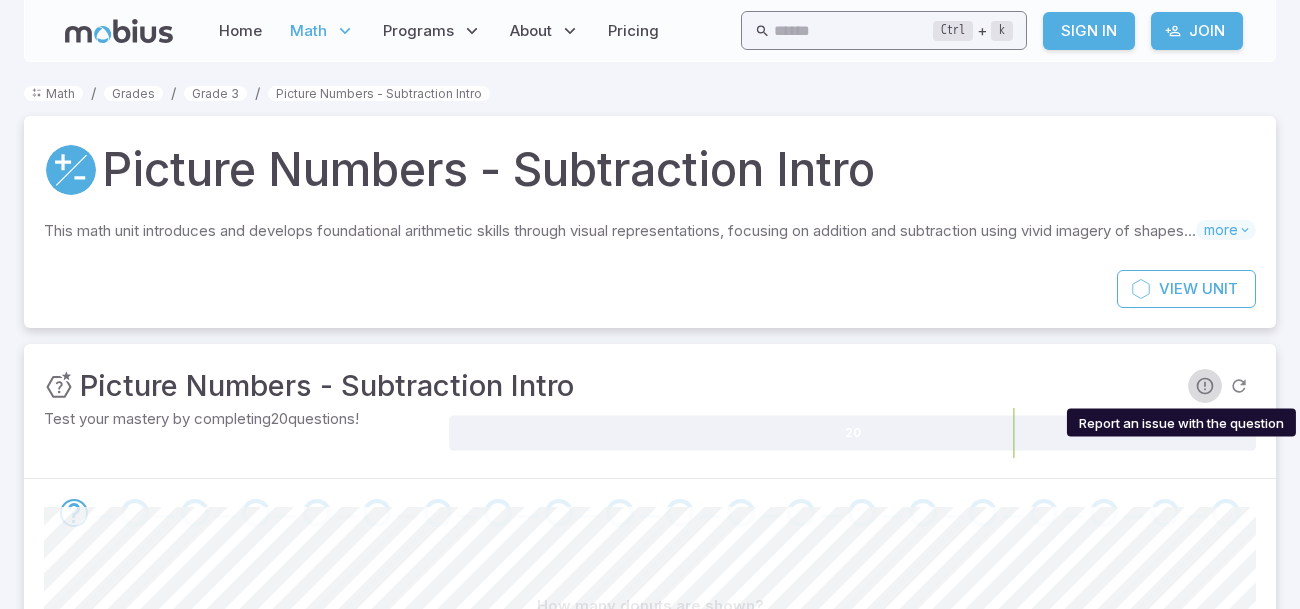 click at bounding box center (1239, 386) 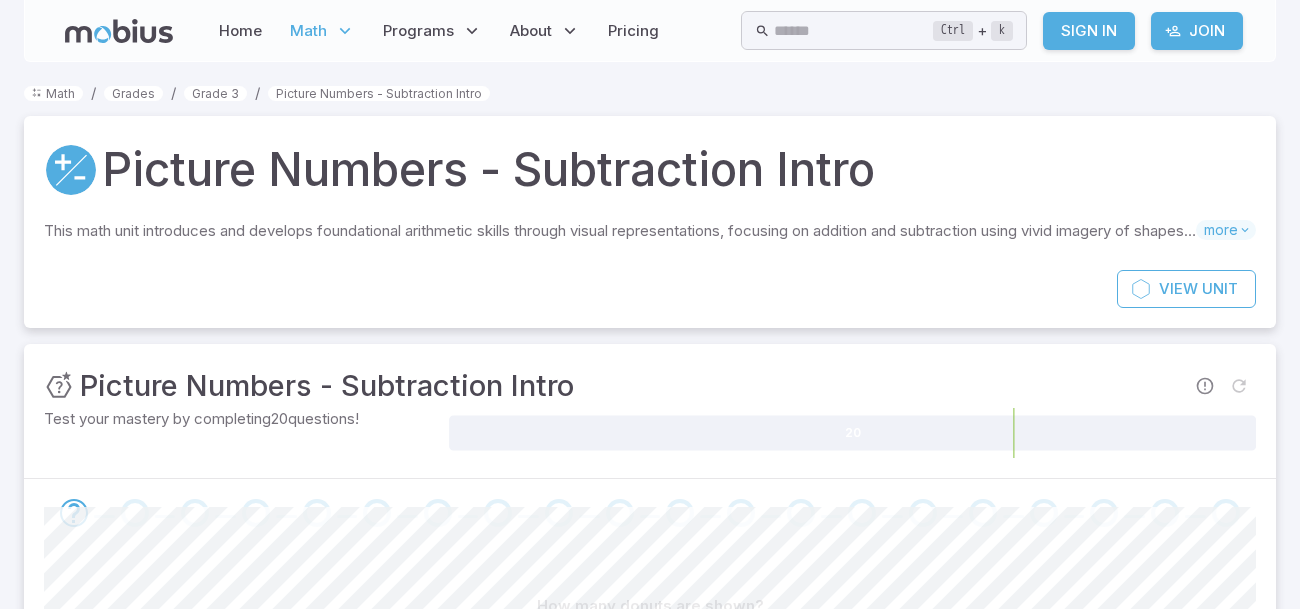 click on "Math" at bounding box center [322, 31] 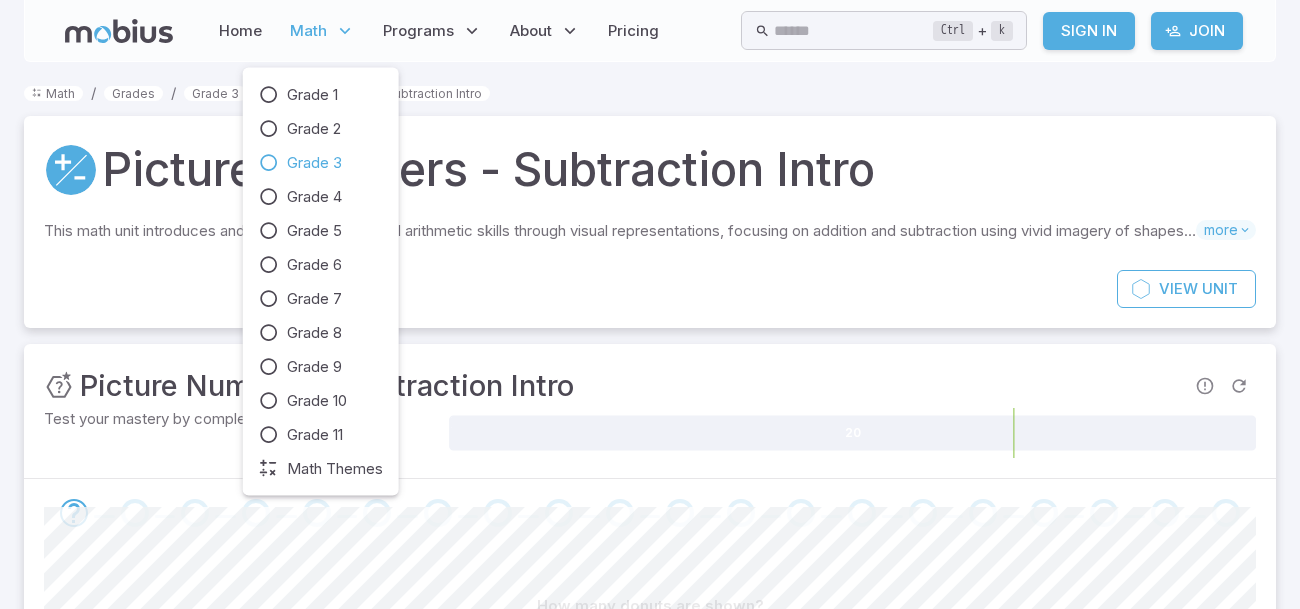 click at bounding box center (345, 31) 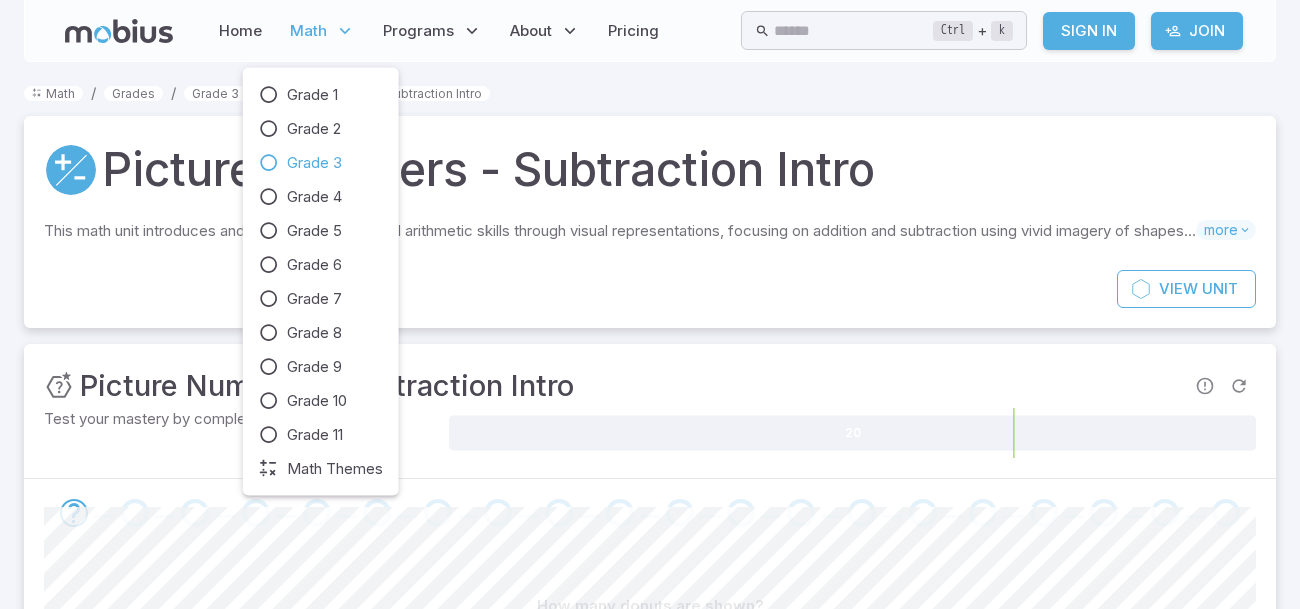 click on "Grade 3" at bounding box center (314, 163) 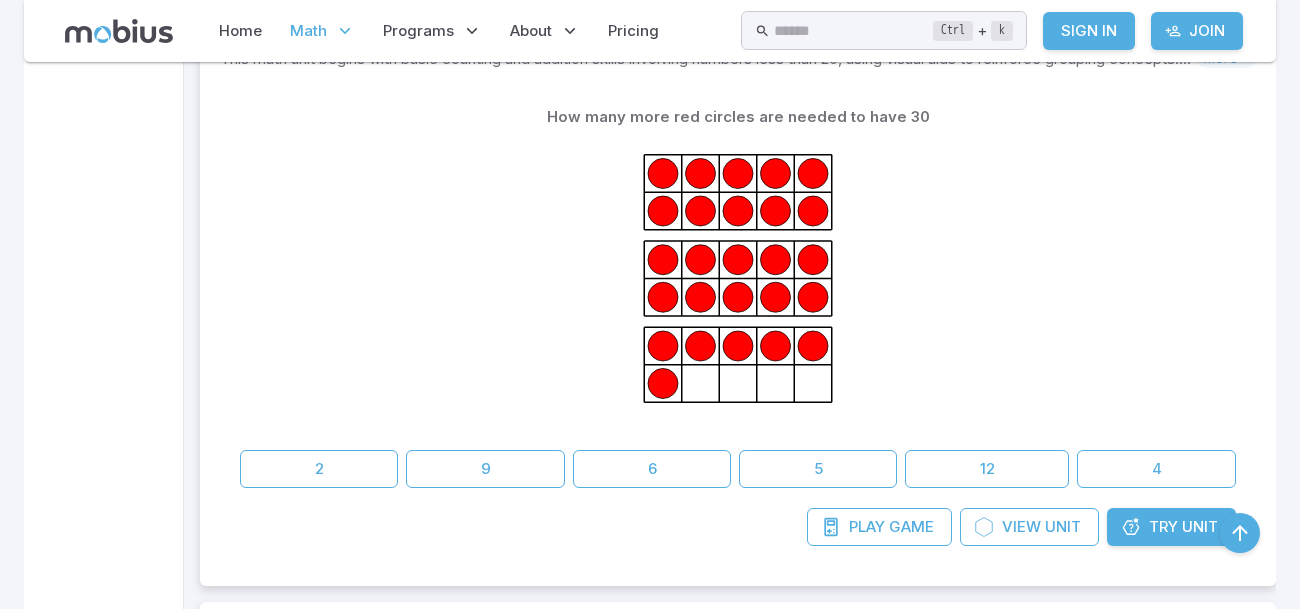 scroll, scrollTop: 4996, scrollLeft: 0, axis: vertical 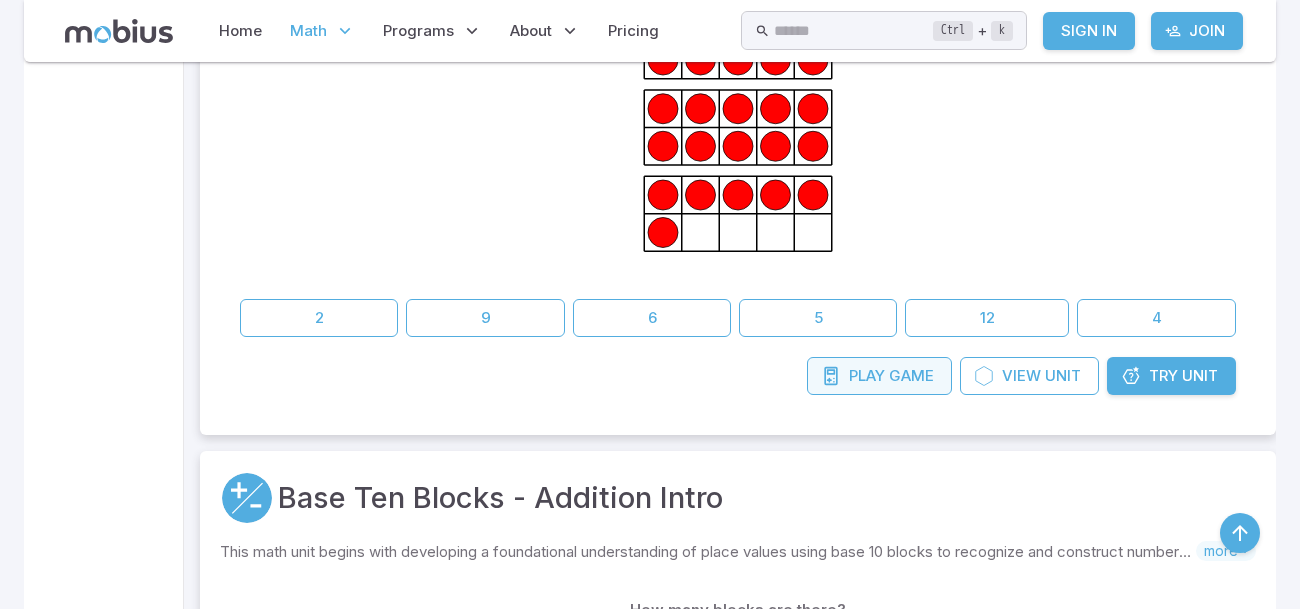 click on "Play" at bounding box center (867, 376) 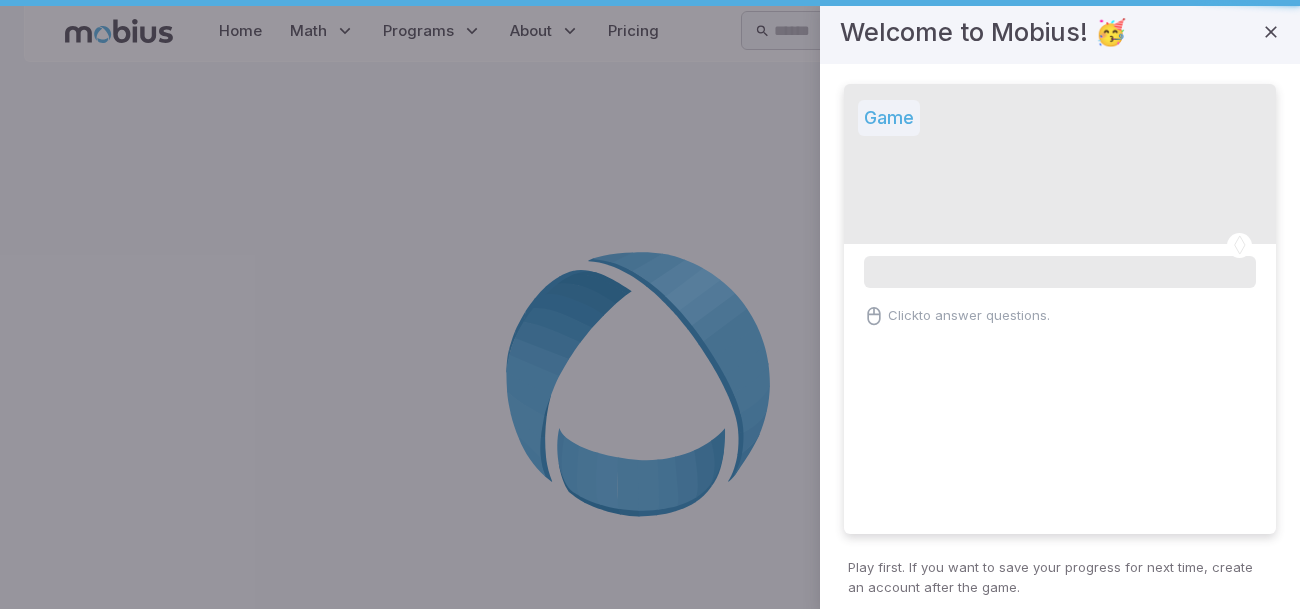 scroll, scrollTop: 0, scrollLeft: 0, axis: both 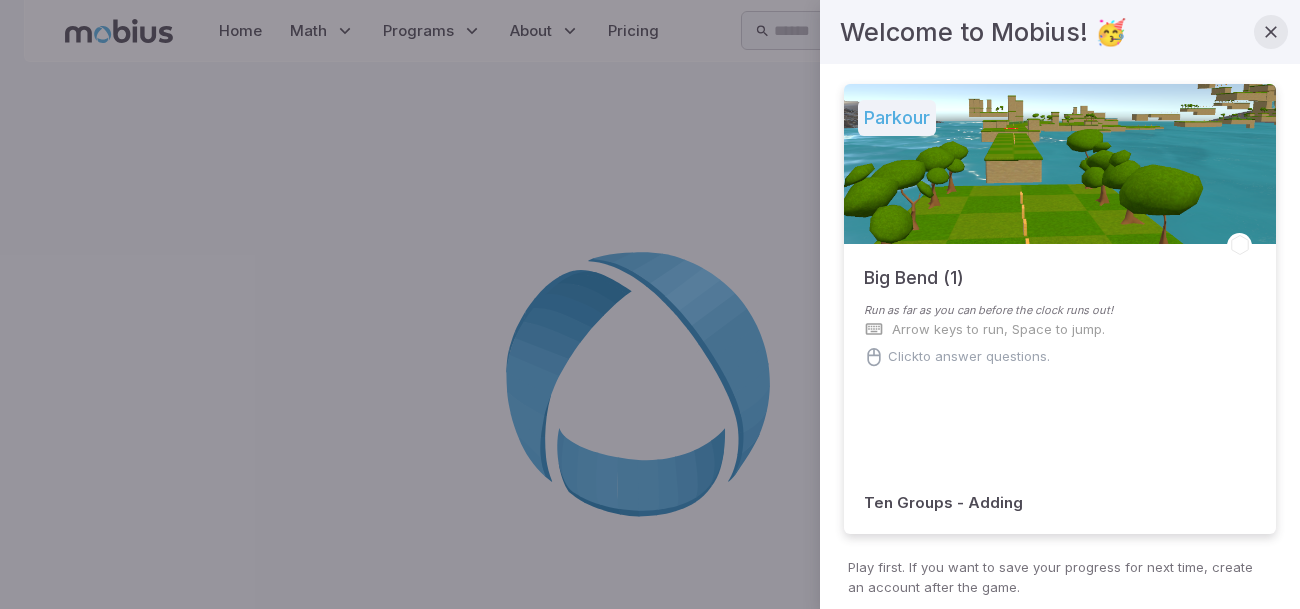 click at bounding box center [1271, 32] 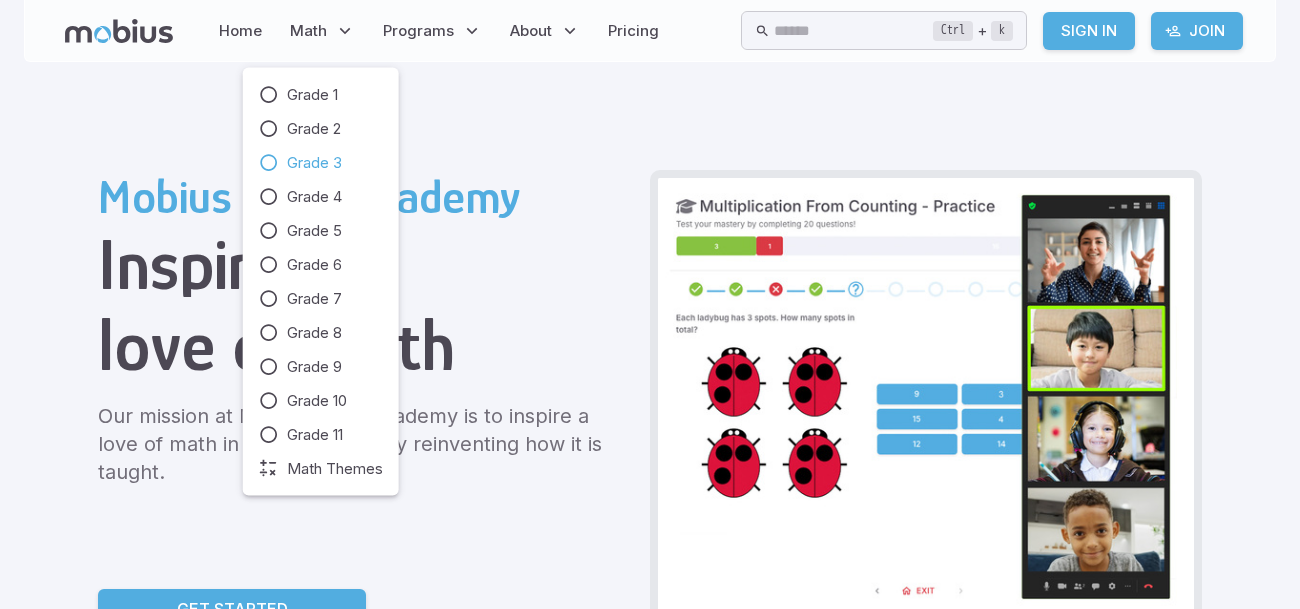 scroll, scrollTop: 0, scrollLeft: 0, axis: both 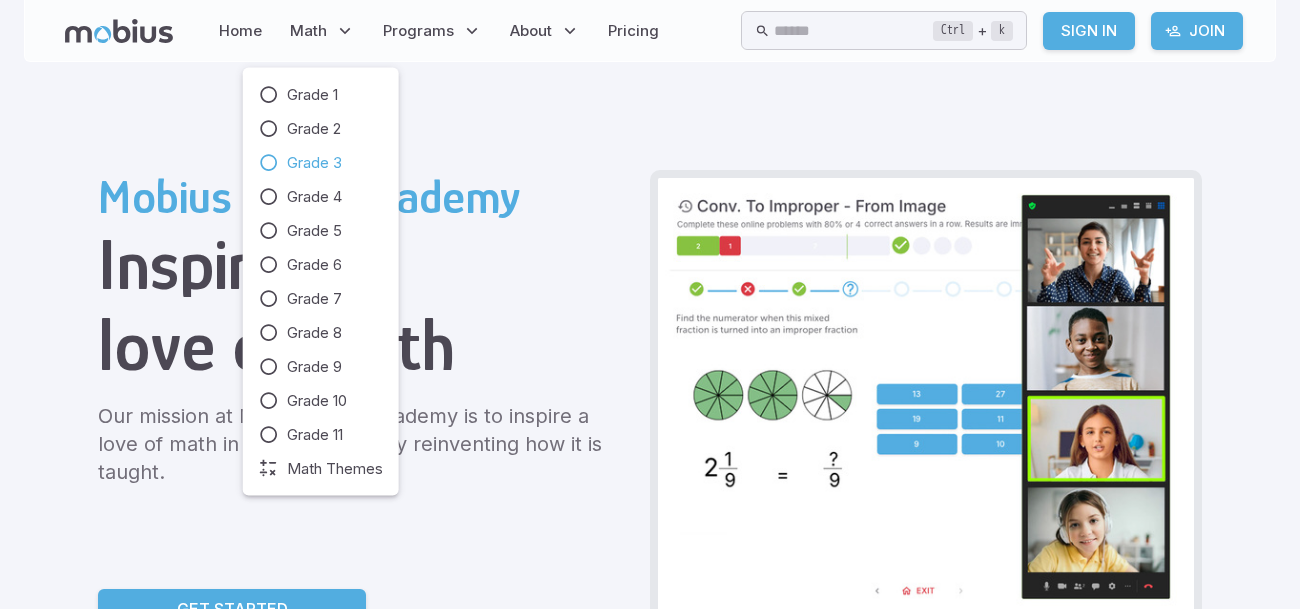 click on "Grade 3" at bounding box center [321, 163] 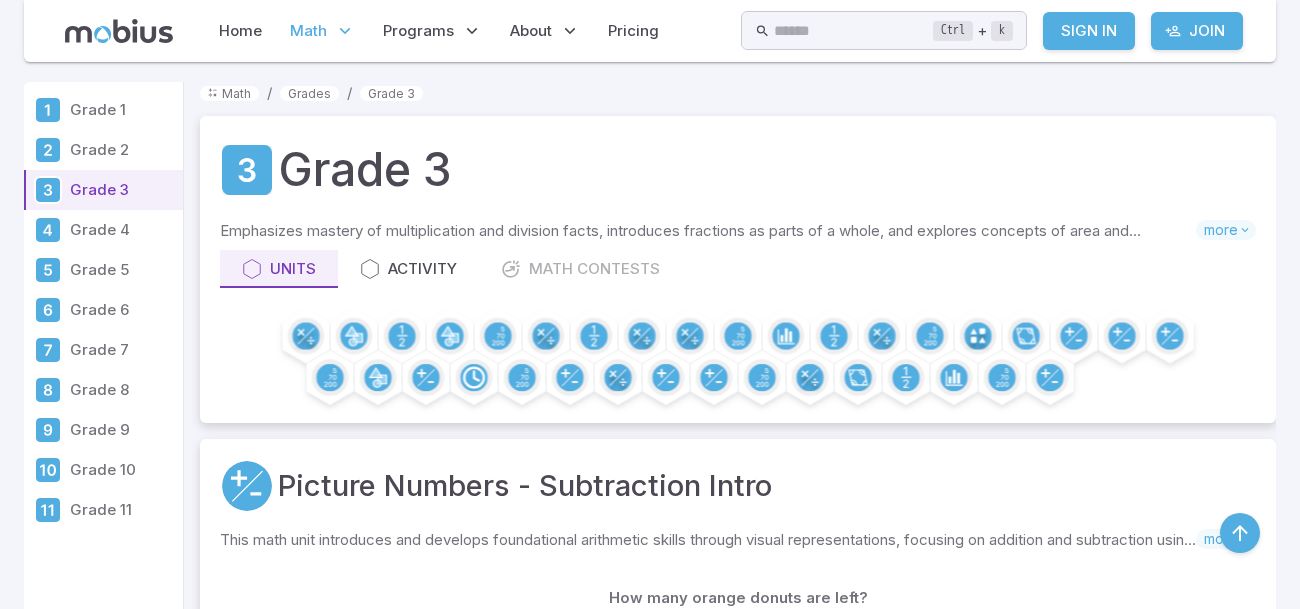 scroll, scrollTop: 479, scrollLeft: 0, axis: vertical 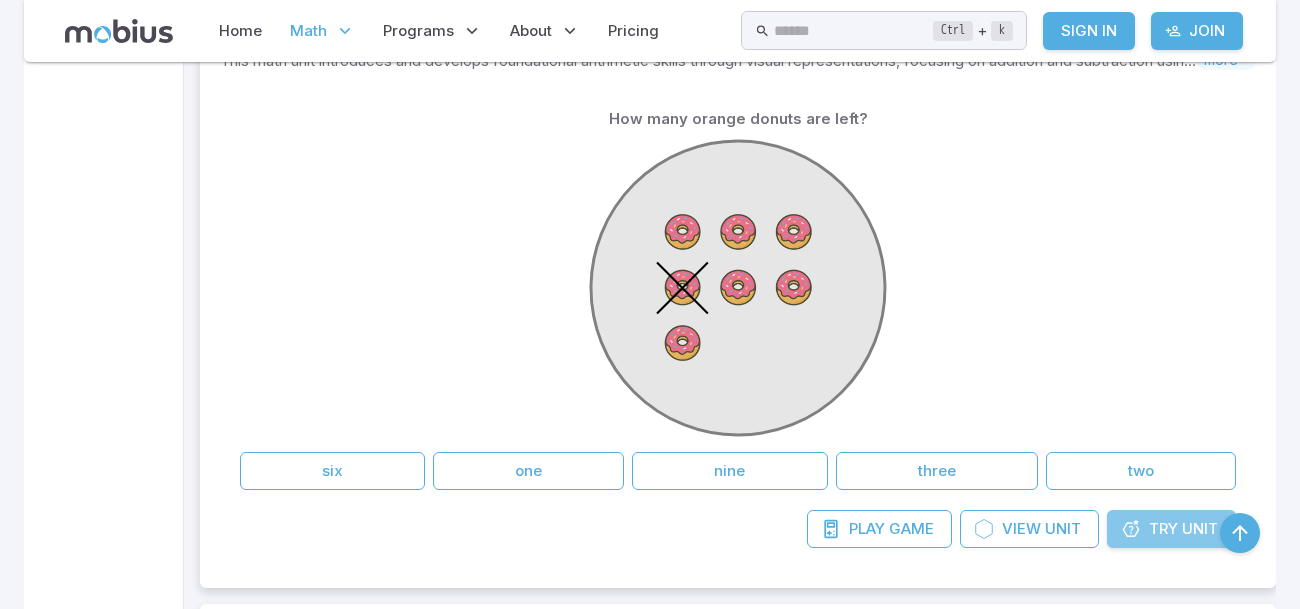 click on "Unit" at bounding box center [1200, 529] 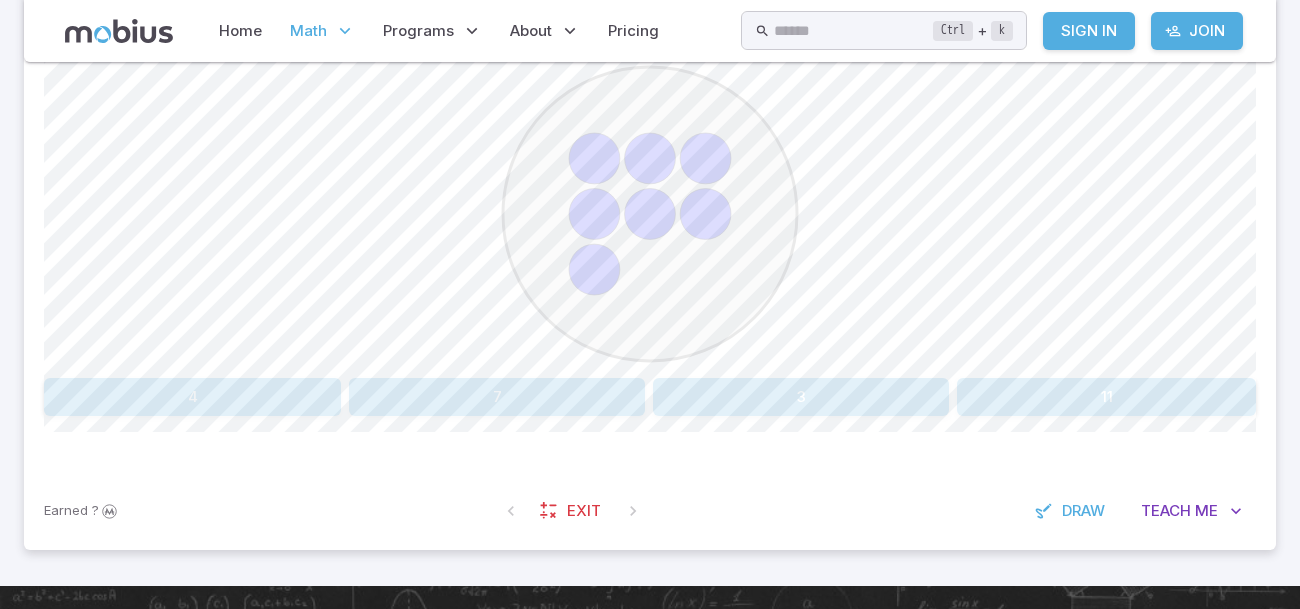 scroll, scrollTop: 559, scrollLeft: 0, axis: vertical 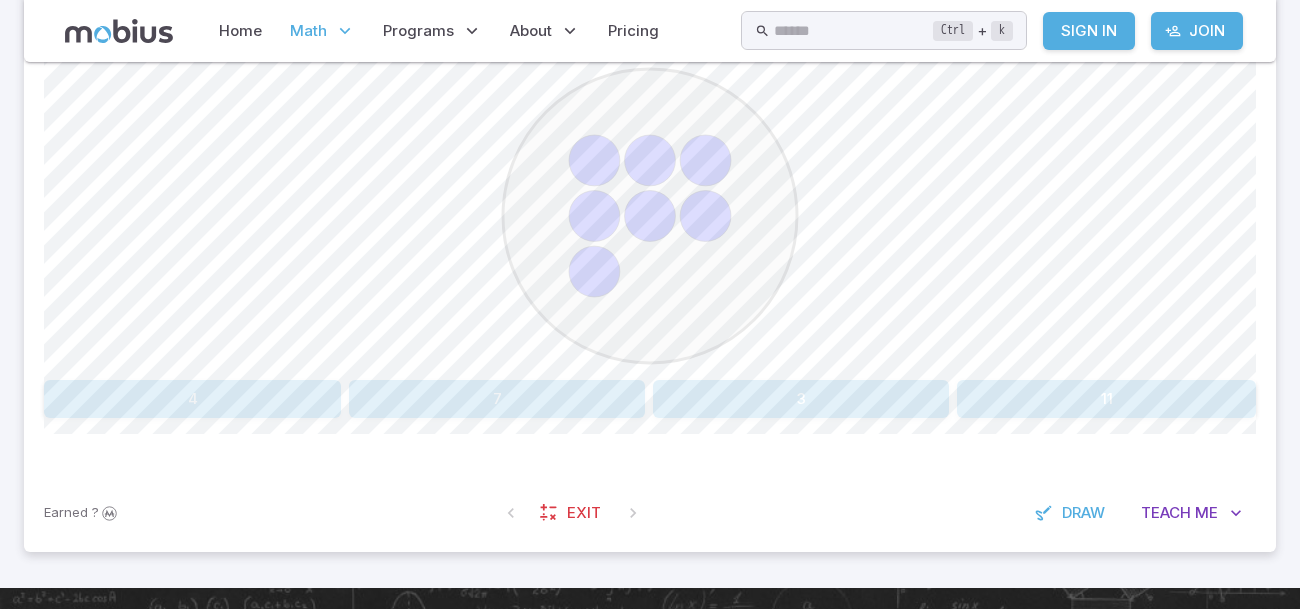 click on "7" at bounding box center [497, 399] 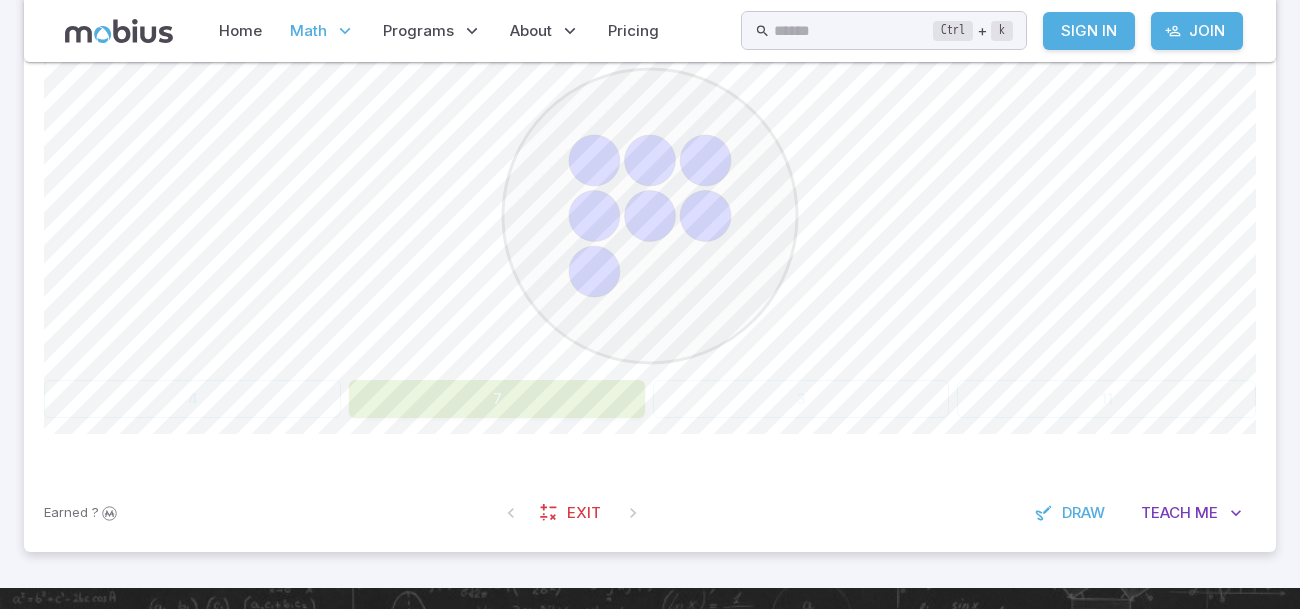 click on "7" at bounding box center [497, 399] 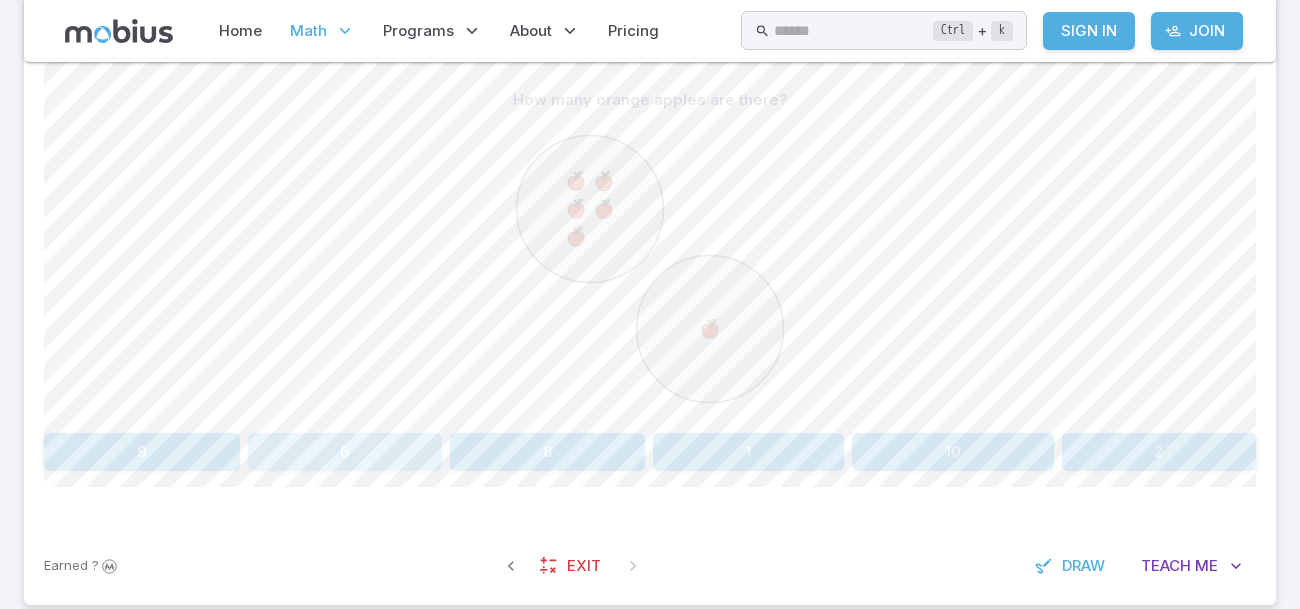 click on "6" at bounding box center [345, 452] 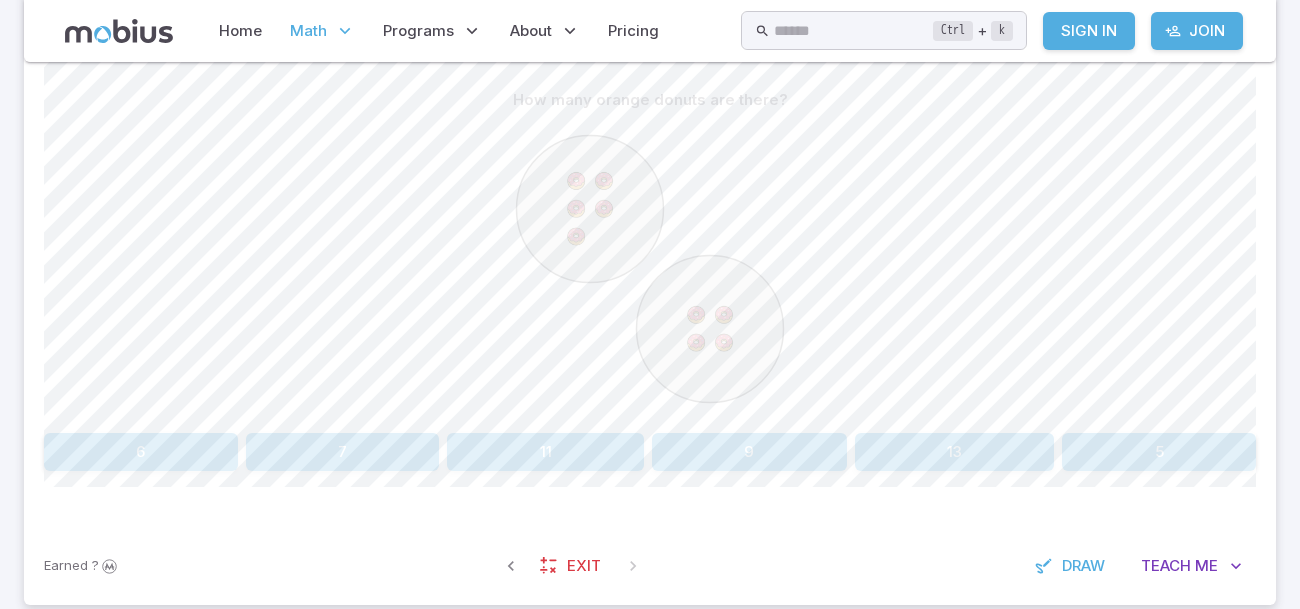 click on "9" at bounding box center [749, 452] 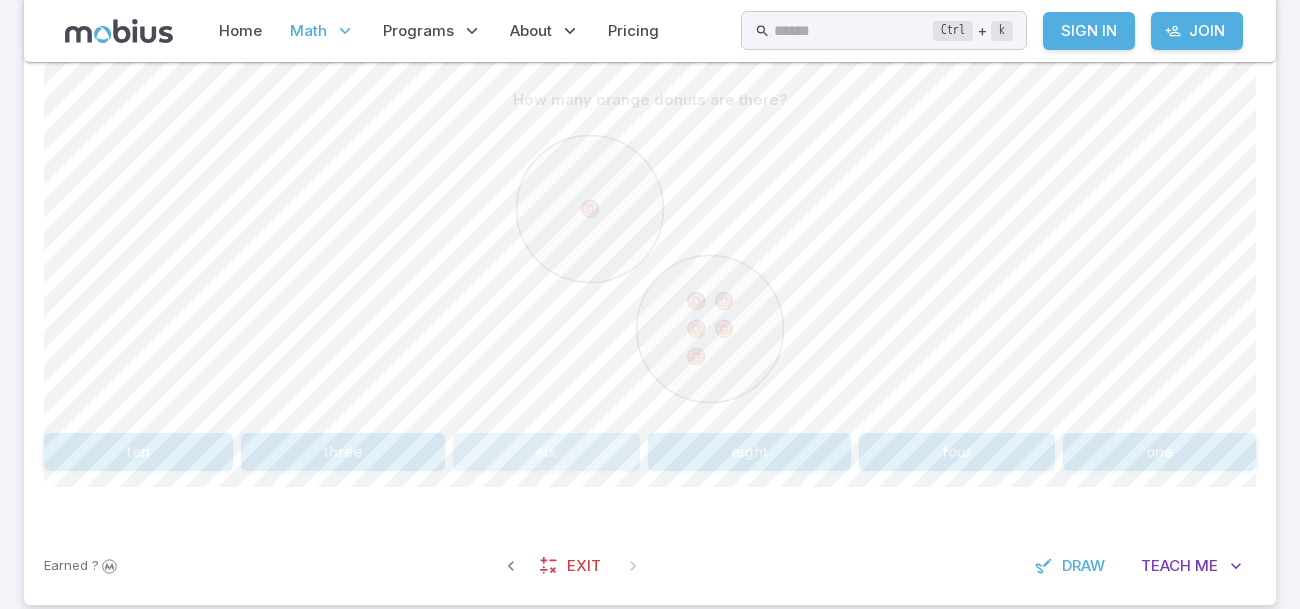 click on "six" at bounding box center (546, 452) 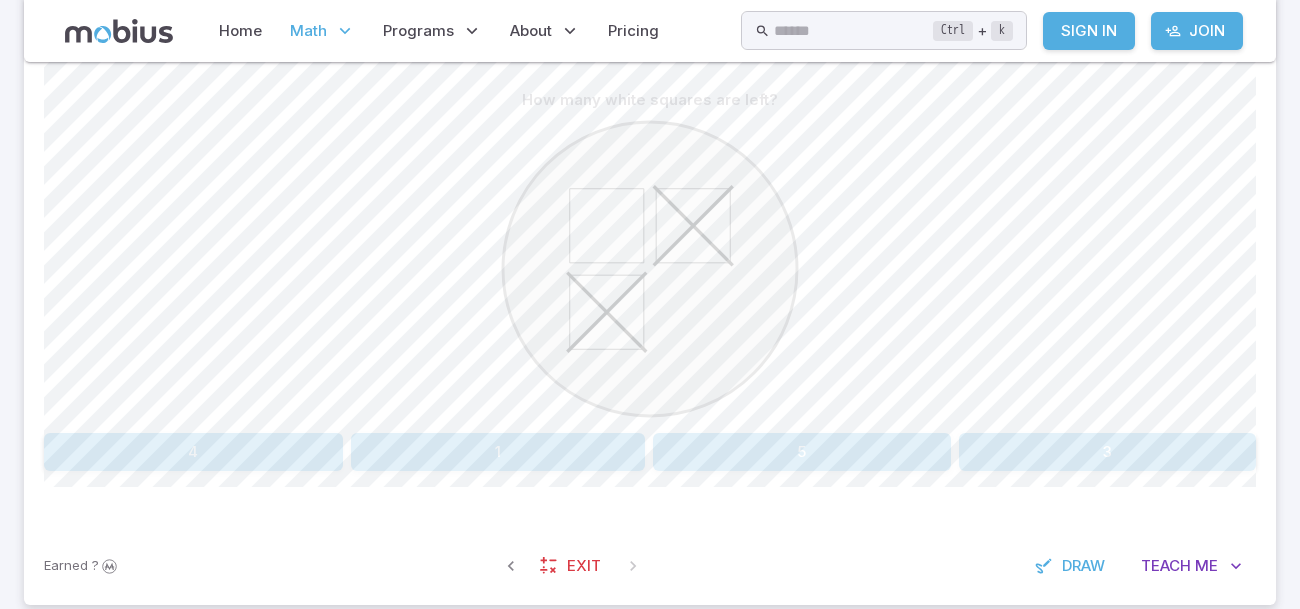 click on "1" at bounding box center [498, 452] 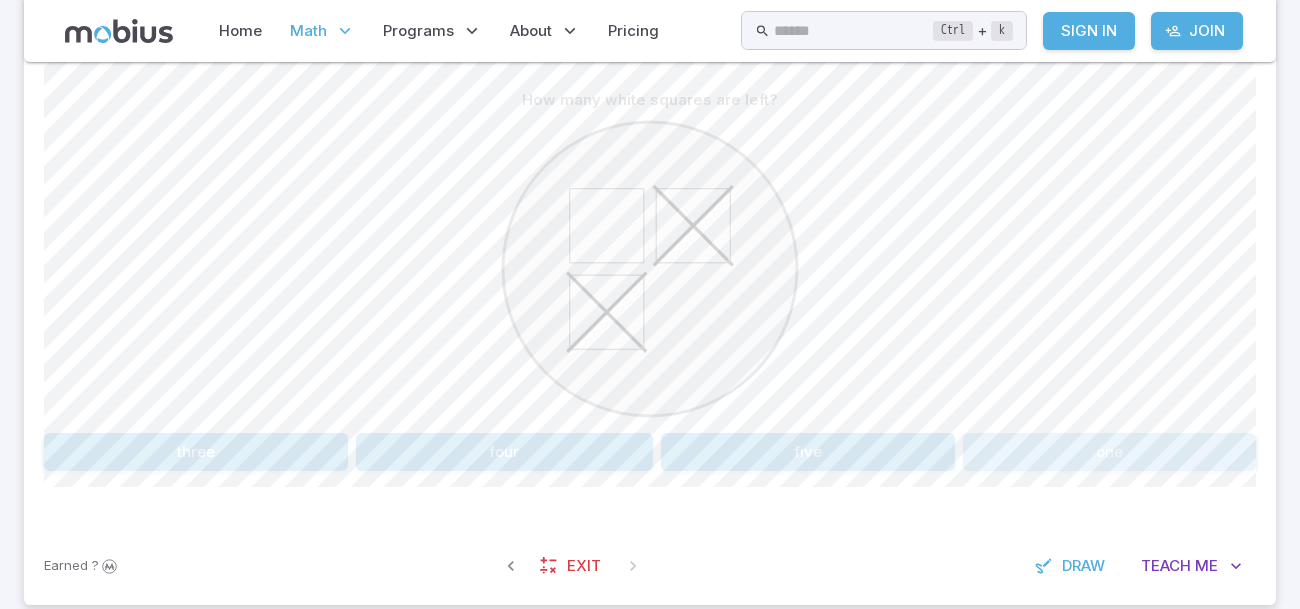 click on "one" at bounding box center [1109, 452] 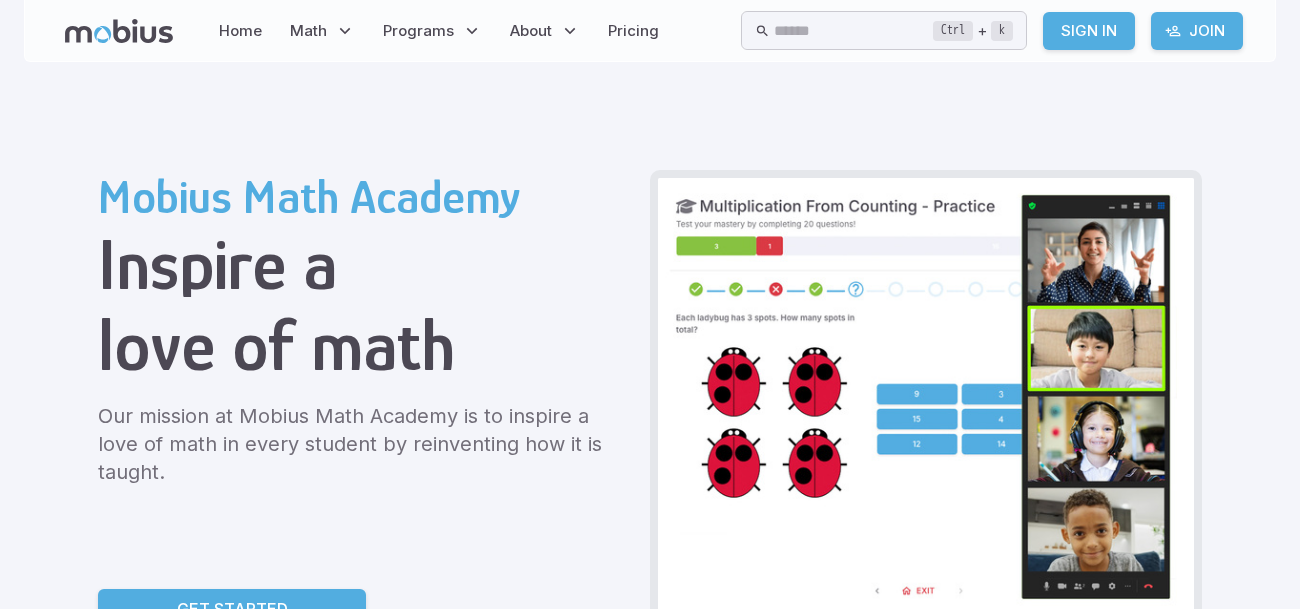 scroll, scrollTop: 0, scrollLeft: 0, axis: both 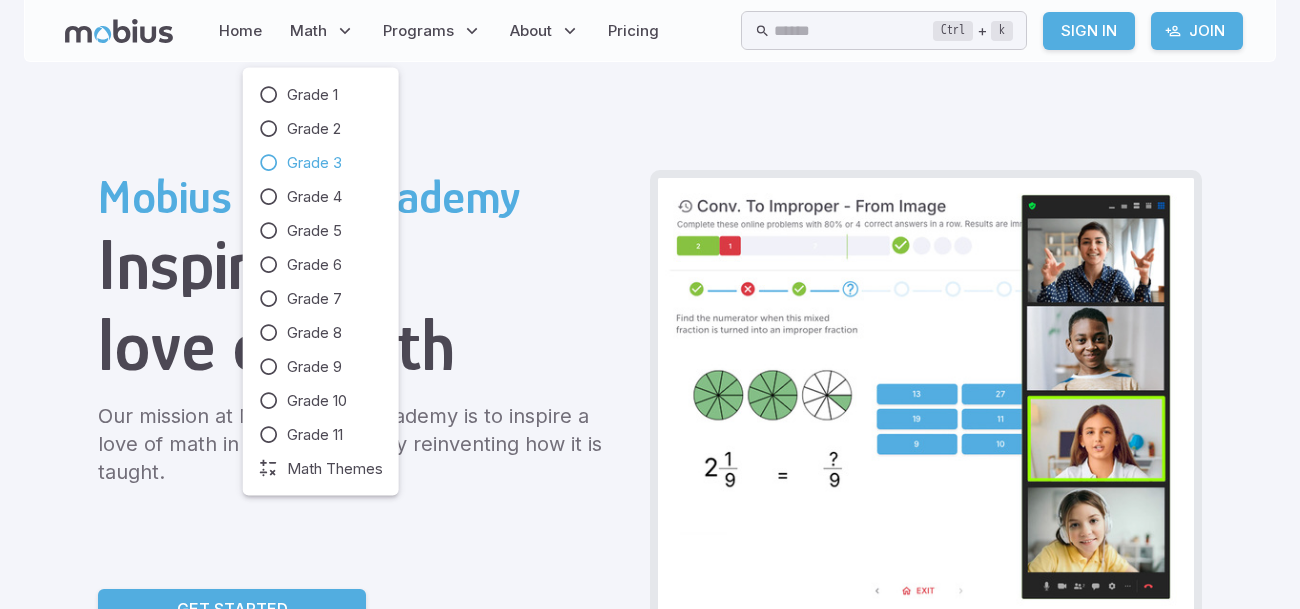 click on "Grade 3" at bounding box center (314, 163) 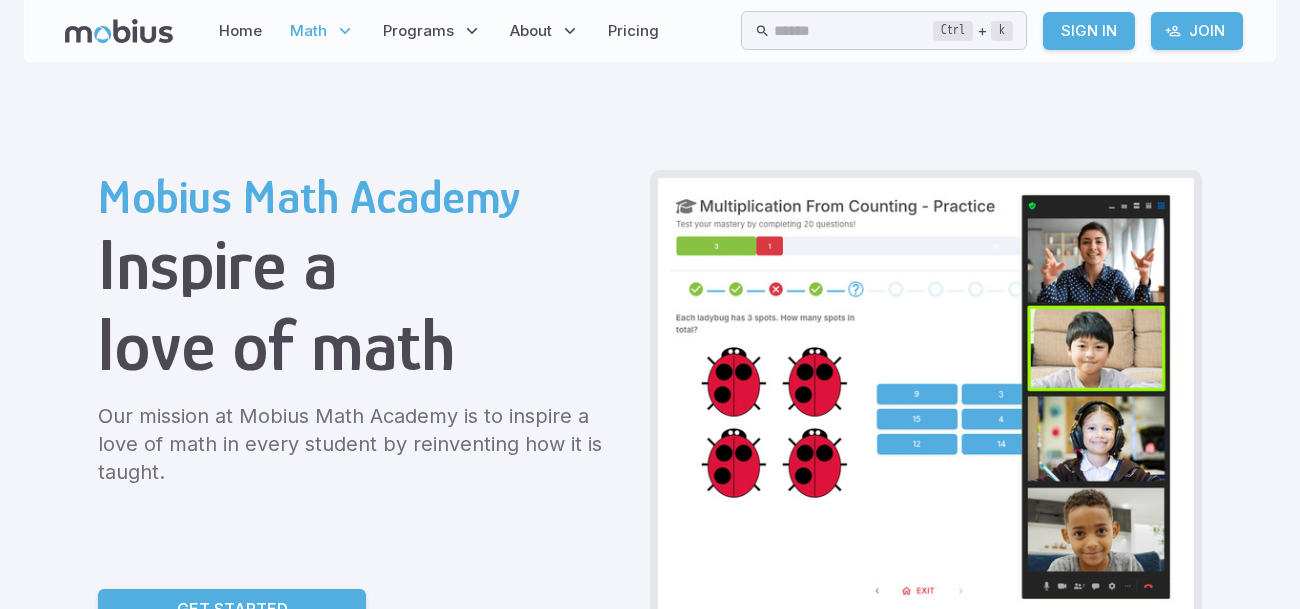 scroll, scrollTop: 0, scrollLeft: 0, axis: both 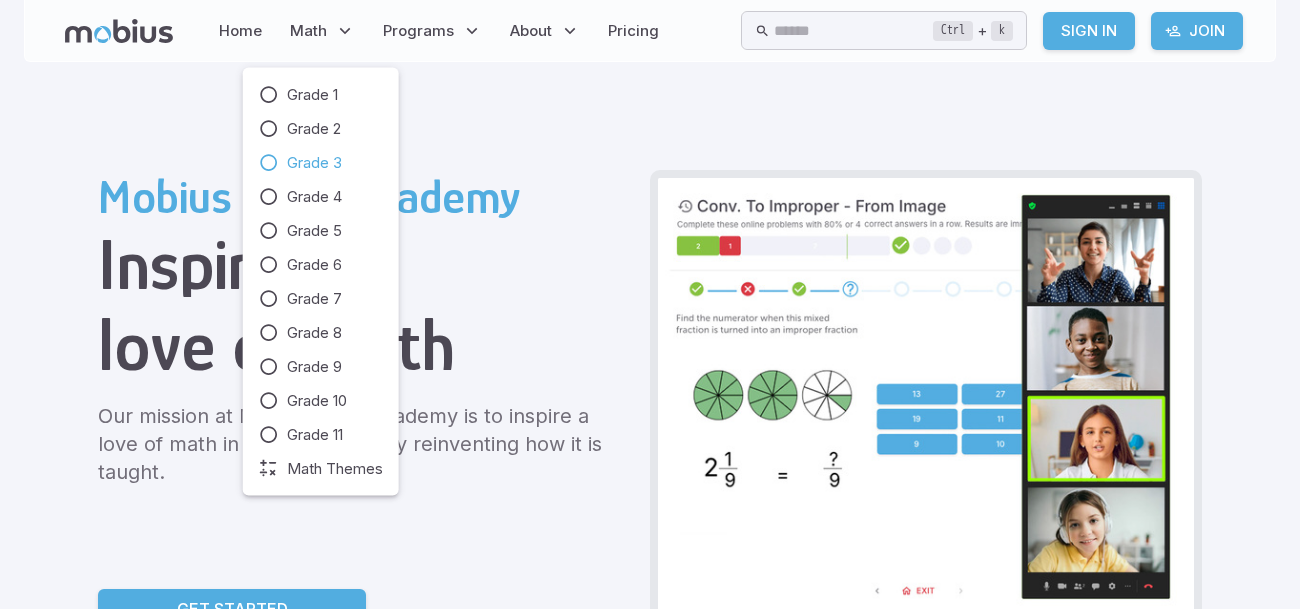 click on "Grade 3" at bounding box center (314, 163) 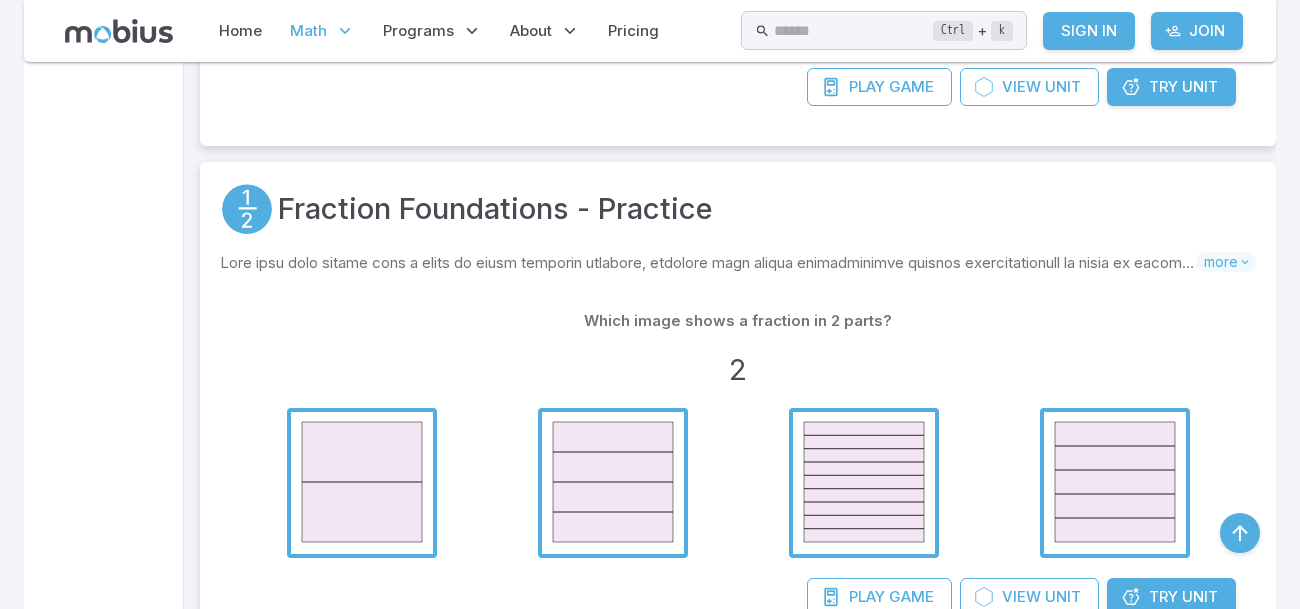 scroll, scrollTop: 0, scrollLeft: 0, axis: both 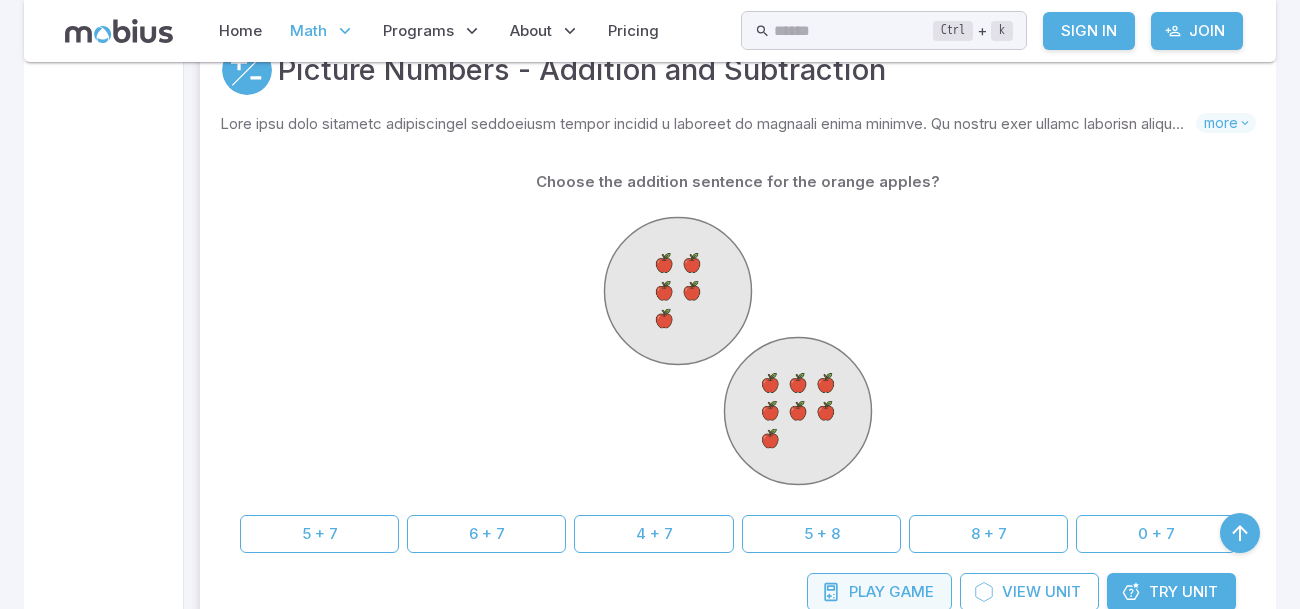 click on "Play Game" at bounding box center [879, 592] 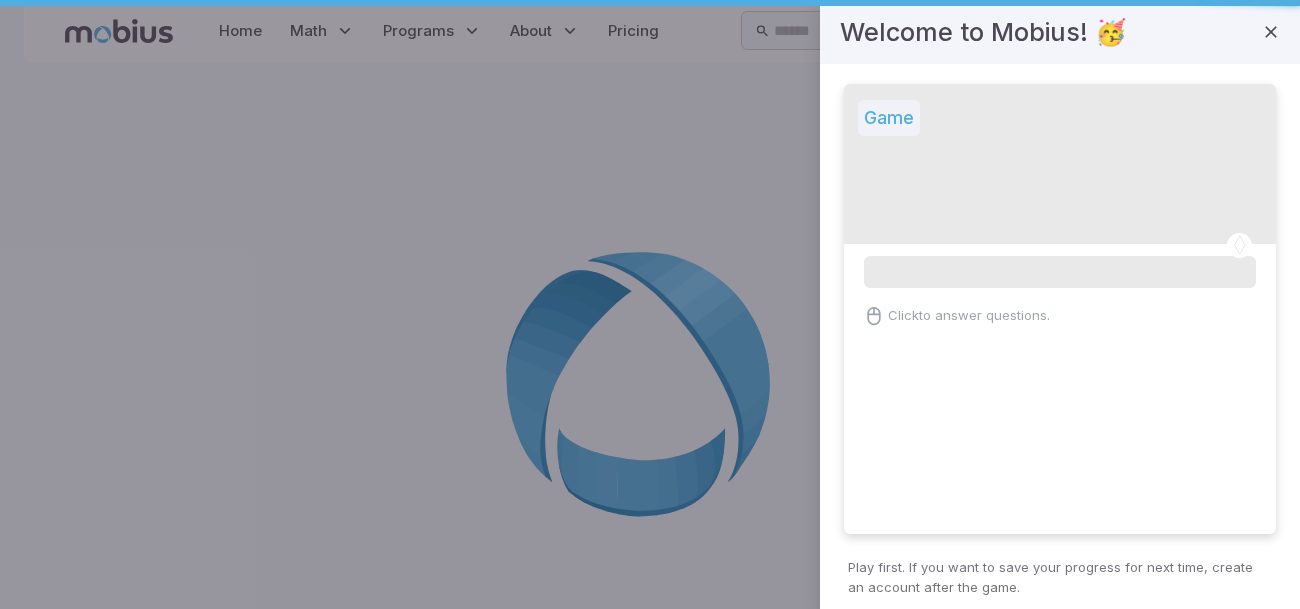 scroll, scrollTop: 0, scrollLeft: 0, axis: both 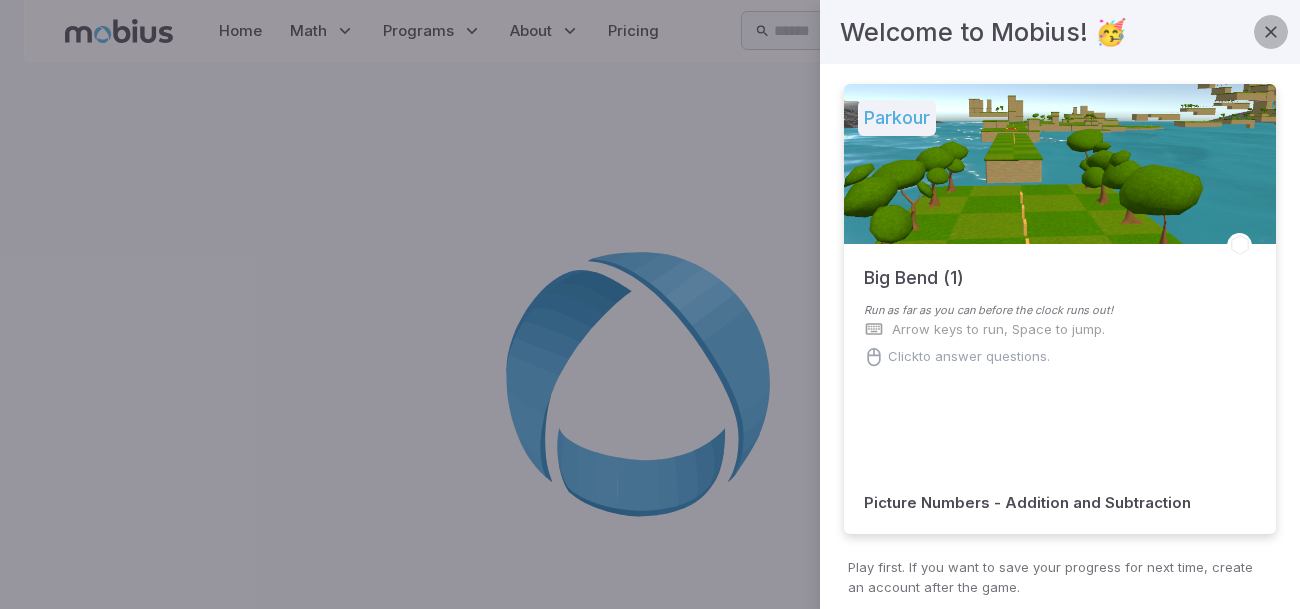click at bounding box center (1271, 32) 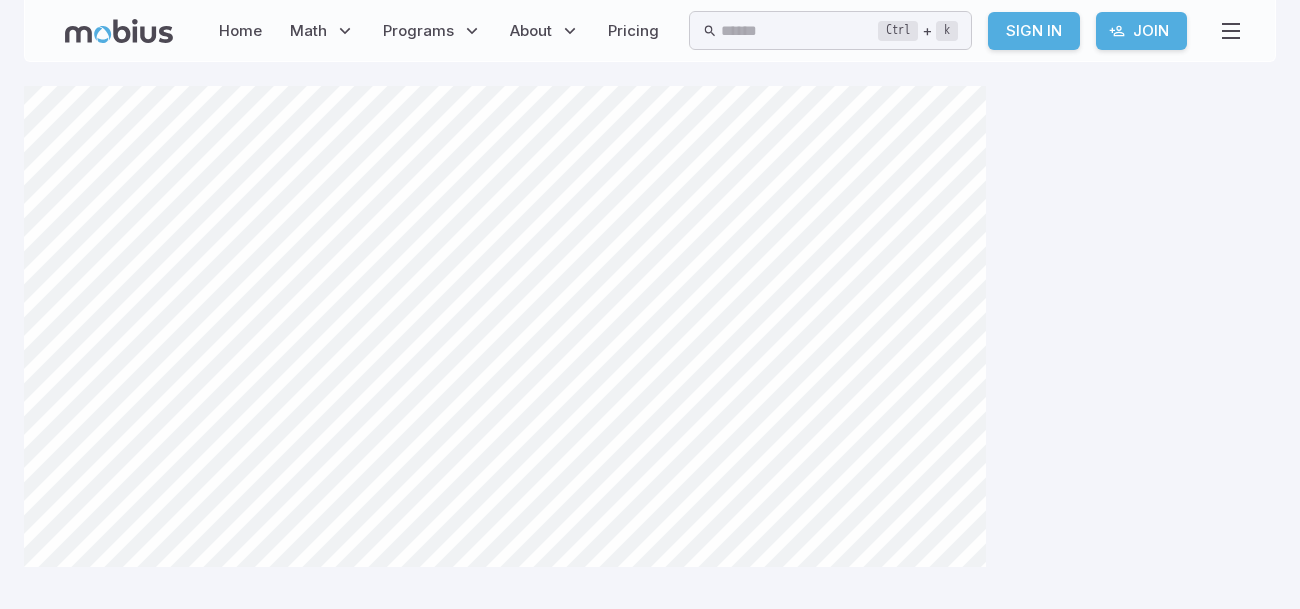click at bounding box center [650, 335] 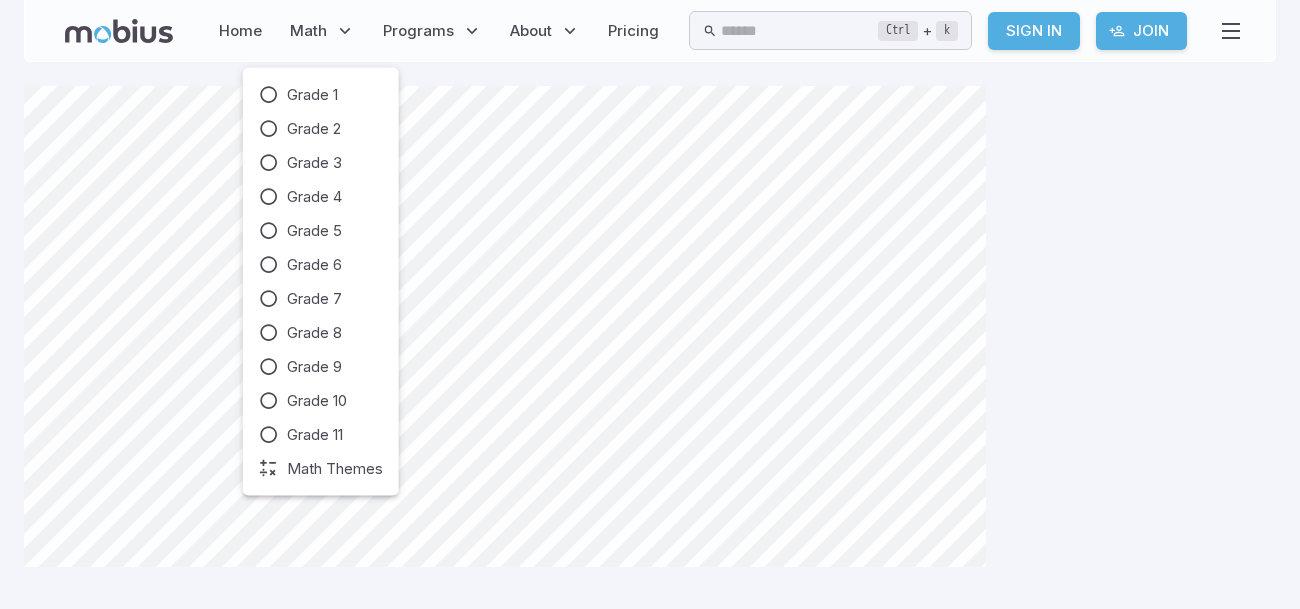 click on "Home Math Grade 1 Grade 2 Grade 3 Grade 4 Grade 5 Grade 6 Grade 7 Grade 8 Grade 9 Grade 10 Grade 11 Math Themes Programs Explorers (Grades 1-3) Explorers Elite (1-3) Navigators (Grades 4-6) Navigators Elite (4-6) Challengers (Grades 7-9) Challengers Elite (7-9) Schedule an Evaluation About Mobius Method Flexible Classes Company Support Pricing Ctrl + k ​ Sign In Join   Grade 1 Grade 2 Grade 3 Grade 4 Grade 5 Grade 6 Grade 7 Grade 8 Grade 9 Grade 10 Grade 11 Math Themes Home Math Grade 1 Grade 2 Grade 3 Grade 4 Grade 5 Grade 6 Grade 7 Grade 8 Grade 9 Grade 10 Grade 11 Math Themes Programs Explorers (Grades 1-3) Explorers Elite (1-3) Navigators (Grades 4-6) Navigators Elite (4-6) Challengers (Grades 7-9) Challengers Elite (7-9) Schedule an Evaluation About Mobius Method Flexible Classes Company Support Pricing Welcome to Mobius! 🥳 Parkour Big Bend (1) Run as far as you can before the clock runs out! Arrow keys to run, Space to jump. Click  to answer questions. Picture Numbers - Addition and Subtraction" at bounding box center (650, 304) 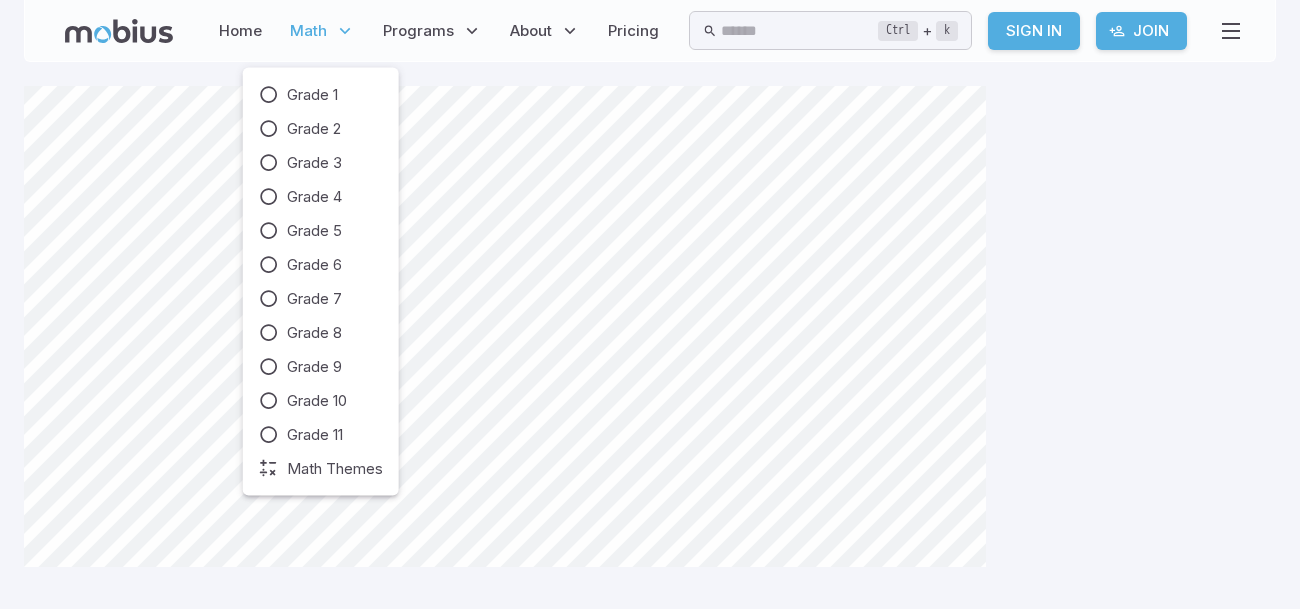 click at bounding box center [345, 31] 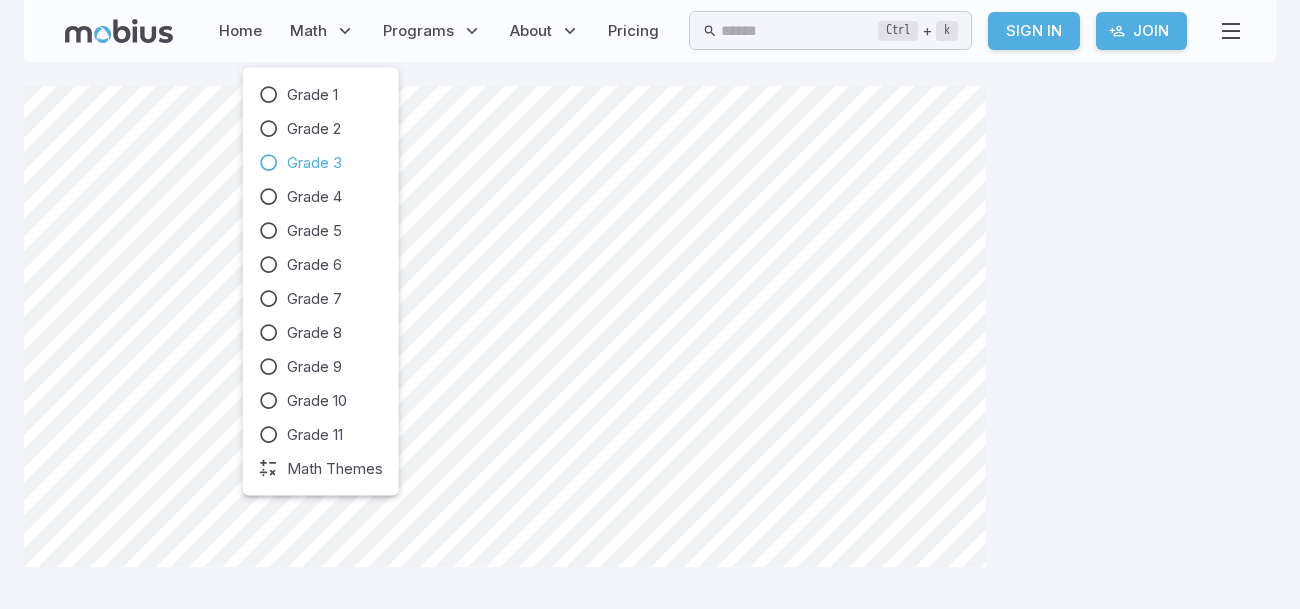click on "Grade 3" at bounding box center (314, 163) 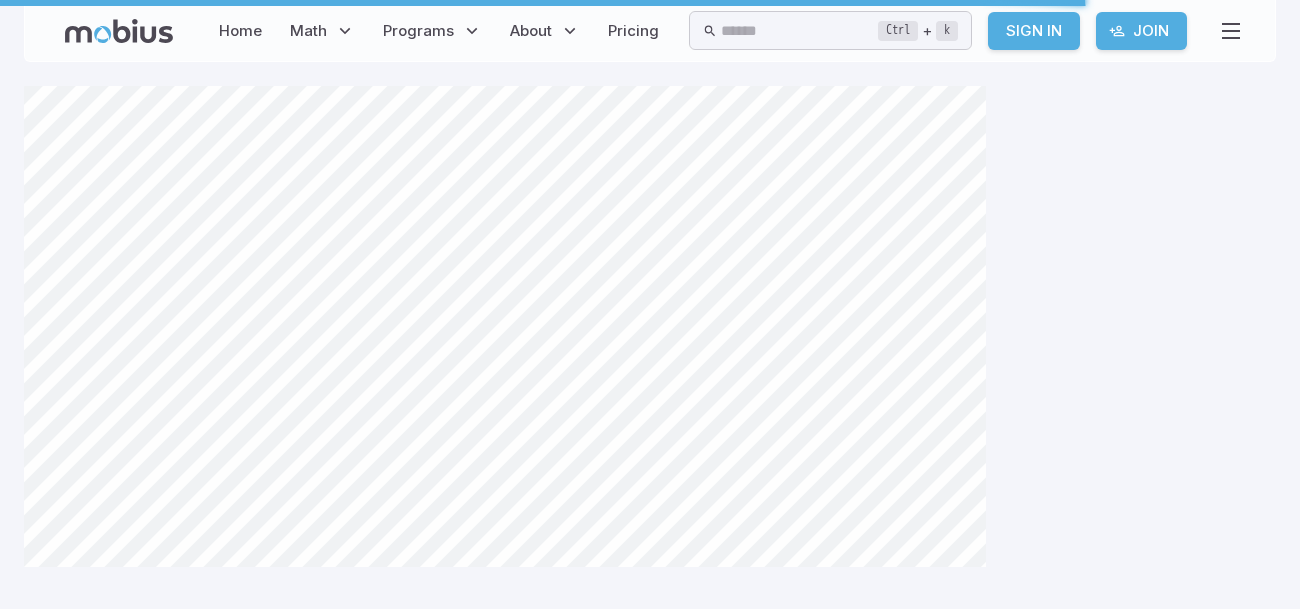 click on "Home Math Grade 1 Grade 2 Grade 3 Grade 4 Grade 5 Grade 6 Grade 7 Grade 8 Grade 9 Grade 10 Grade 11 Math Themes Programs Explorers (Grades 1-3) Explorers Elite (1-3) Navigators (Grades 4-6) Navigators Elite (4-6) Challengers (Grades 7-9) Challengers Elite (7-9) Schedule an Evaluation About Mobius Method Flexible Classes Company Support Pricing Ctrl + k ​ Sign In Join   Home Math Grade 1 Grade 2 Grade 3 Grade 4 Grade 5 Grade 6 Grade 7 Grade 8 Grade 9 Grade 10 Grade 11 Math Themes Programs Explorers (Grades 1-3) Explorers Elite (1-3) Navigators (Grades 4-6) Navigators Elite (4-6) Challengers (Grades 7-9) Challengers Elite (7-9) Schedule an Evaluation About Mobius Method Flexible Classes Company Support Pricing Welcome to Mobius! 🥳 Parkour Big Bend (1) Run as far as you can before the clock runs out! Arrow keys to run, Space to jump. Click  to answer questions. Picture Numbers - Addition and Subtraction Play first. If you want to save your progress for next time, create an account after the game. **** ****" at bounding box center (650, 304) 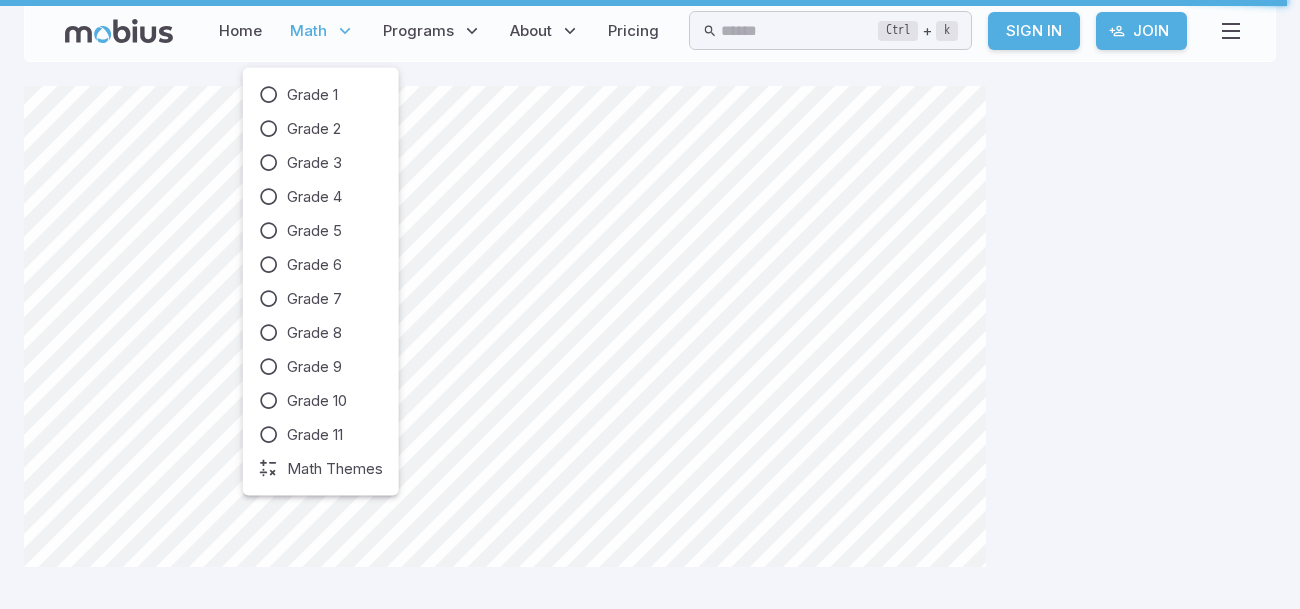 click at bounding box center (345, 31) 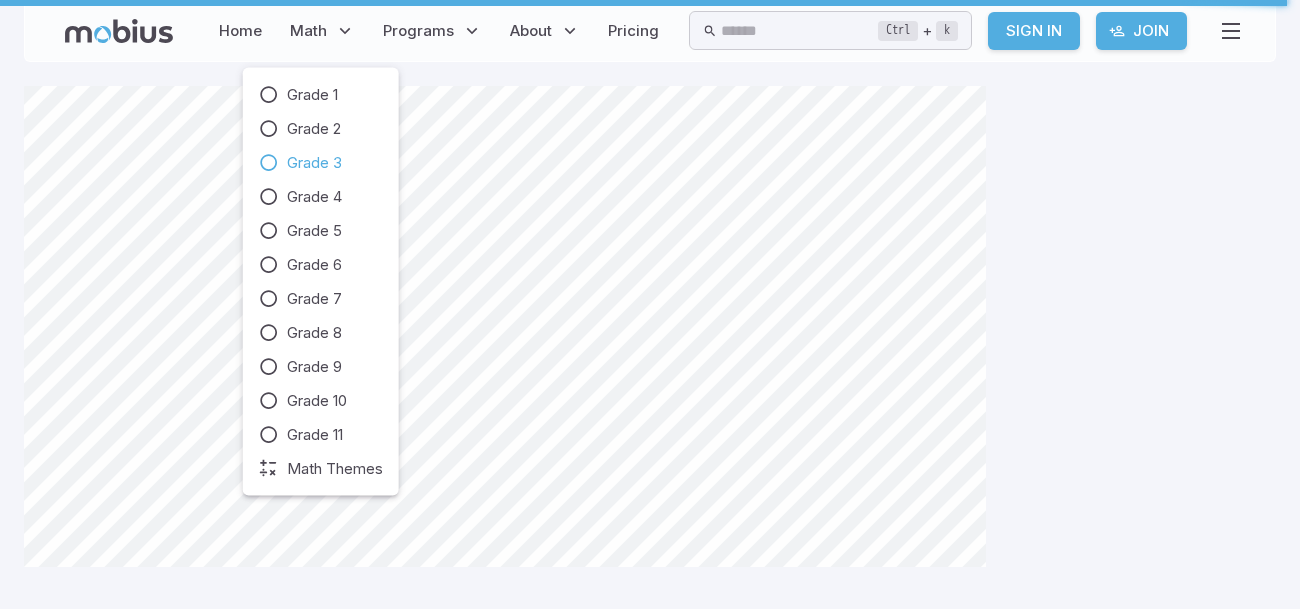 click on "Grade 3" at bounding box center [314, 163] 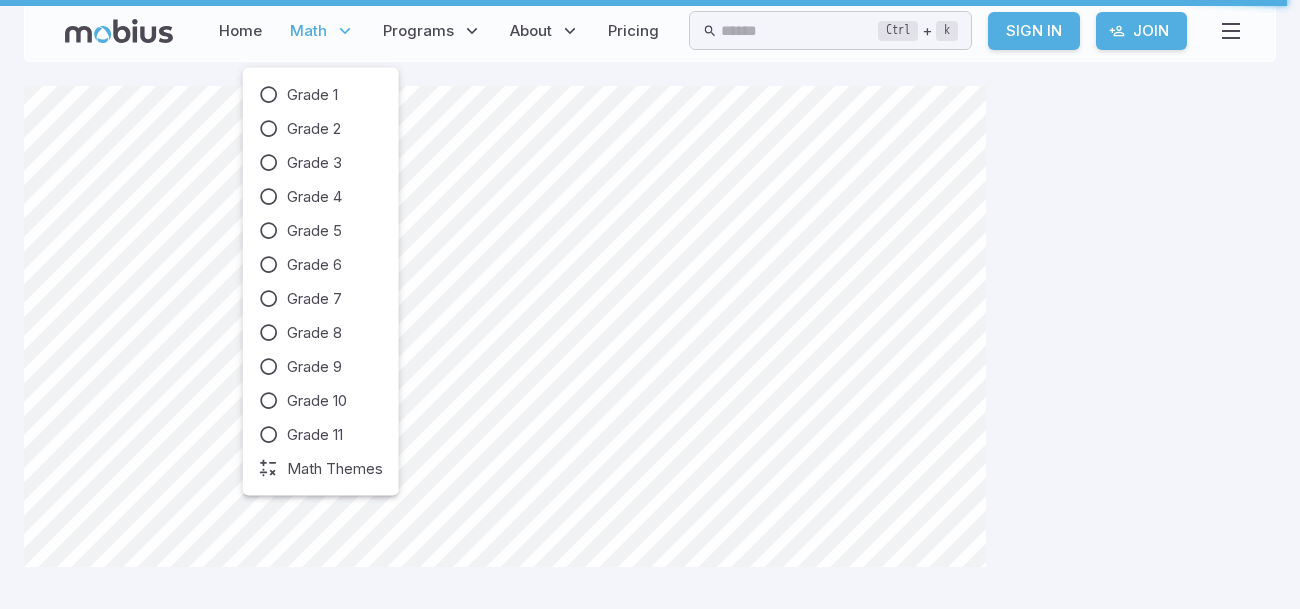 click on "Math" at bounding box center (322, 31) 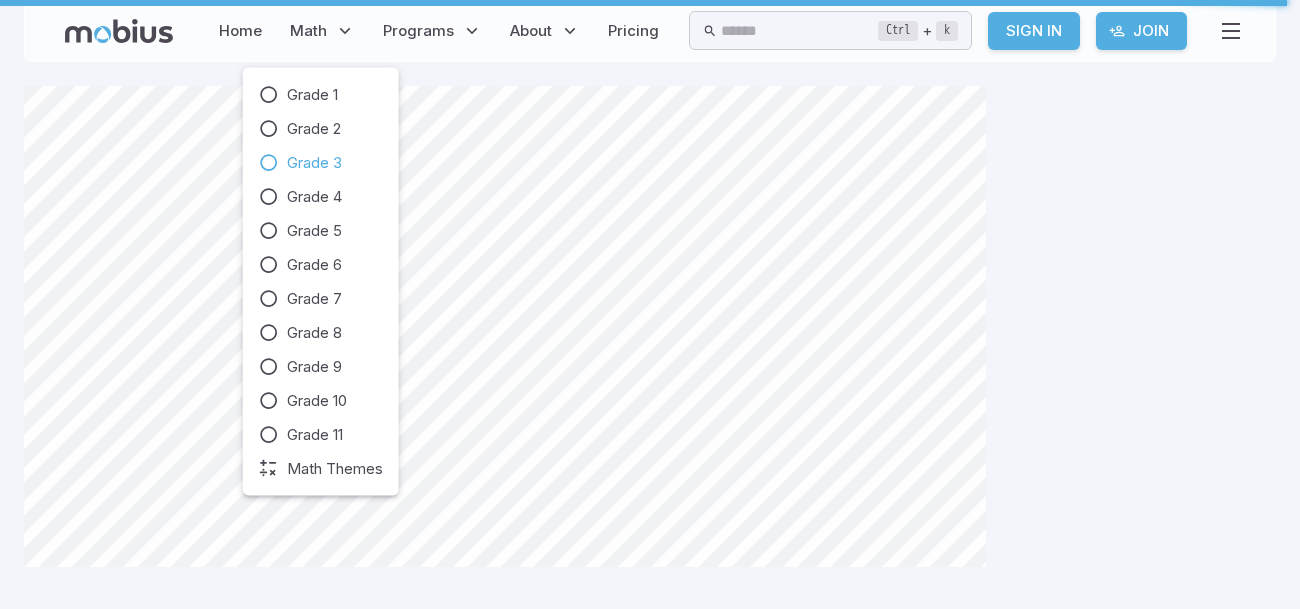 click on "Grade 3" at bounding box center [314, 163] 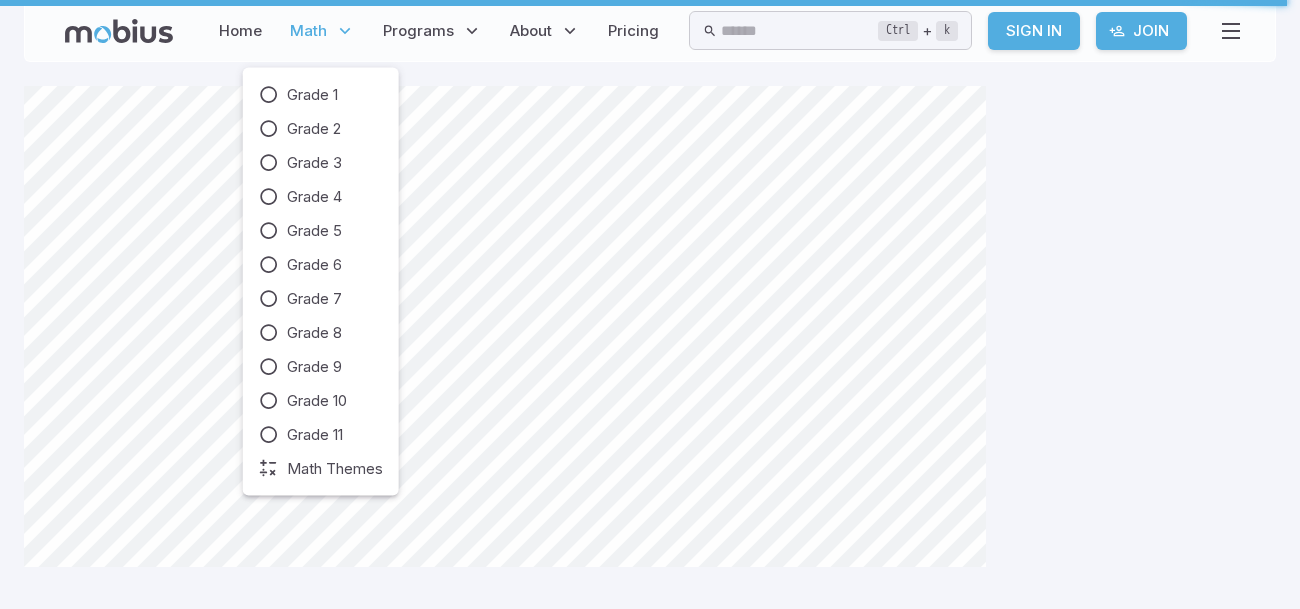 click at bounding box center [345, 31] 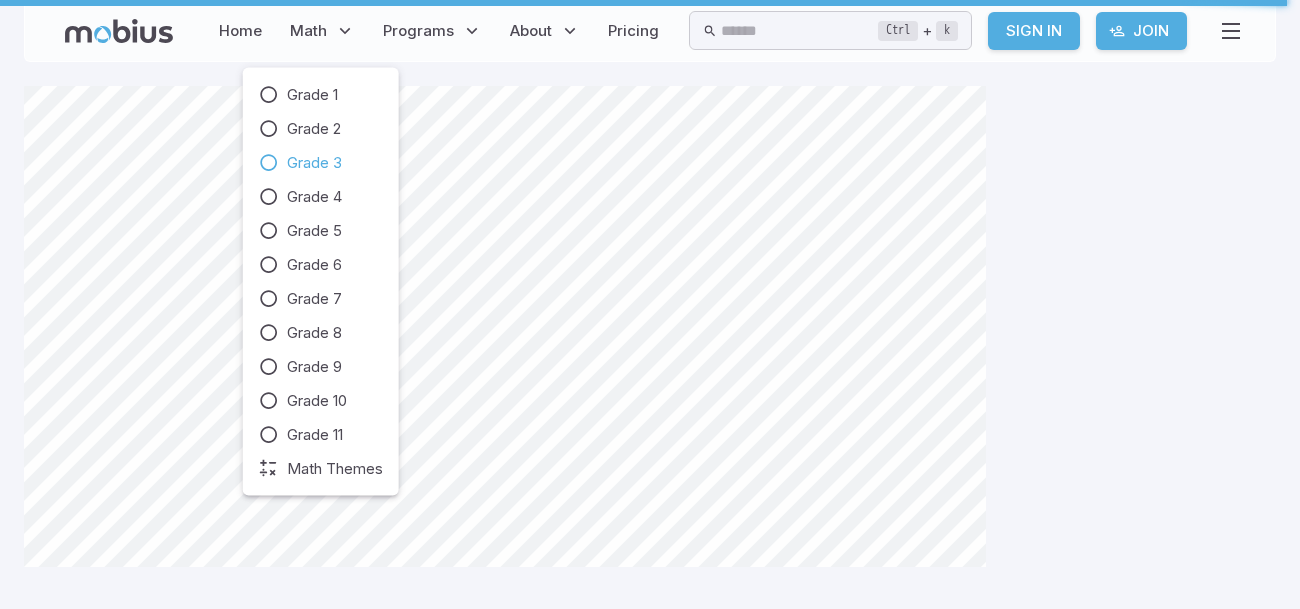 click on "Grade 3" at bounding box center (314, 163) 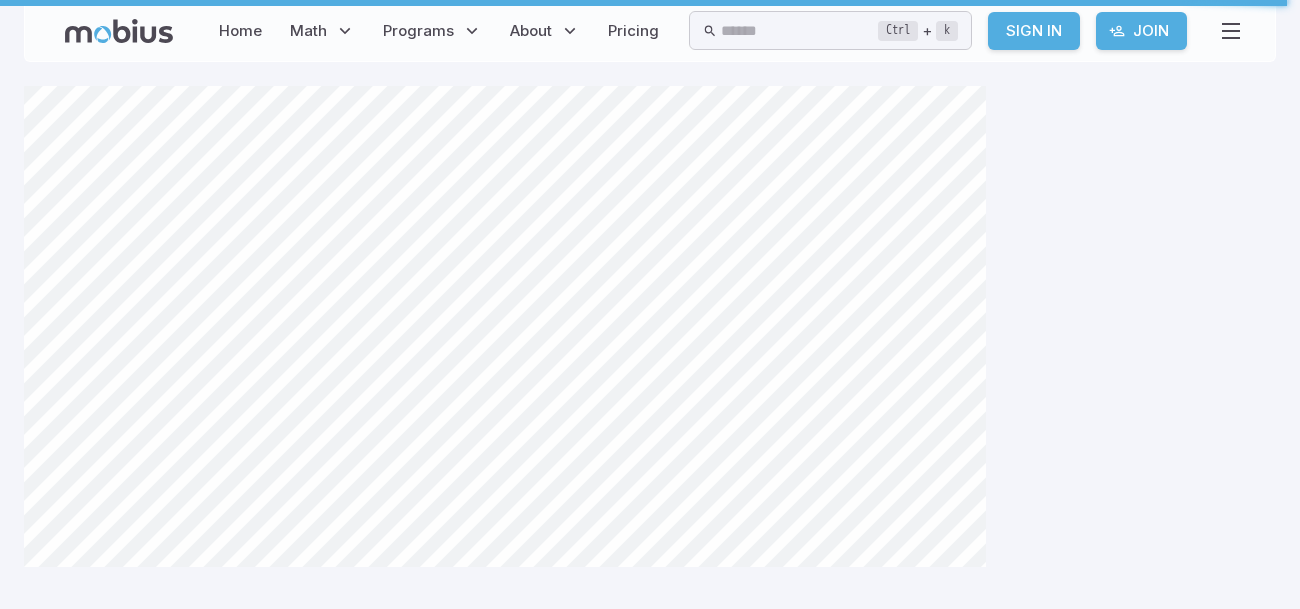 click on "Ctrl + k ​ Sign In Join" at bounding box center (966, 30) 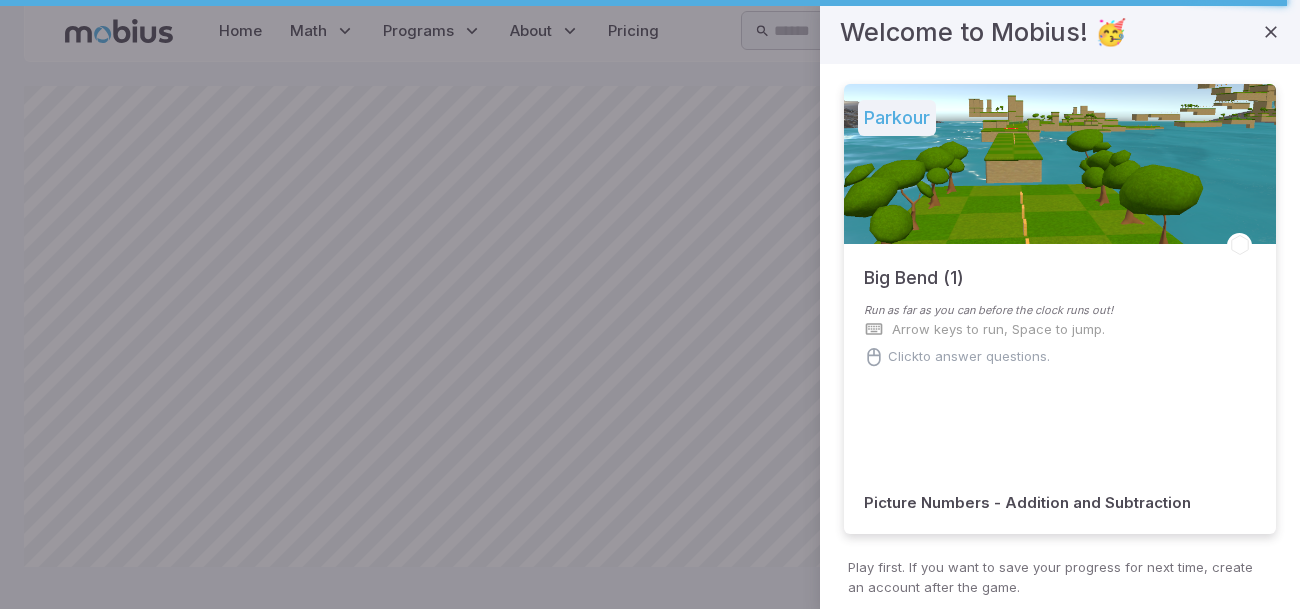 click at bounding box center (1060, 164) 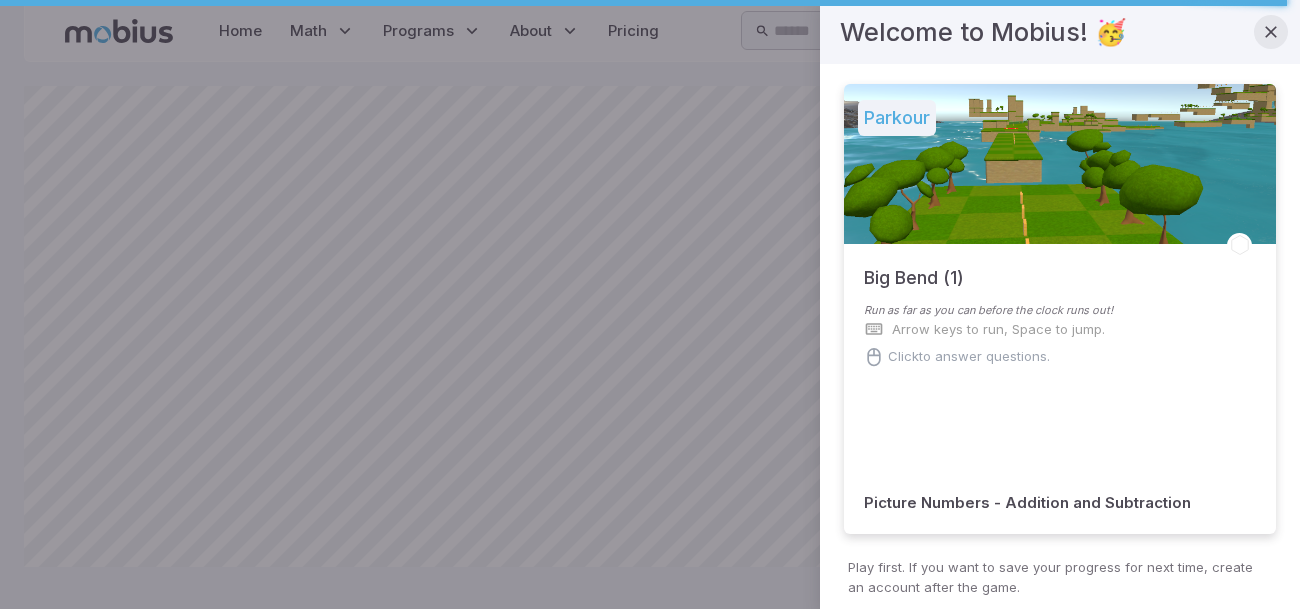 click at bounding box center (1271, 32) 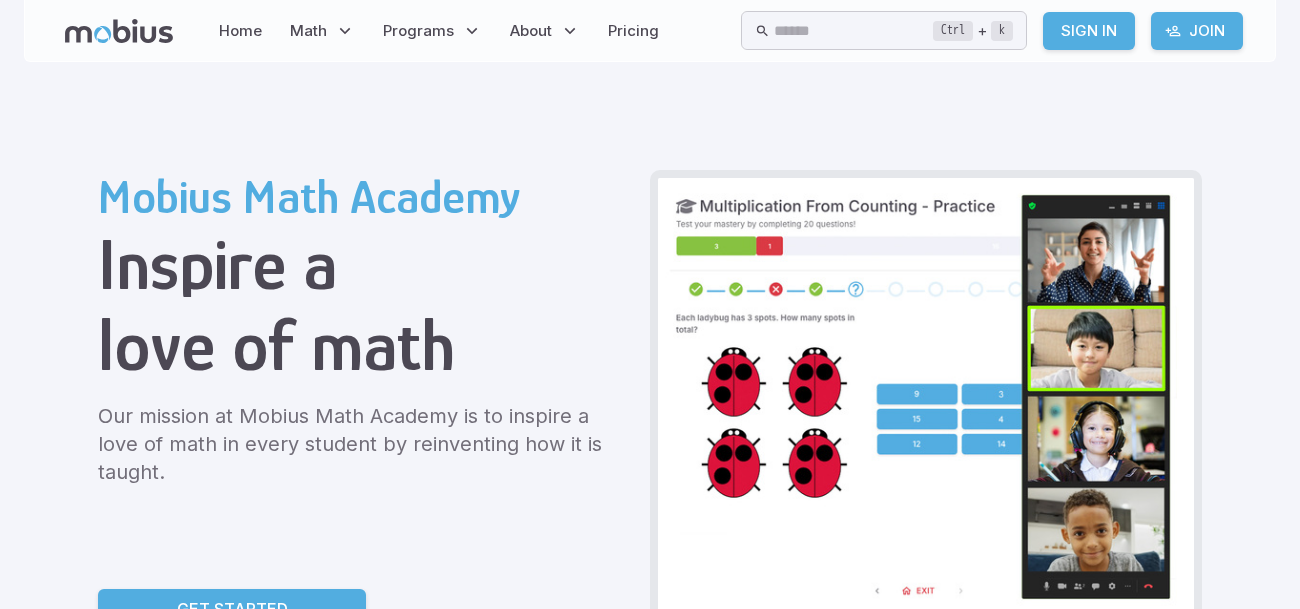 scroll, scrollTop: 0, scrollLeft: 0, axis: both 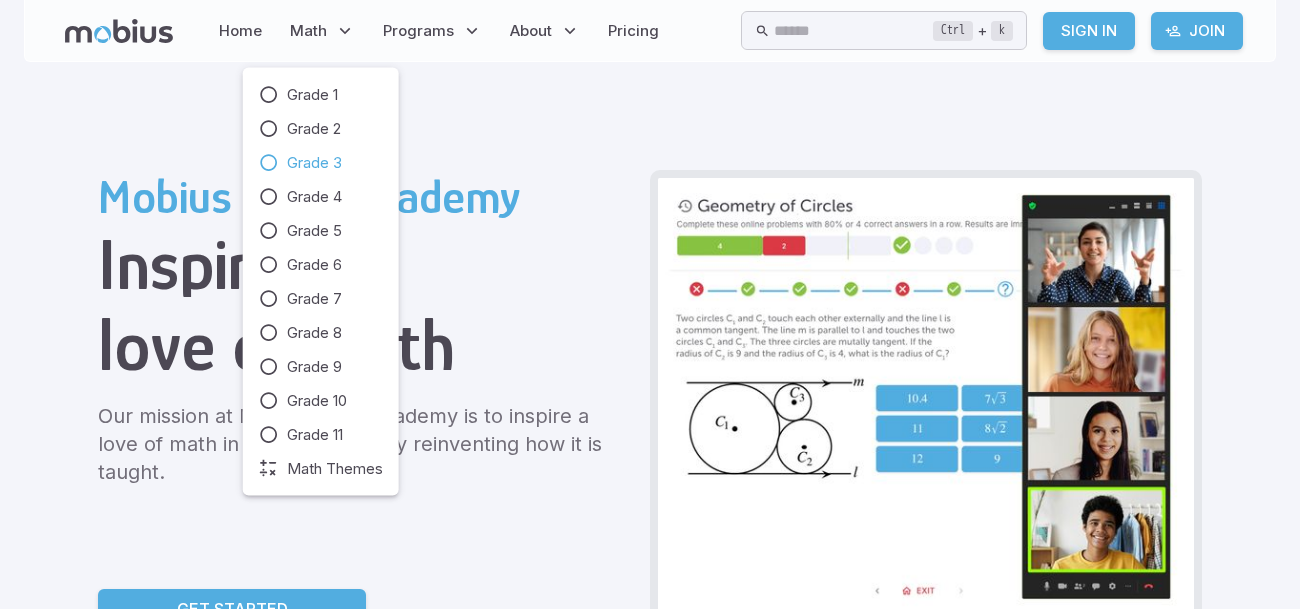 click on "Grade 3" at bounding box center (314, 163) 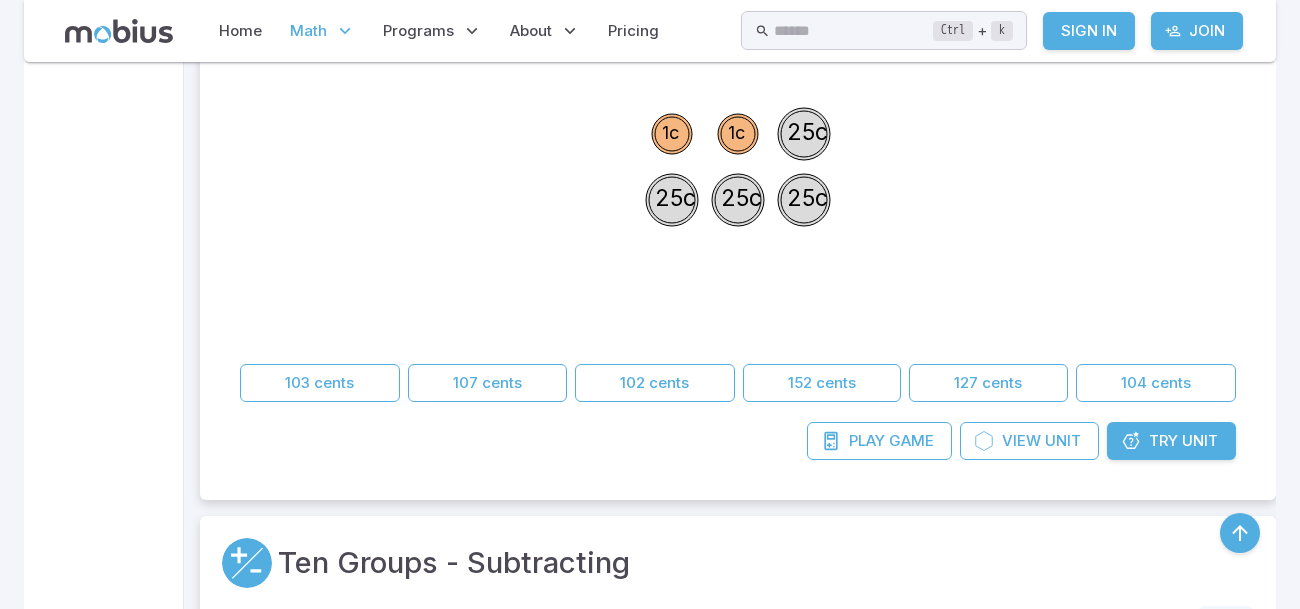 scroll, scrollTop: 6395, scrollLeft: 0, axis: vertical 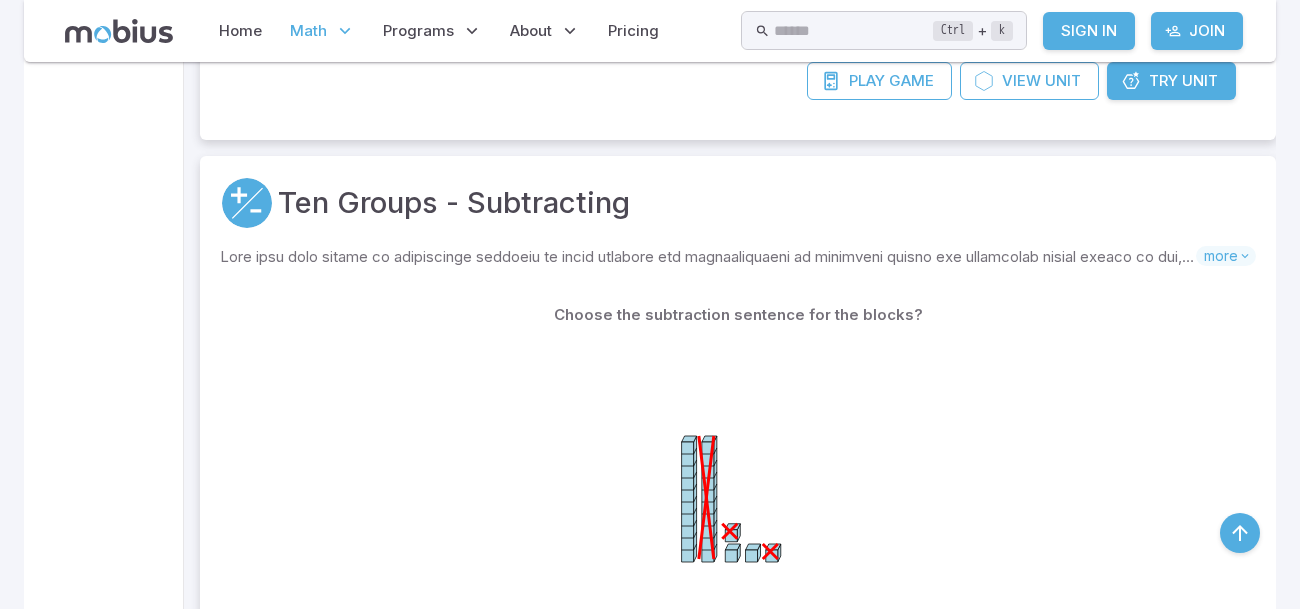 click on "Try Unit" at bounding box center [1171, 725] 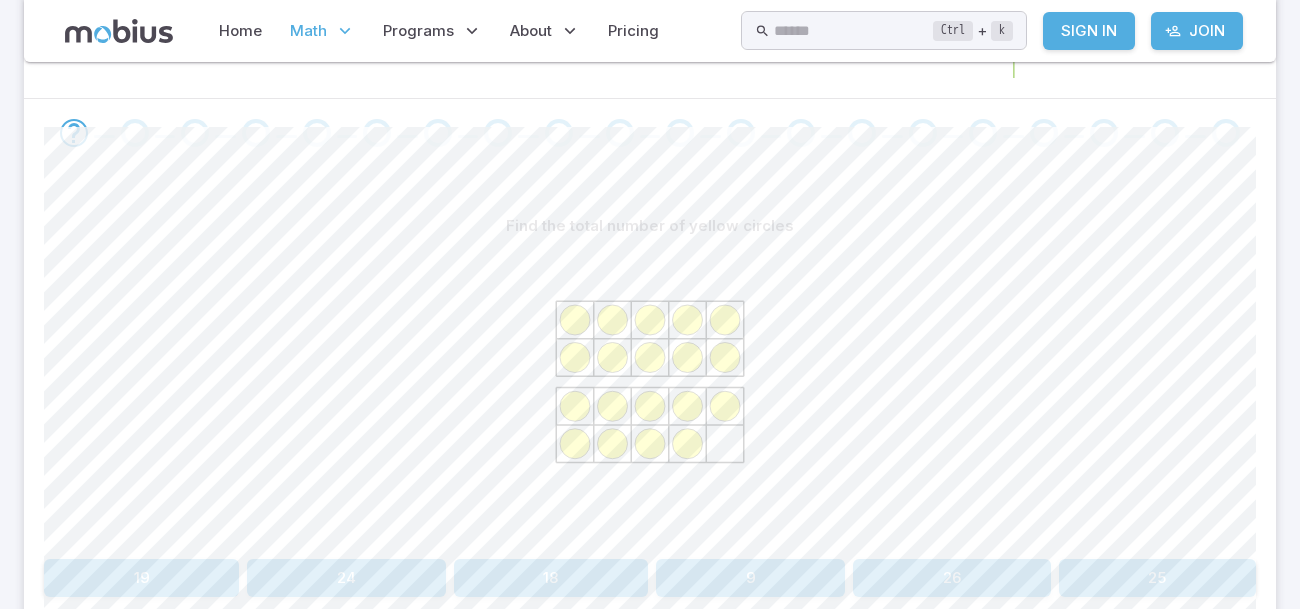 scroll, scrollTop: 399, scrollLeft: 0, axis: vertical 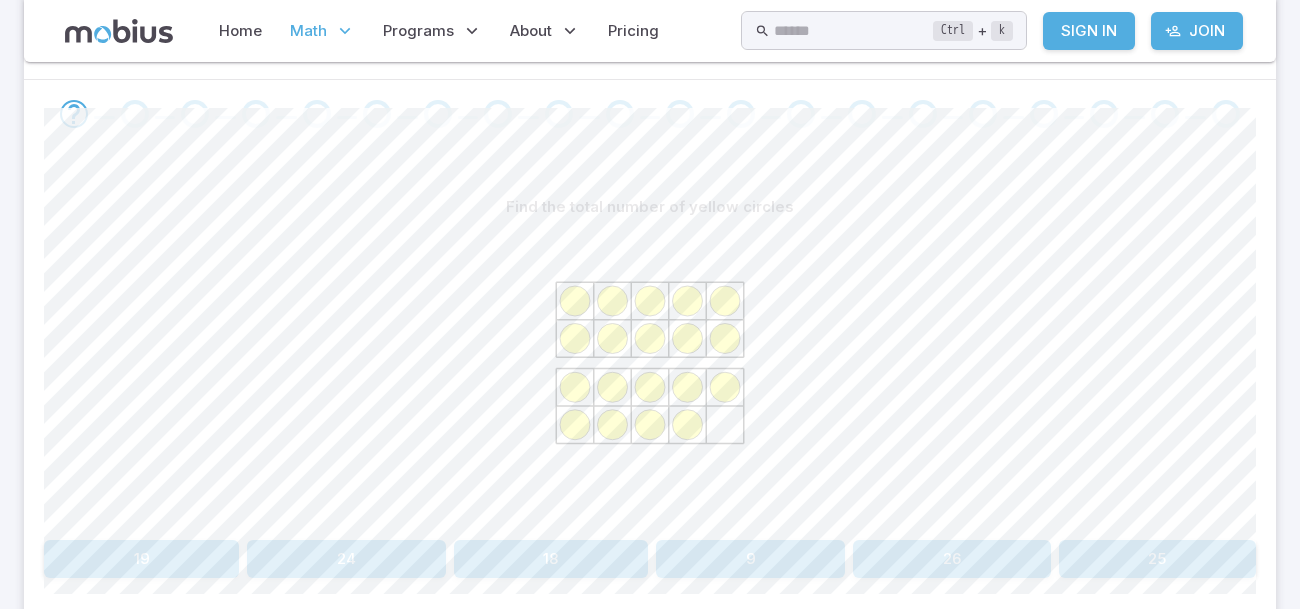 click on "19" at bounding box center [141, 559] 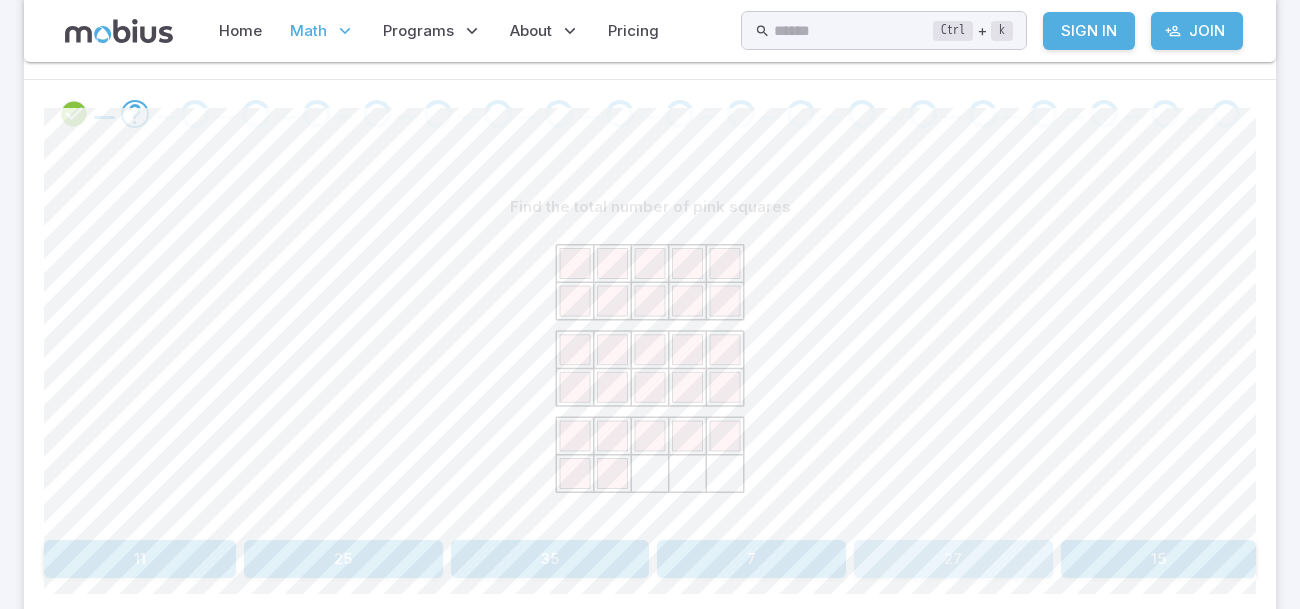 click on "27" at bounding box center [953, 559] 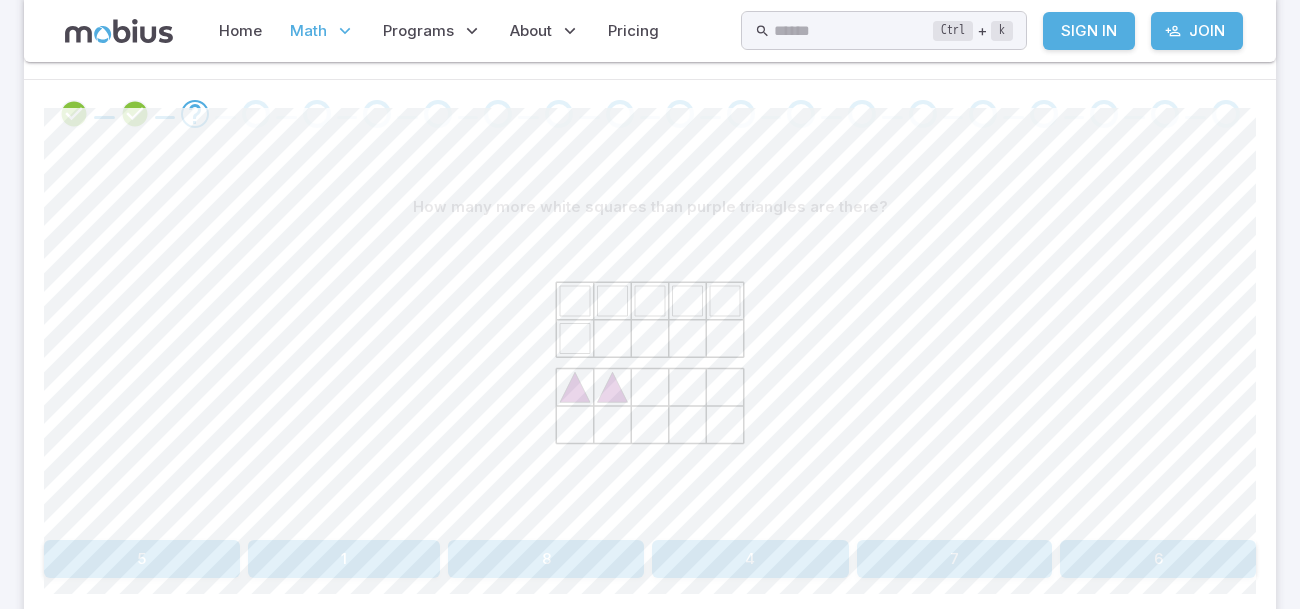 click on "8" at bounding box center [546, 559] 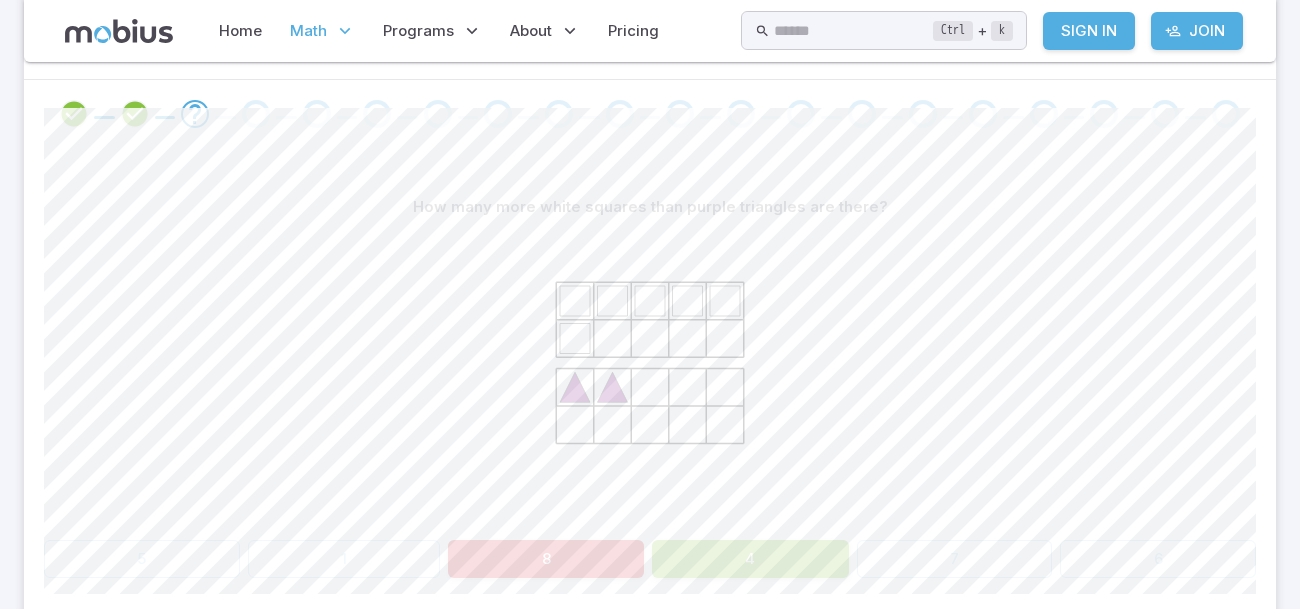 click on "4" at bounding box center [750, 559] 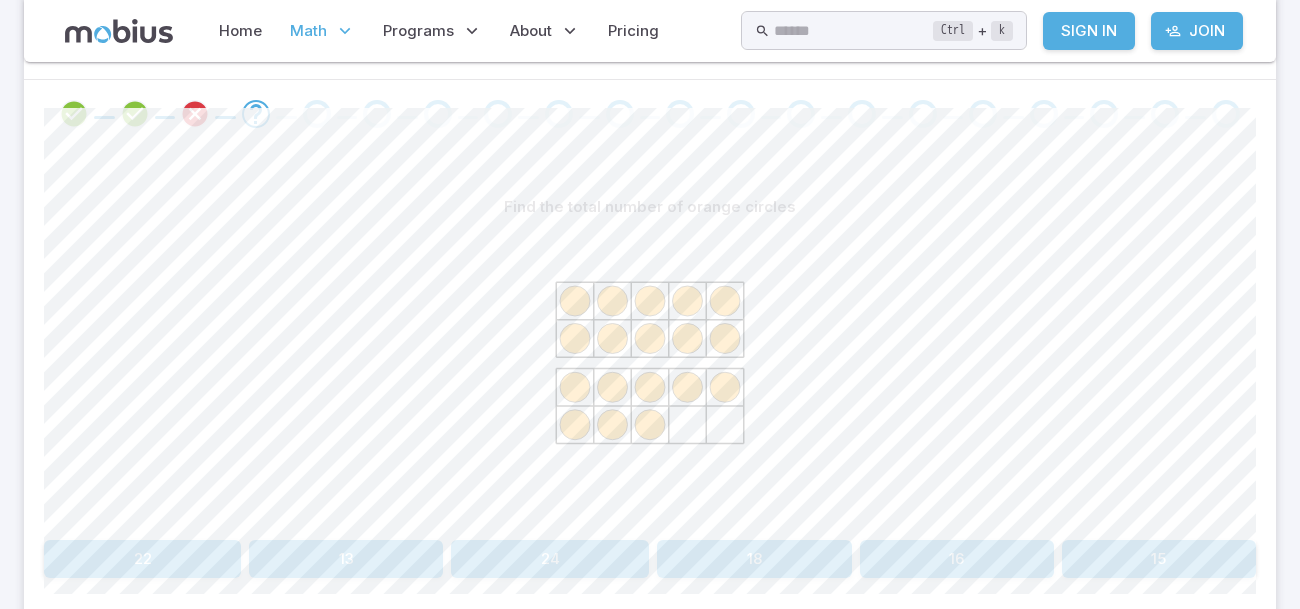 click on "13" at bounding box center [346, 559] 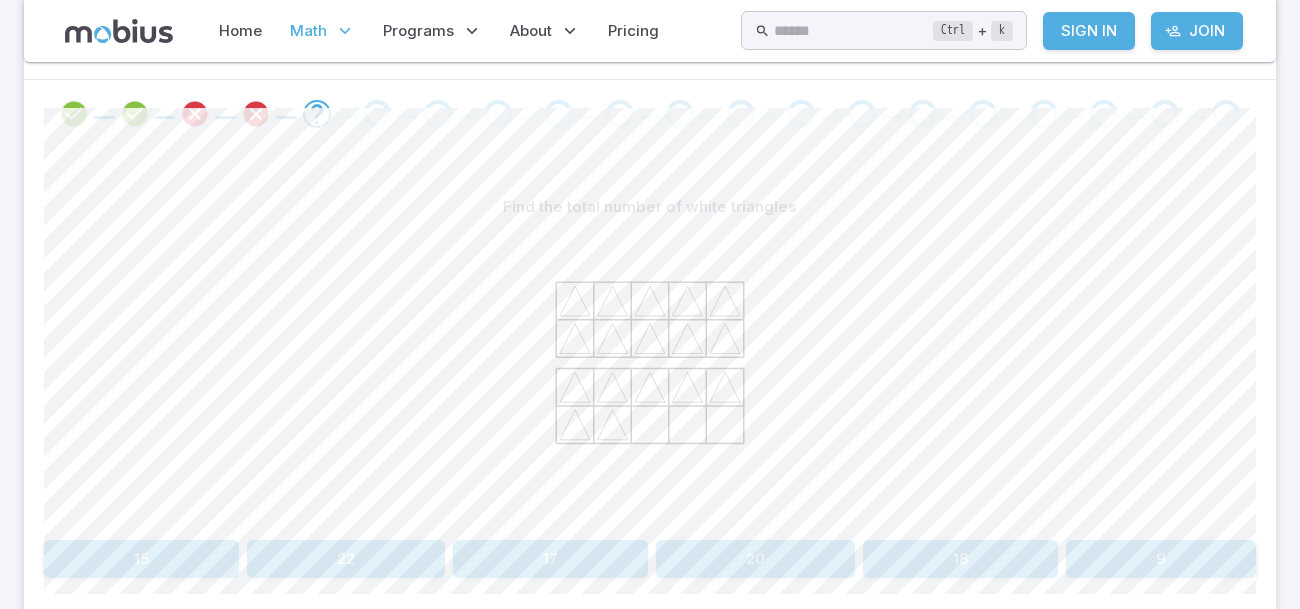 click on "20" at bounding box center (755, 559) 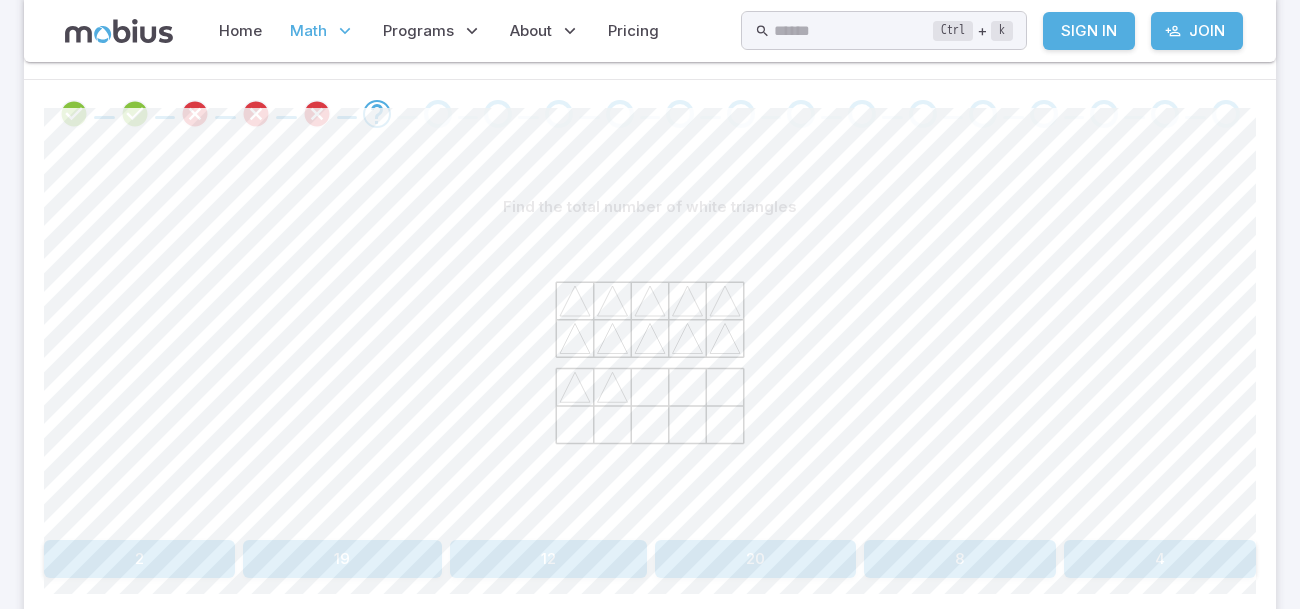 click on "8" at bounding box center [959, 559] 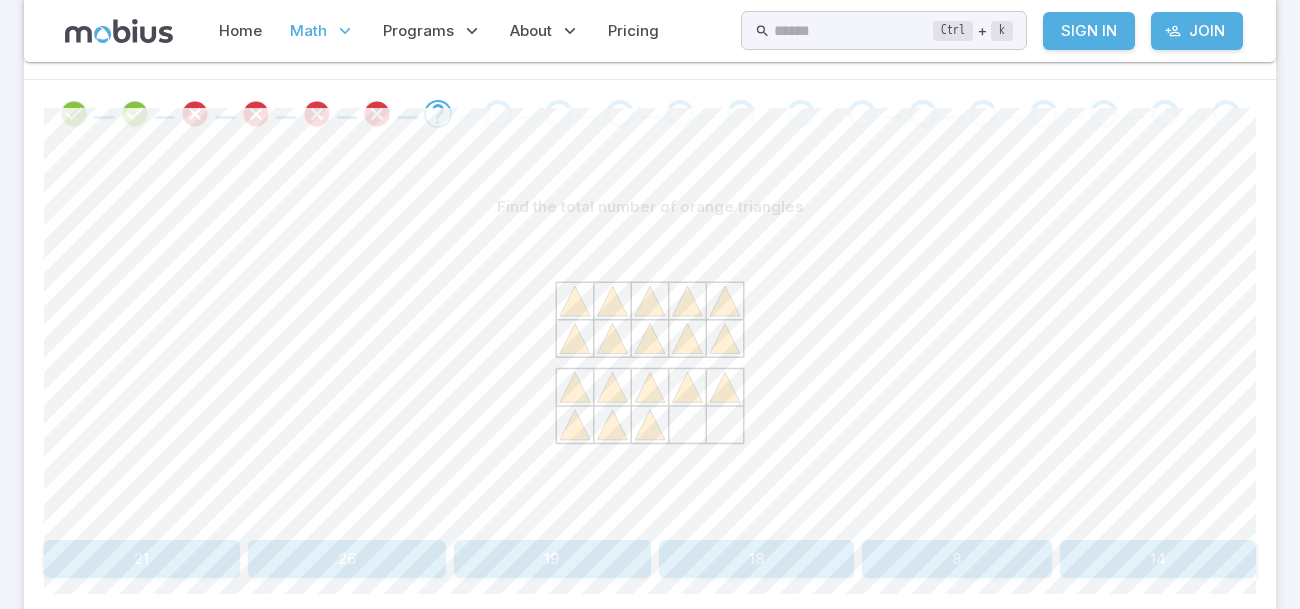 click on "18" at bounding box center [757, 559] 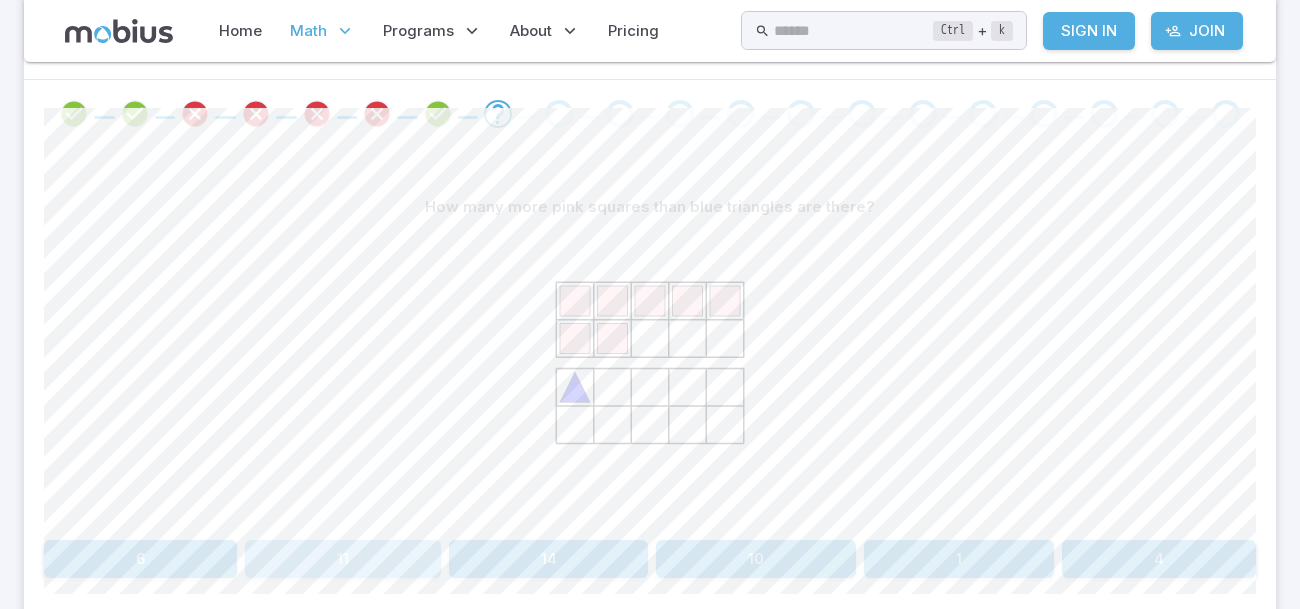 click on "11" at bounding box center [343, 559] 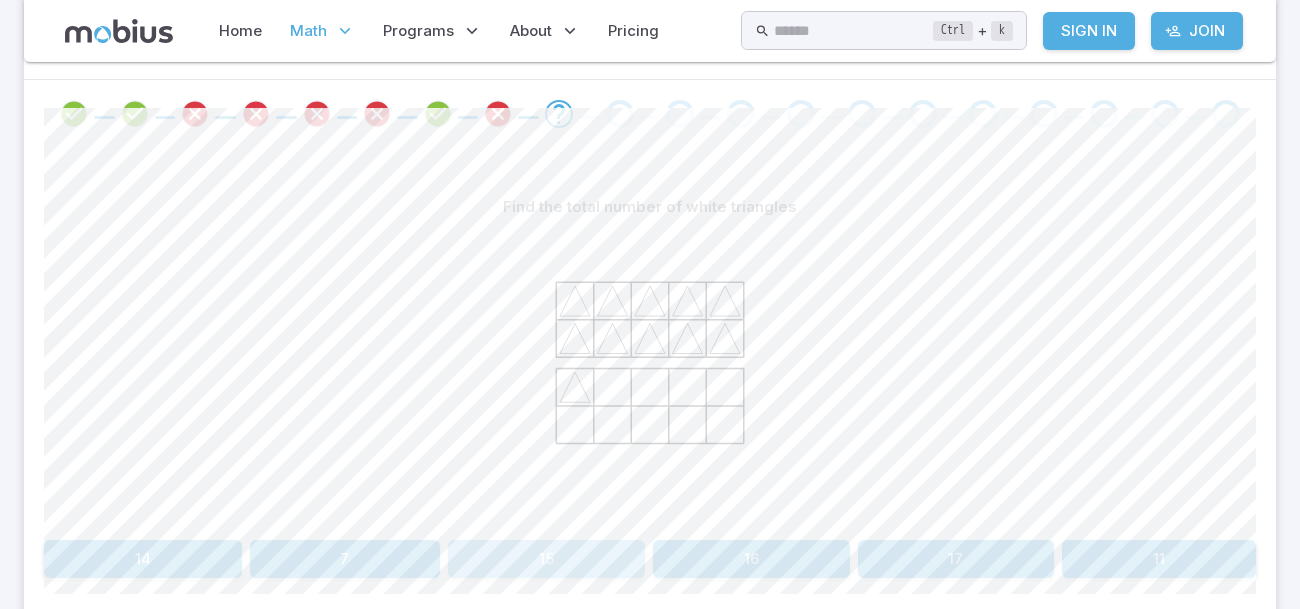 click on "15" at bounding box center [546, 559] 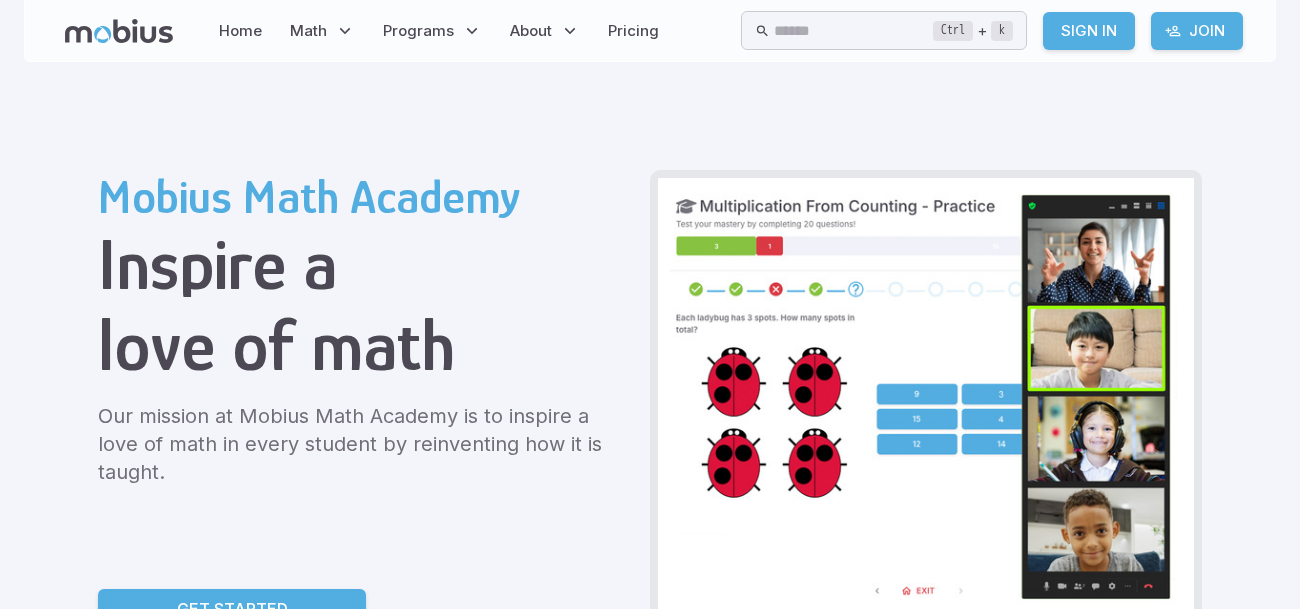 scroll, scrollTop: 0, scrollLeft: 0, axis: both 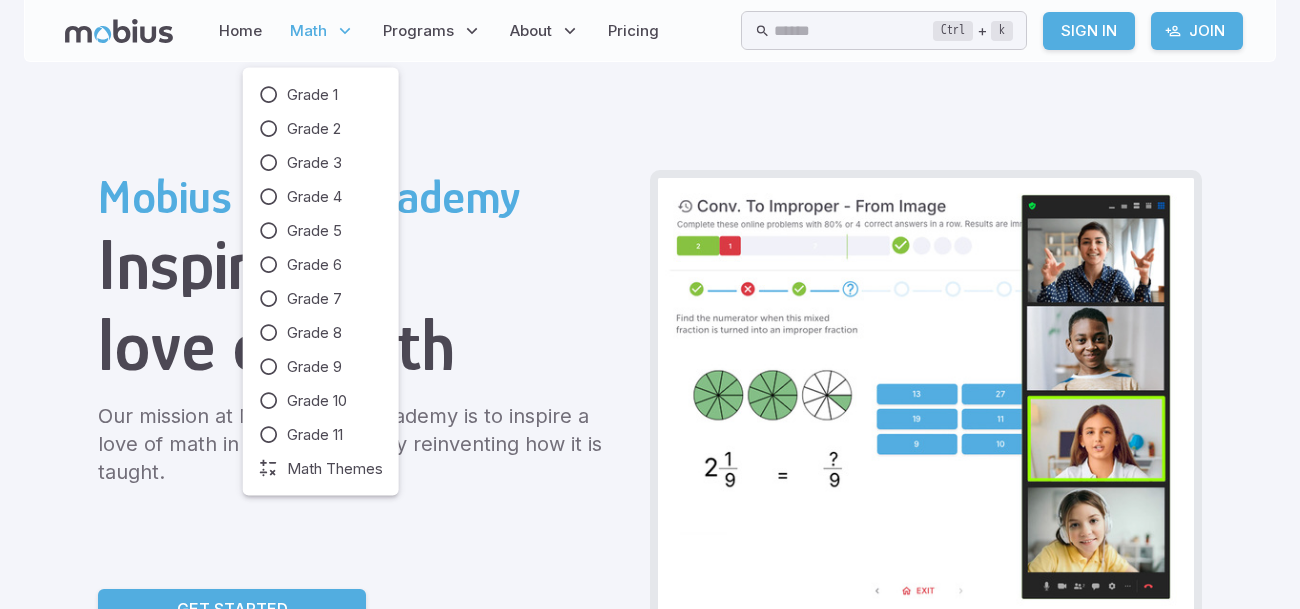 click at bounding box center [345, 31] 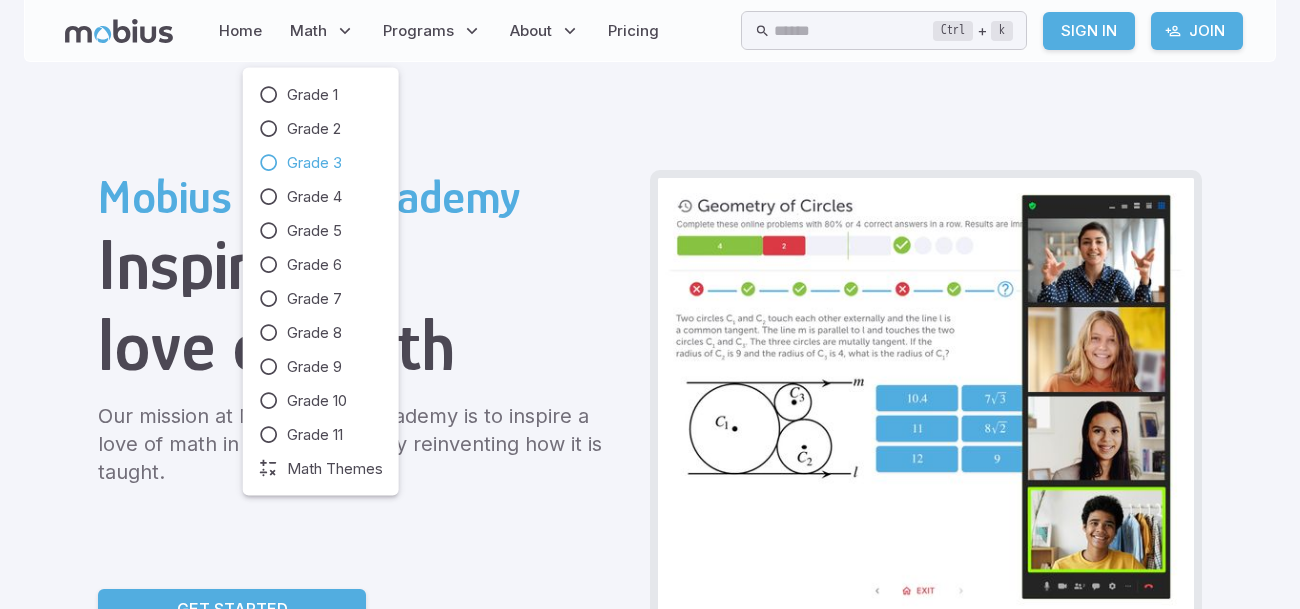 click on "Grade 3" at bounding box center (314, 163) 